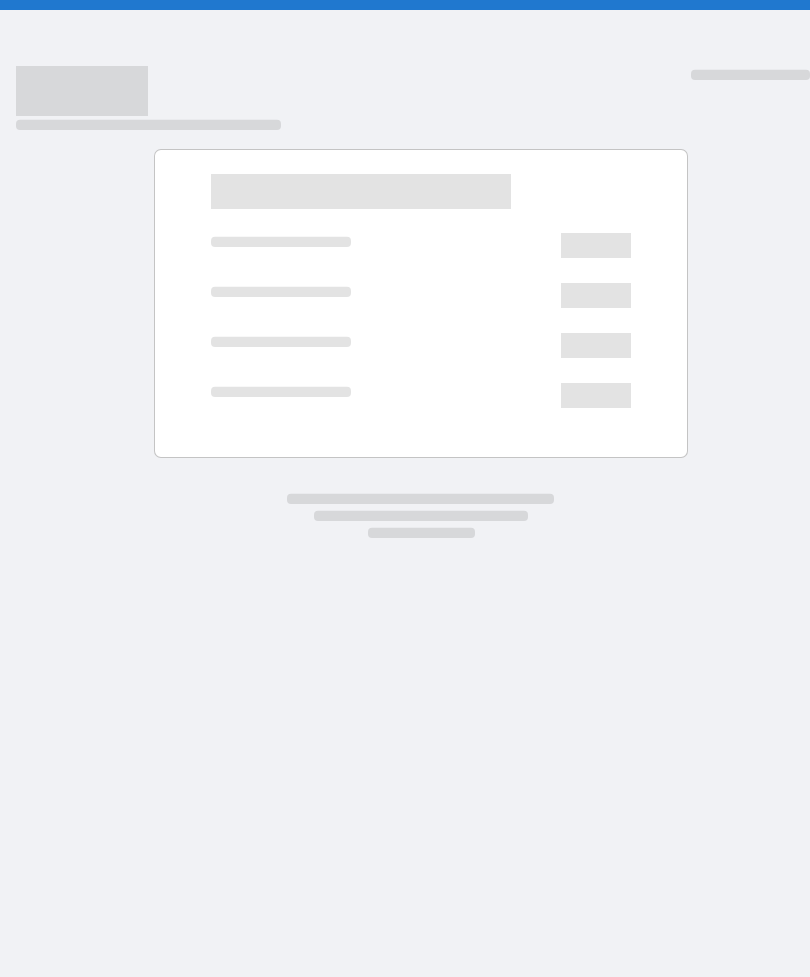 scroll, scrollTop: 0, scrollLeft: 0, axis: both 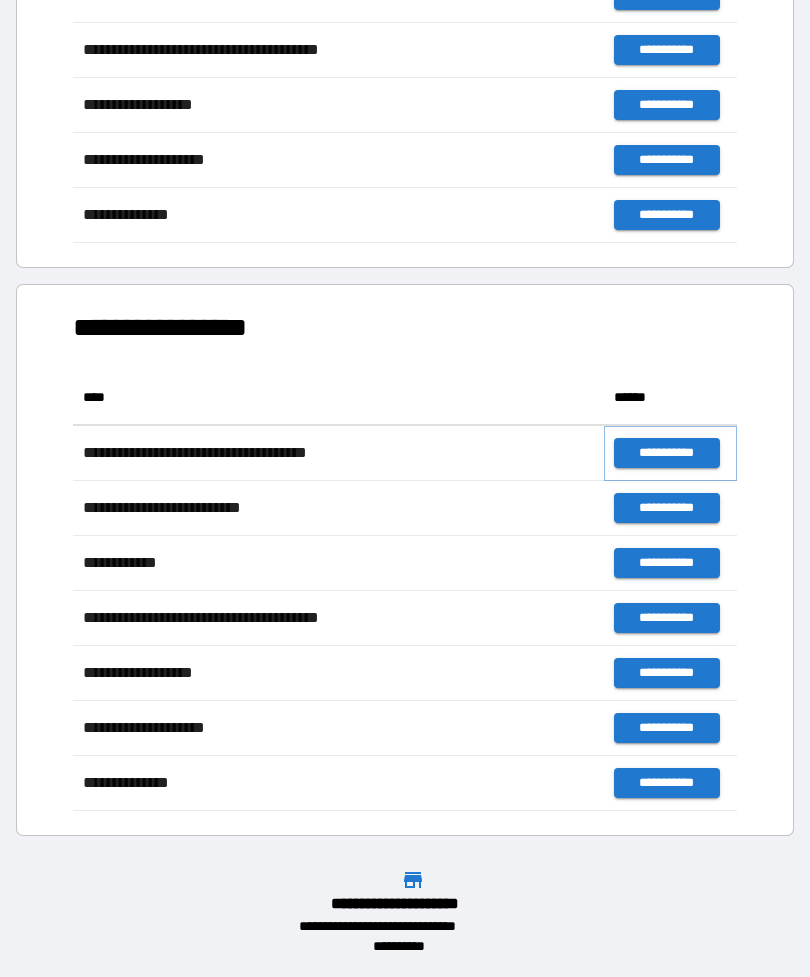 click on "**********" at bounding box center [666, 453] 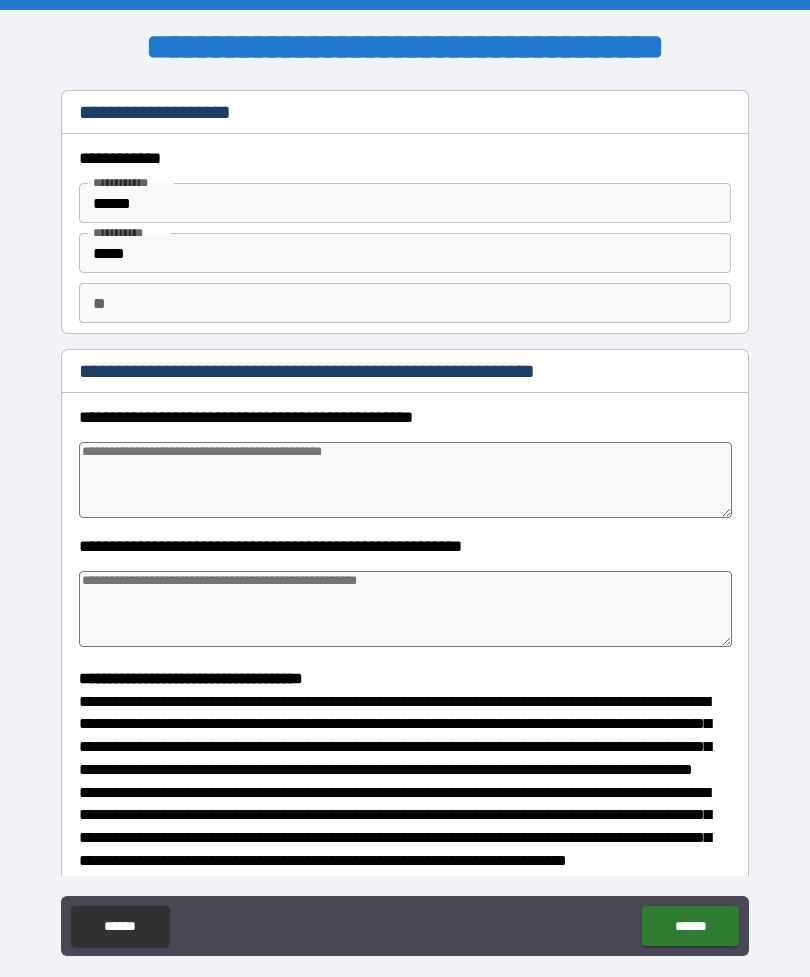 type on "*" 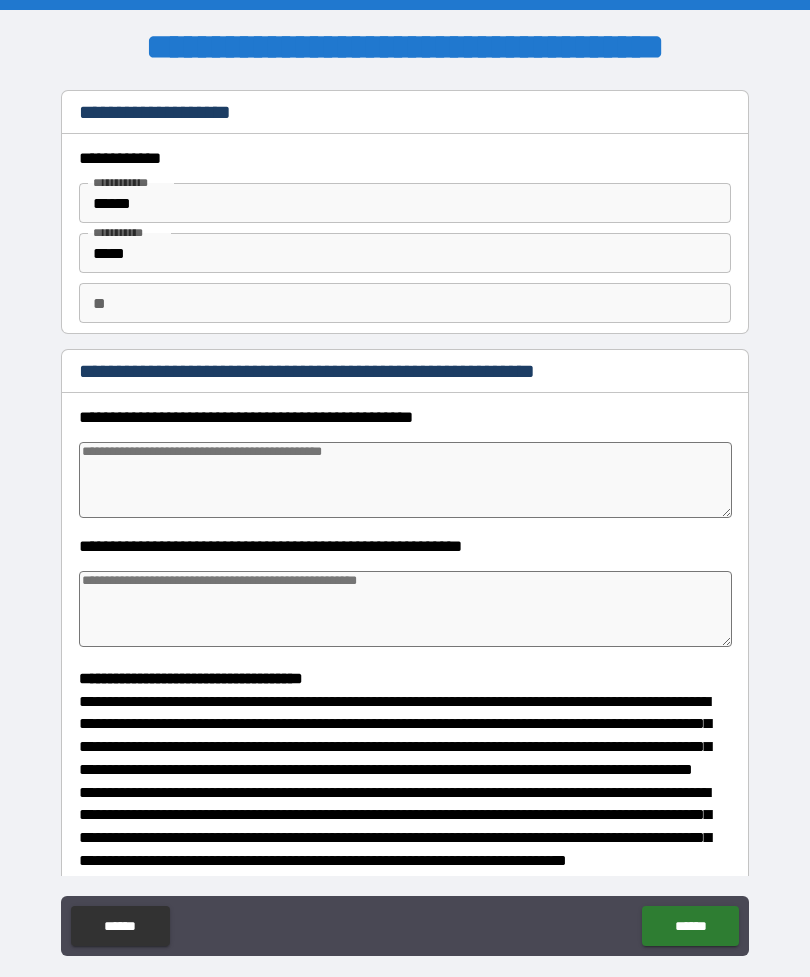 type on "*" 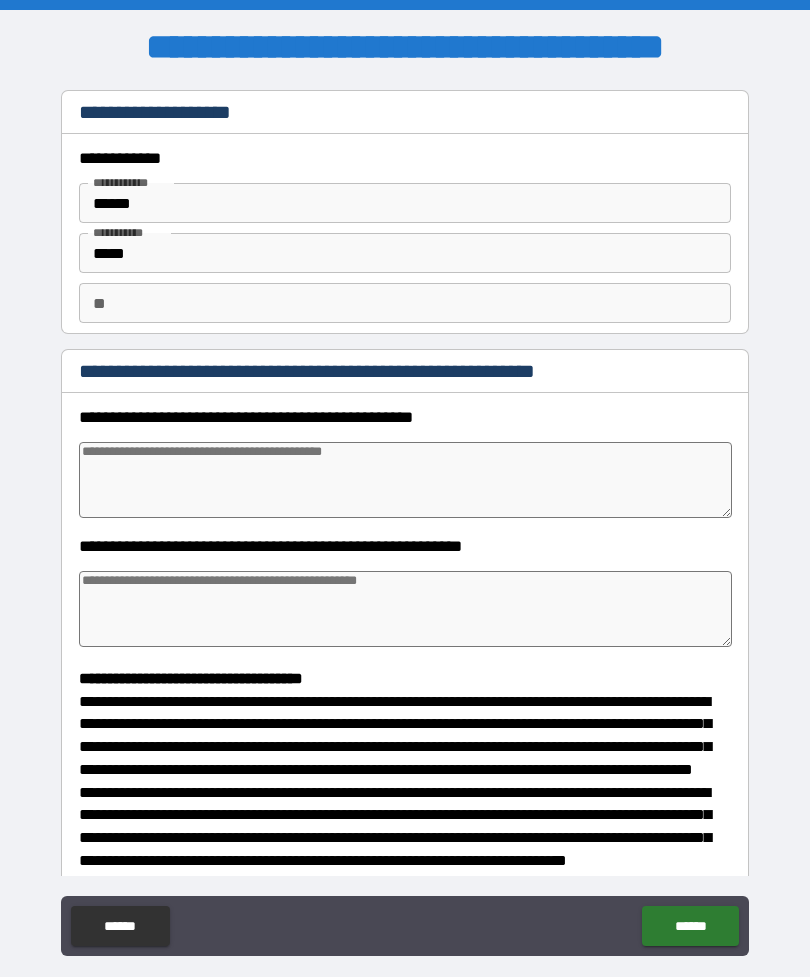 type on "*" 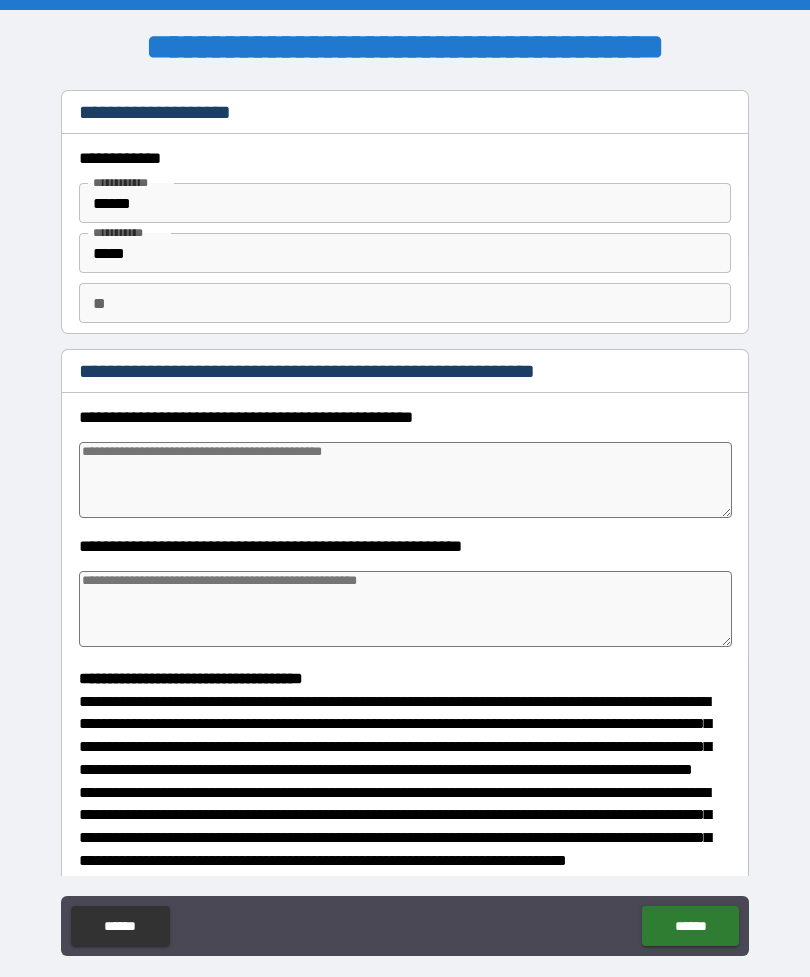 type on "*" 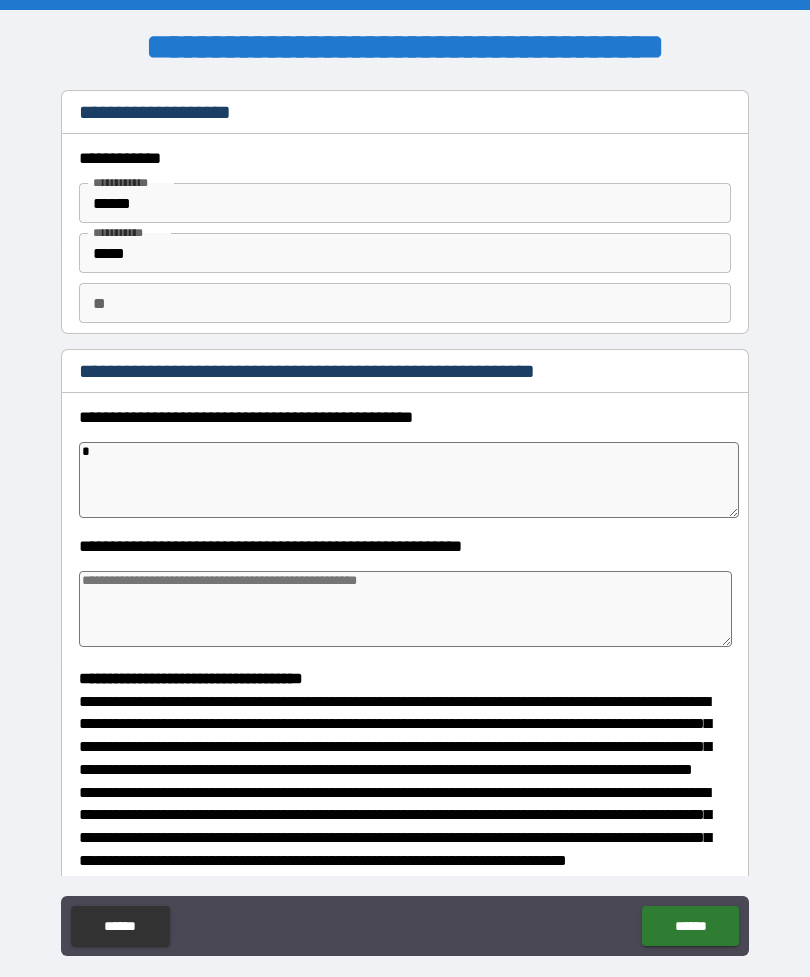 type on "**" 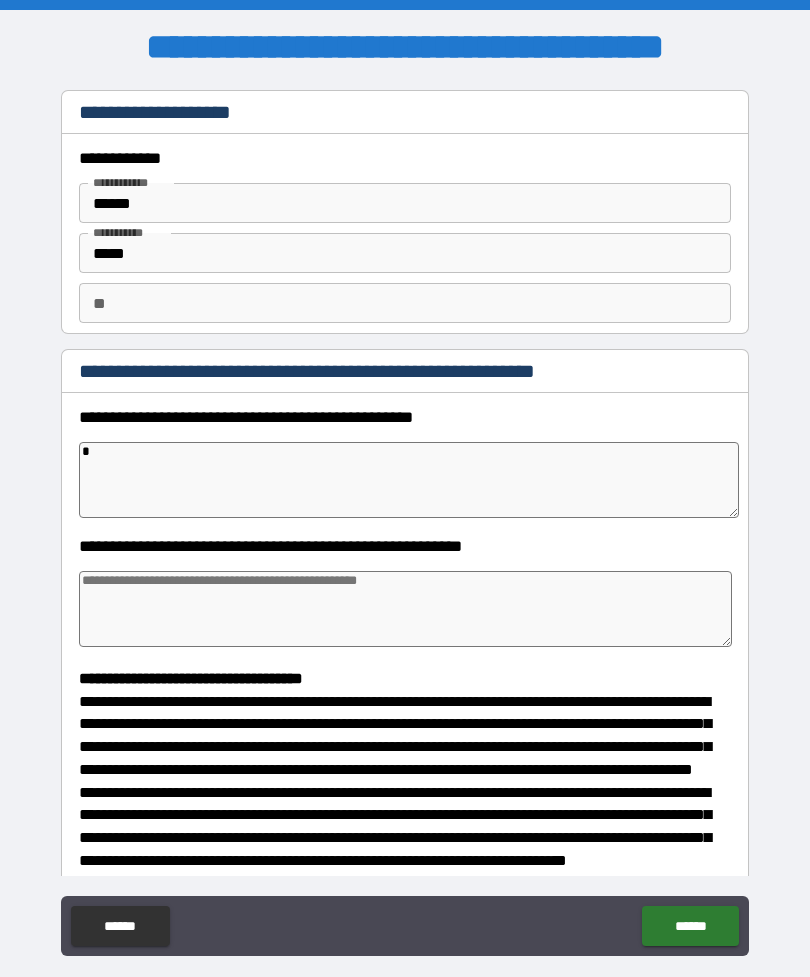 type on "*" 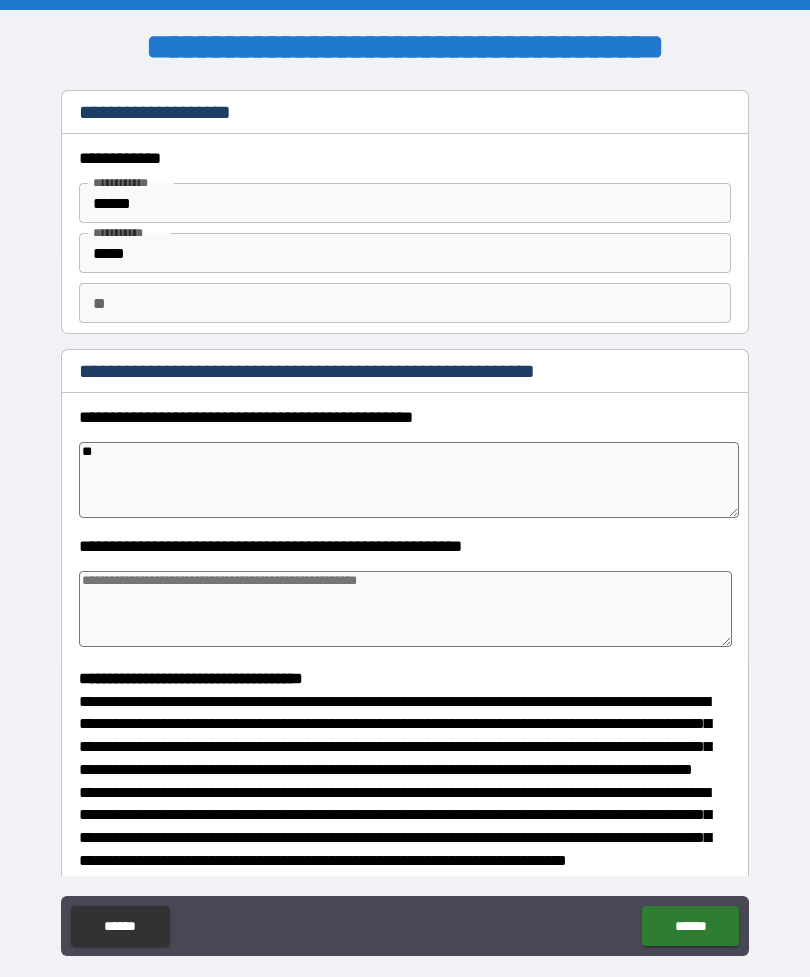 type on "*" 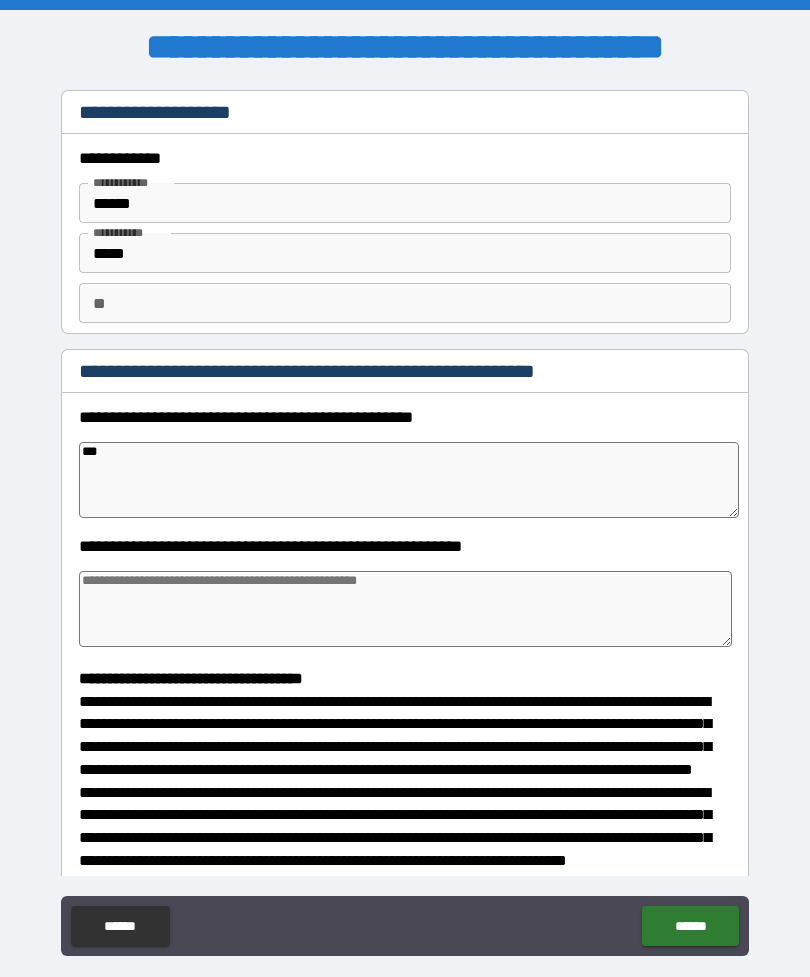type on "*" 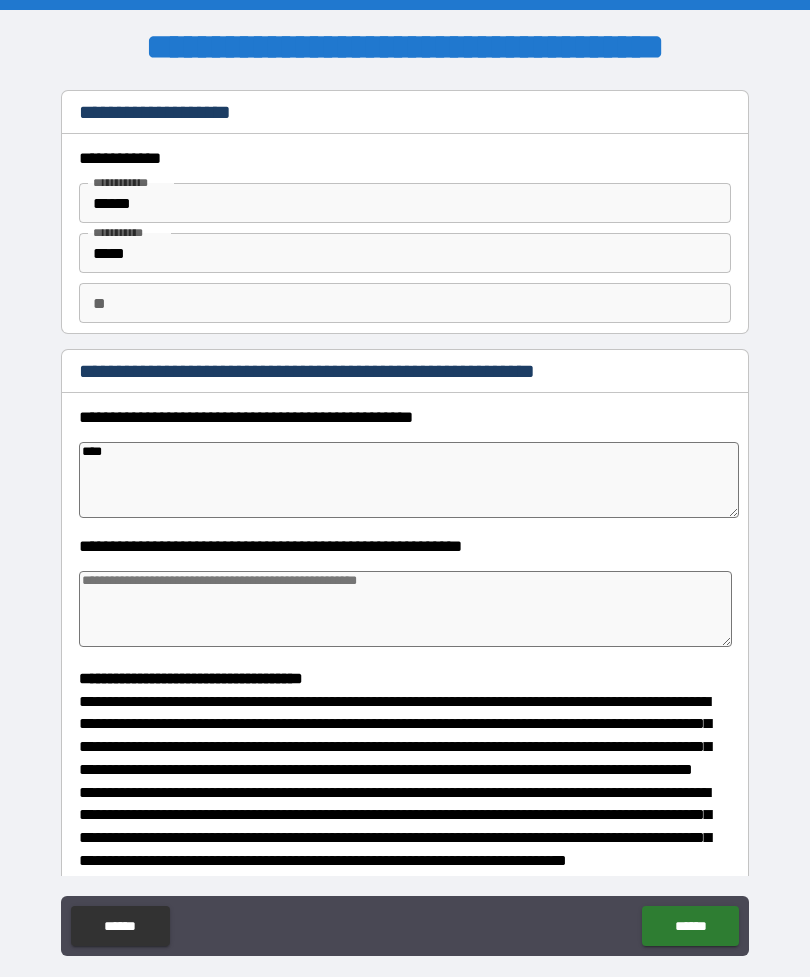 type on "*" 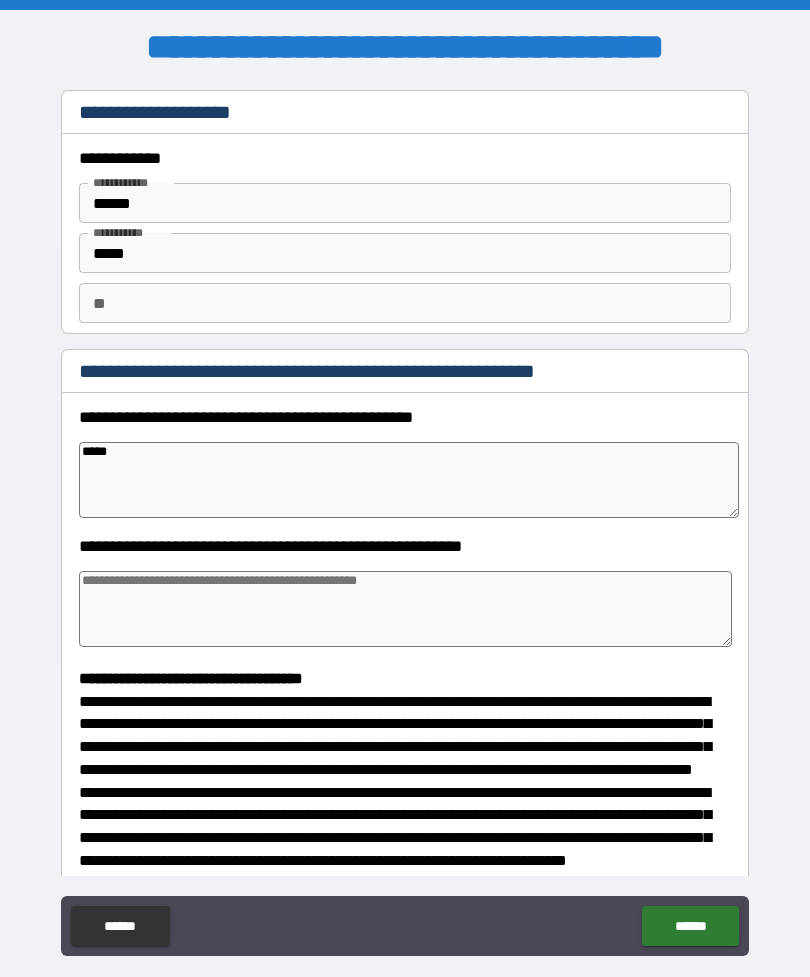 type on "*" 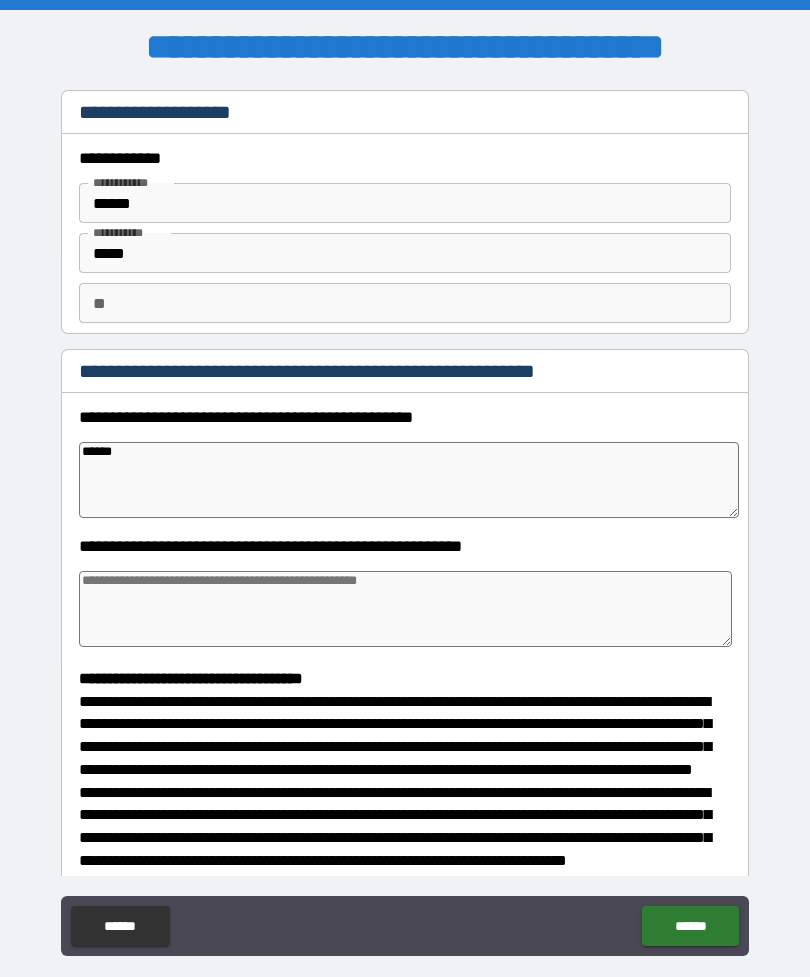 type on "*" 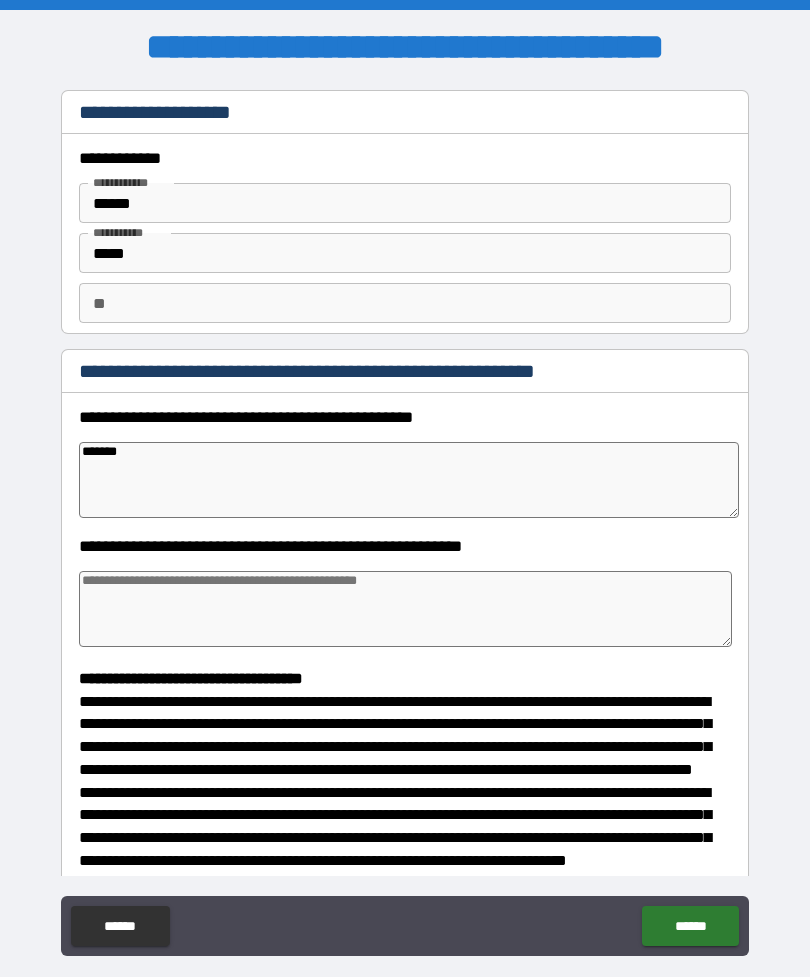 type on "*" 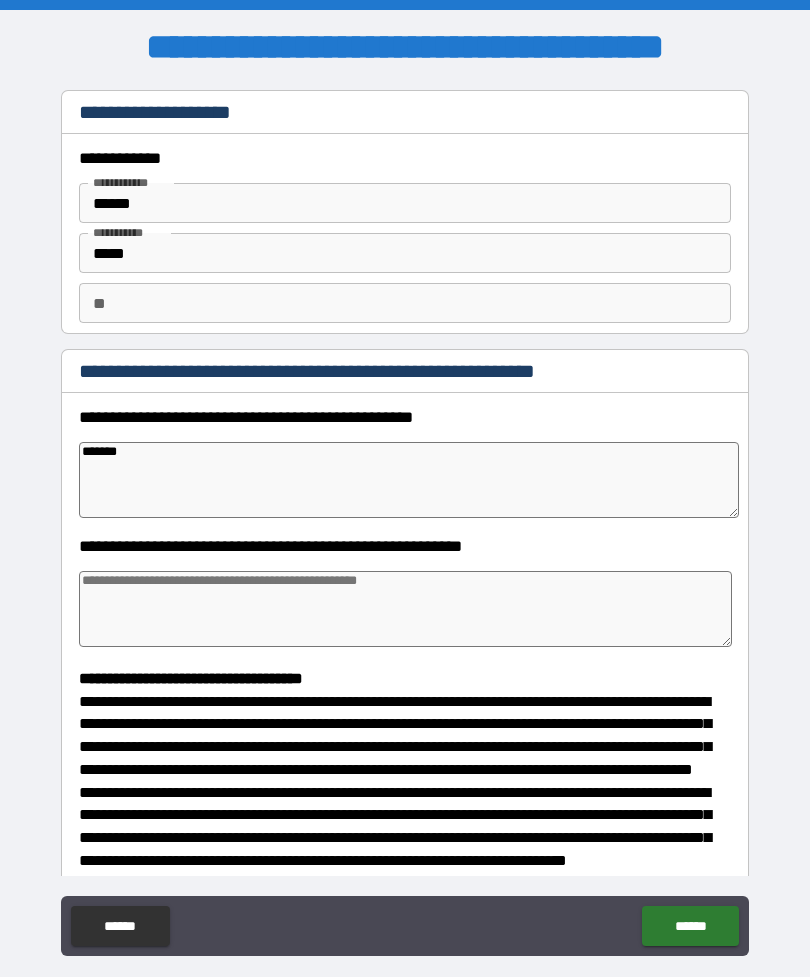 type on "*******" 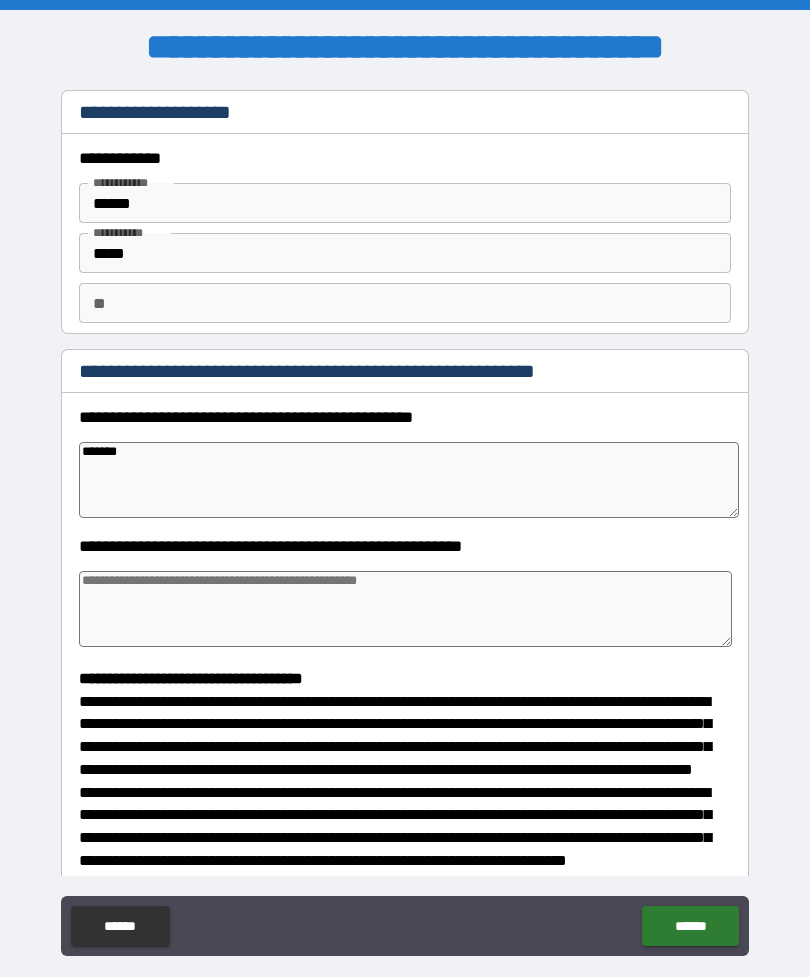 type on "*" 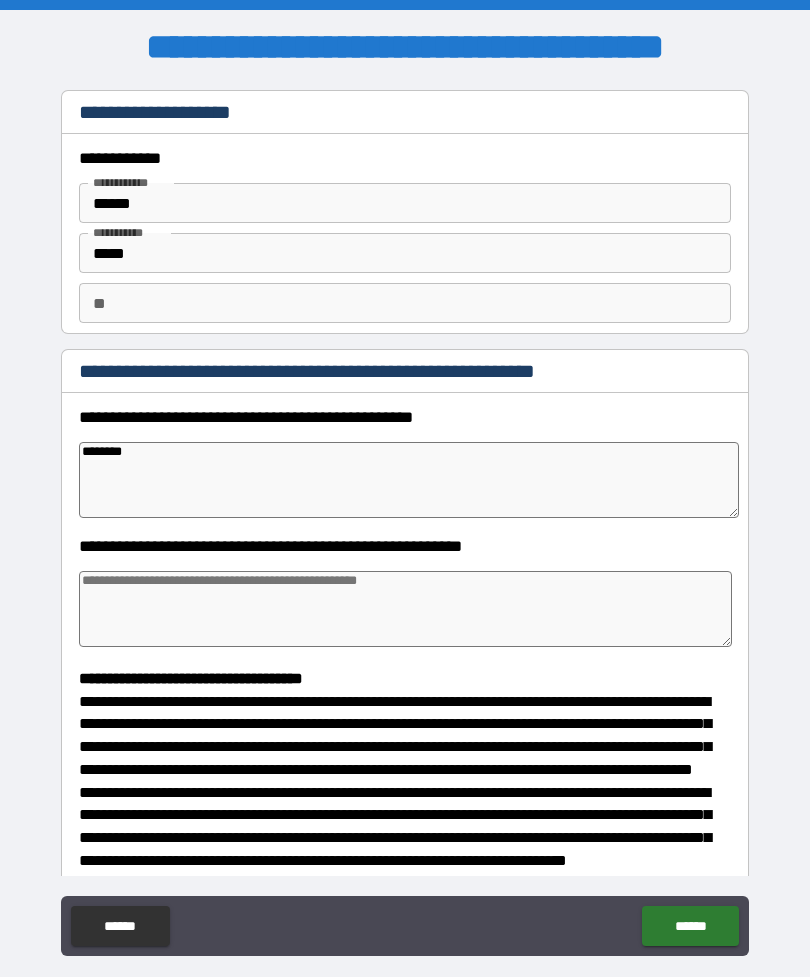 type on "*********" 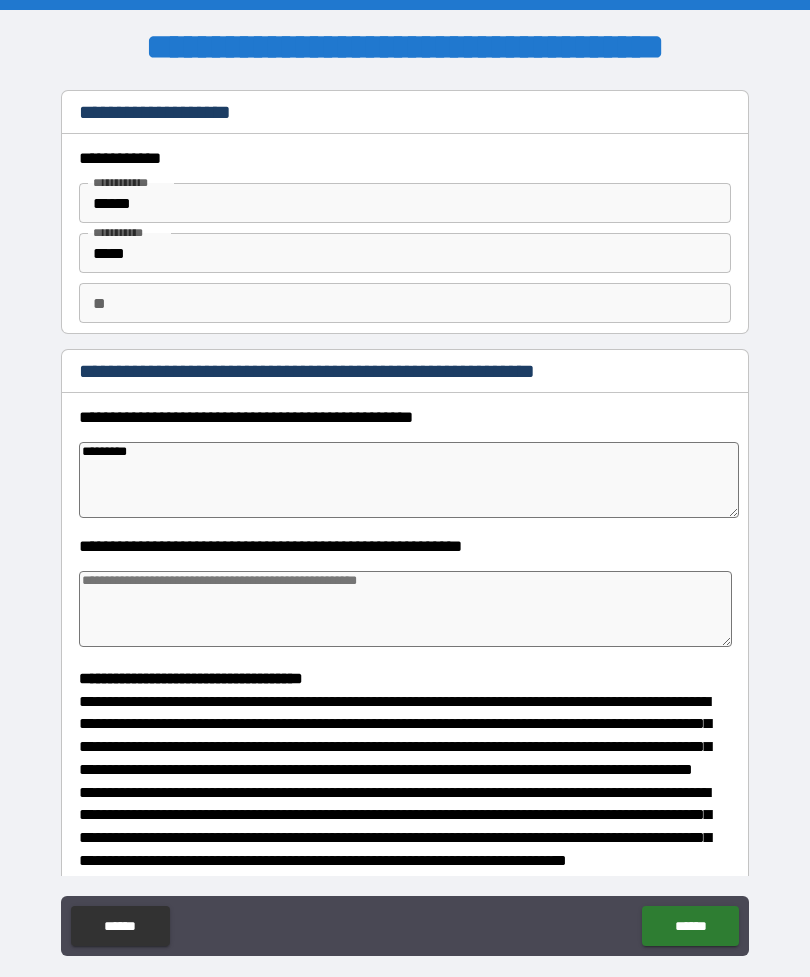 type on "*" 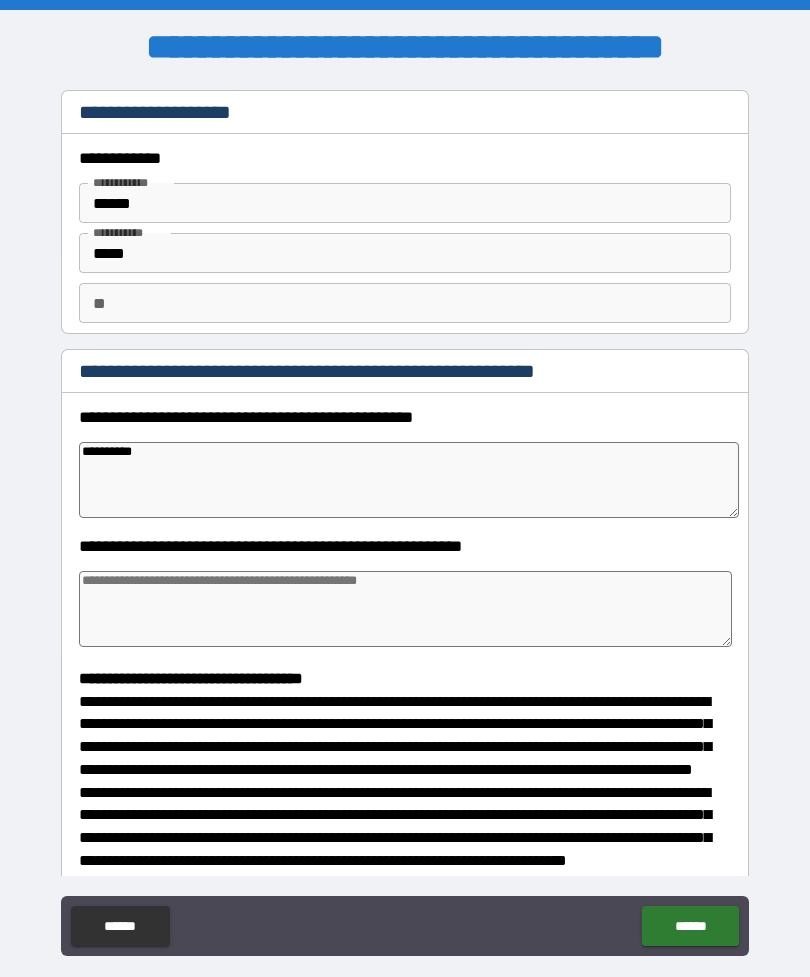 type on "**********" 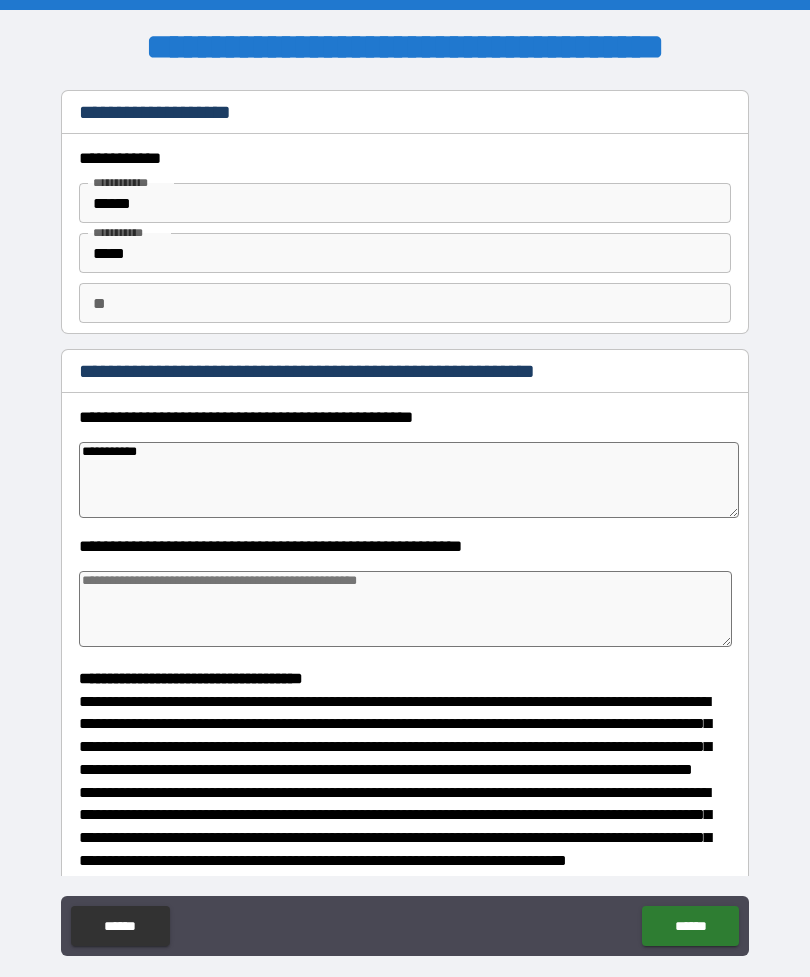 type on "*" 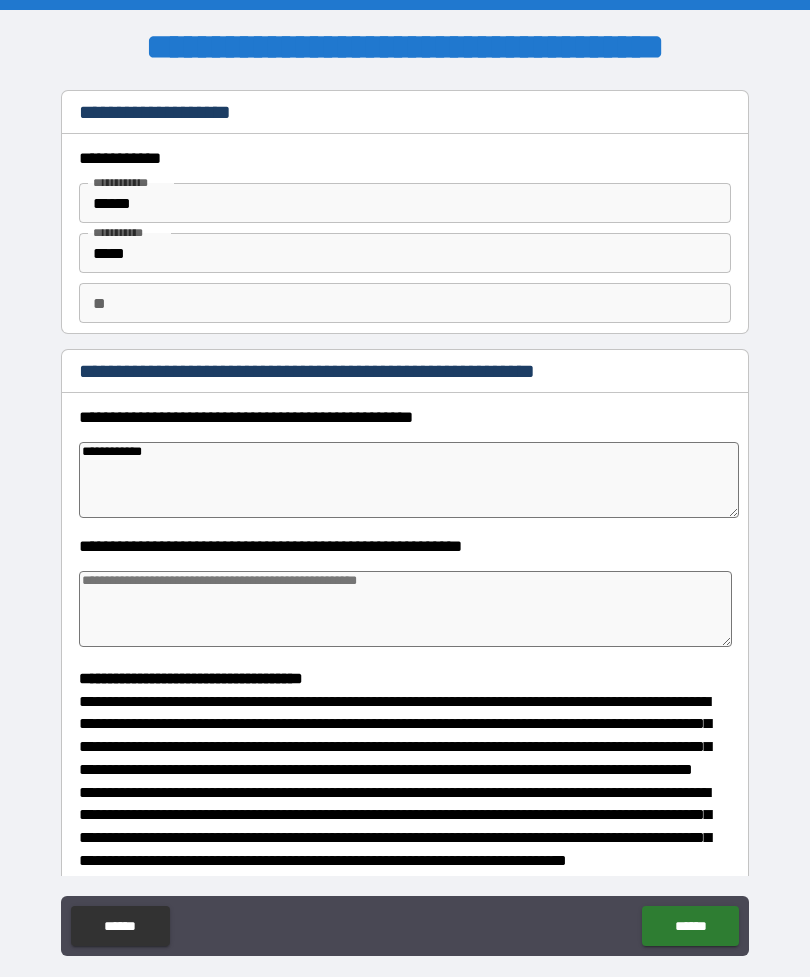 type on "**********" 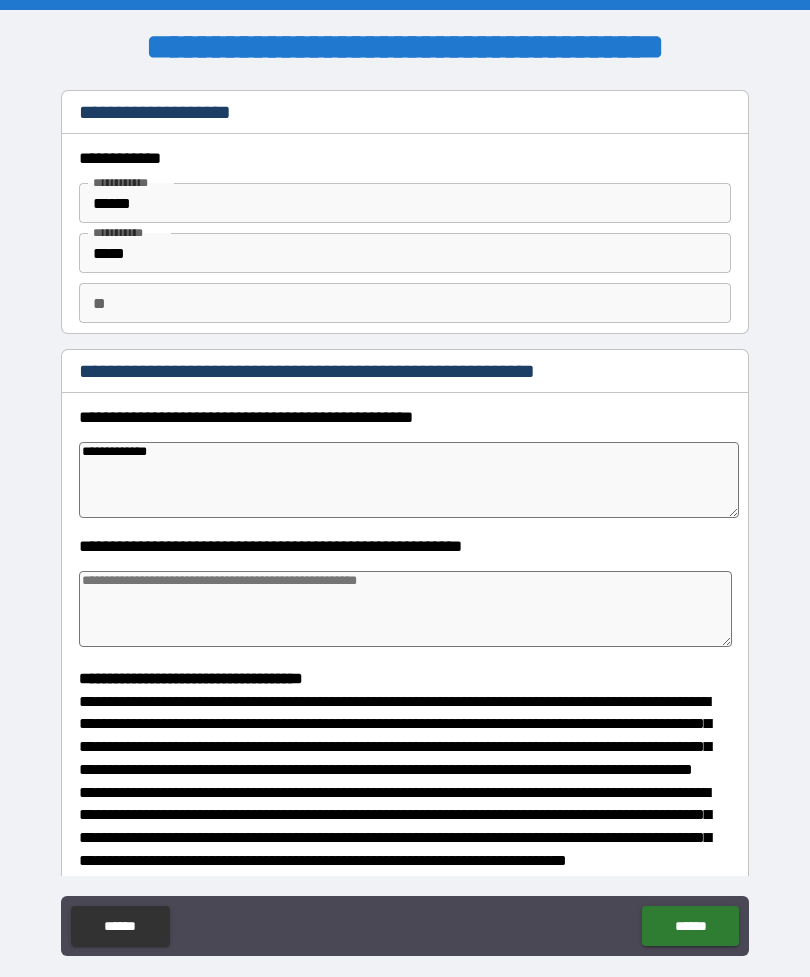 type on "*" 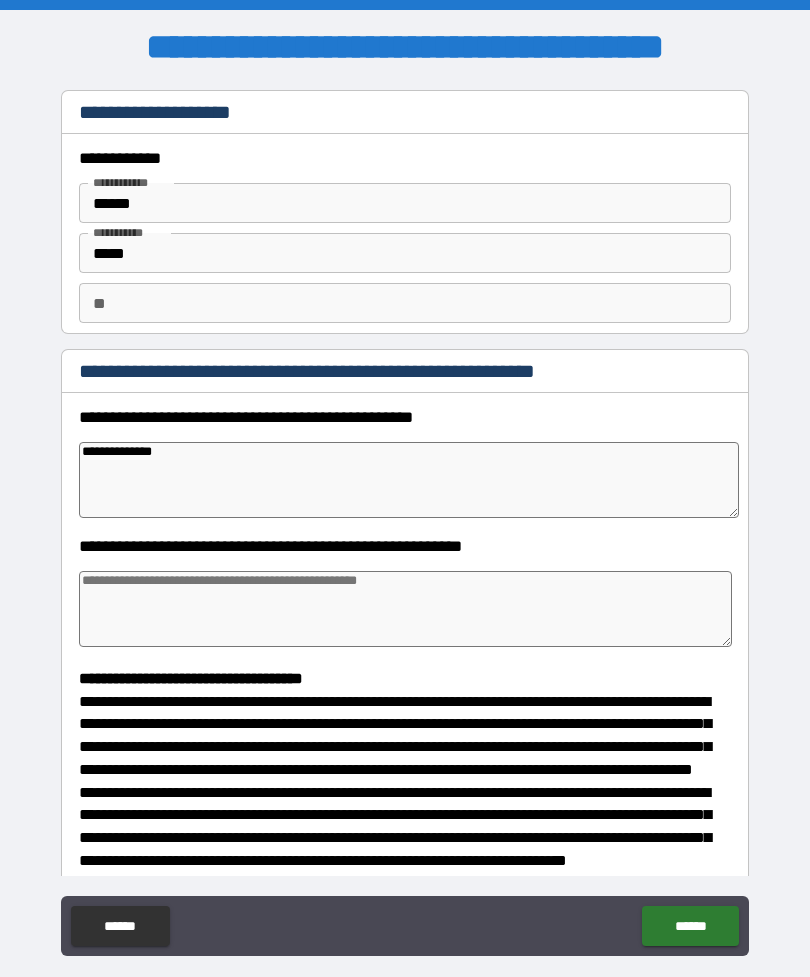 type on "*" 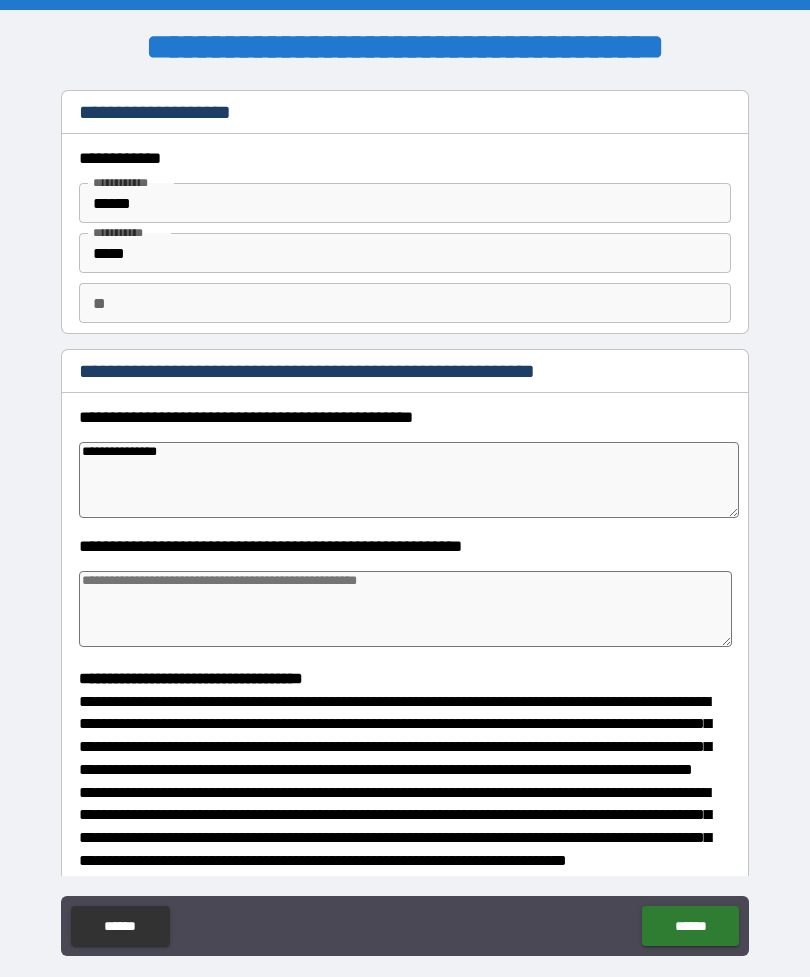 type on "*" 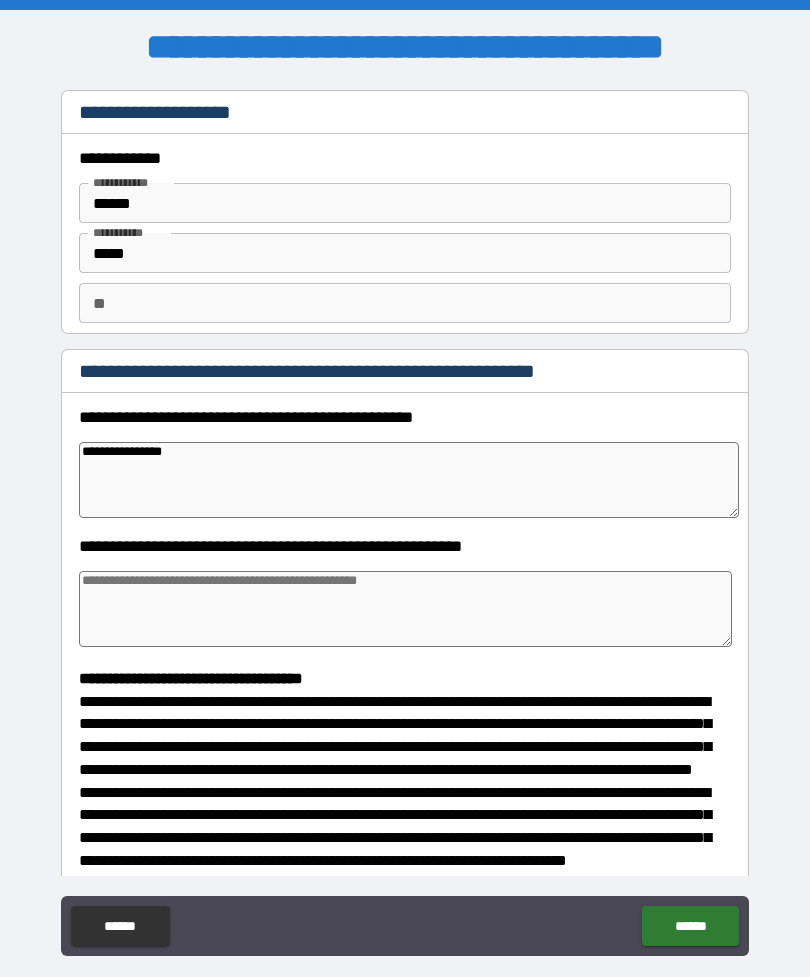 type on "*" 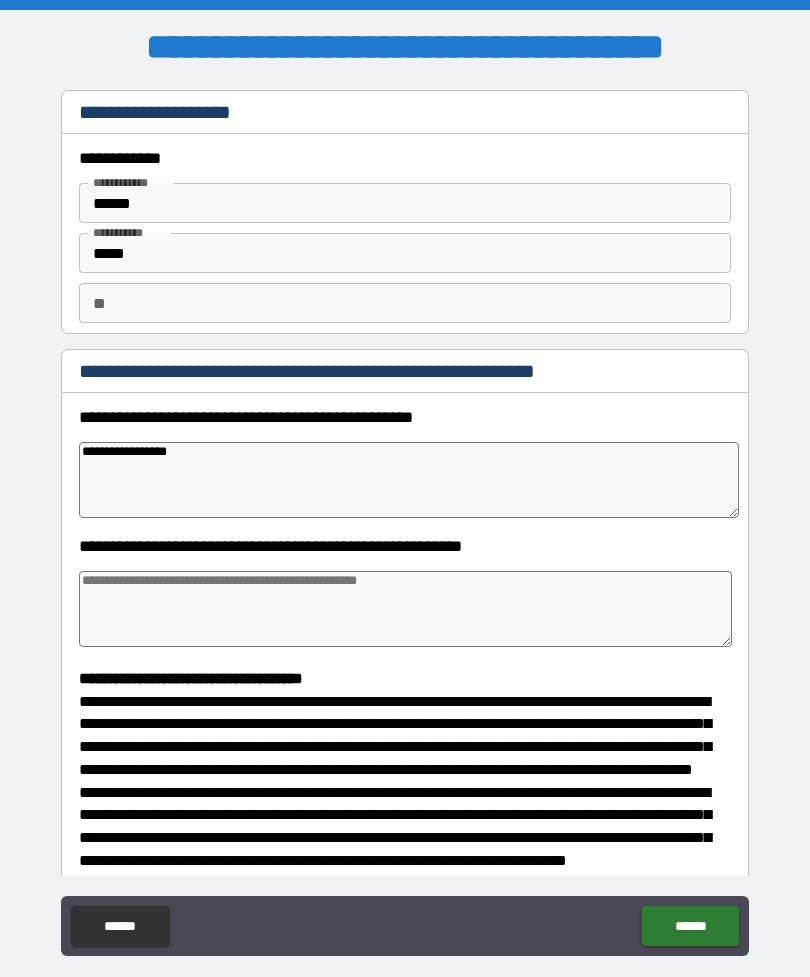 type on "*" 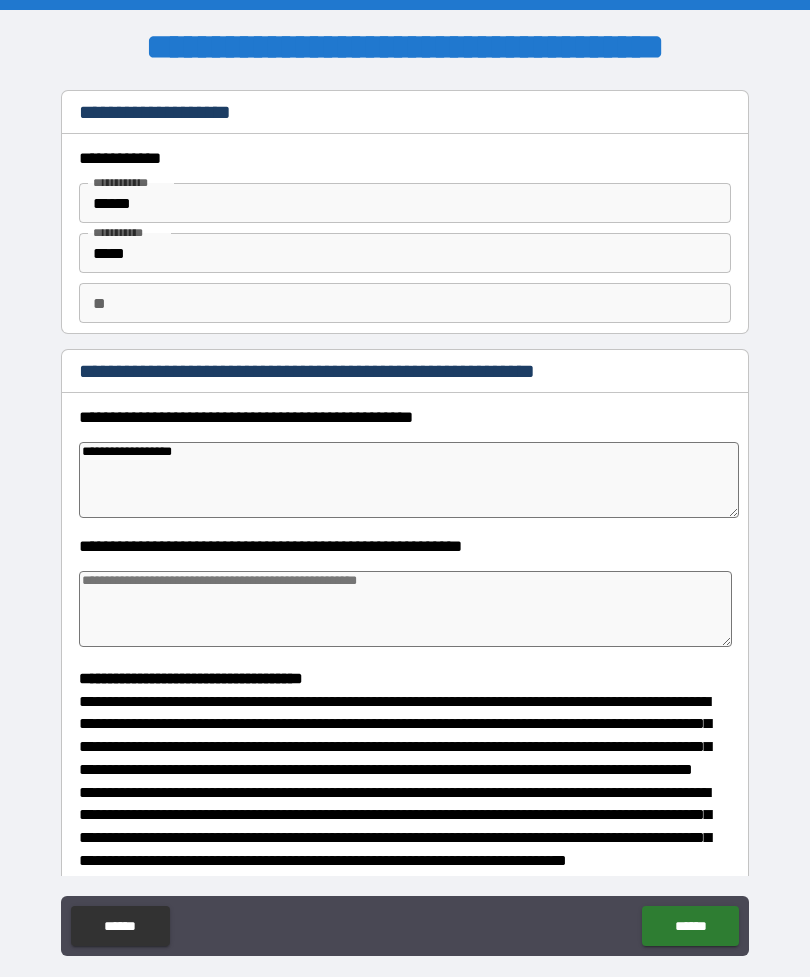 type on "*" 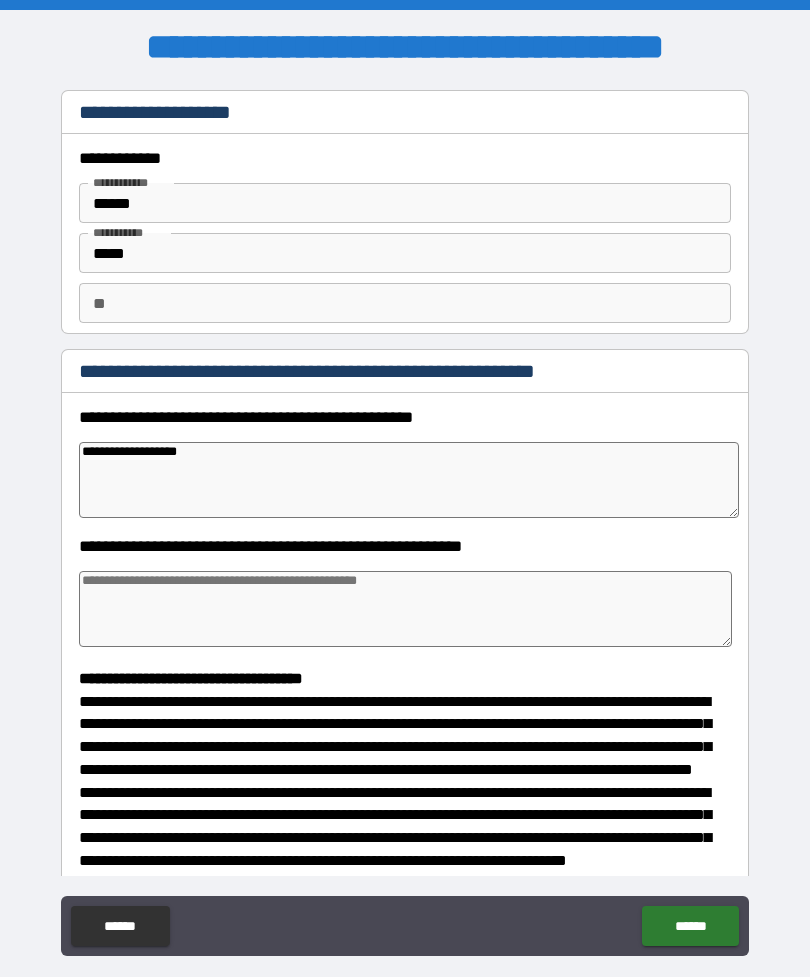 type on "*" 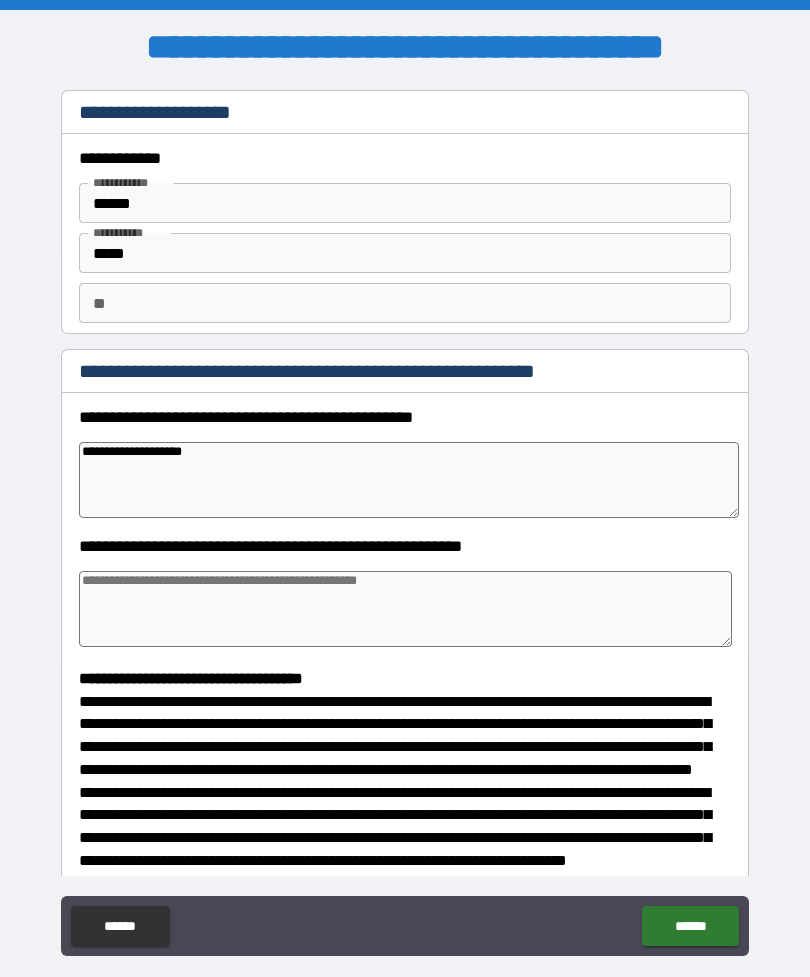 type on "*" 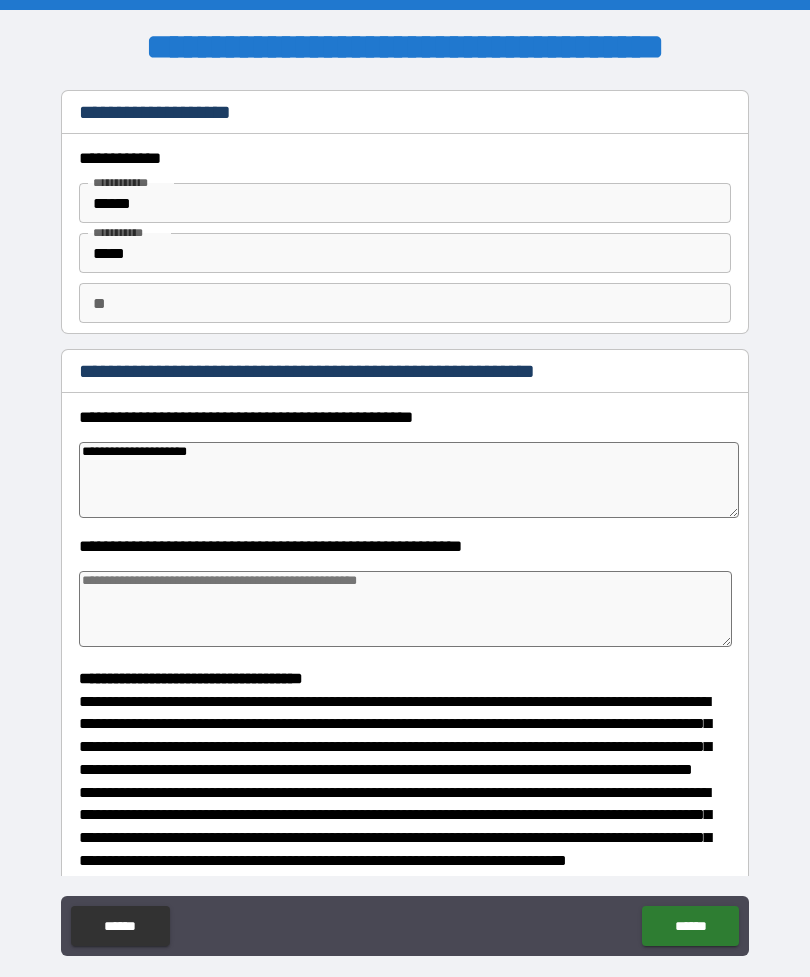 type on "*" 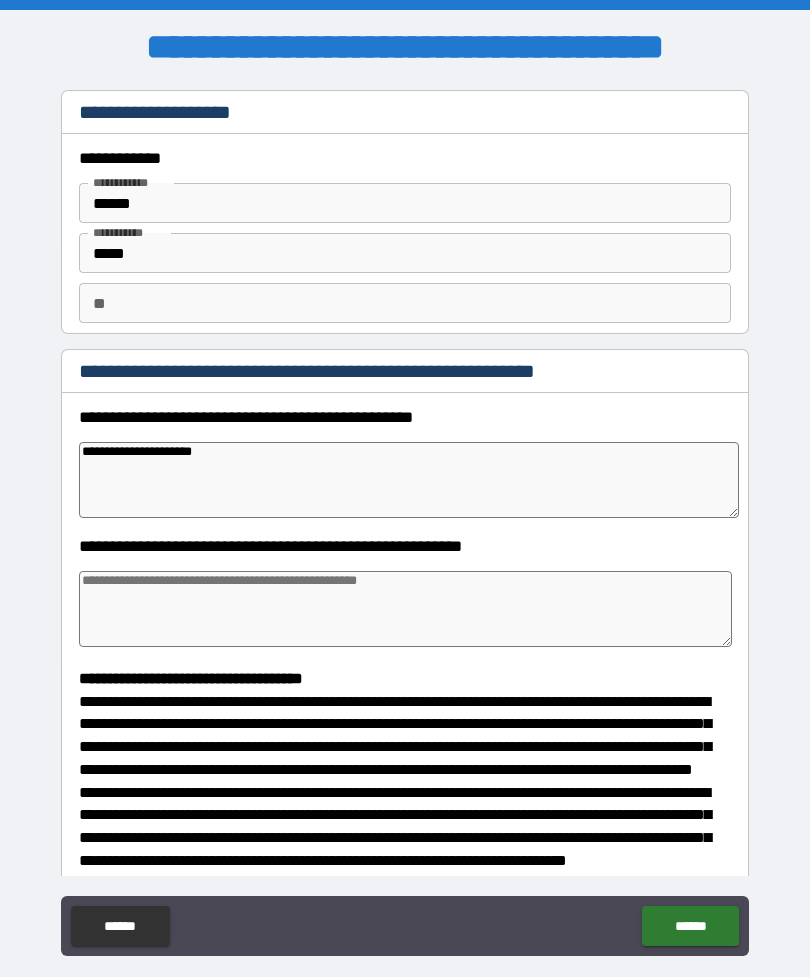 type on "*" 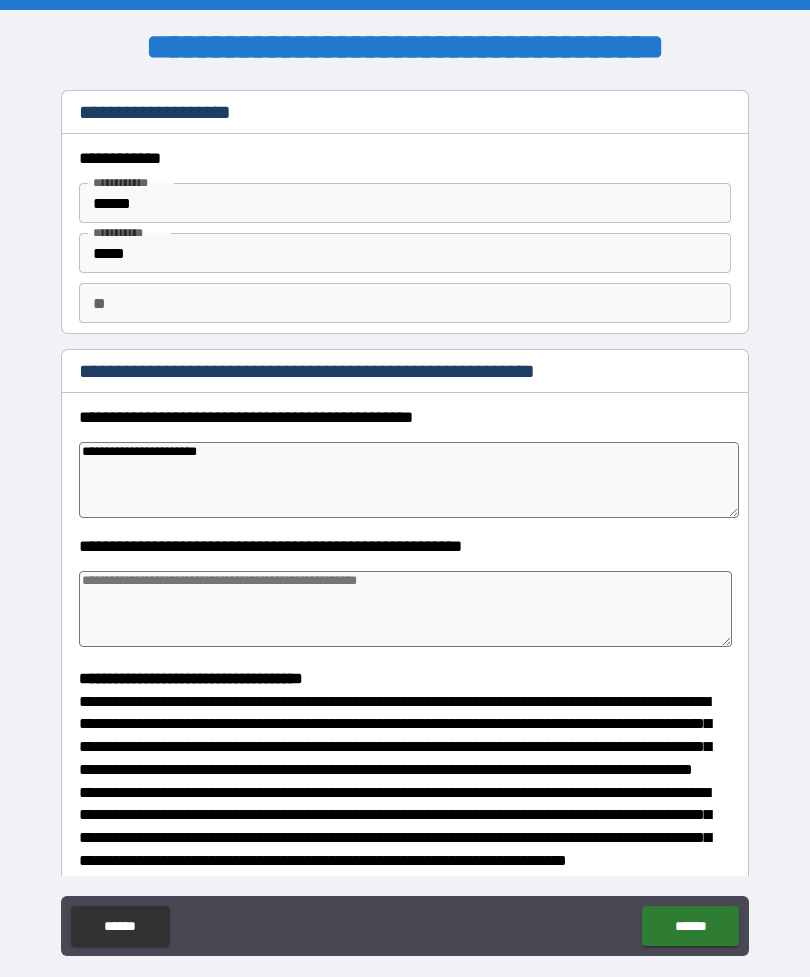 type on "*" 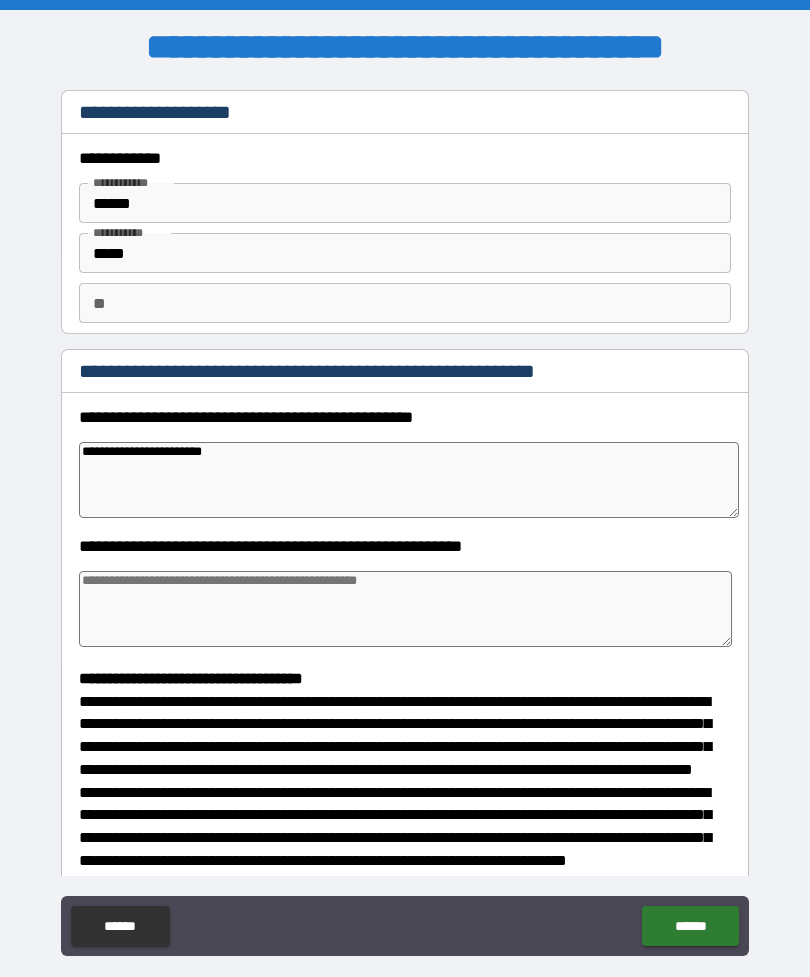 type on "*" 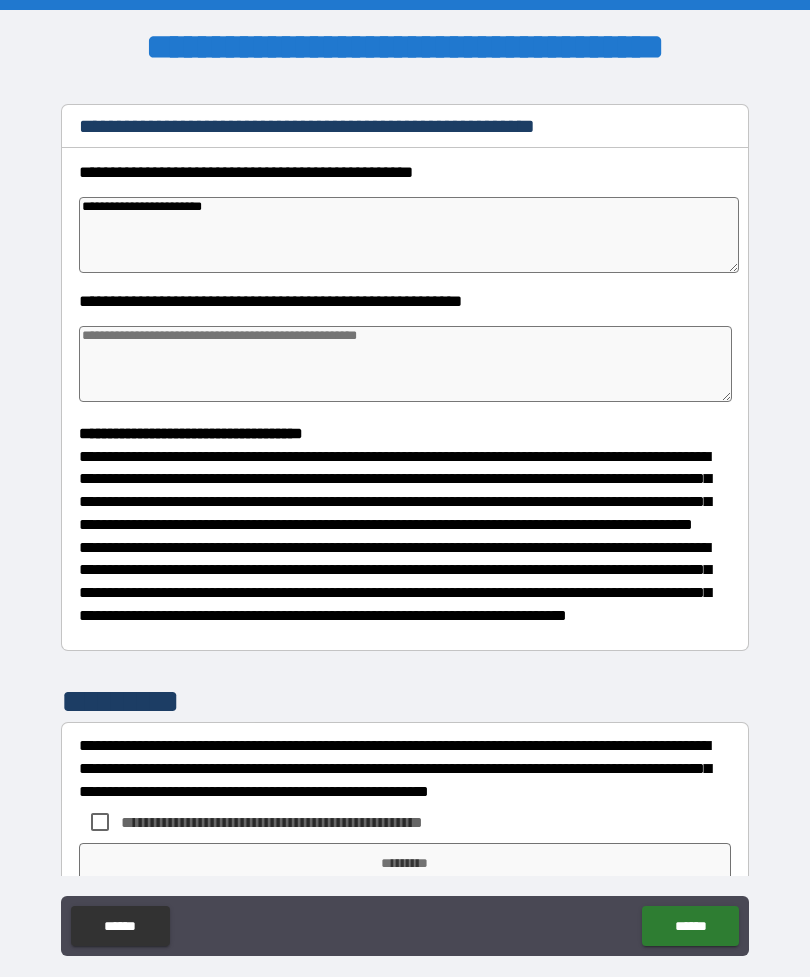 scroll, scrollTop: 248, scrollLeft: 0, axis: vertical 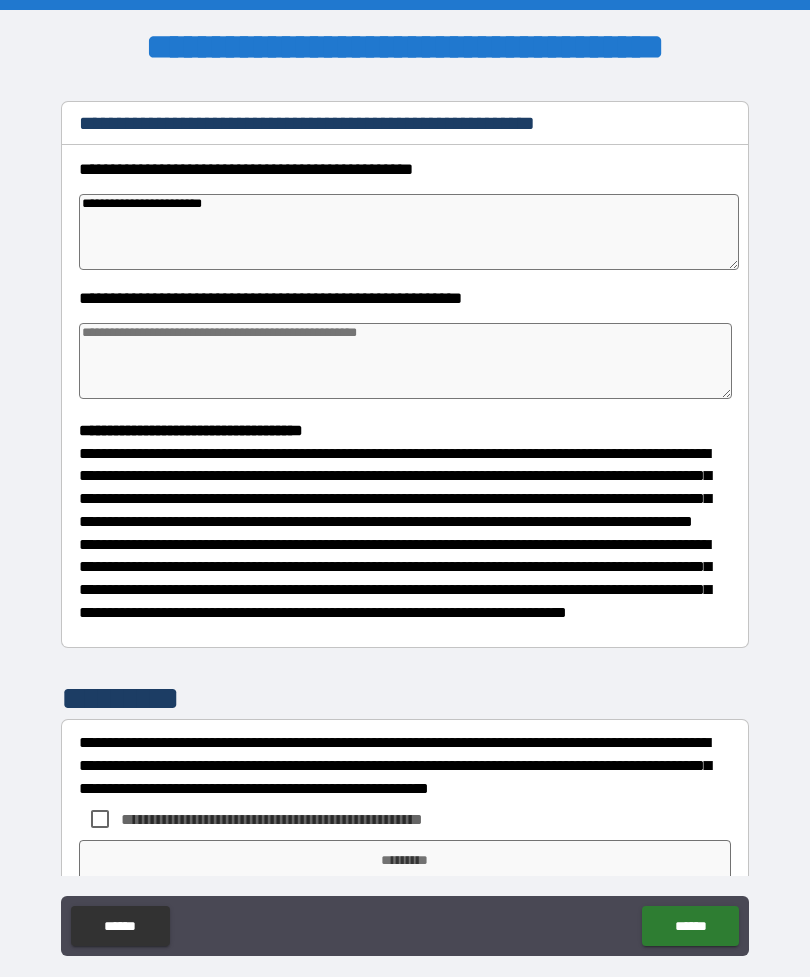 type on "*" 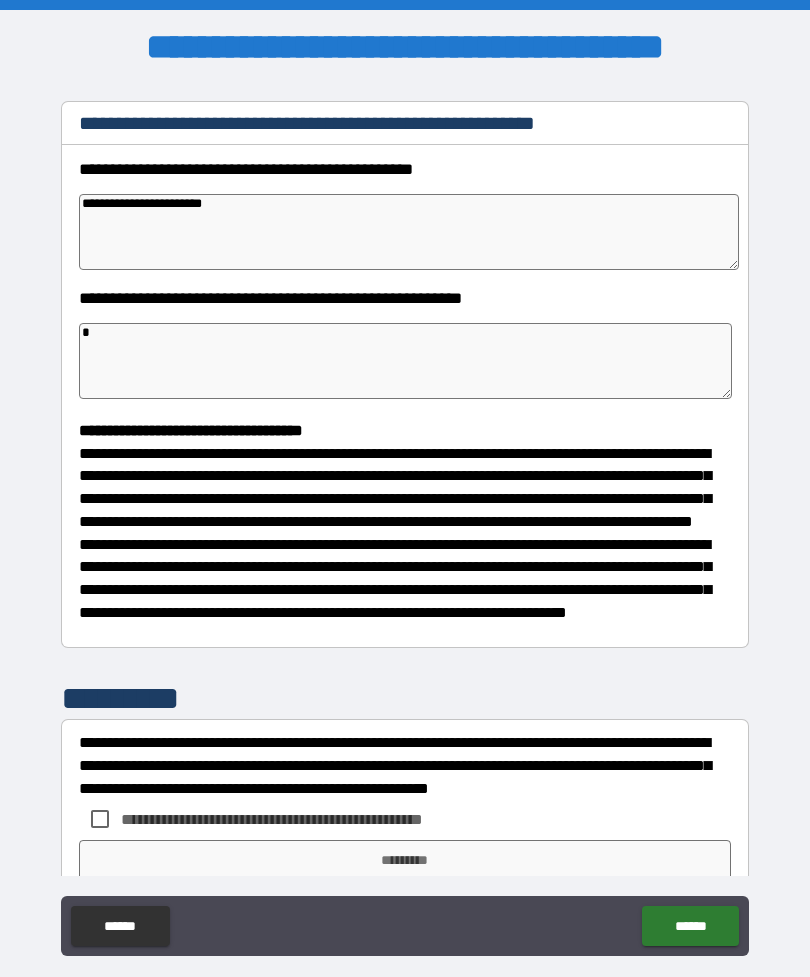 type on "*" 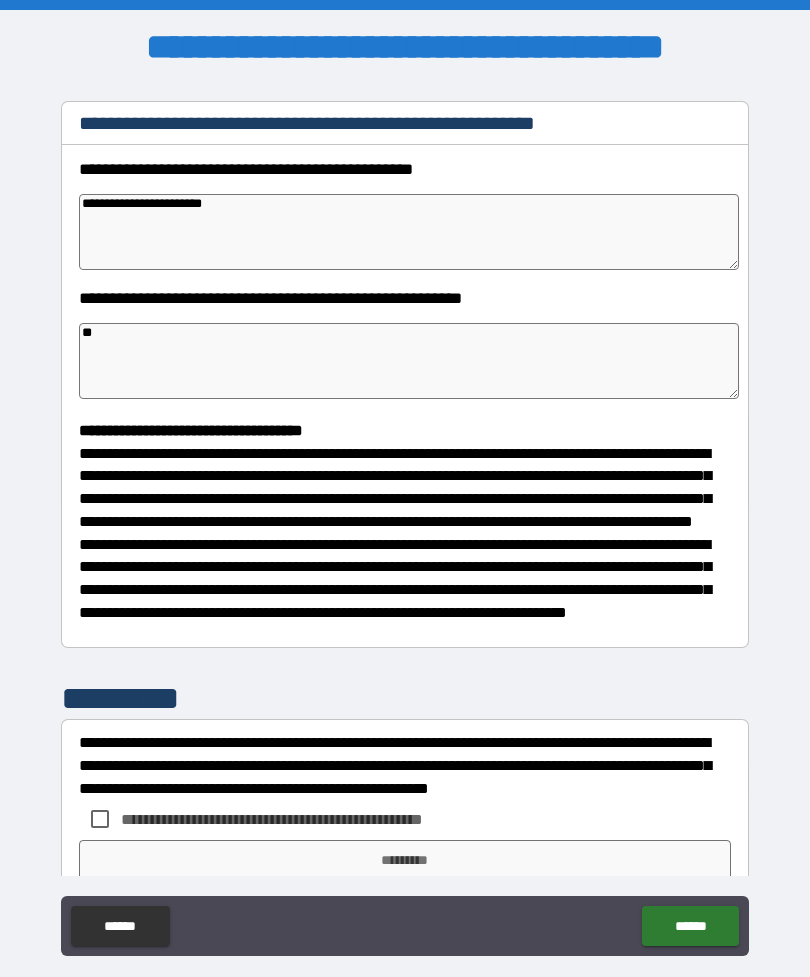 type on "*" 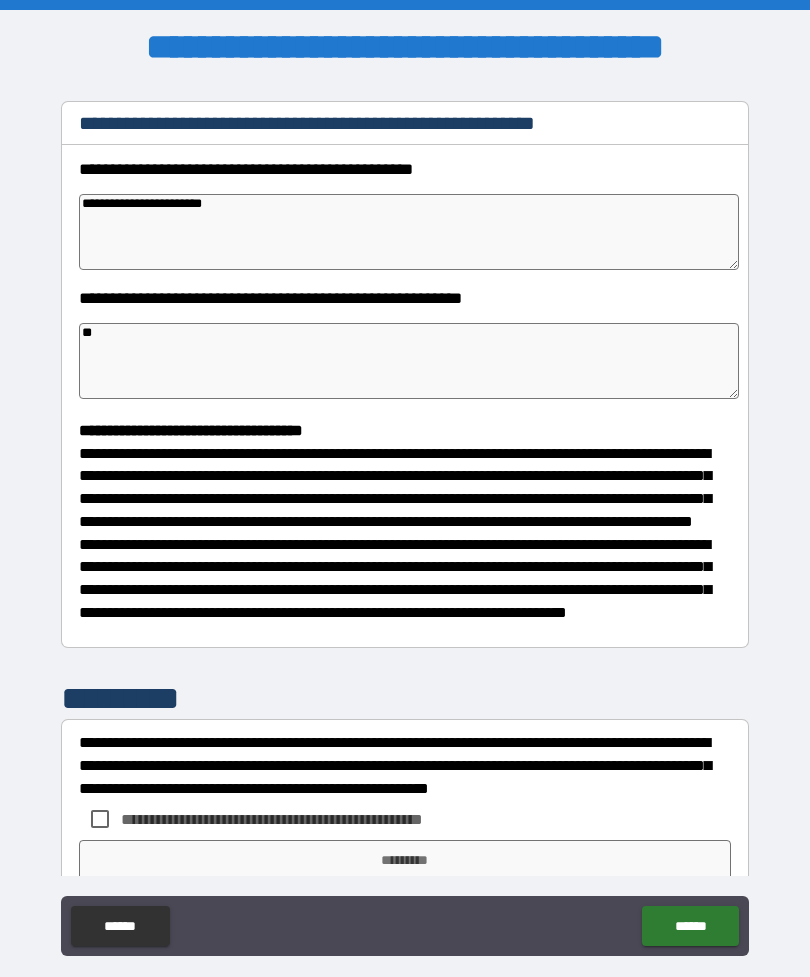 type on "***" 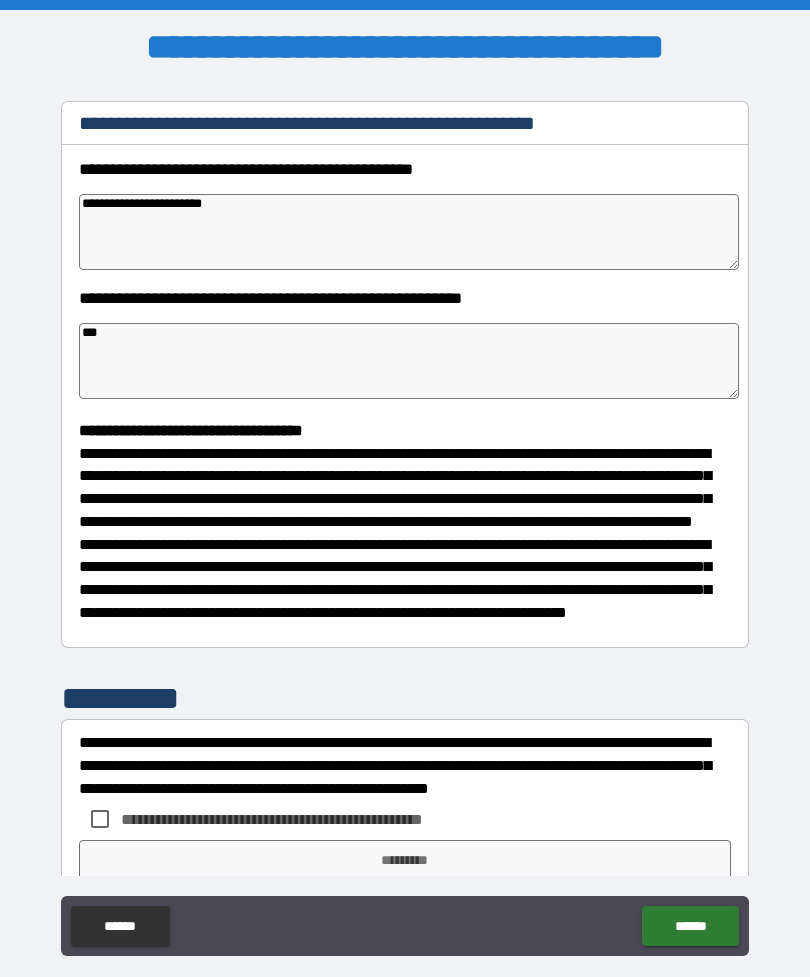 type on "*" 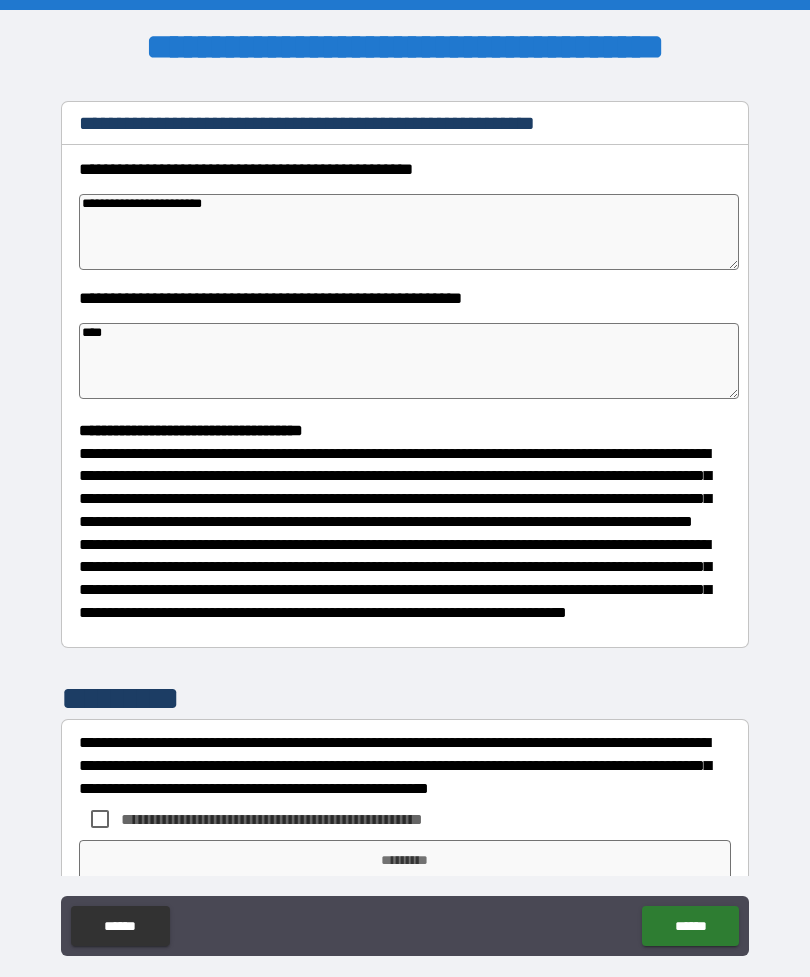 type on "*" 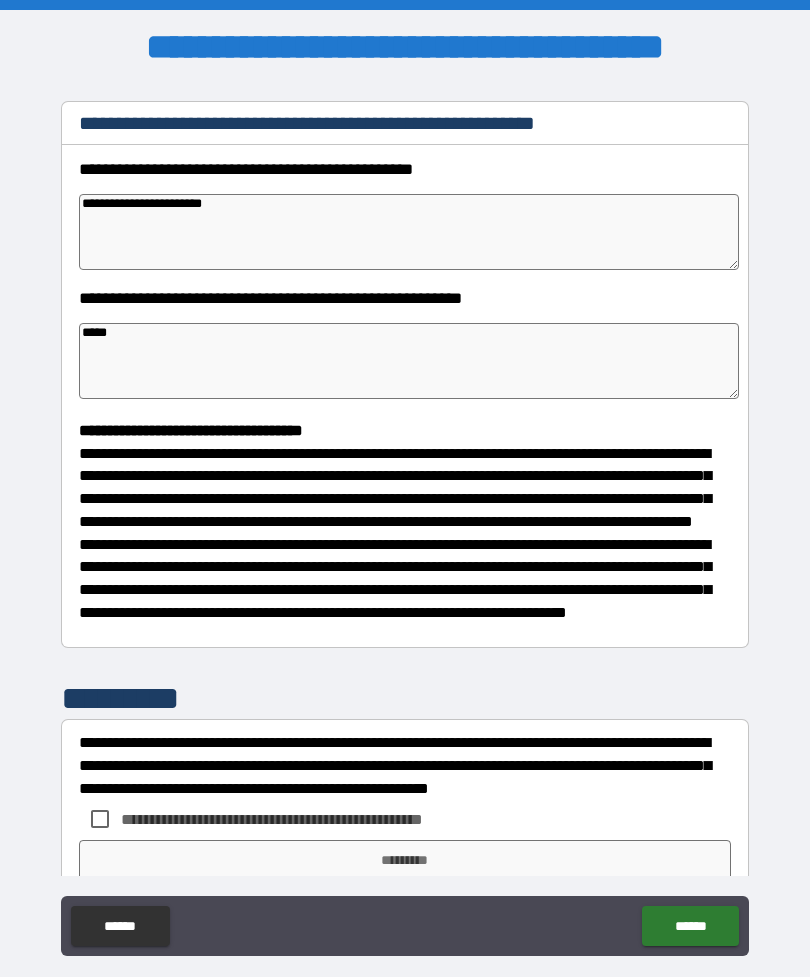 type on "*" 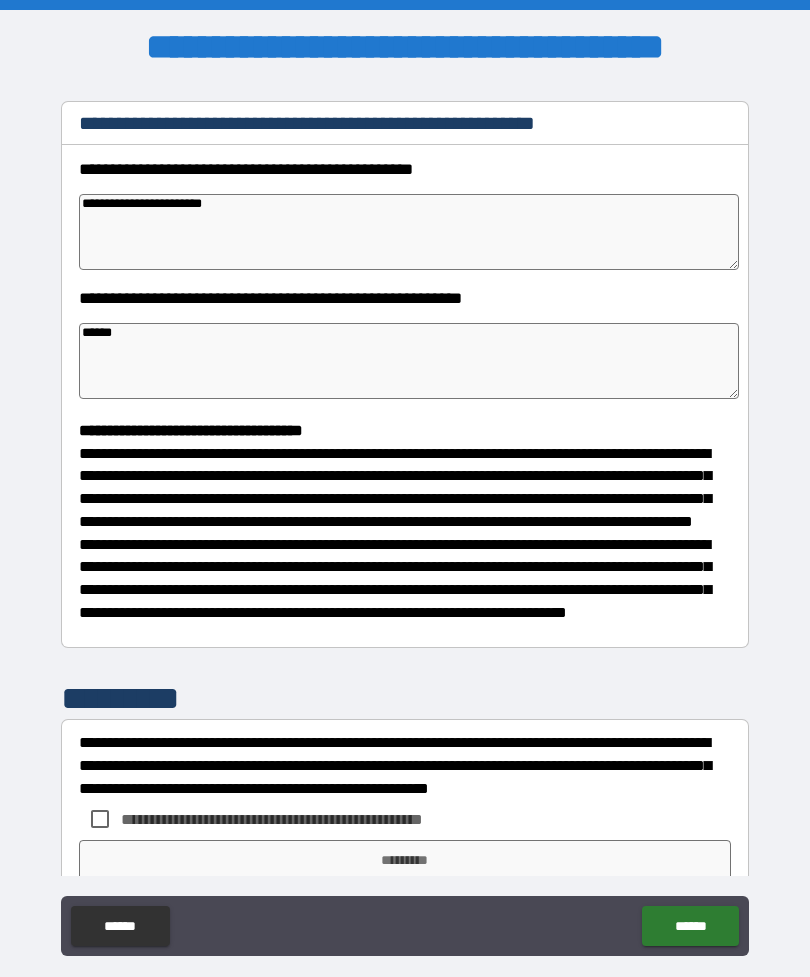 type on "*" 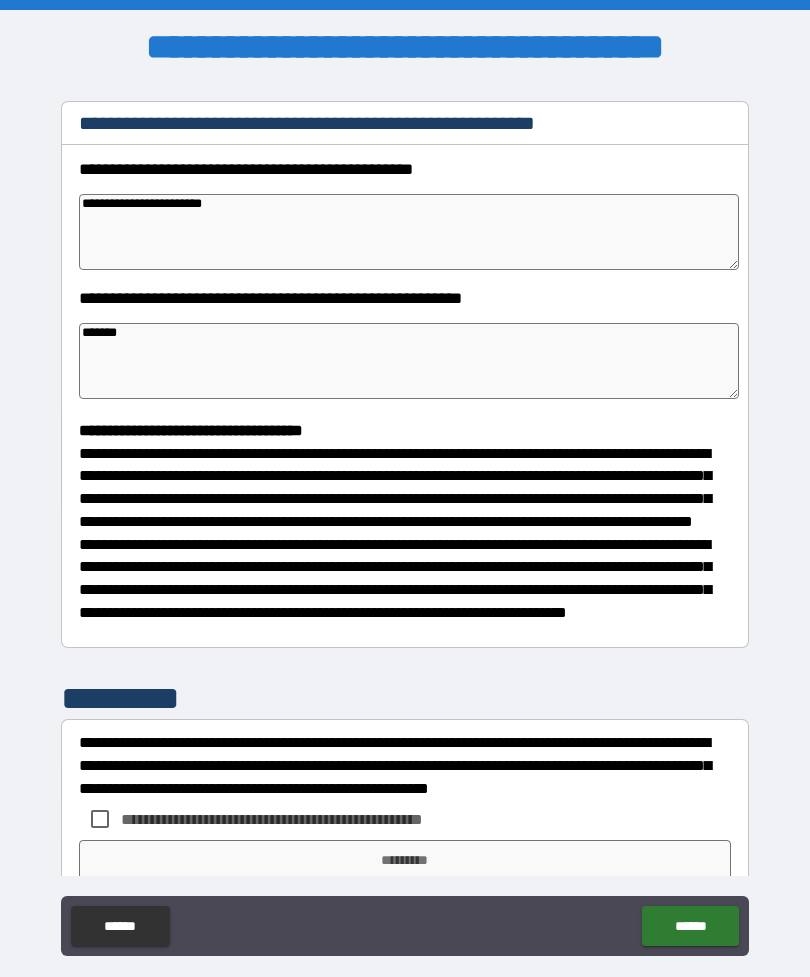 type on "*" 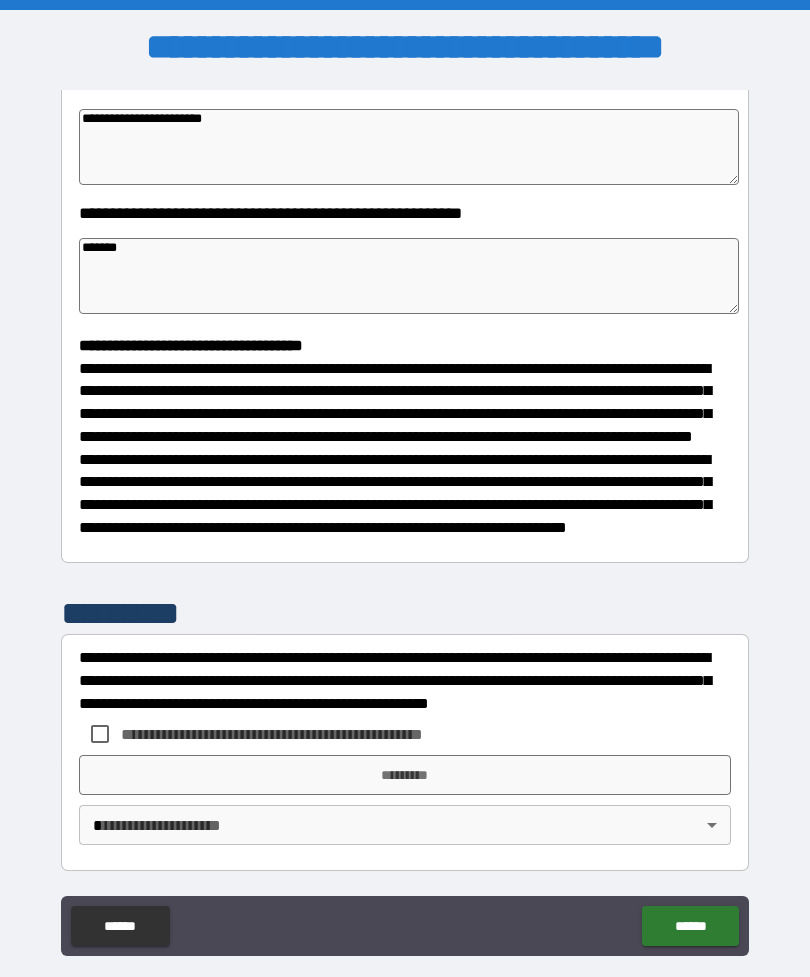 scroll, scrollTop: 370, scrollLeft: 0, axis: vertical 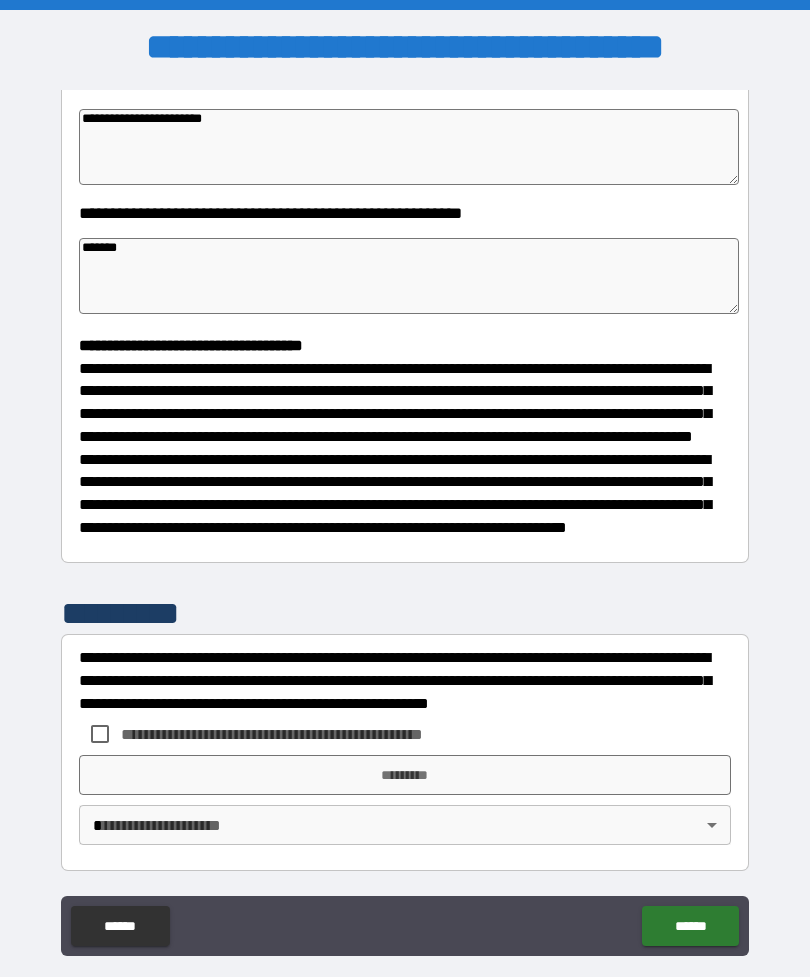type on "*******" 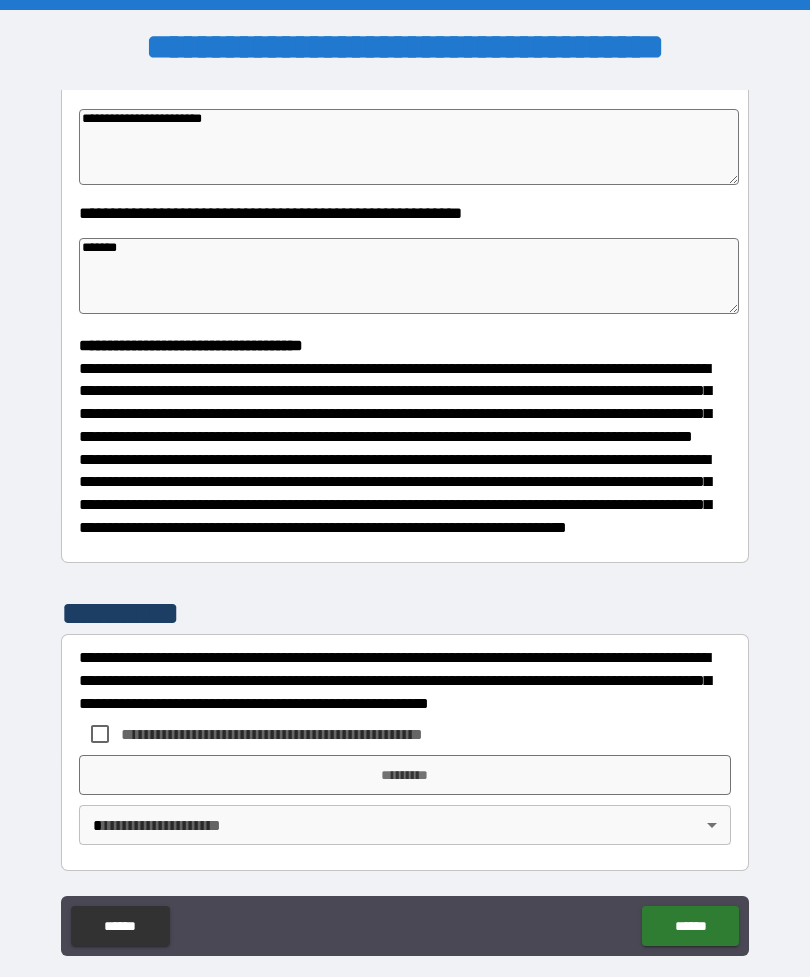 type on "*" 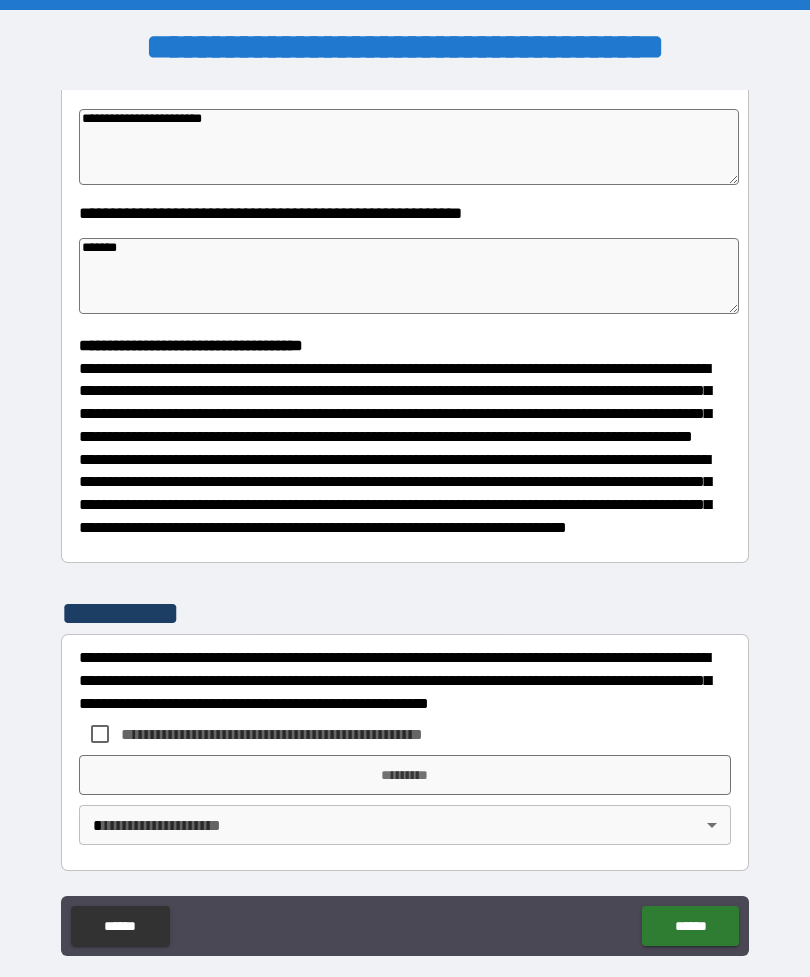 type on "*" 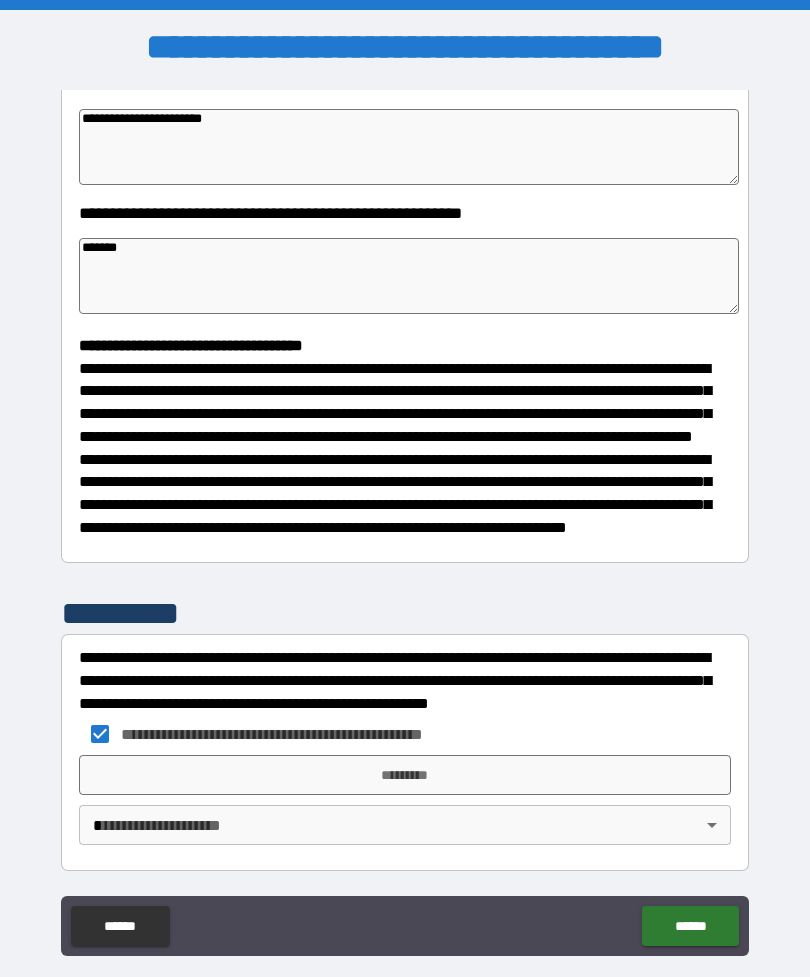 type on "*" 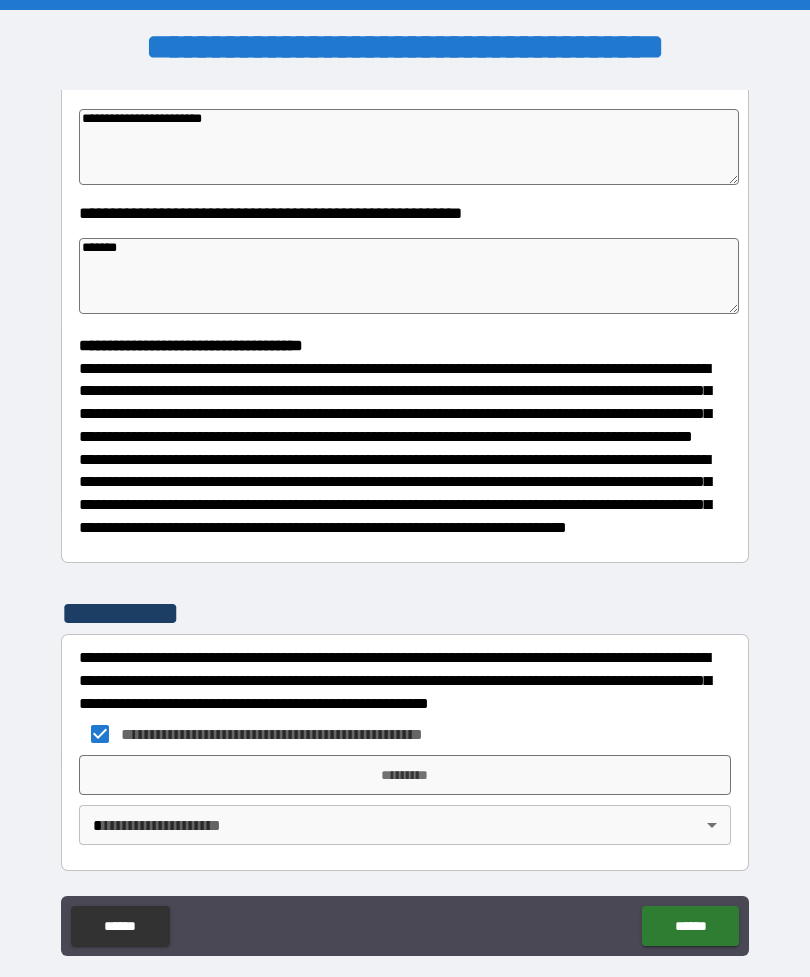 type on "*" 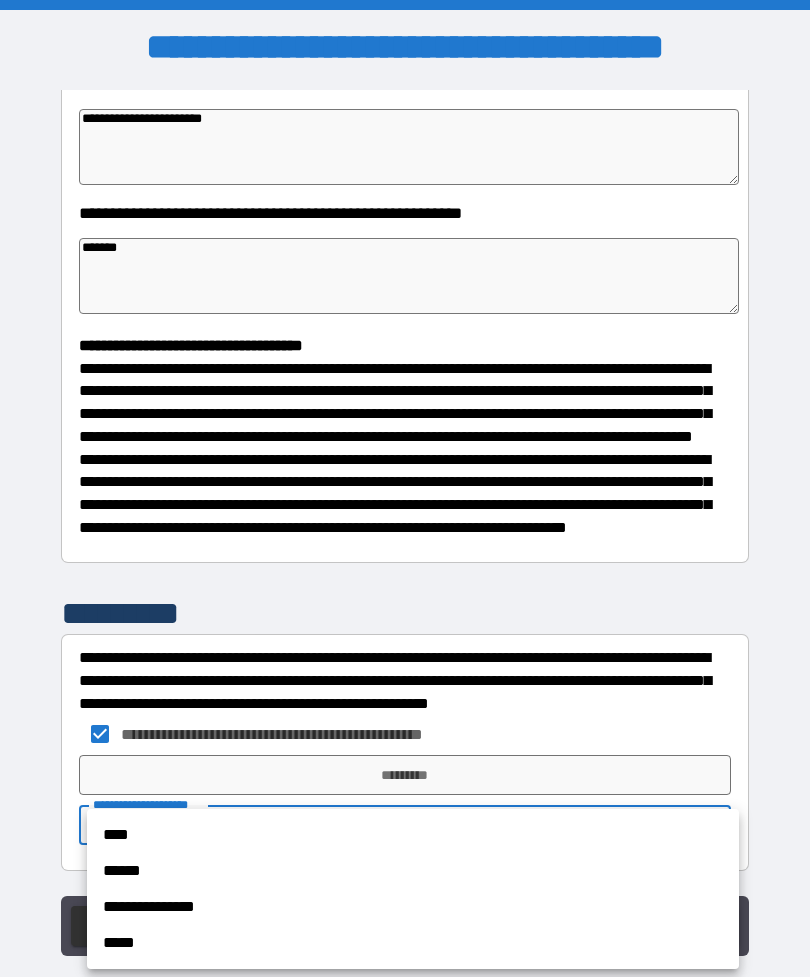 click at bounding box center (405, 488) 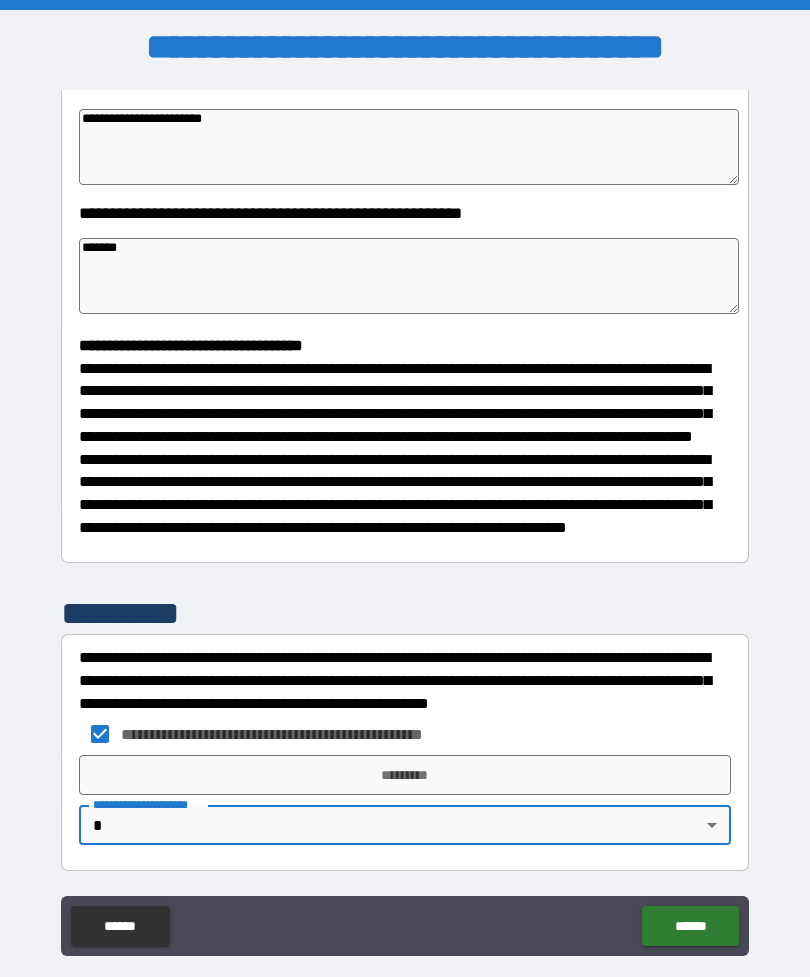 click on "*********" at bounding box center [405, 775] 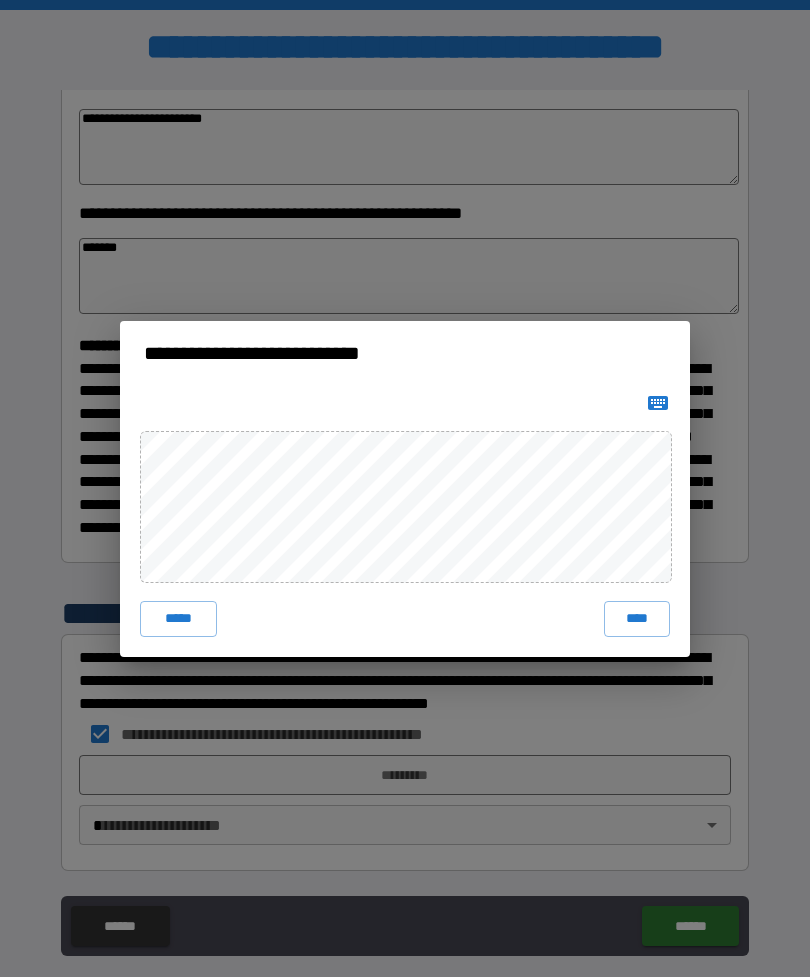 click on "****" at bounding box center [637, 619] 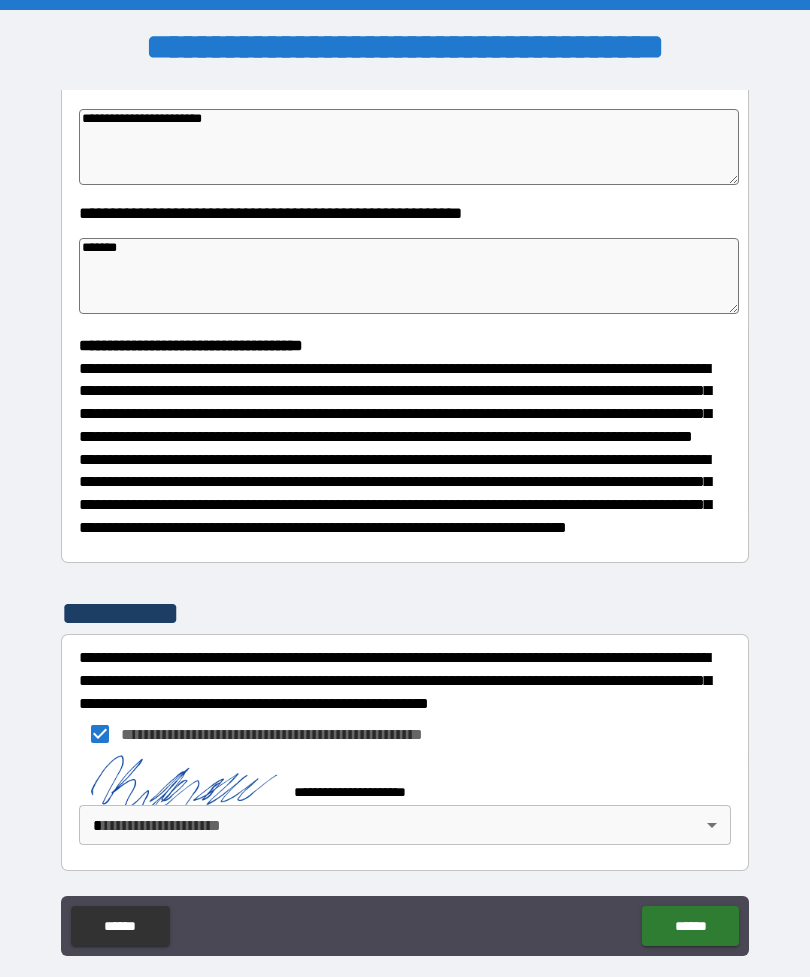 type on "*" 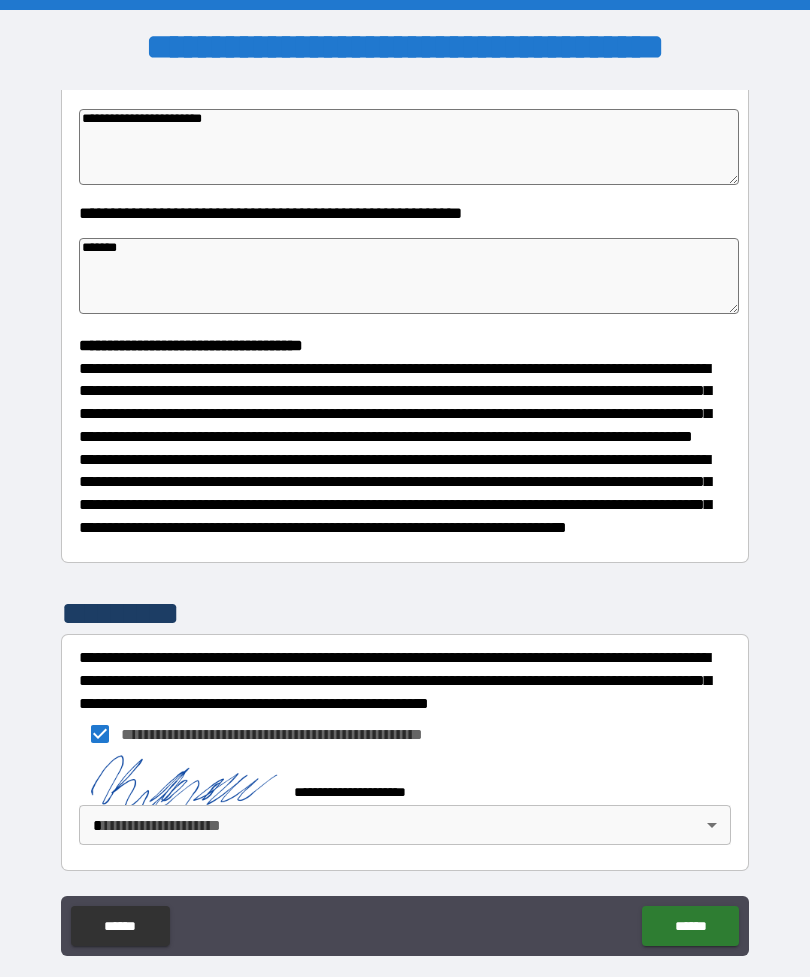 type on "*" 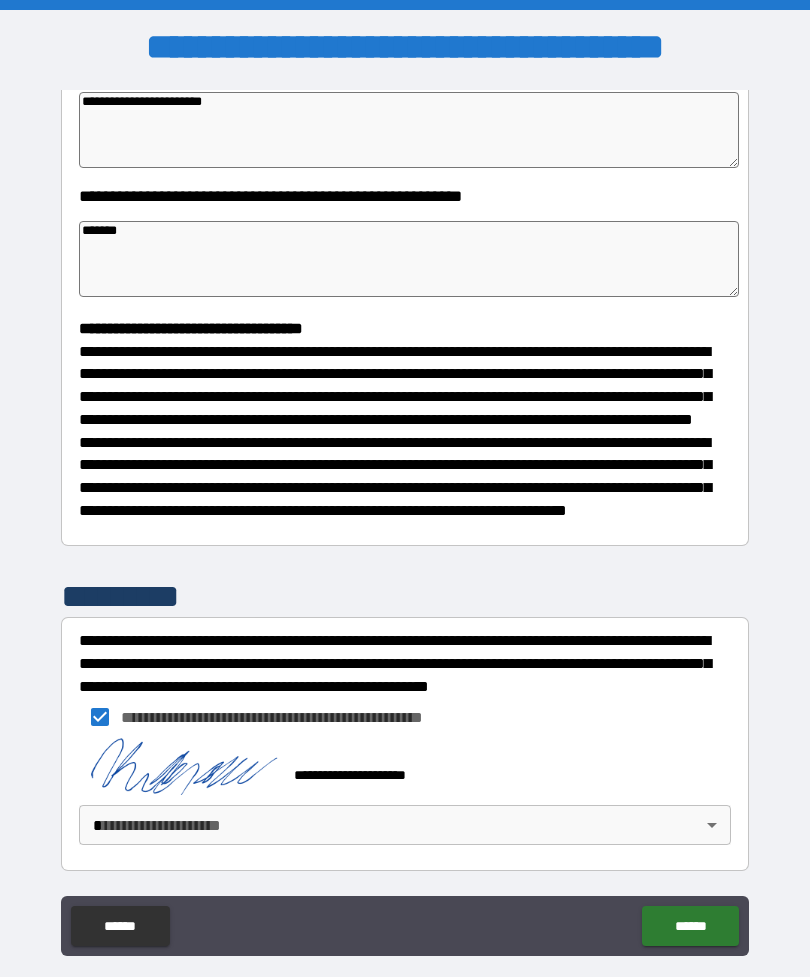 click on "**********" at bounding box center [405, 520] 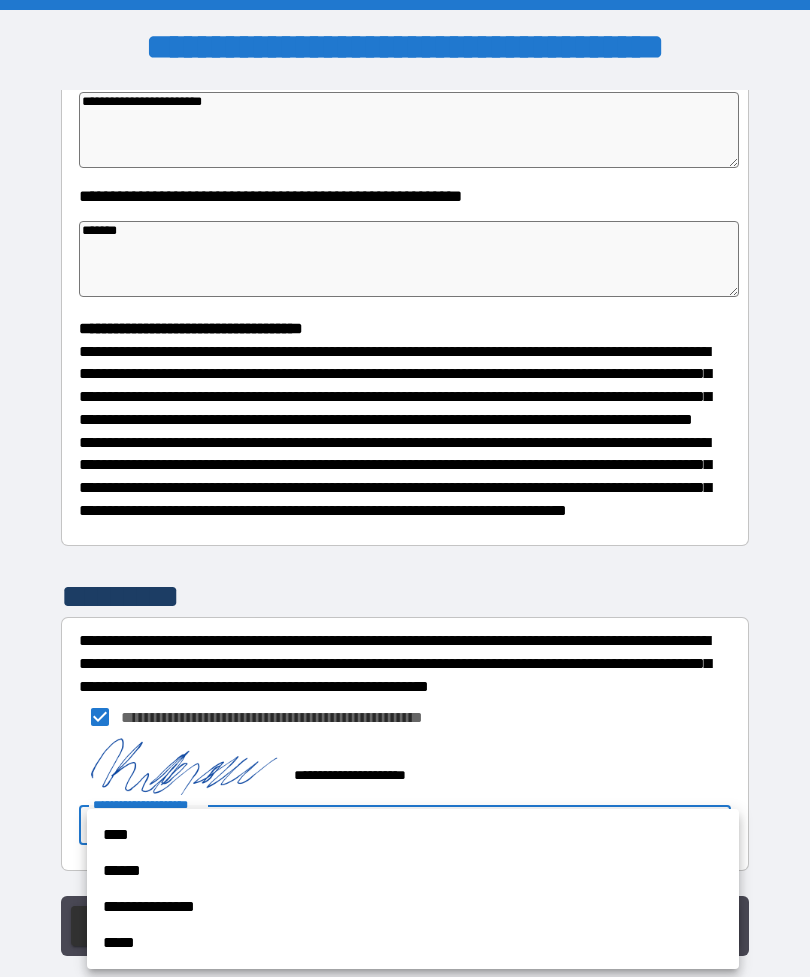 click on "*****" at bounding box center (413, 943) 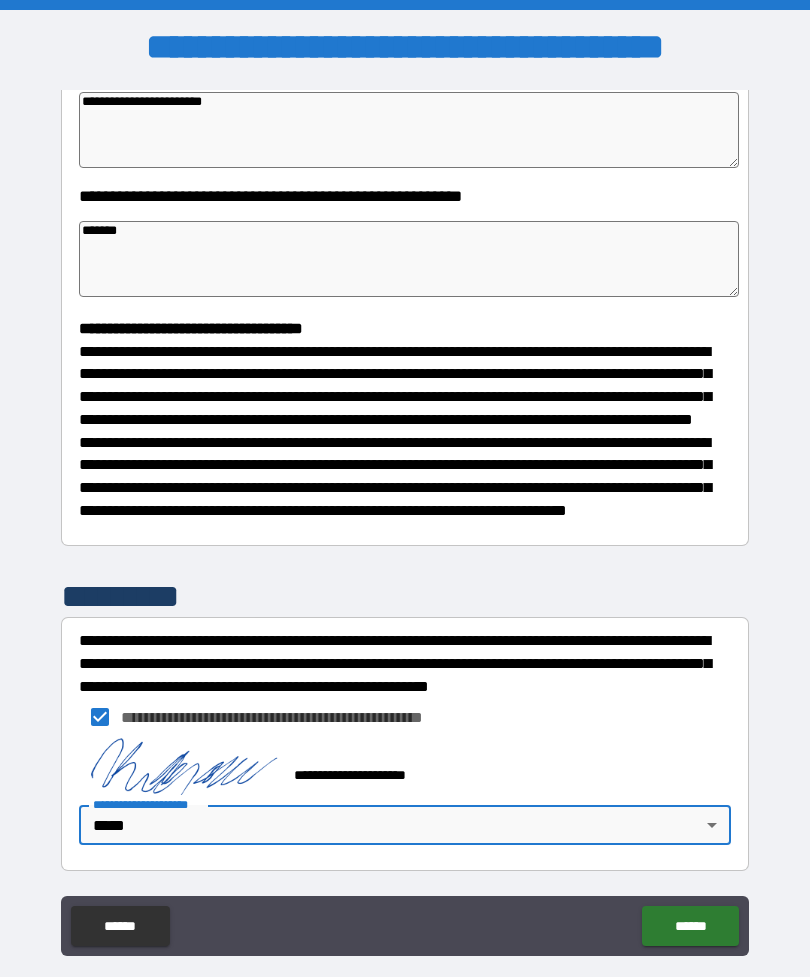 type on "*" 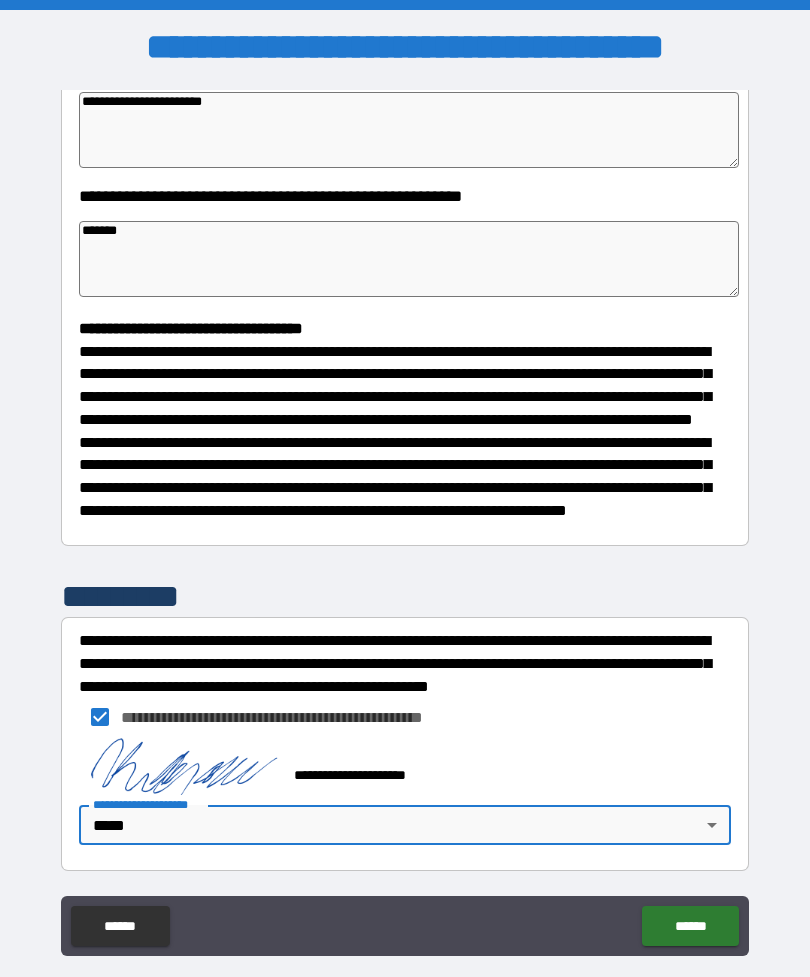 type on "*" 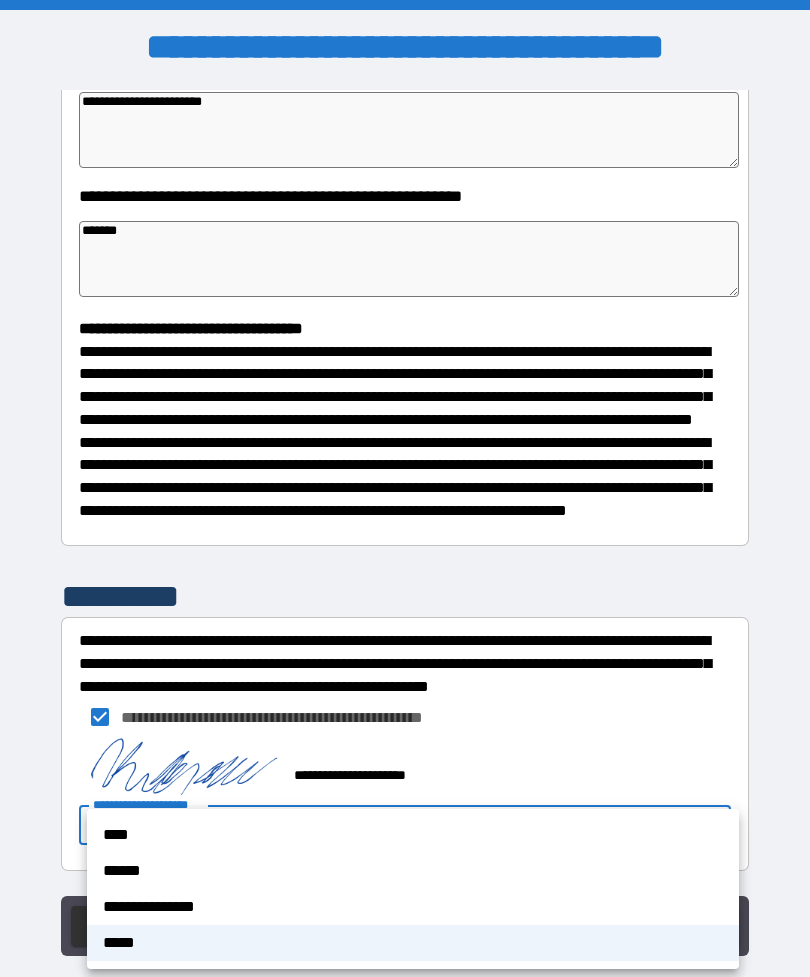 click on "**********" at bounding box center (413, 907) 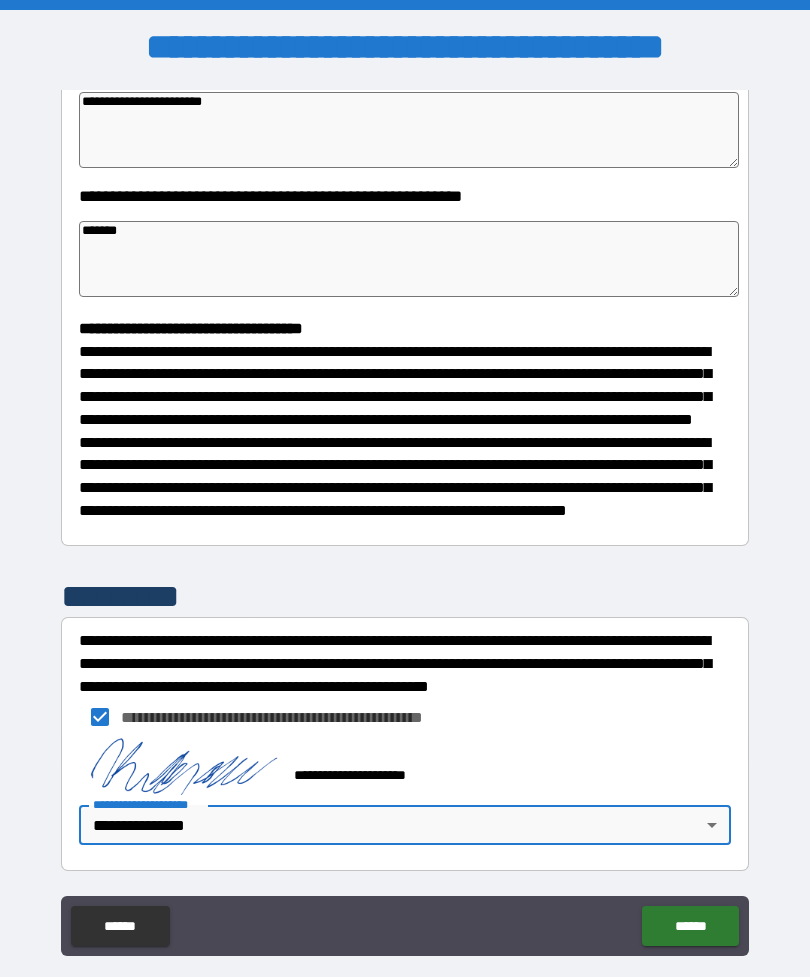 type on "*" 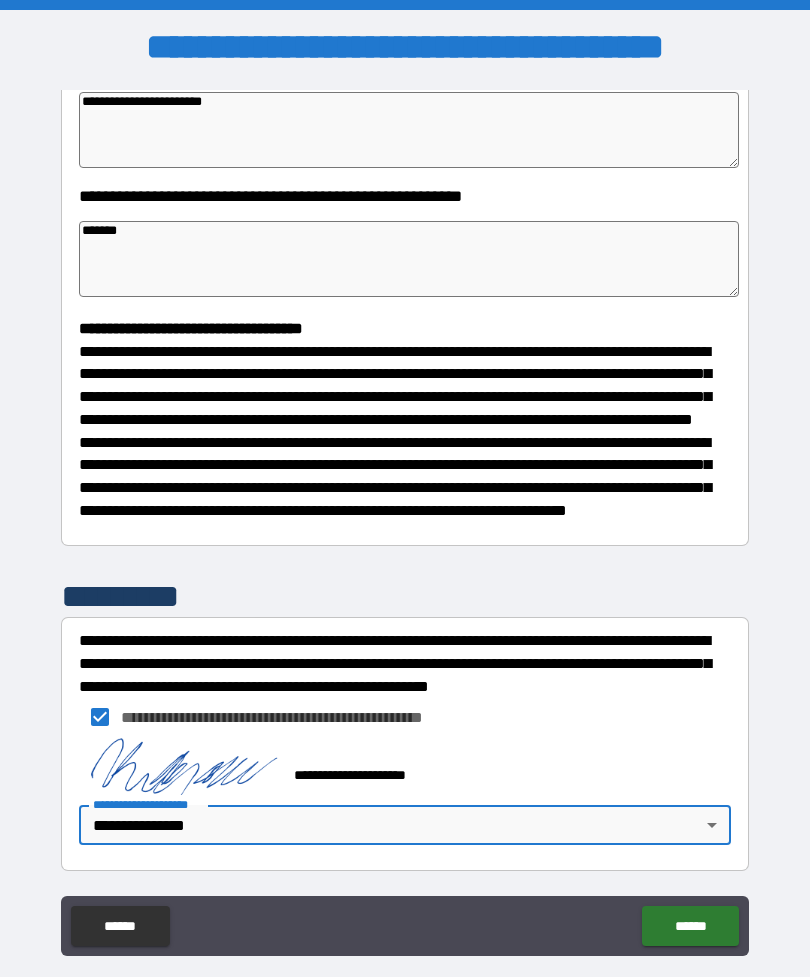 type on "*" 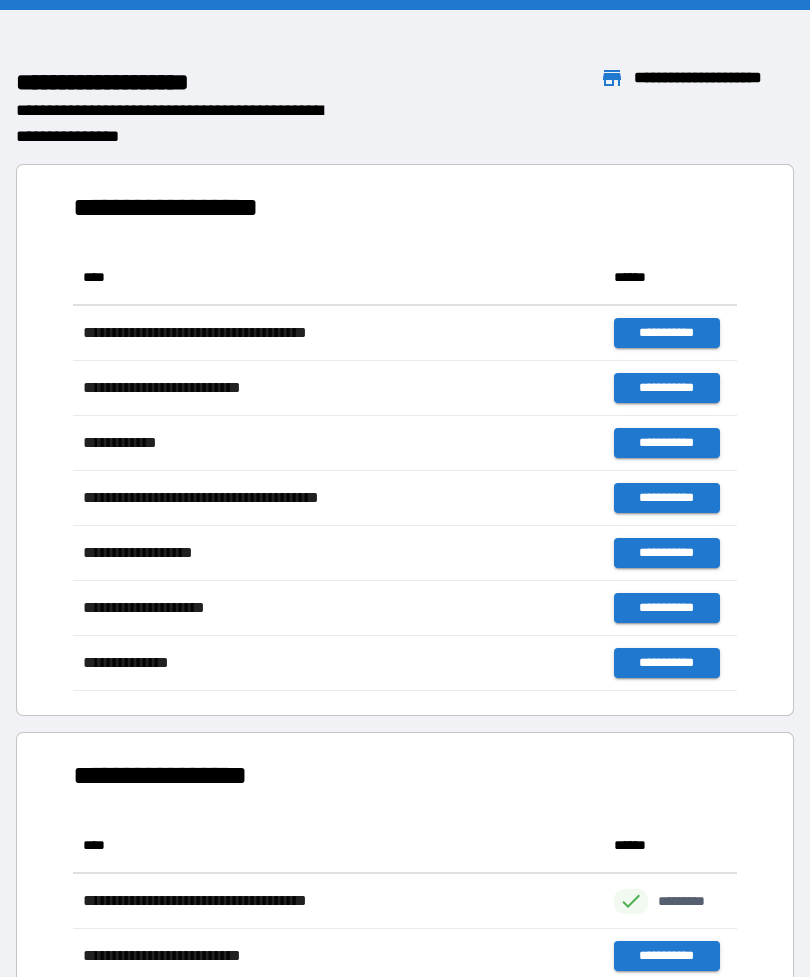 scroll, scrollTop: 441, scrollLeft: 664, axis: both 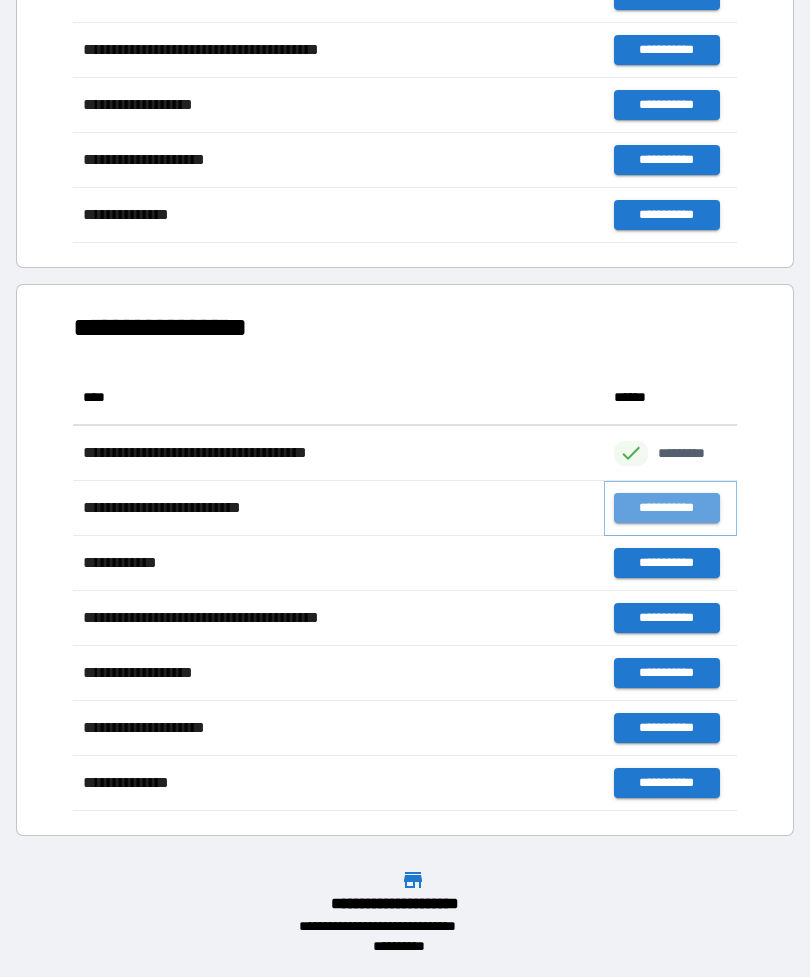 click on "**********" at bounding box center [666, 508] 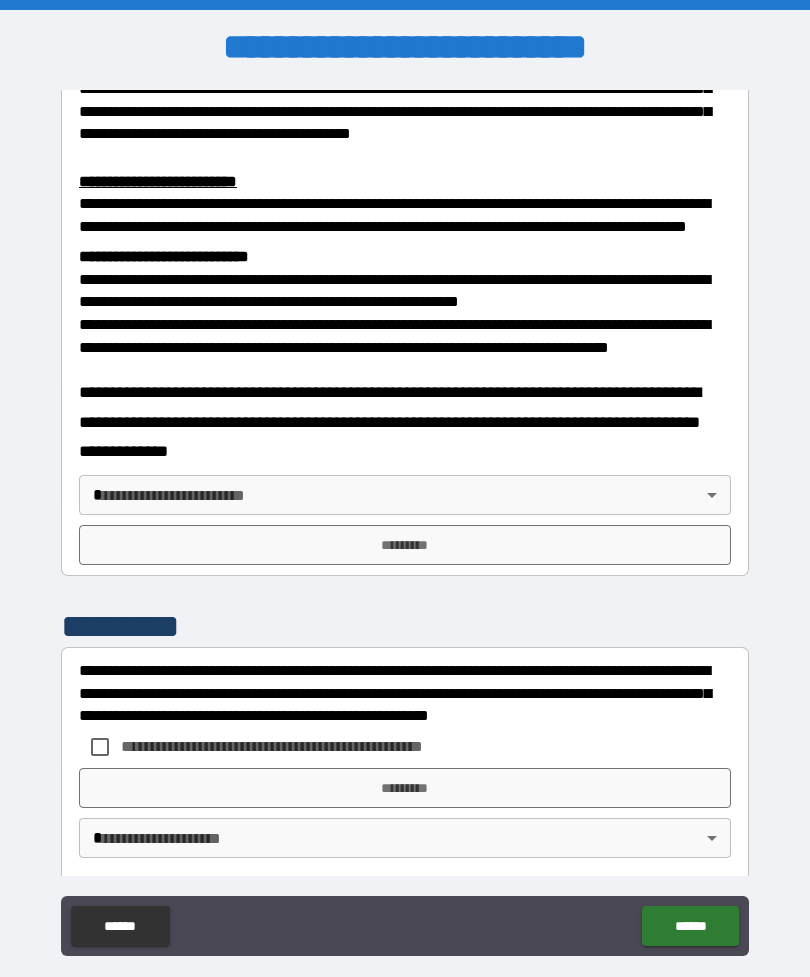 scroll, scrollTop: 628, scrollLeft: 0, axis: vertical 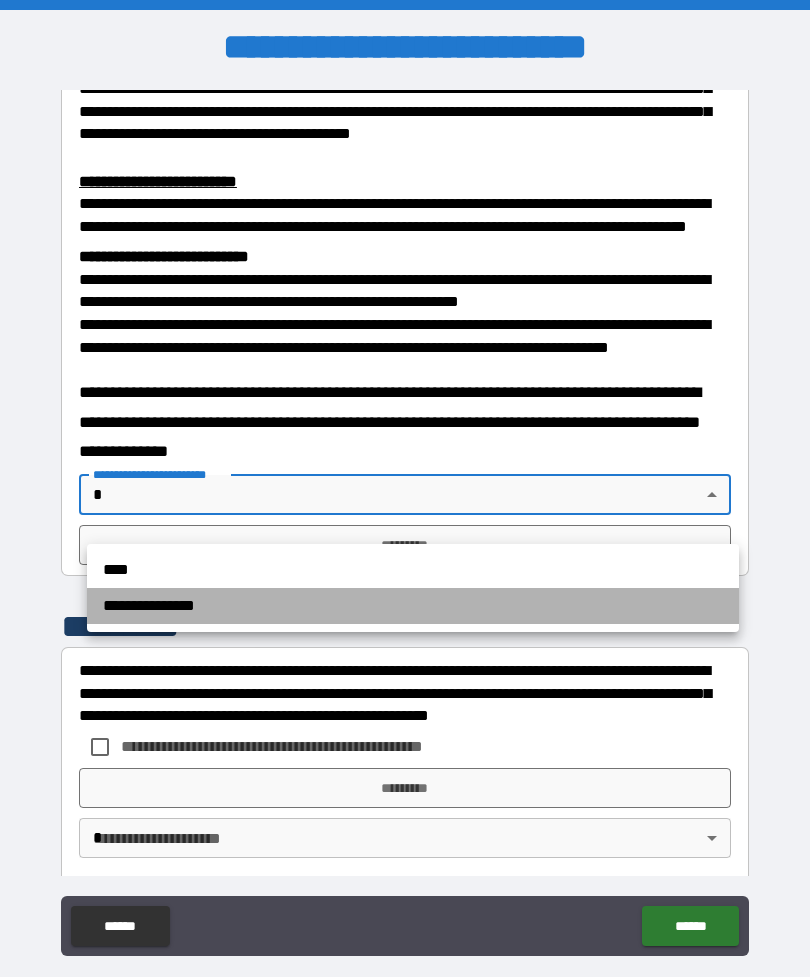 click on "**********" at bounding box center [413, 606] 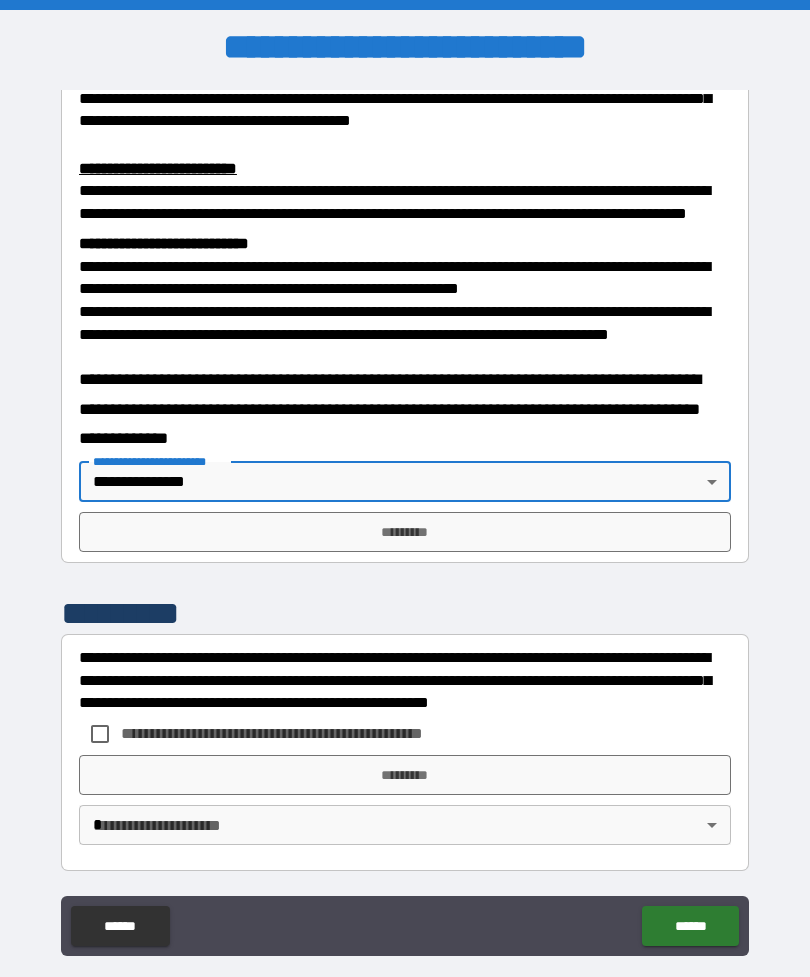 scroll, scrollTop: 660, scrollLeft: 0, axis: vertical 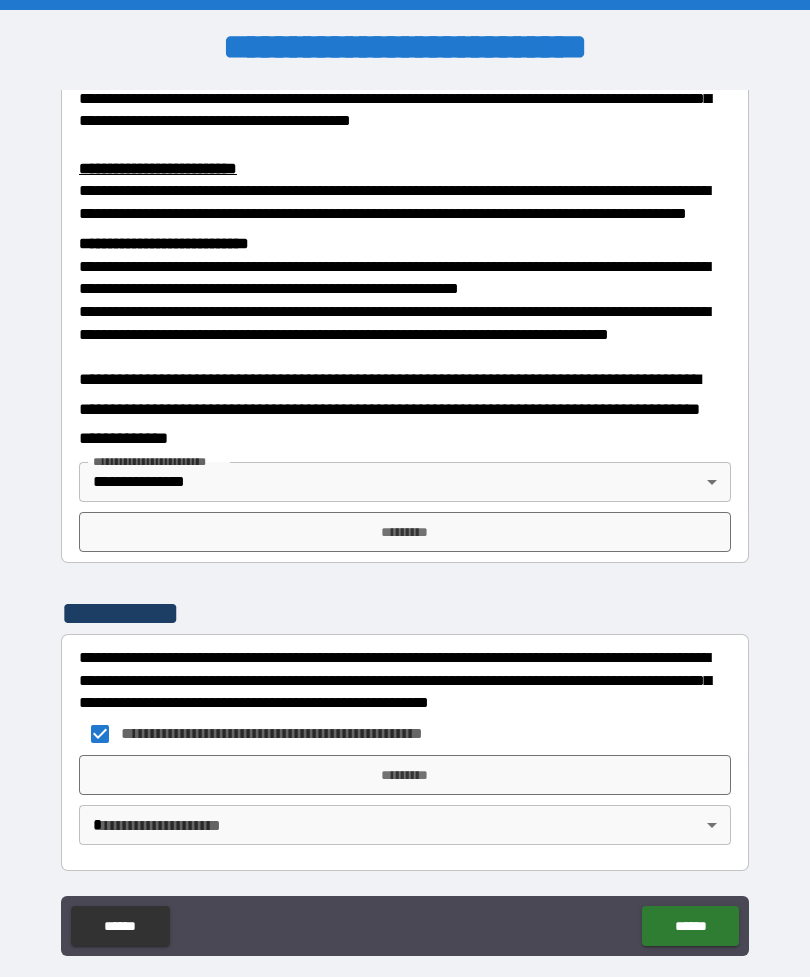 click on "*********" at bounding box center [405, 775] 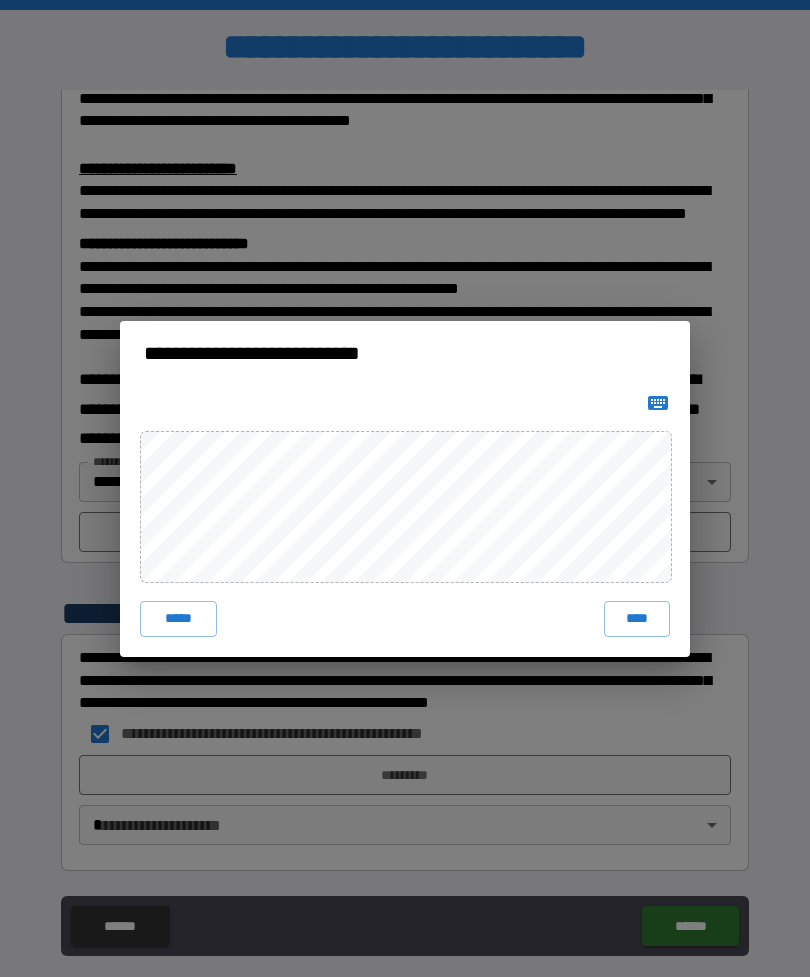 click on "****" at bounding box center (637, 619) 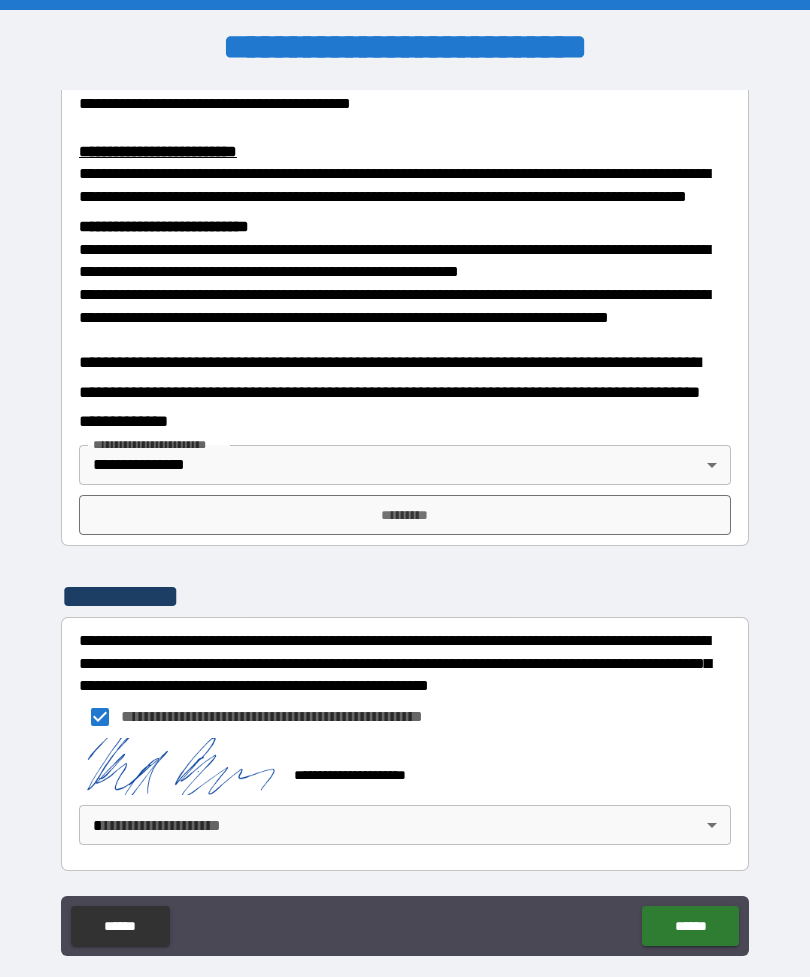 scroll, scrollTop: 650, scrollLeft: 0, axis: vertical 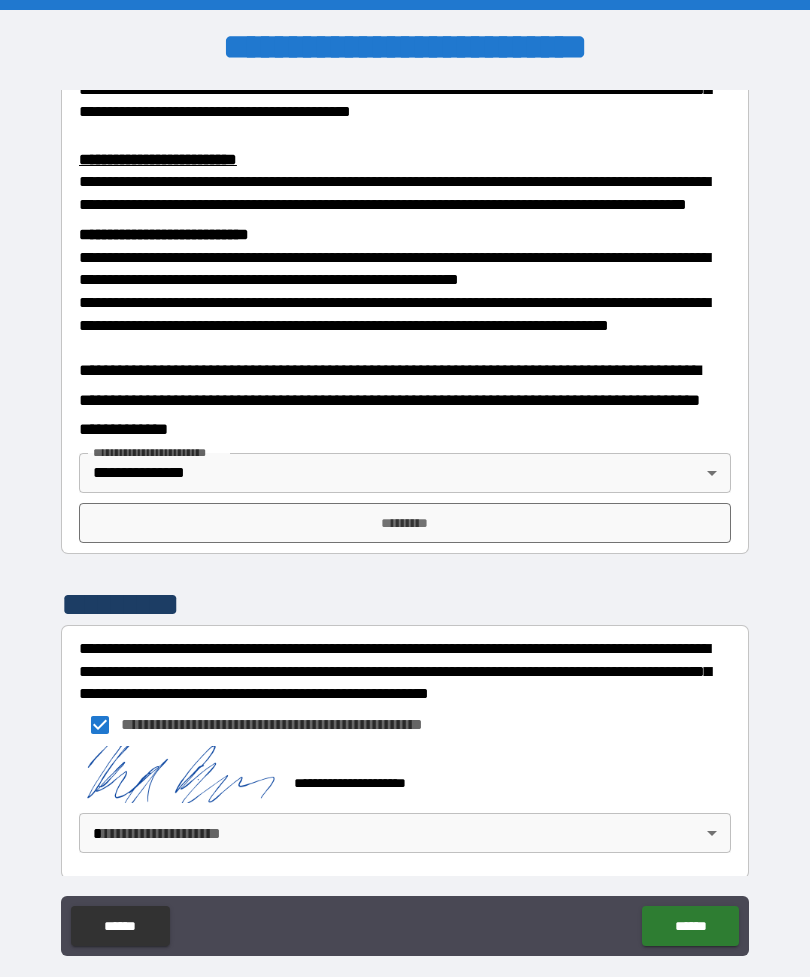 click on "******" at bounding box center [690, 926] 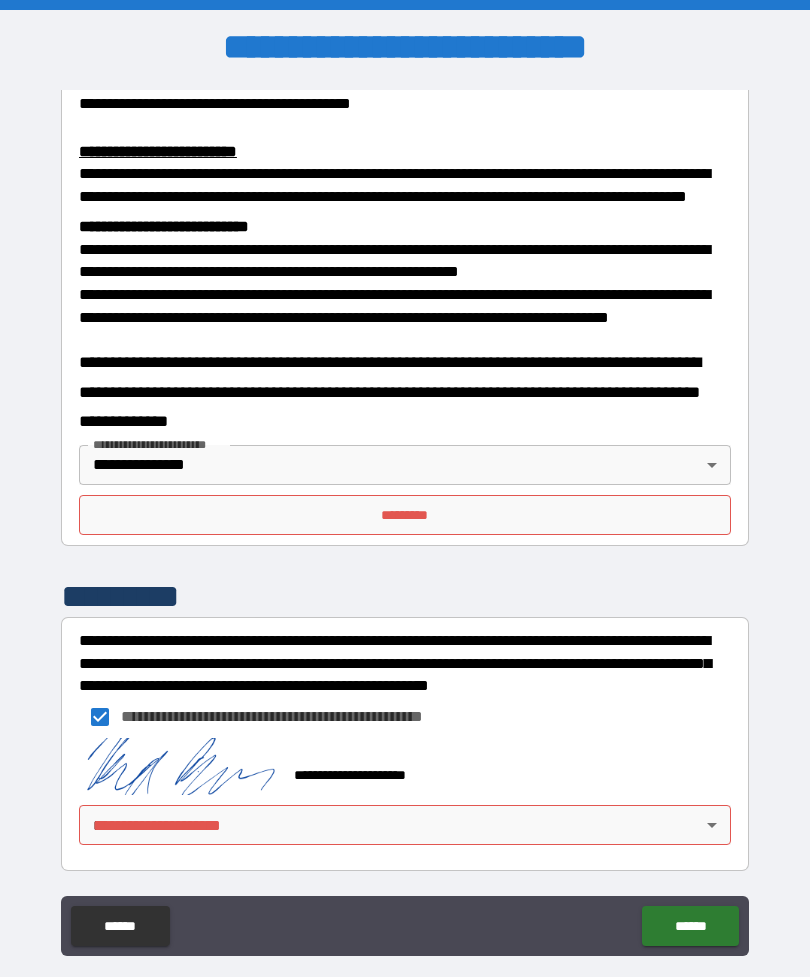 scroll, scrollTop: 677, scrollLeft: 0, axis: vertical 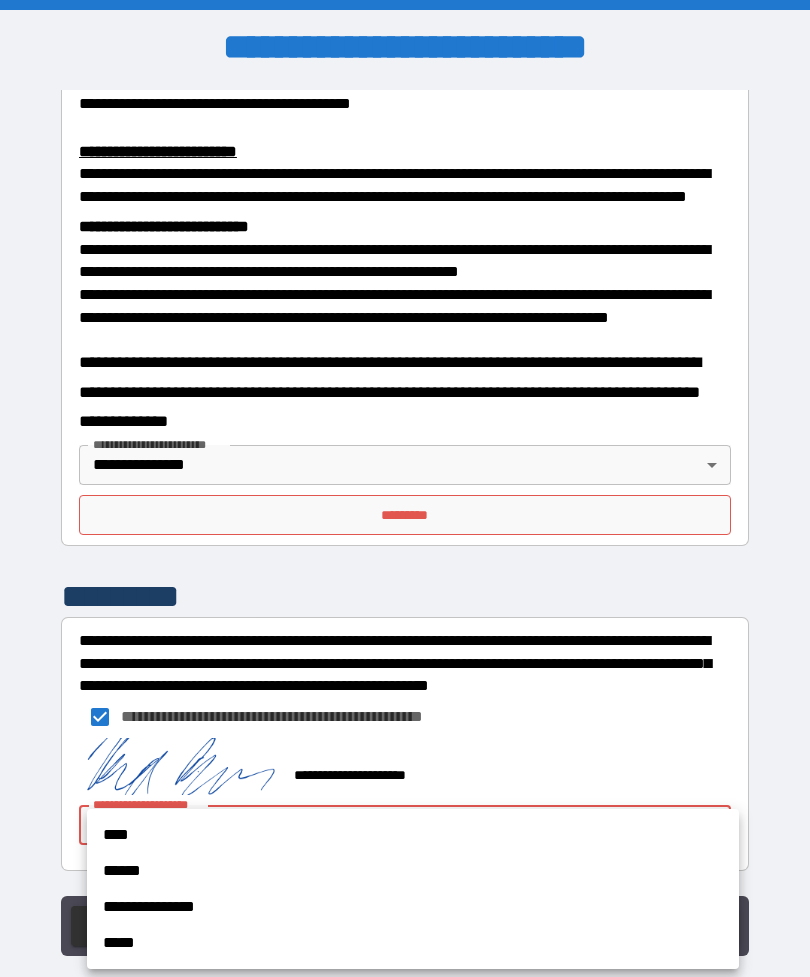 click on "**********" at bounding box center (413, 907) 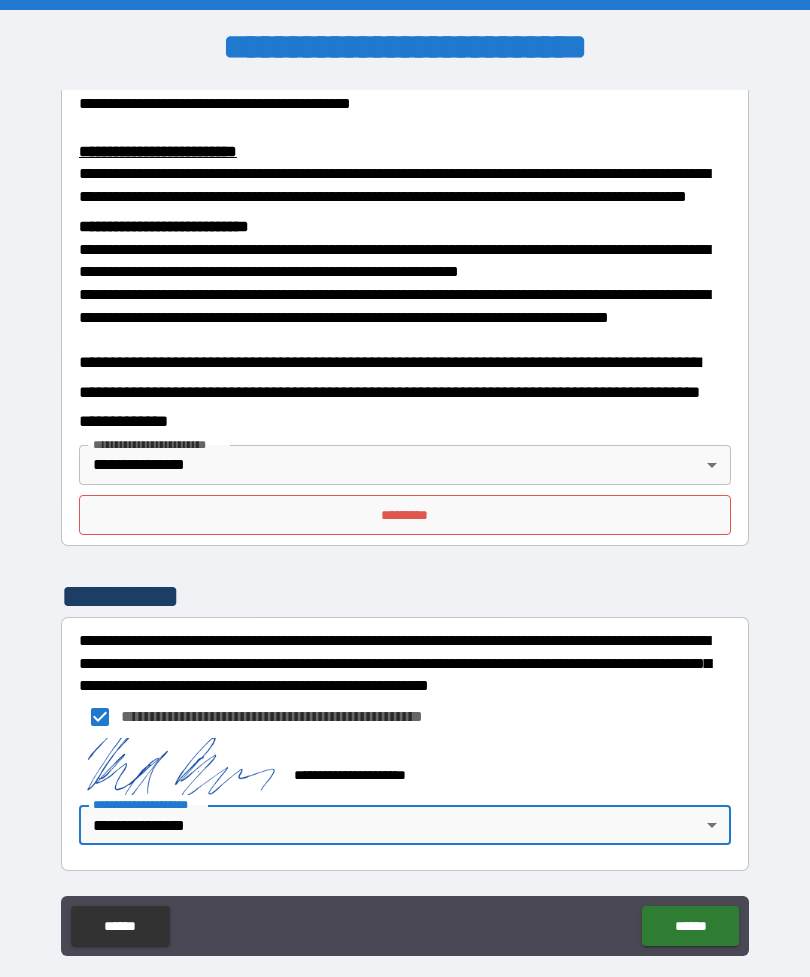 type on "**********" 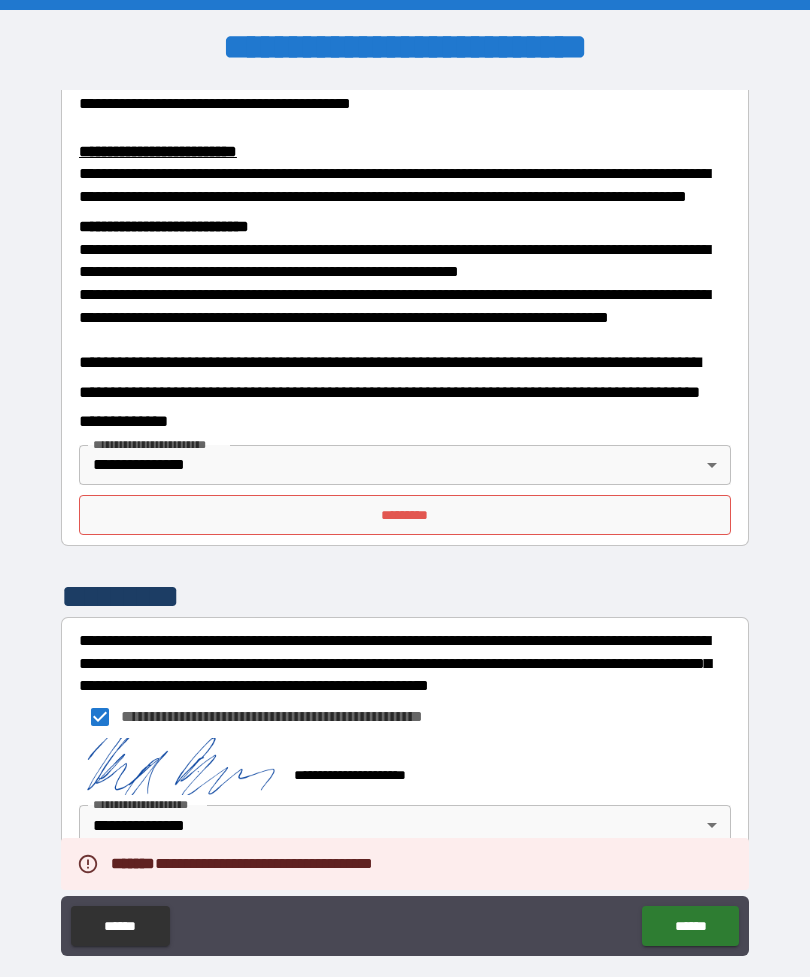 click on "*********" at bounding box center [405, 515] 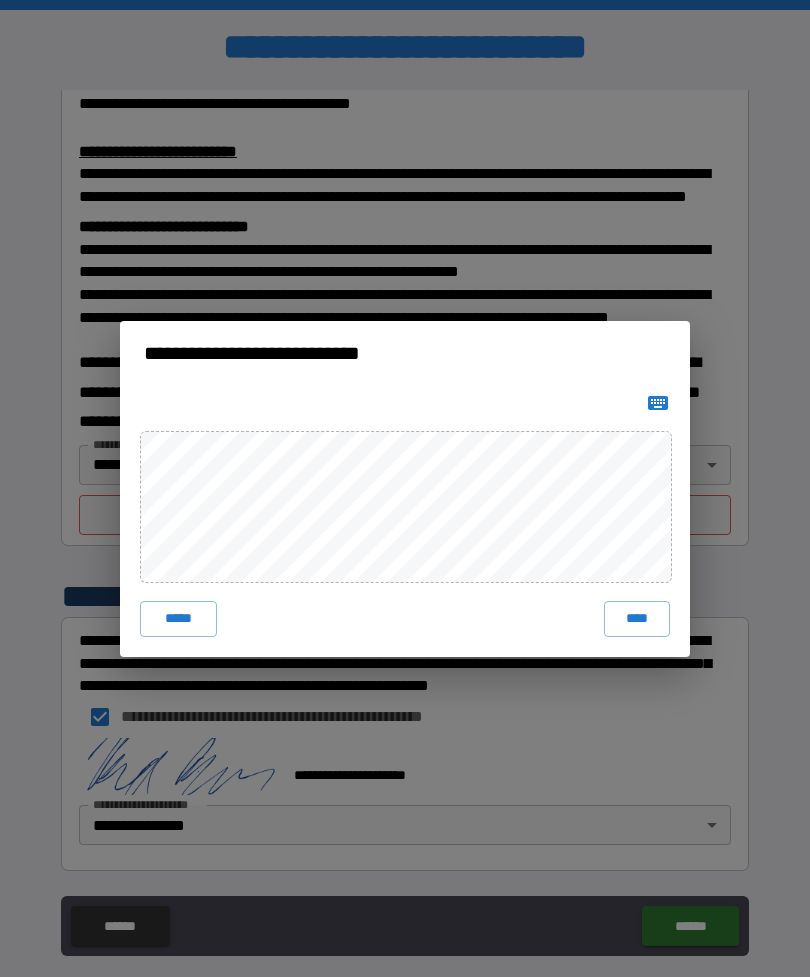 click on "****" at bounding box center (637, 619) 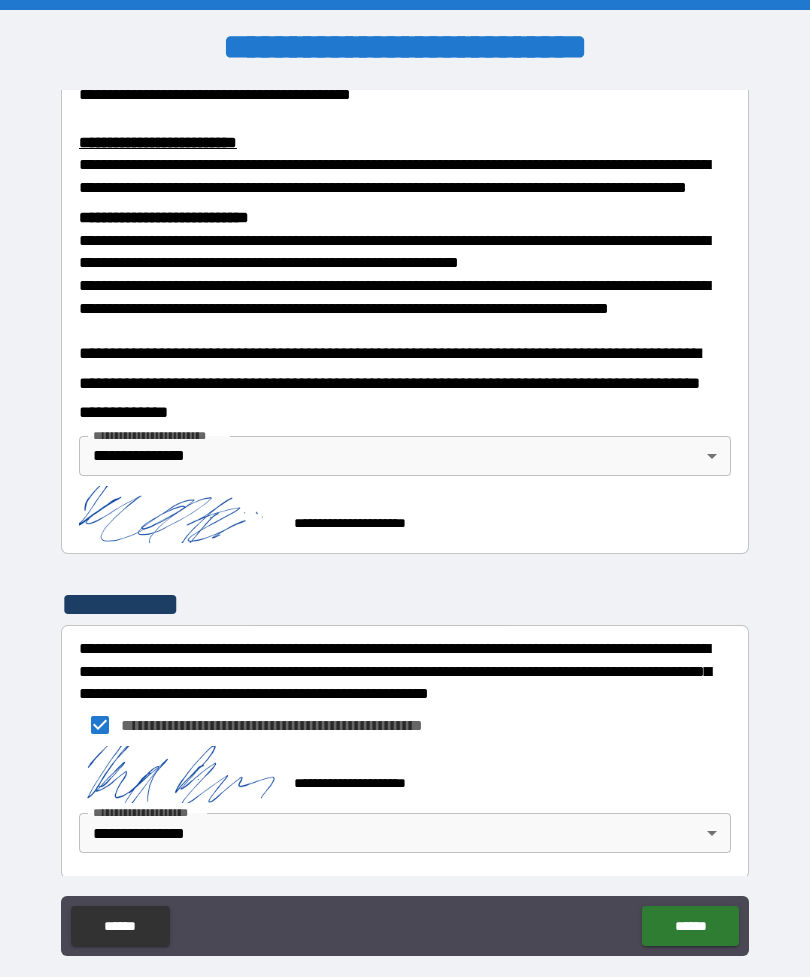 click on "******" at bounding box center [690, 926] 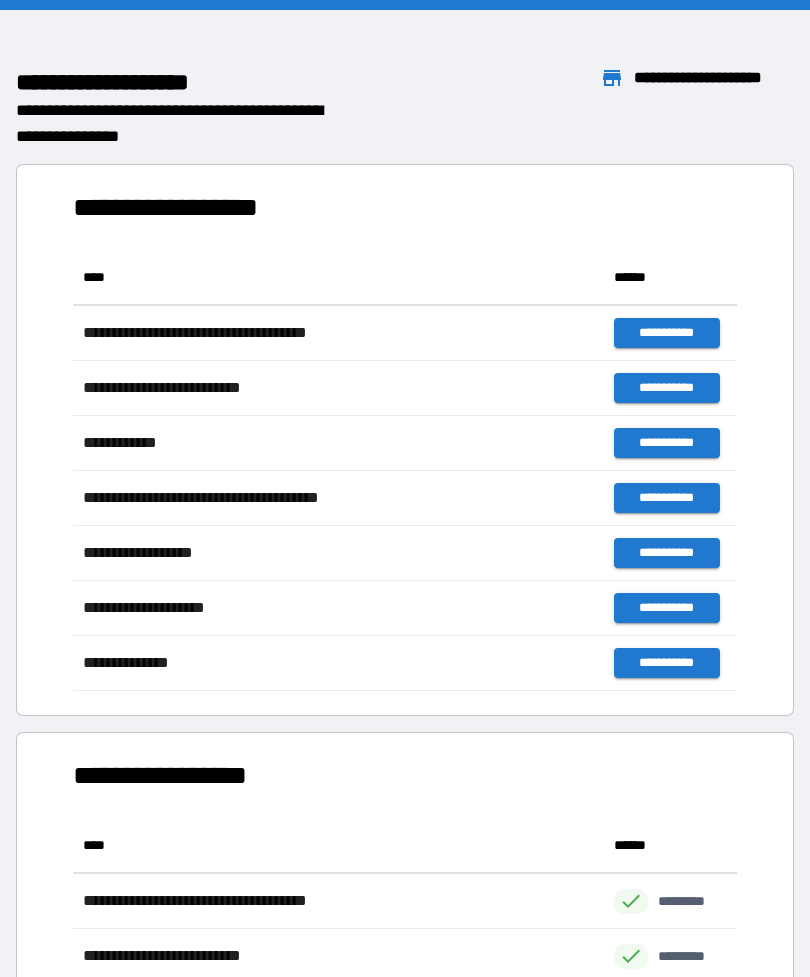 scroll, scrollTop: 1, scrollLeft: 1, axis: both 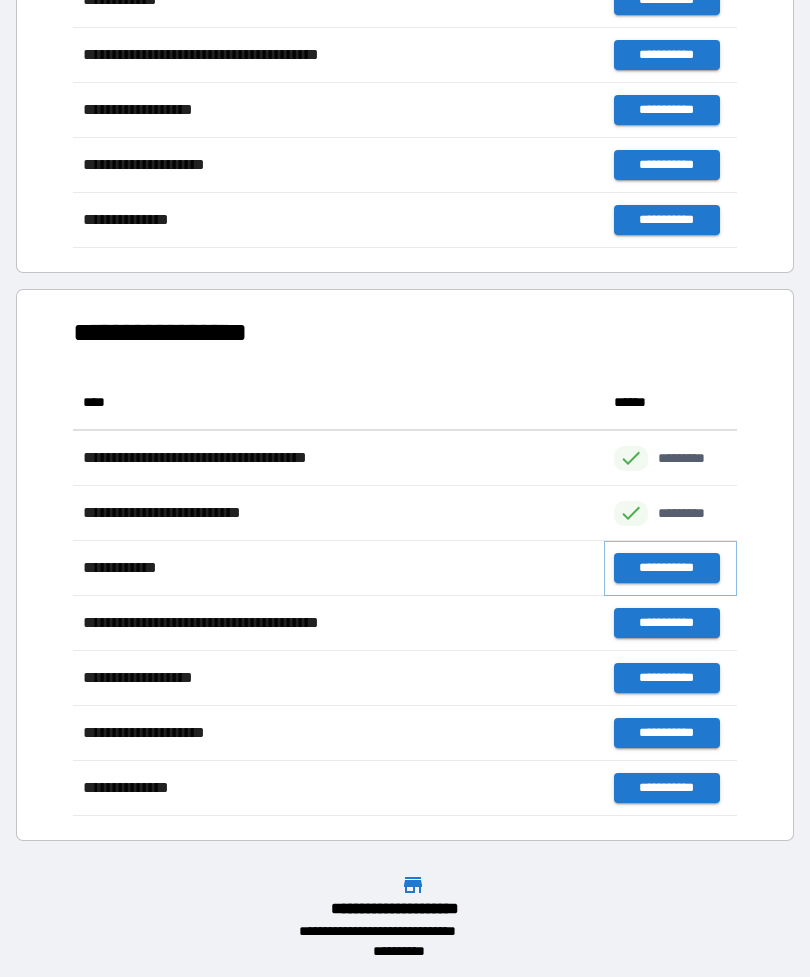 click on "**********" at bounding box center [666, 568] 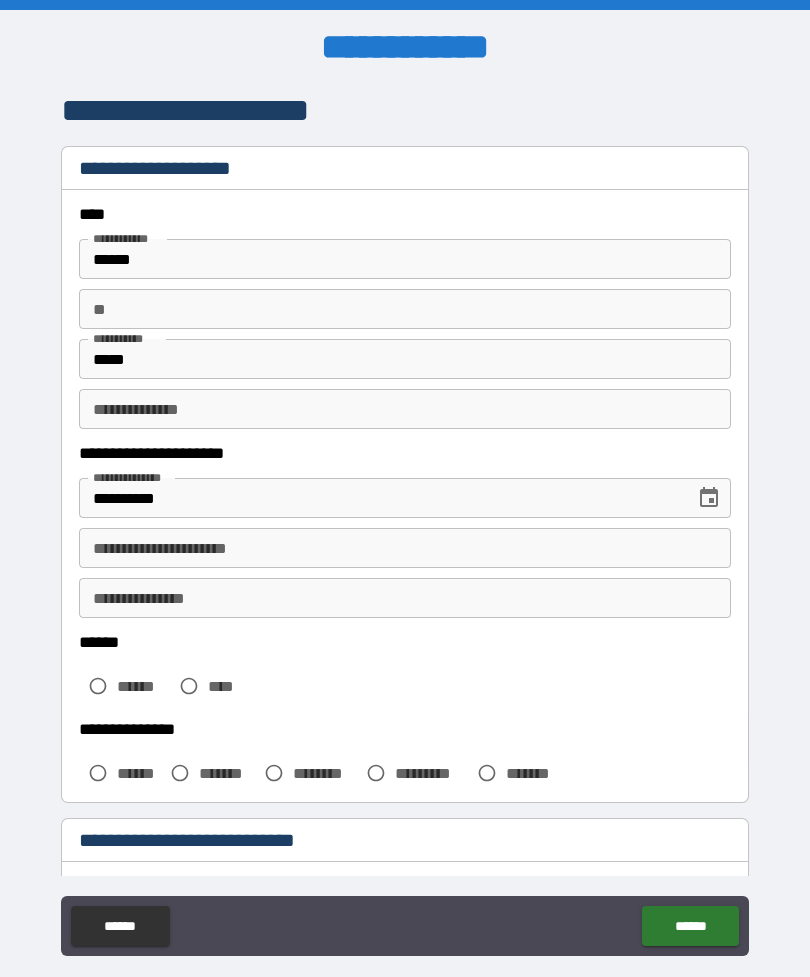 click on "**********" at bounding box center (405, 409) 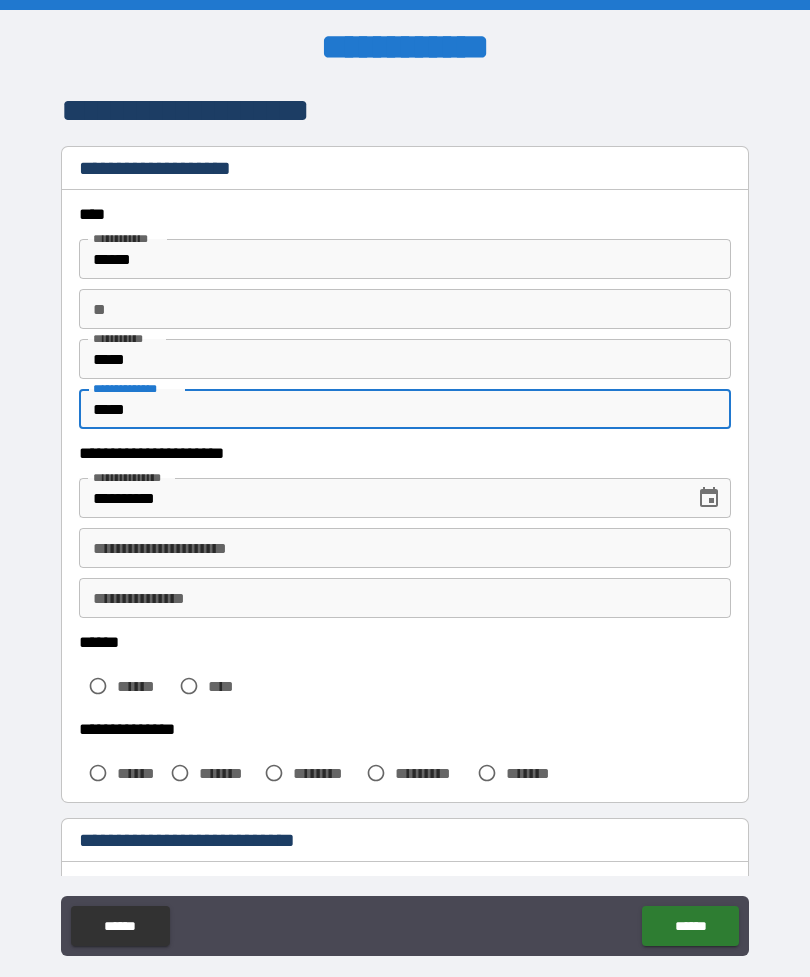 type on "*****" 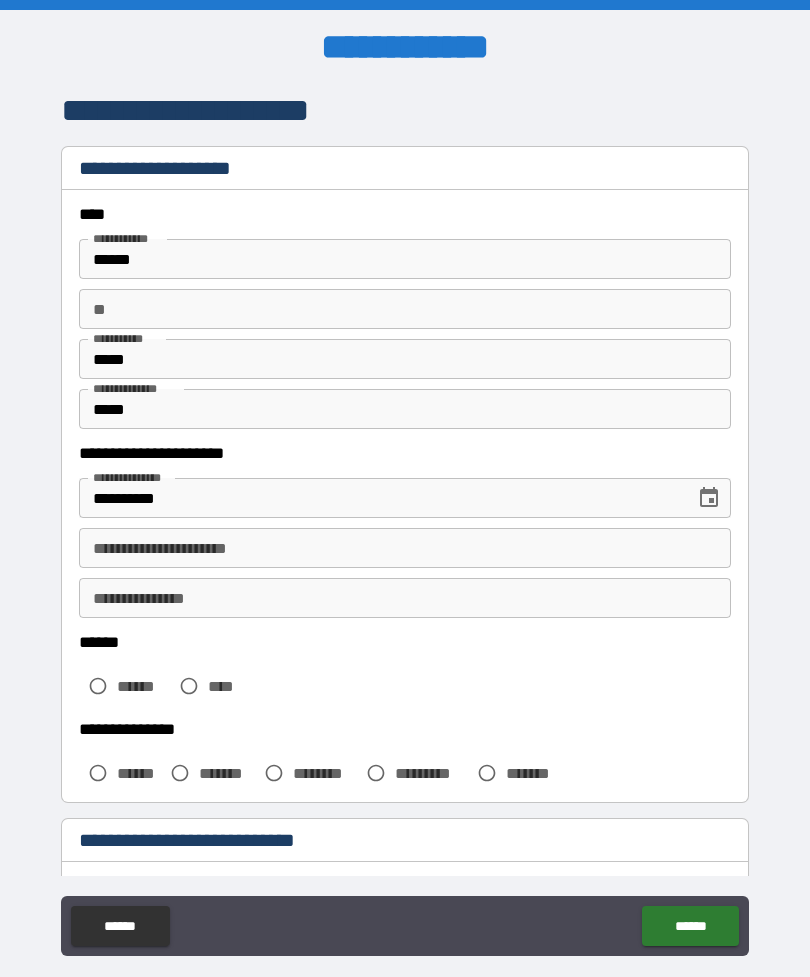 click on "**********" at bounding box center [405, 548] 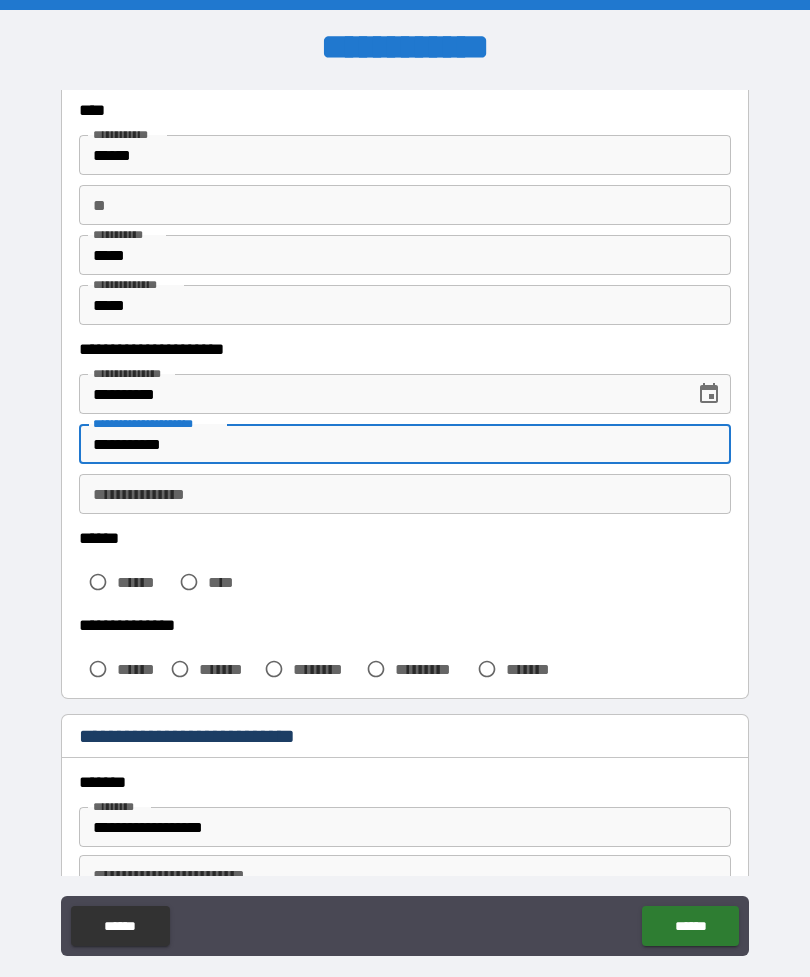 scroll, scrollTop: 111, scrollLeft: 0, axis: vertical 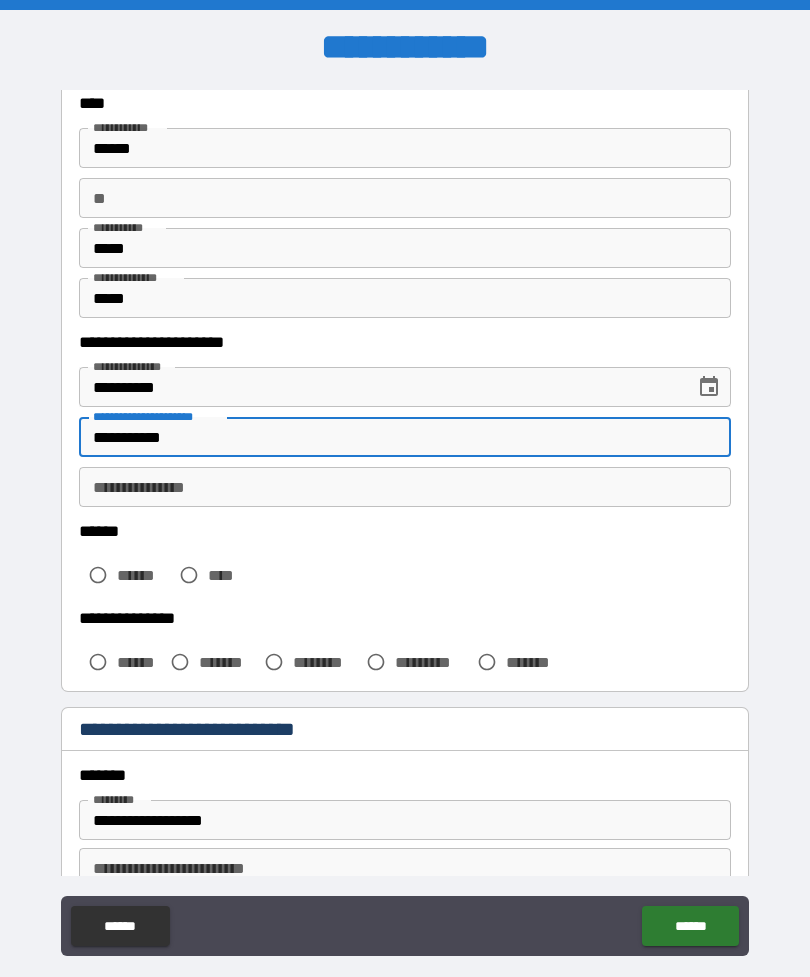 type on "**********" 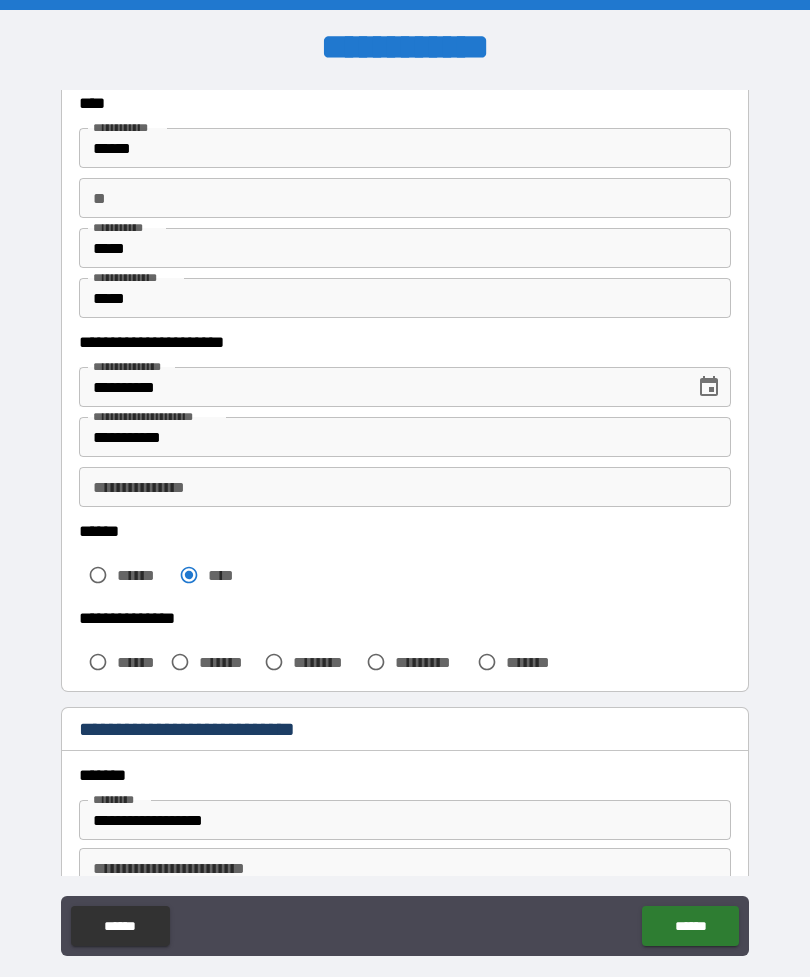 click on "**********" at bounding box center [405, 487] 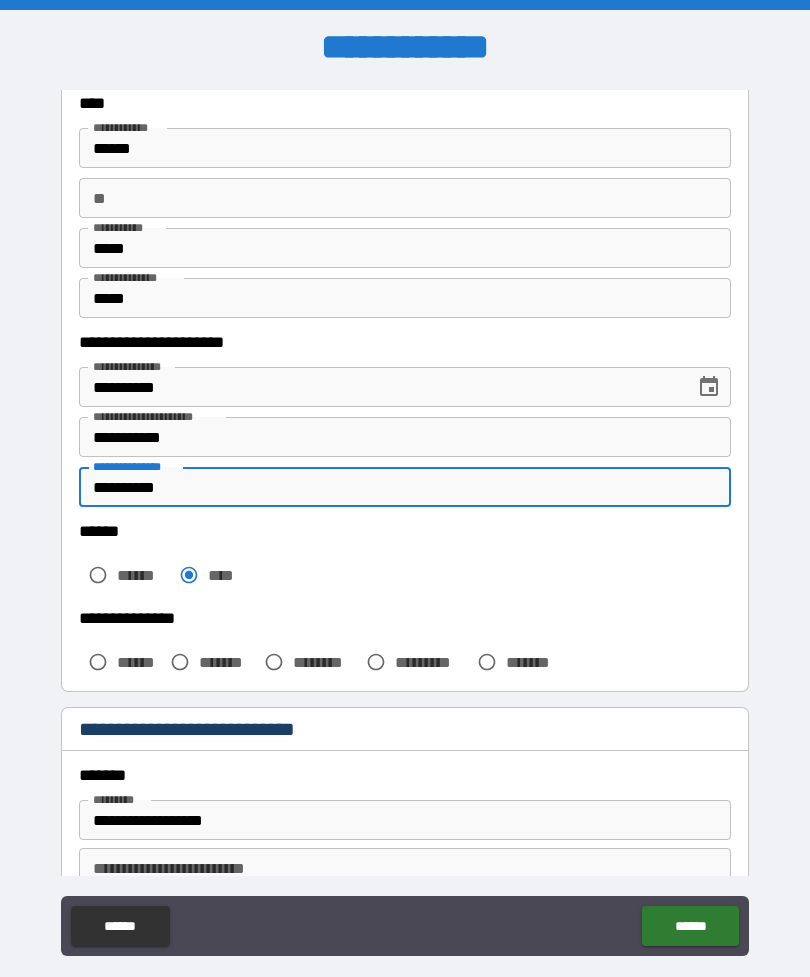 type on "**********" 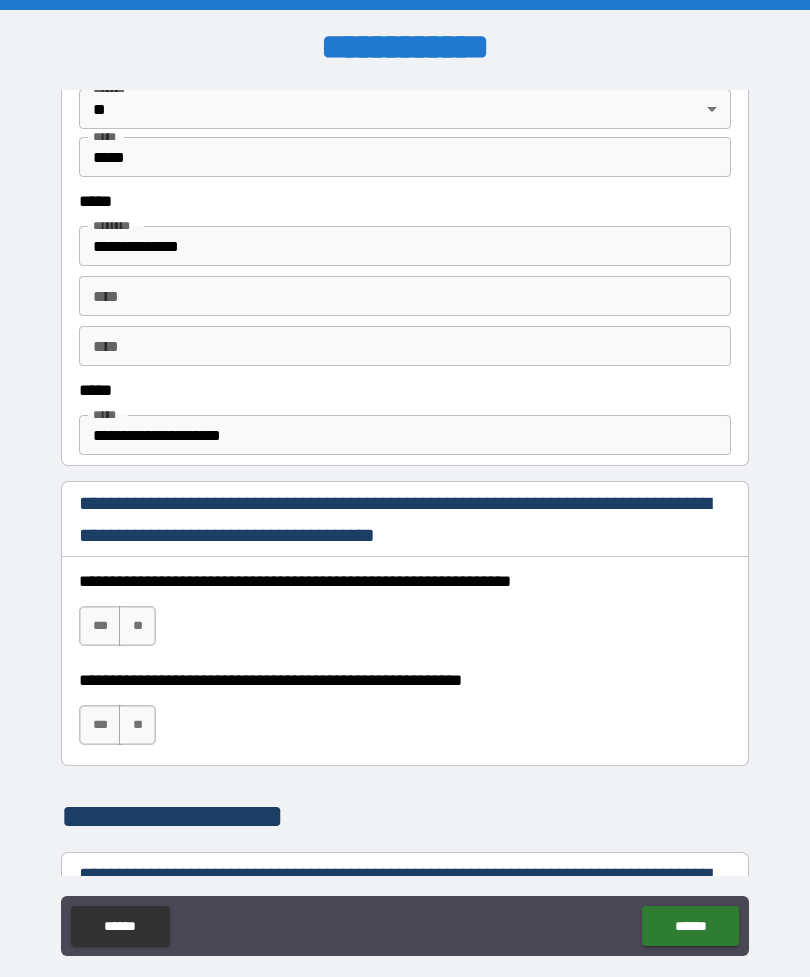 scroll, scrollTop: 965, scrollLeft: 0, axis: vertical 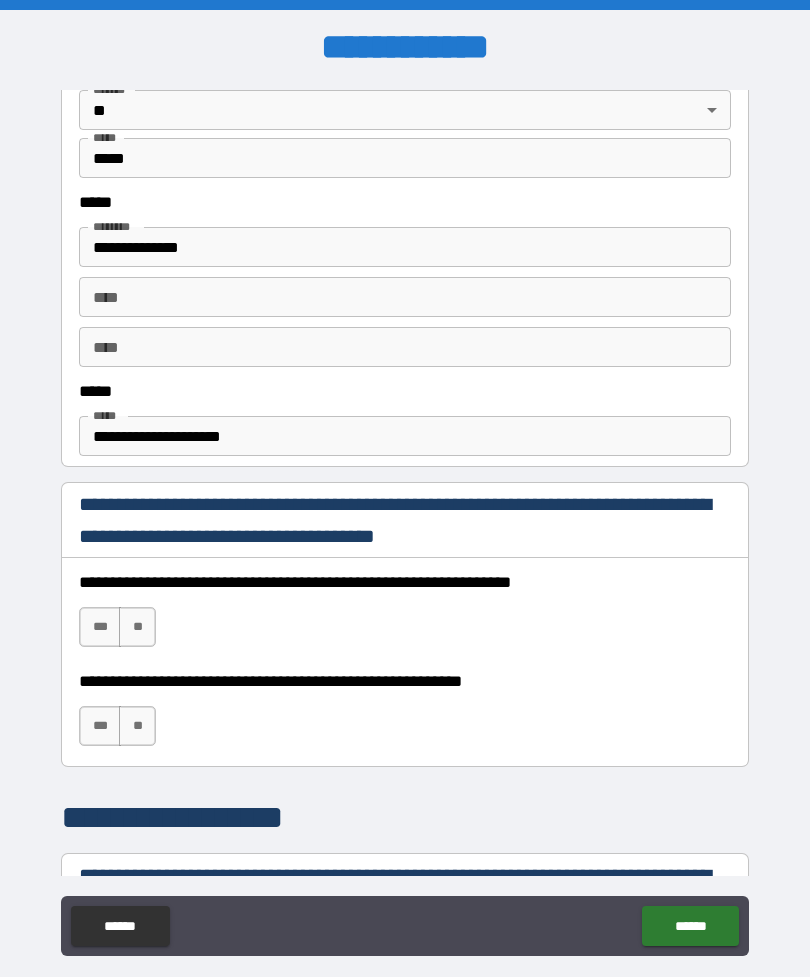 click on "***" at bounding box center [100, 627] 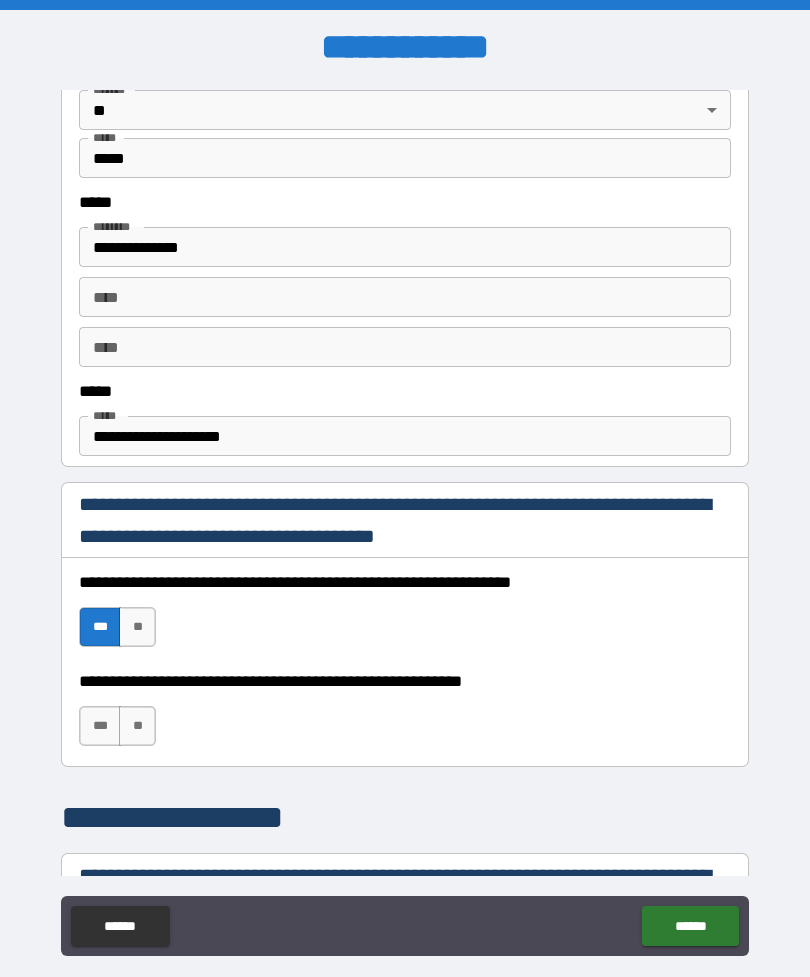 click on "***" at bounding box center (100, 726) 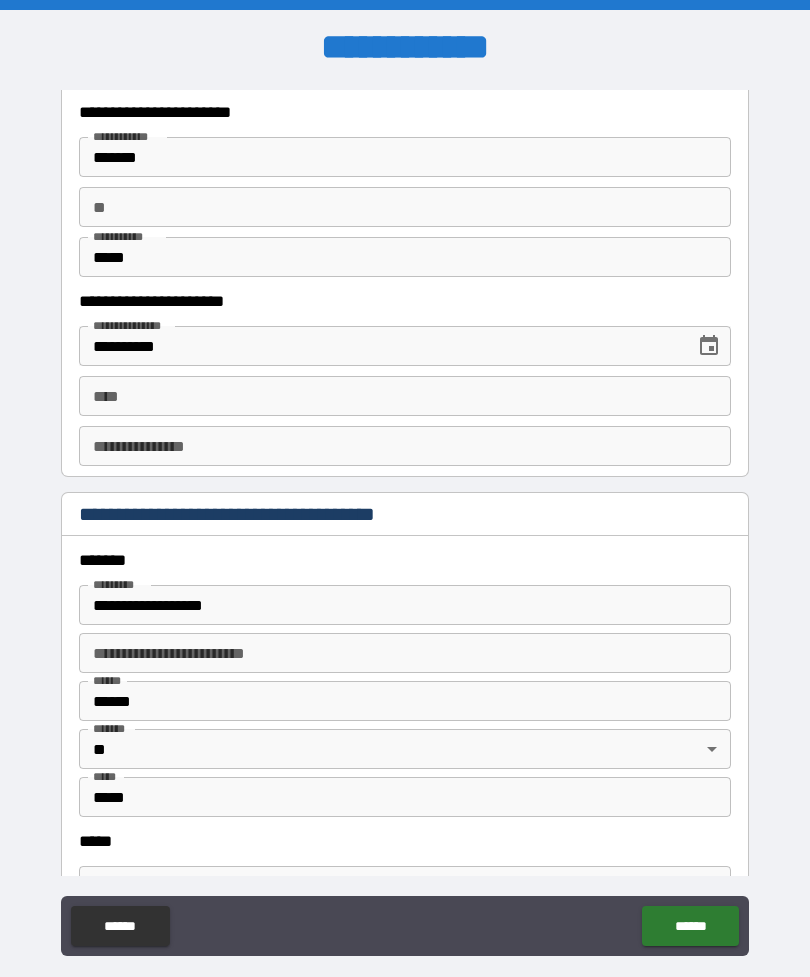 scroll, scrollTop: 1968, scrollLeft: 0, axis: vertical 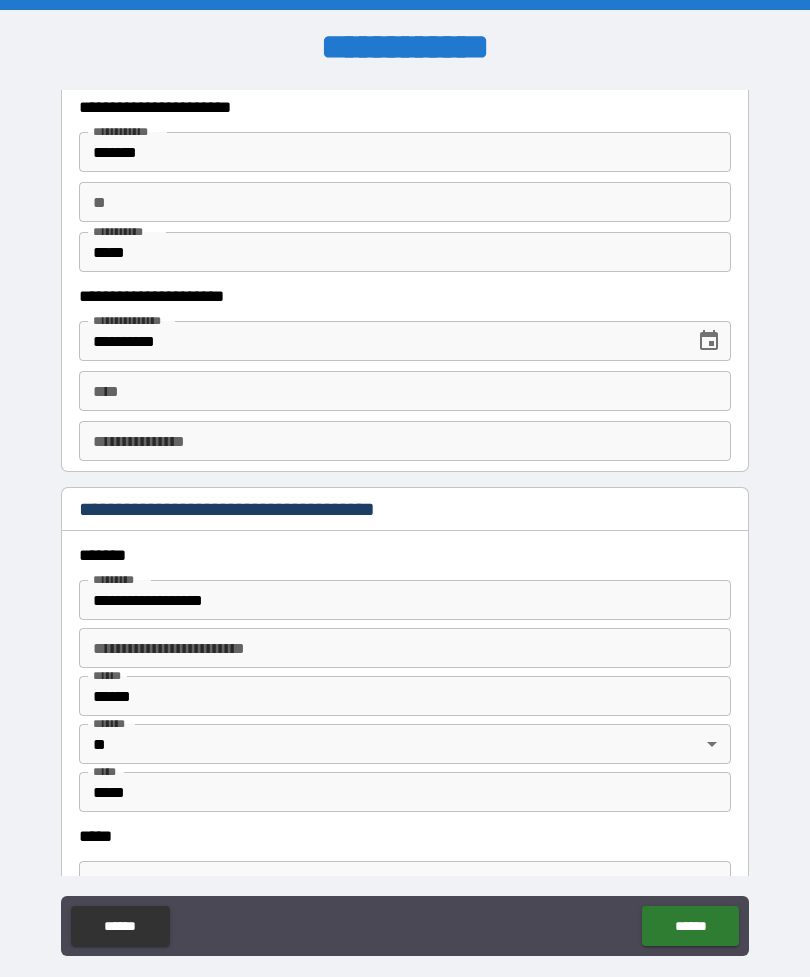click on "****" at bounding box center (405, 391) 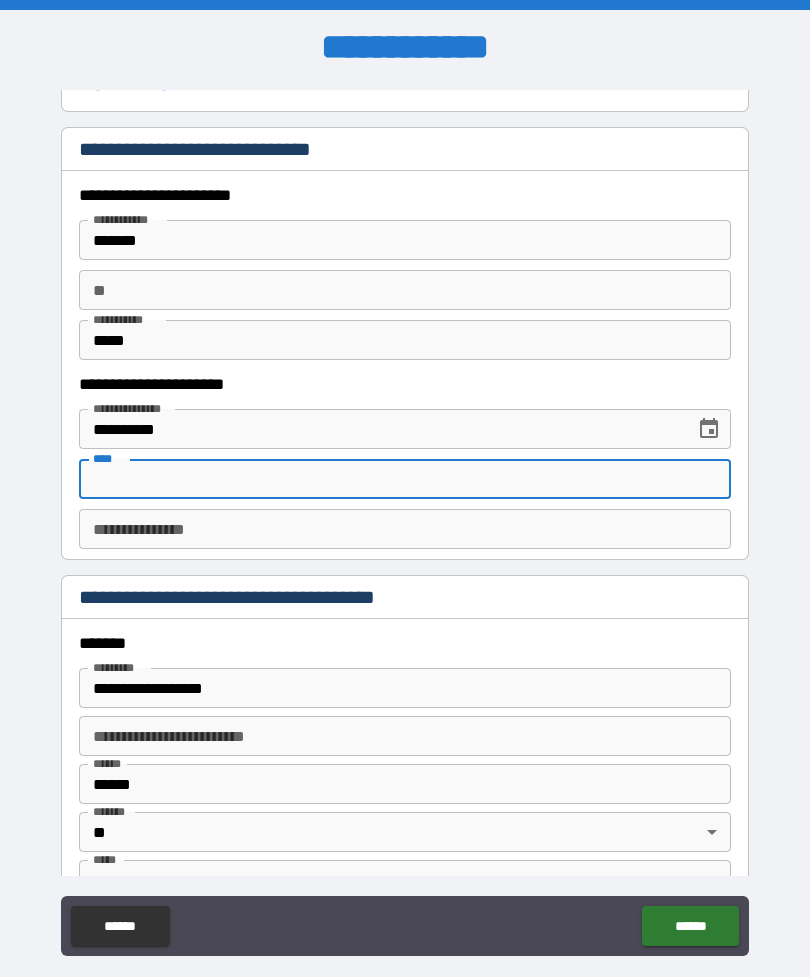 scroll, scrollTop: 1884, scrollLeft: 0, axis: vertical 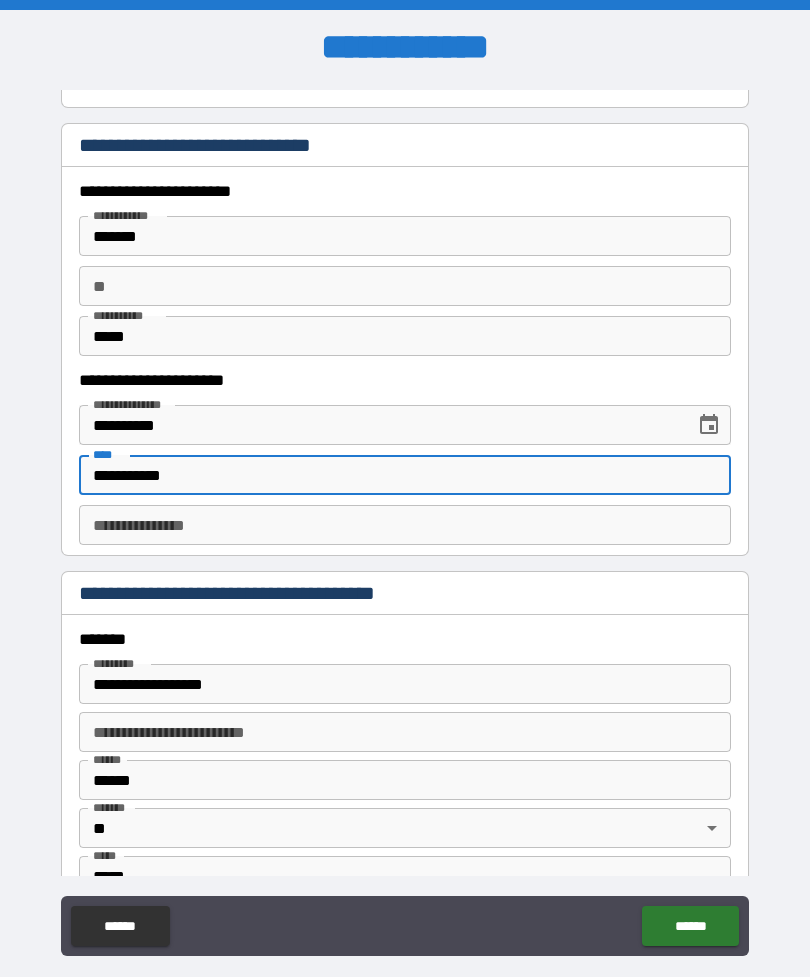 type on "**********" 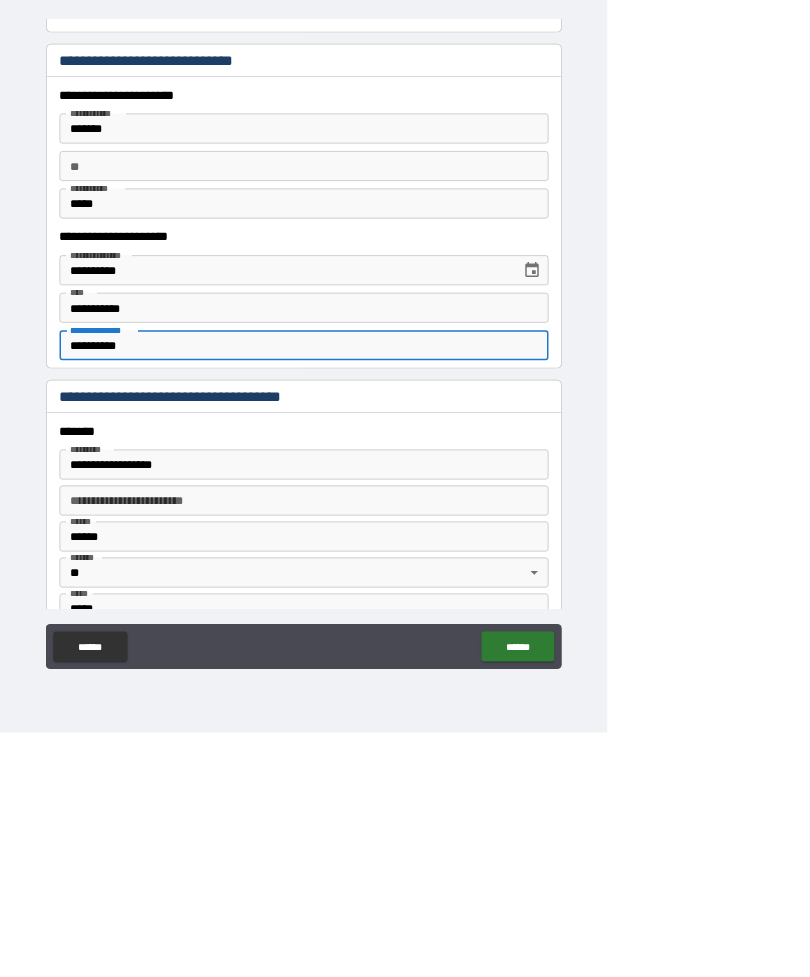 scroll, scrollTop: 0, scrollLeft: 0, axis: both 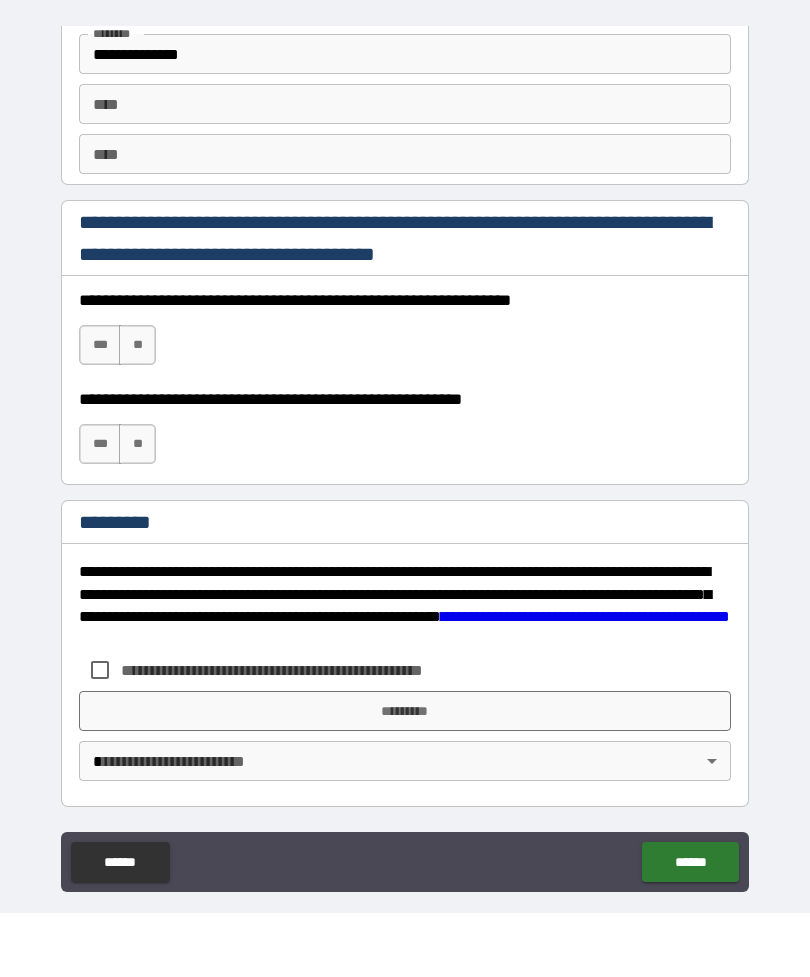 type on "**********" 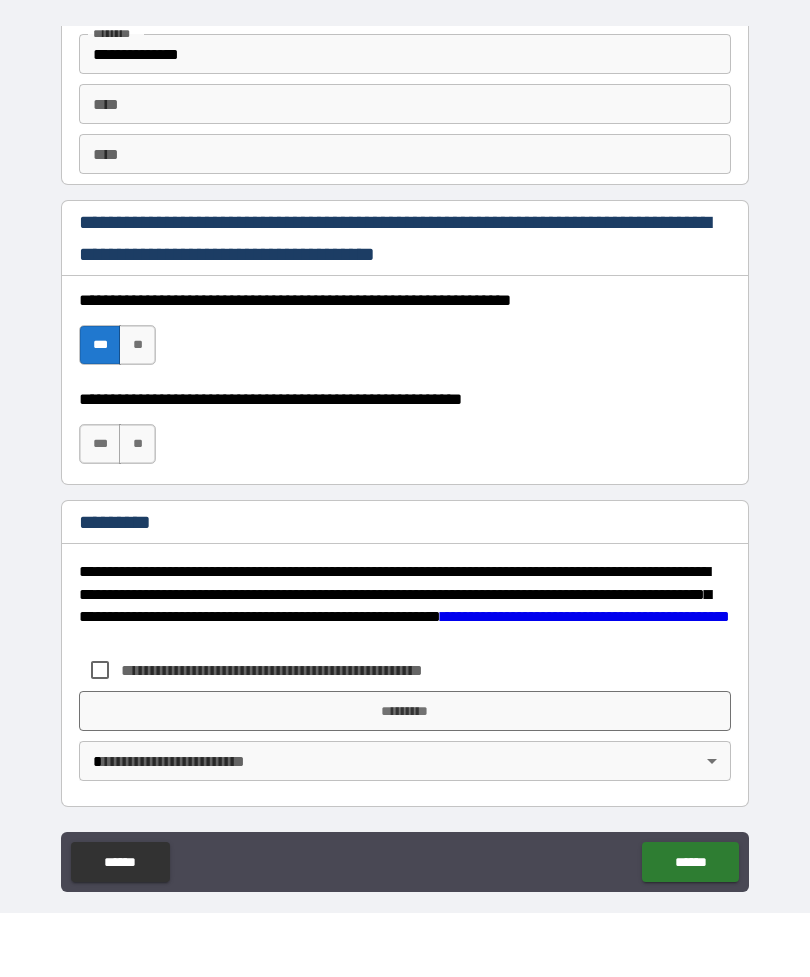 scroll, scrollTop: 64, scrollLeft: 0, axis: vertical 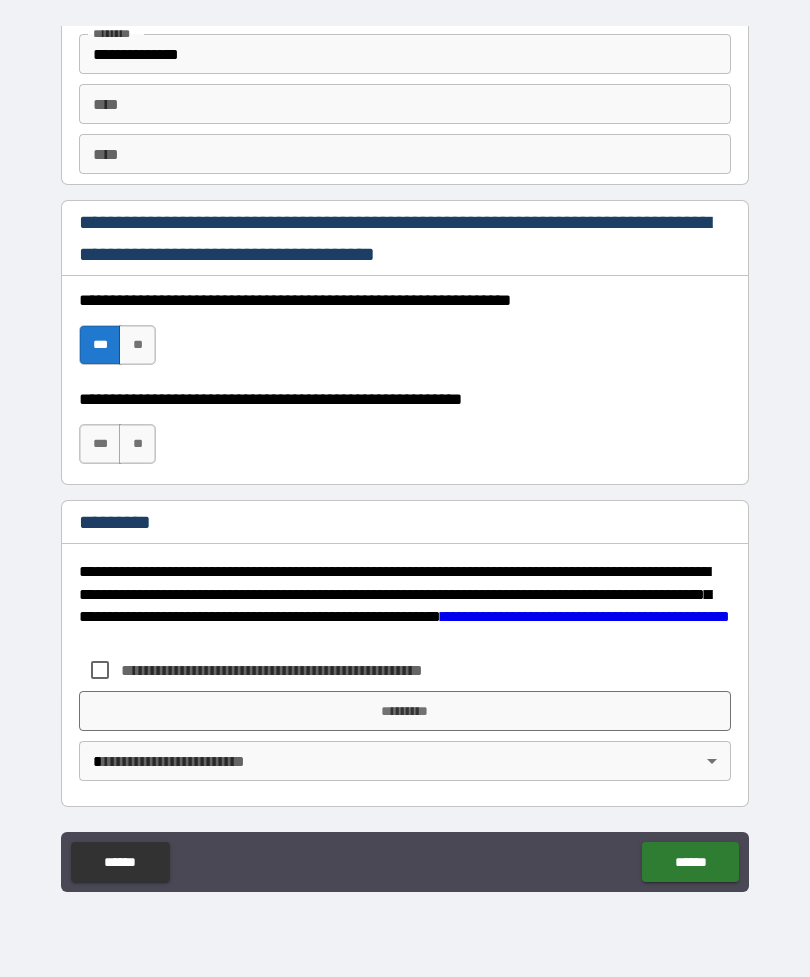 click on "***" at bounding box center (100, 444) 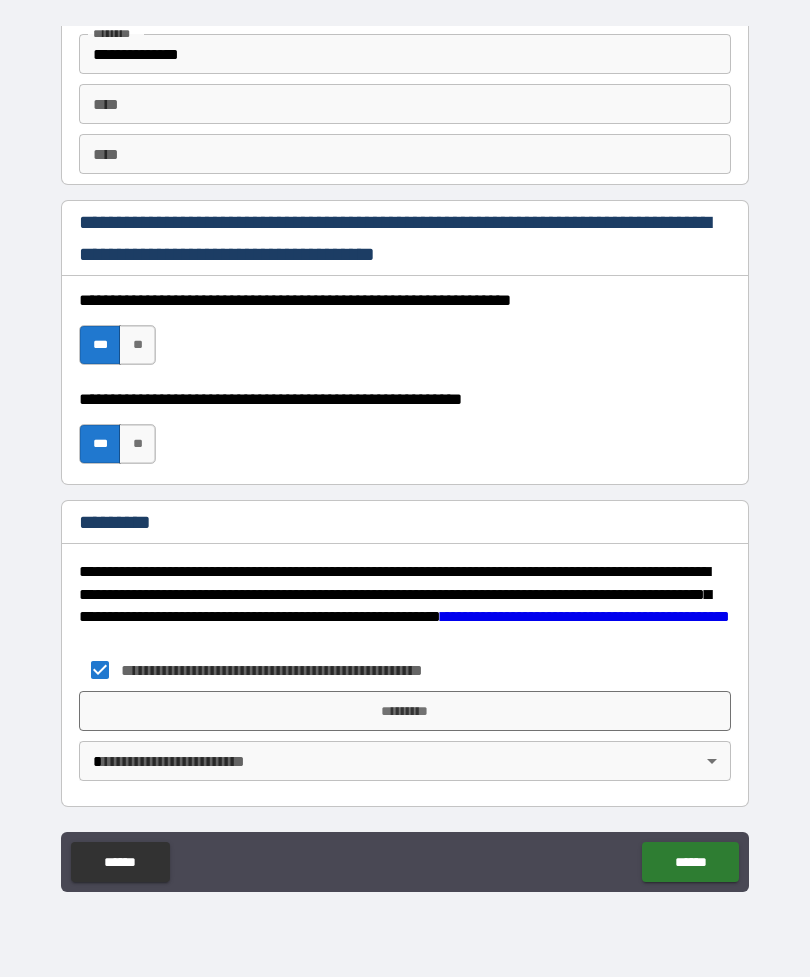 click on "*********" at bounding box center [405, 711] 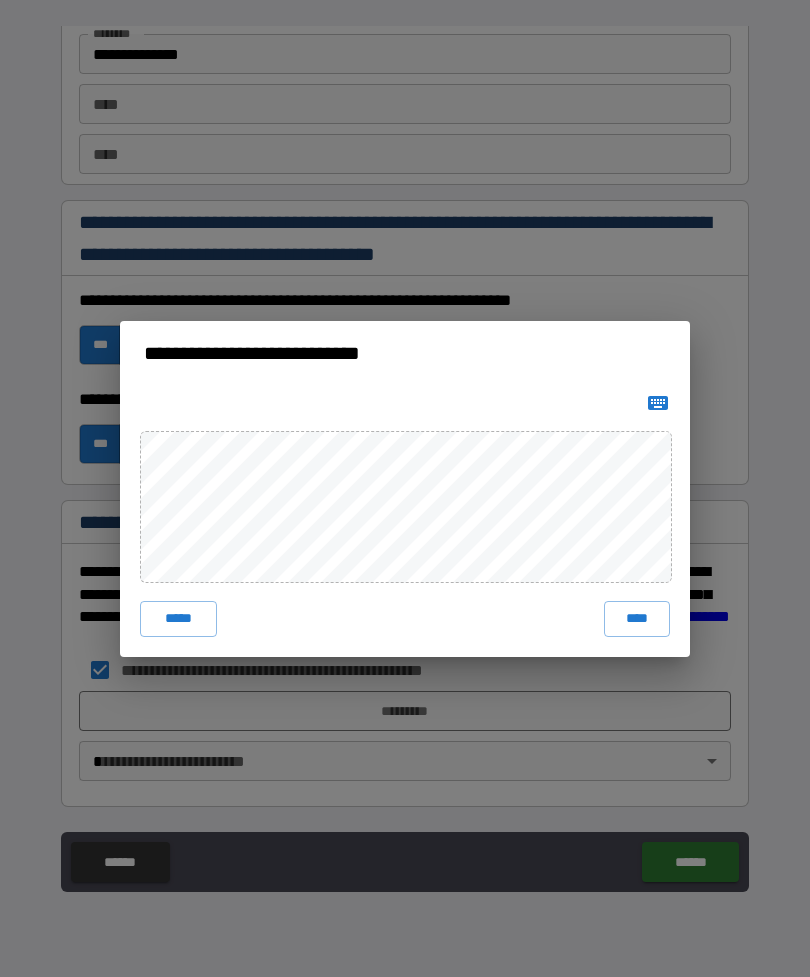click on "****" at bounding box center [637, 619] 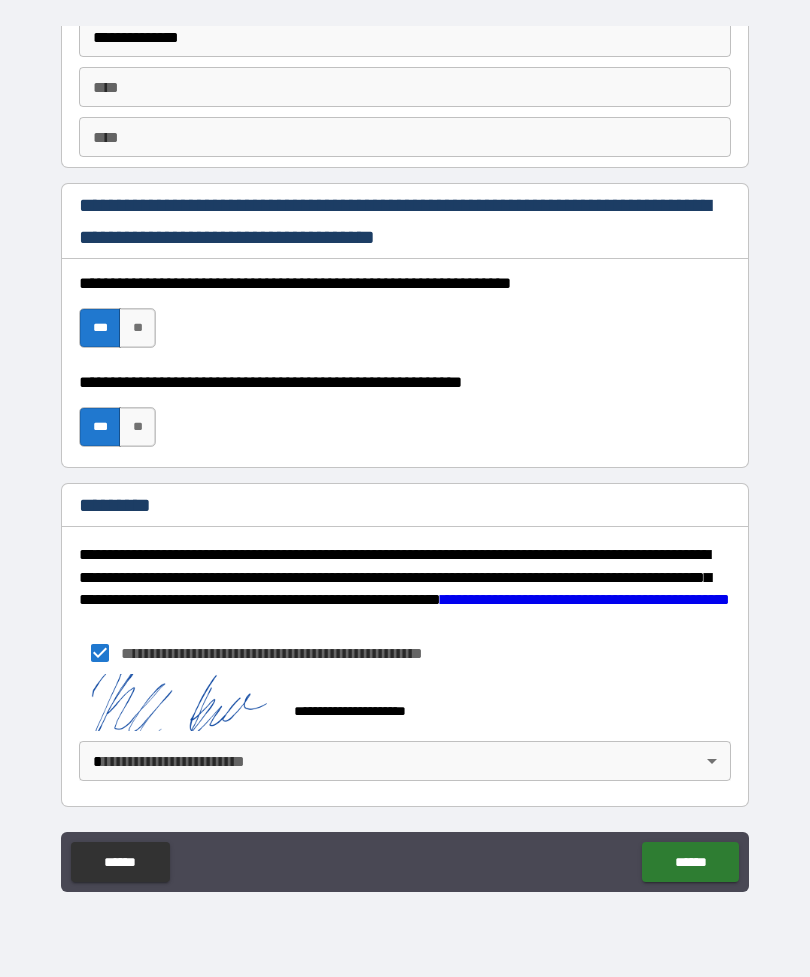 scroll, scrollTop: 2837, scrollLeft: 0, axis: vertical 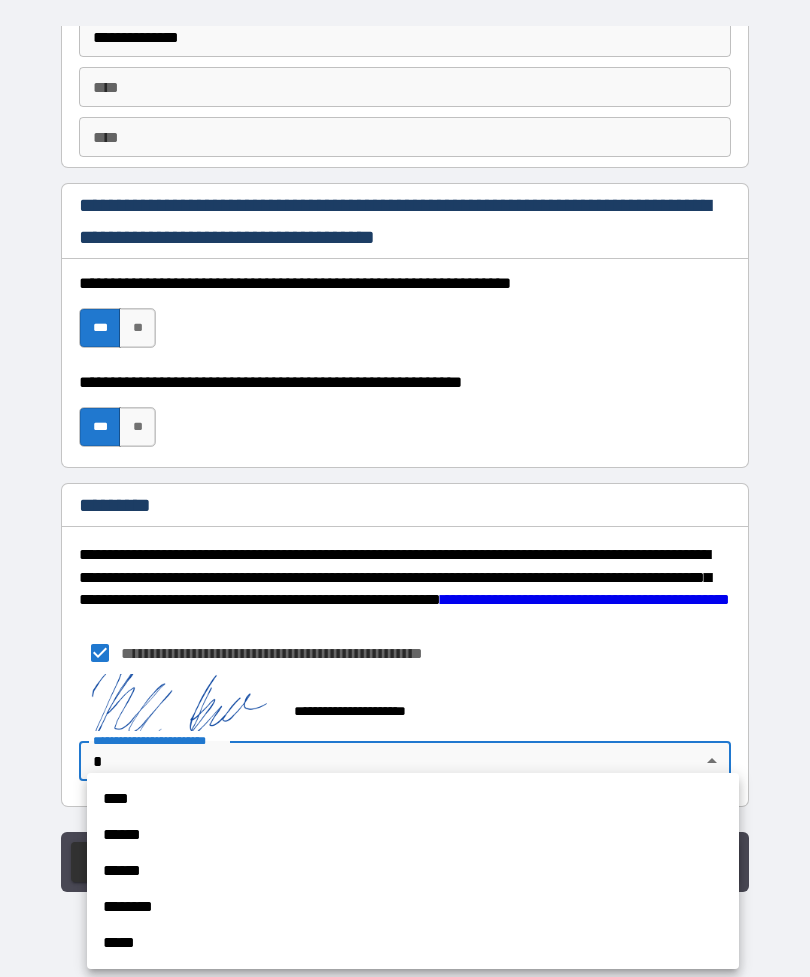 click on "******" at bounding box center (413, 835) 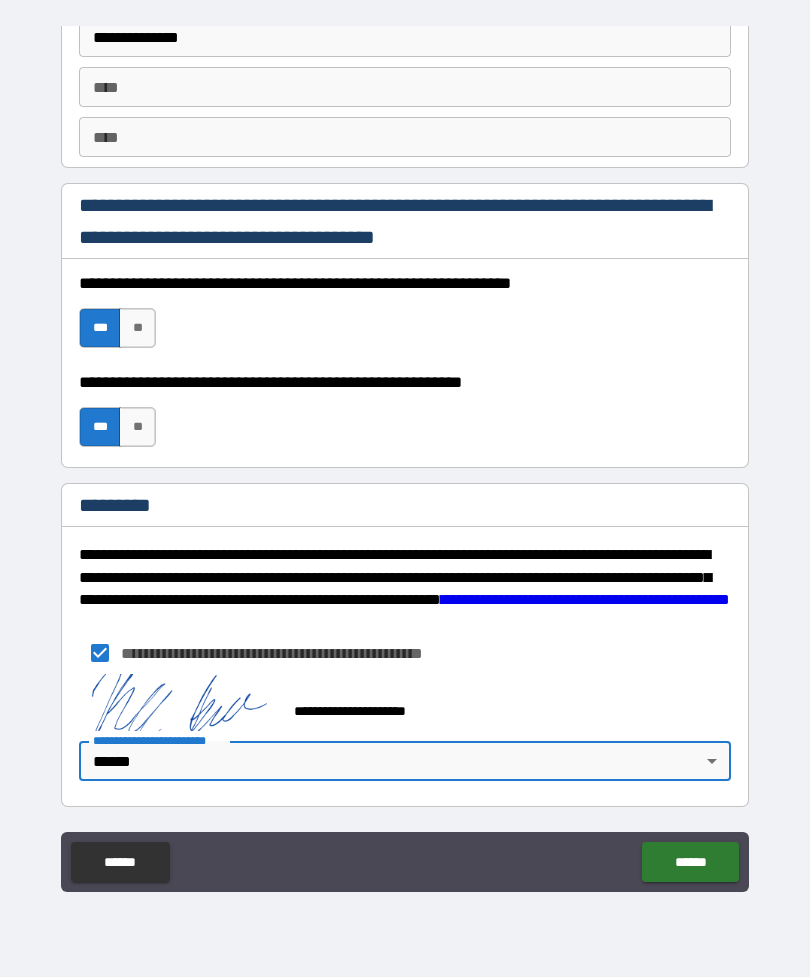 click on "******" at bounding box center [690, 862] 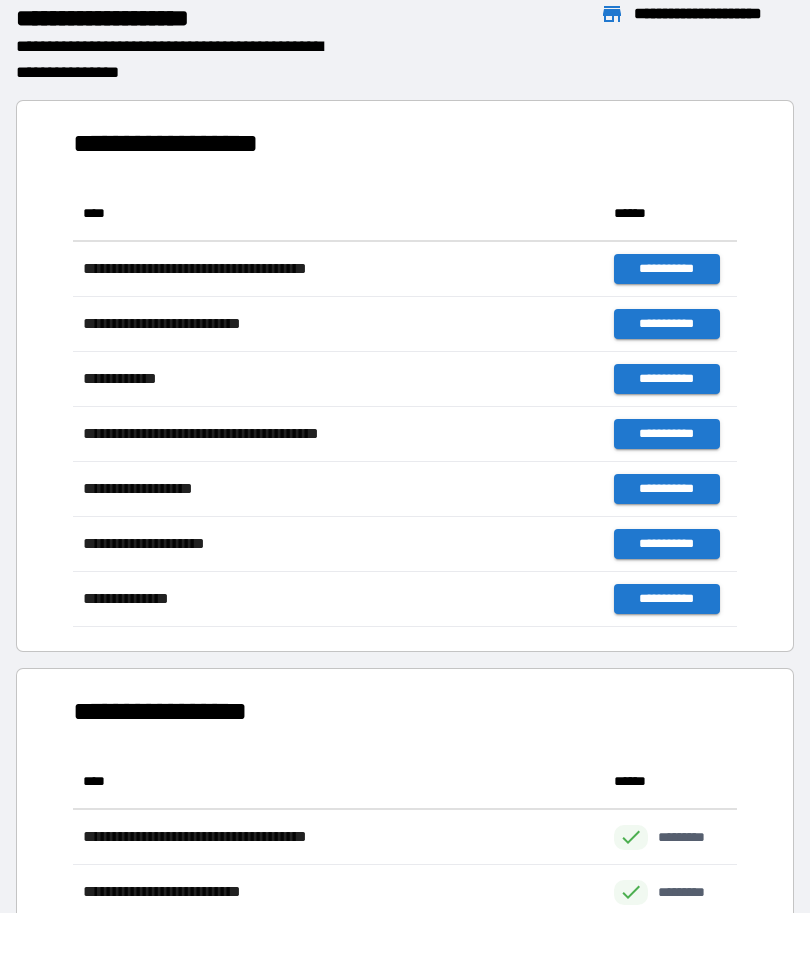 scroll, scrollTop: 441, scrollLeft: 664, axis: both 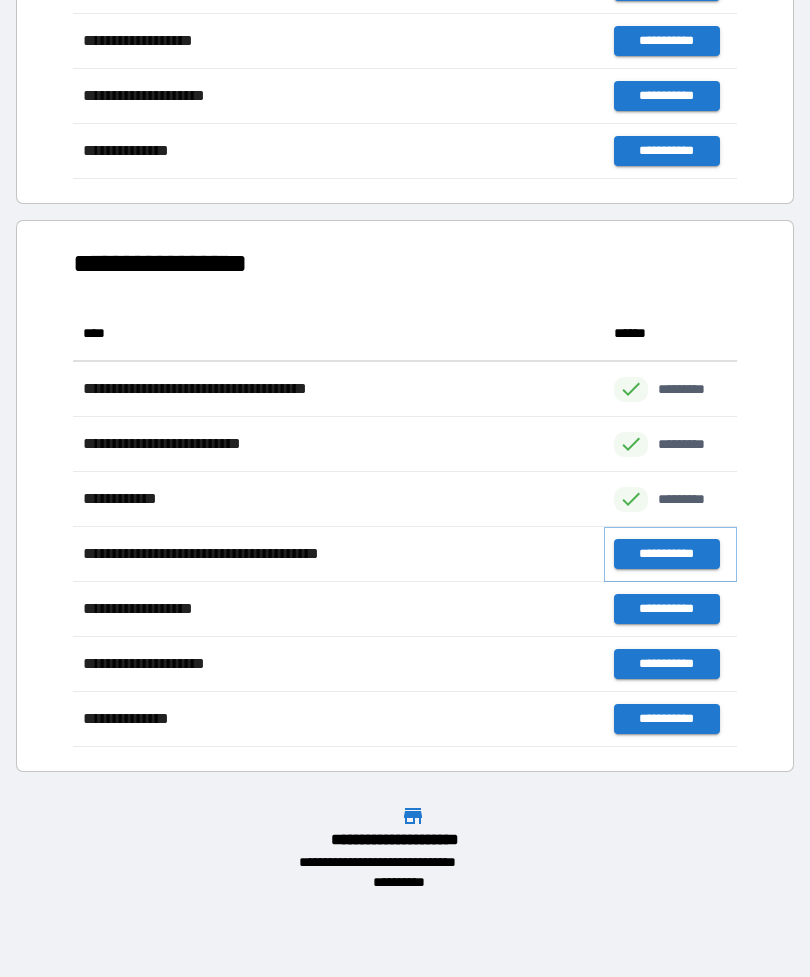 click on "**********" at bounding box center (666, 554) 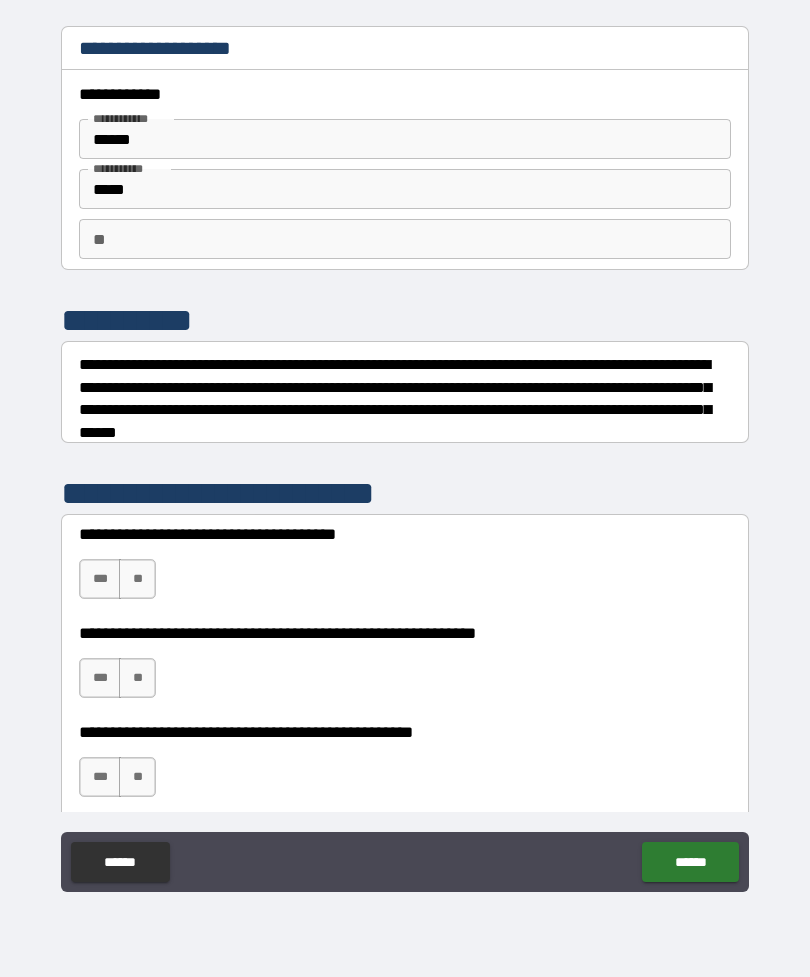 click on "**" at bounding box center [137, 678] 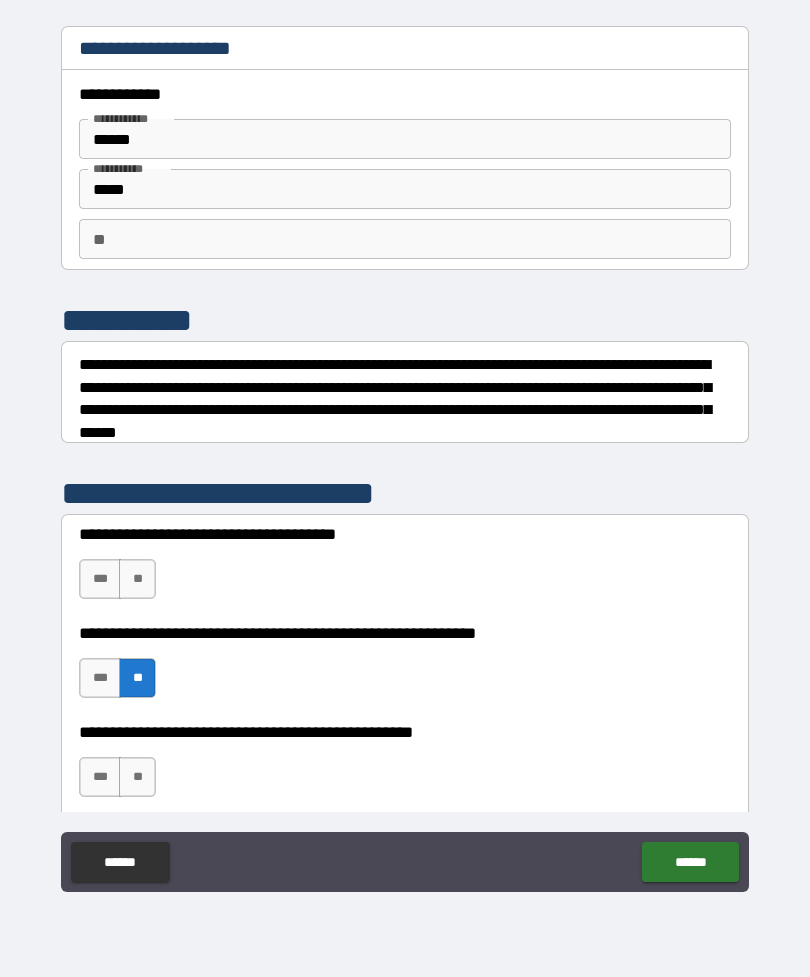 click on "**" at bounding box center [137, 777] 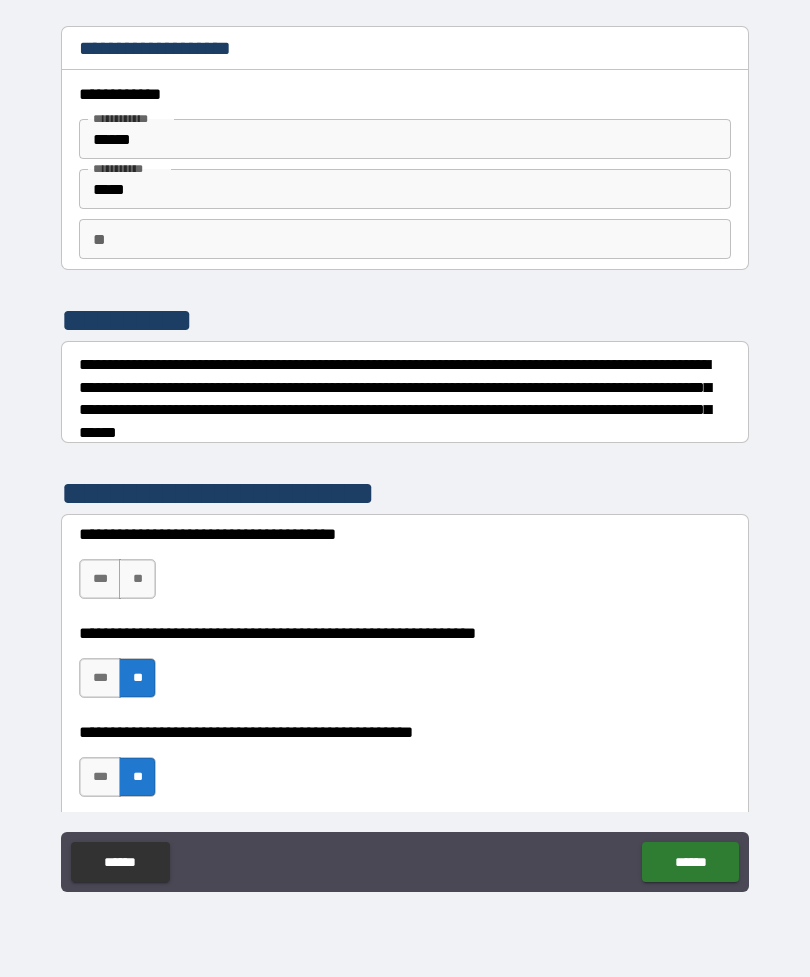 click on "***" at bounding box center [100, 579] 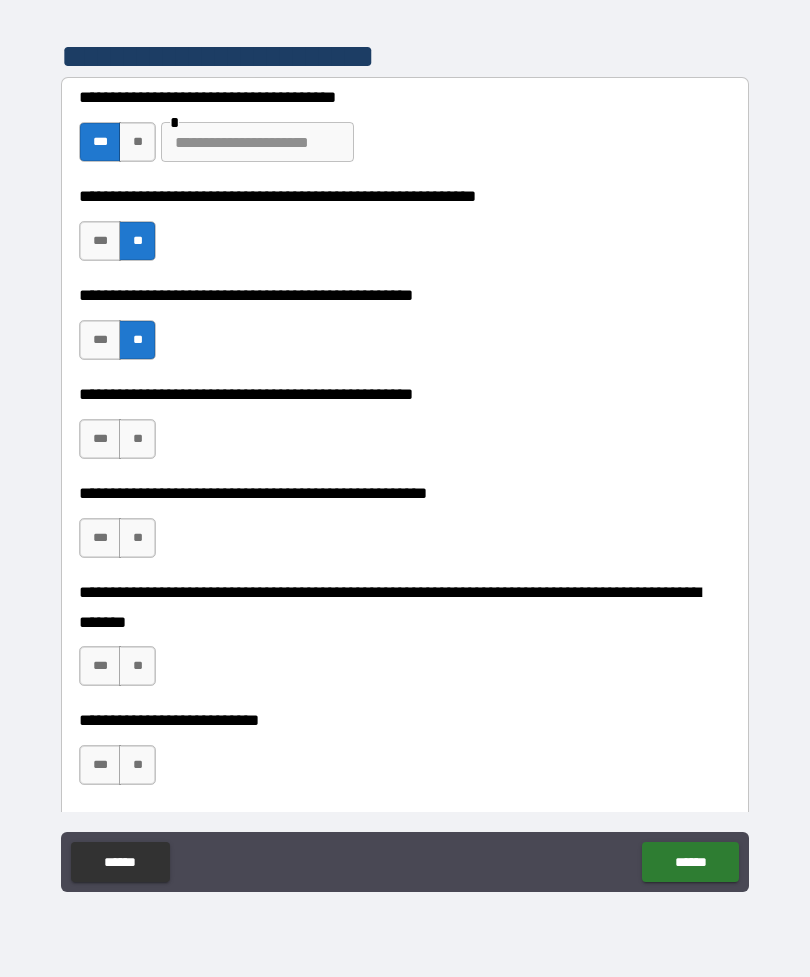 scroll, scrollTop: 441, scrollLeft: 0, axis: vertical 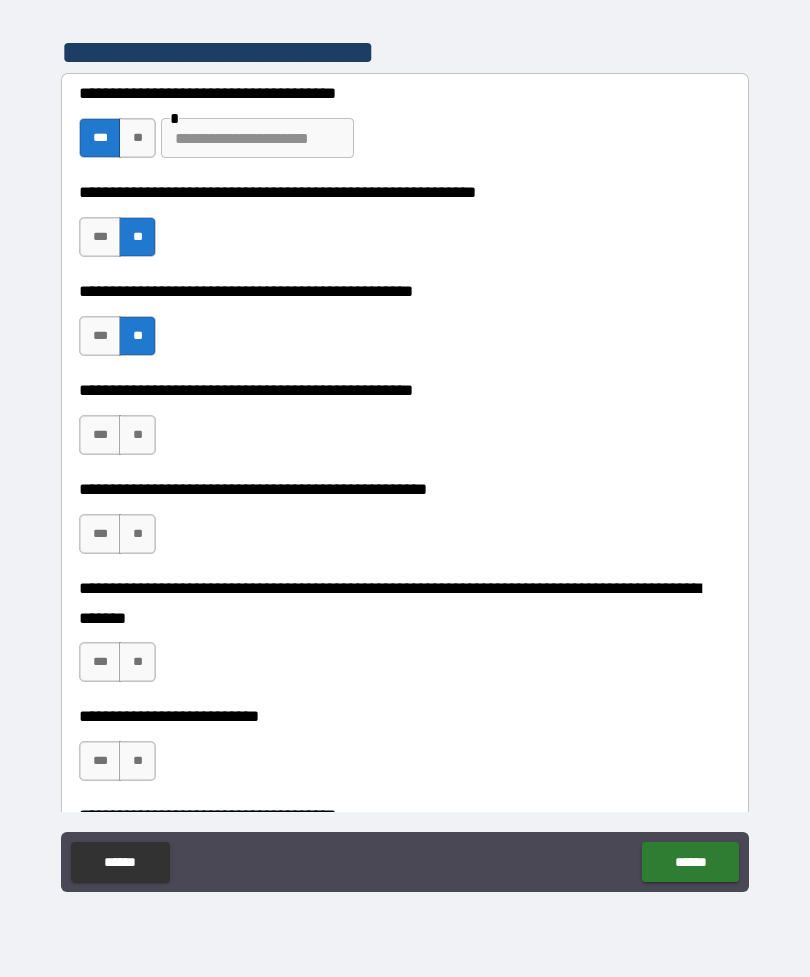 click on "**" at bounding box center (137, 435) 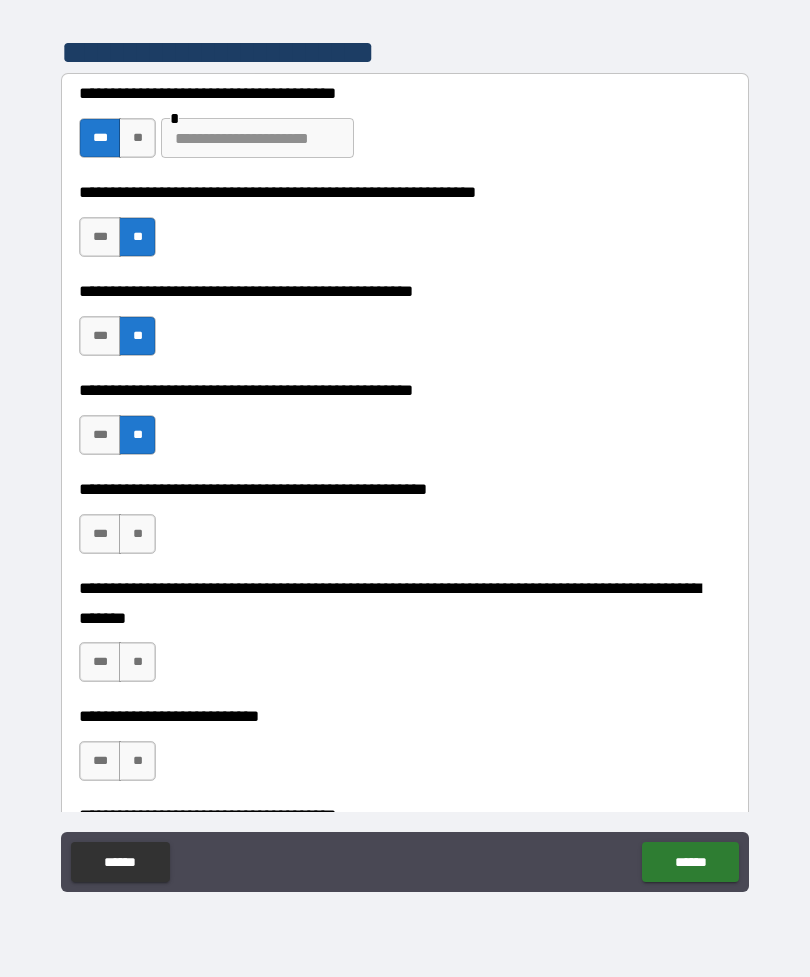click on "**" at bounding box center [137, 534] 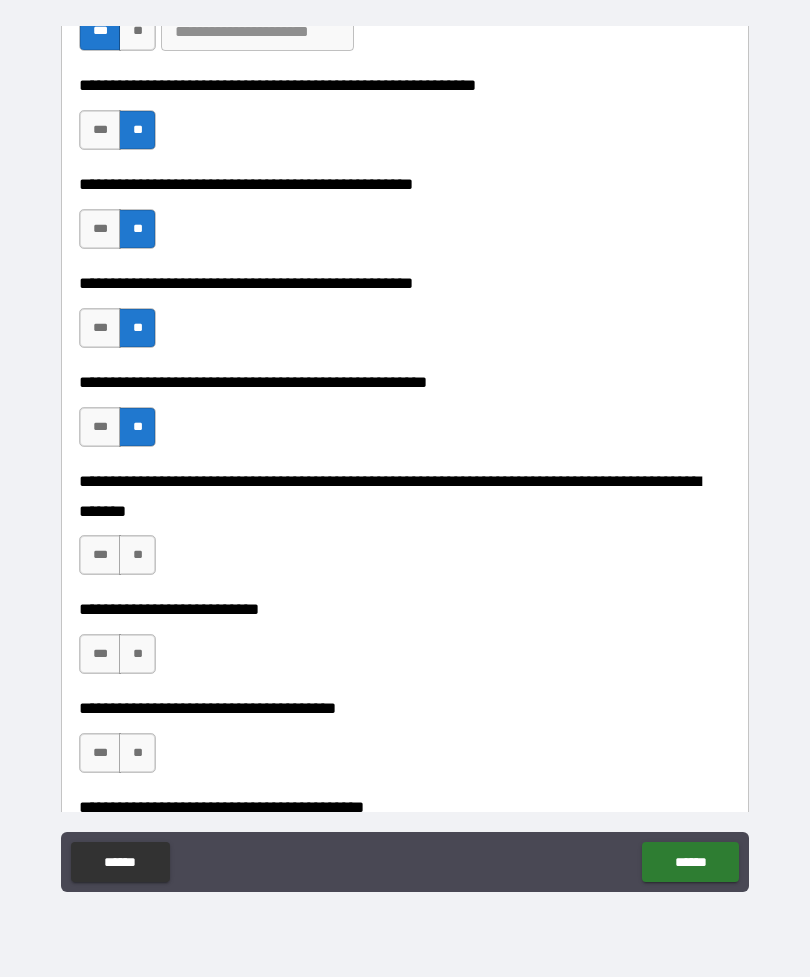 scroll, scrollTop: 550, scrollLeft: 0, axis: vertical 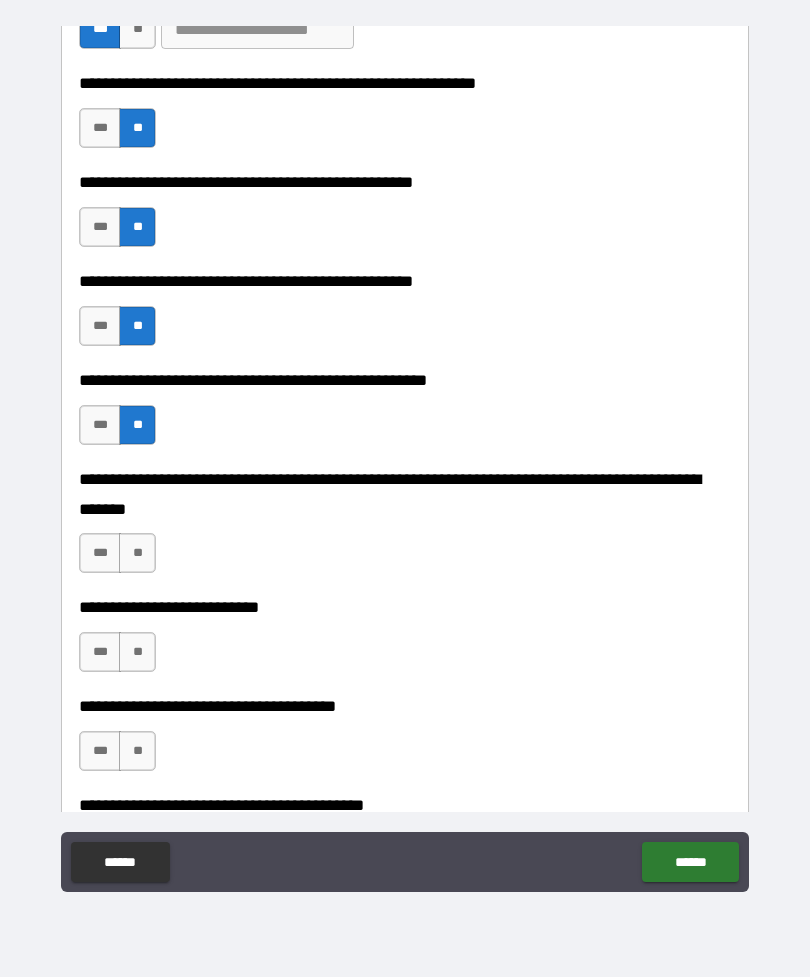 click on "**" at bounding box center (137, 553) 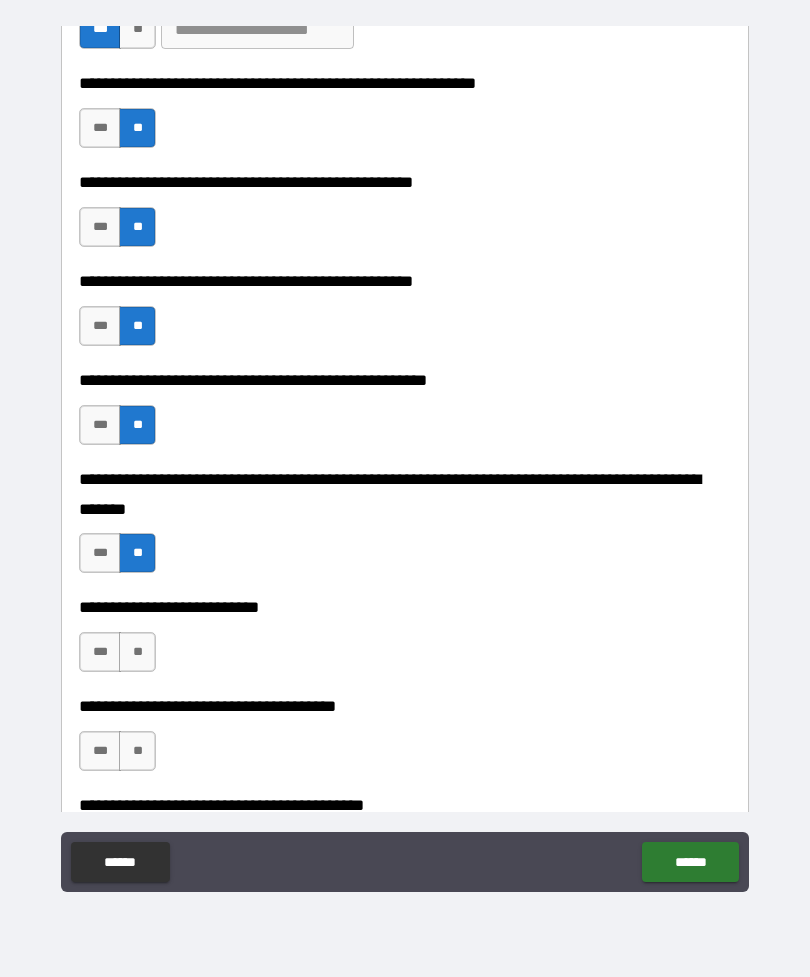 click on "**" at bounding box center [137, 652] 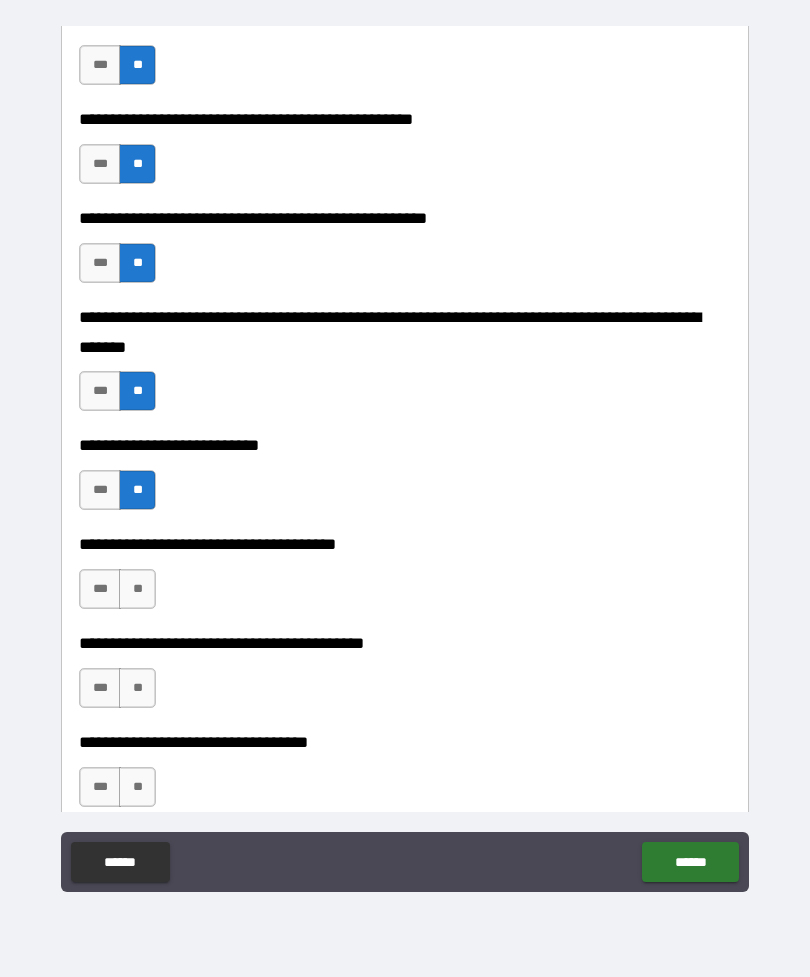 scroll, scrollTop: 716, scrollLeft: 0, axis: vertical 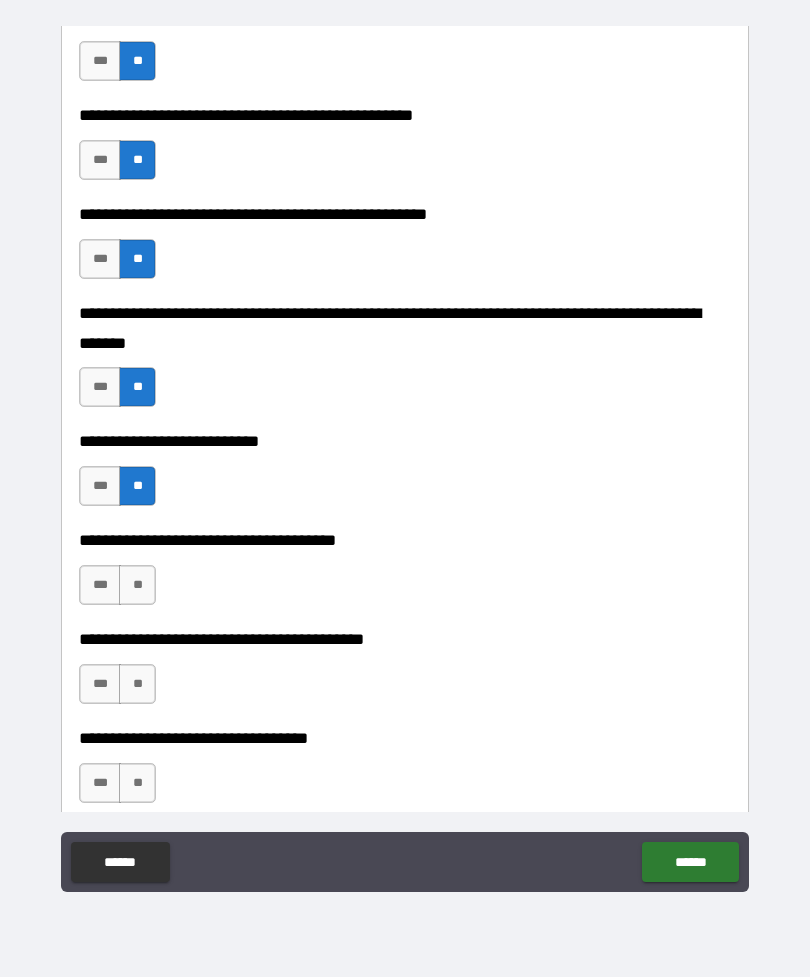 click on "**" at bounding box center [137, 585] 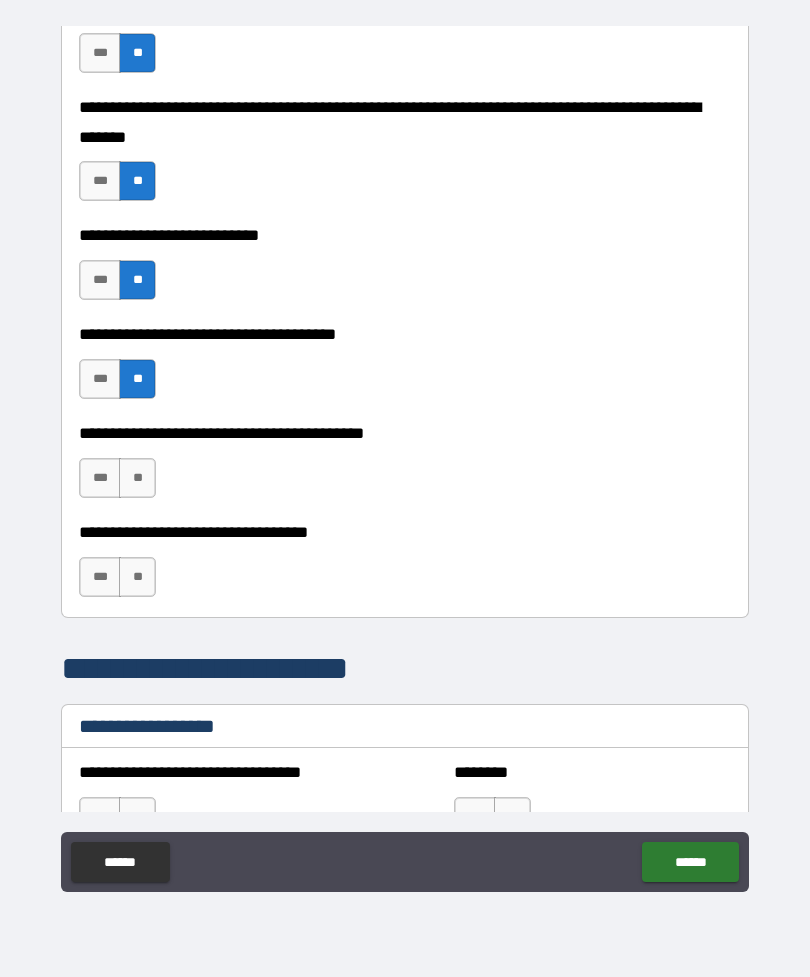 scroll, scrollTop: 926, scrollLeft: 0, axis: vertical 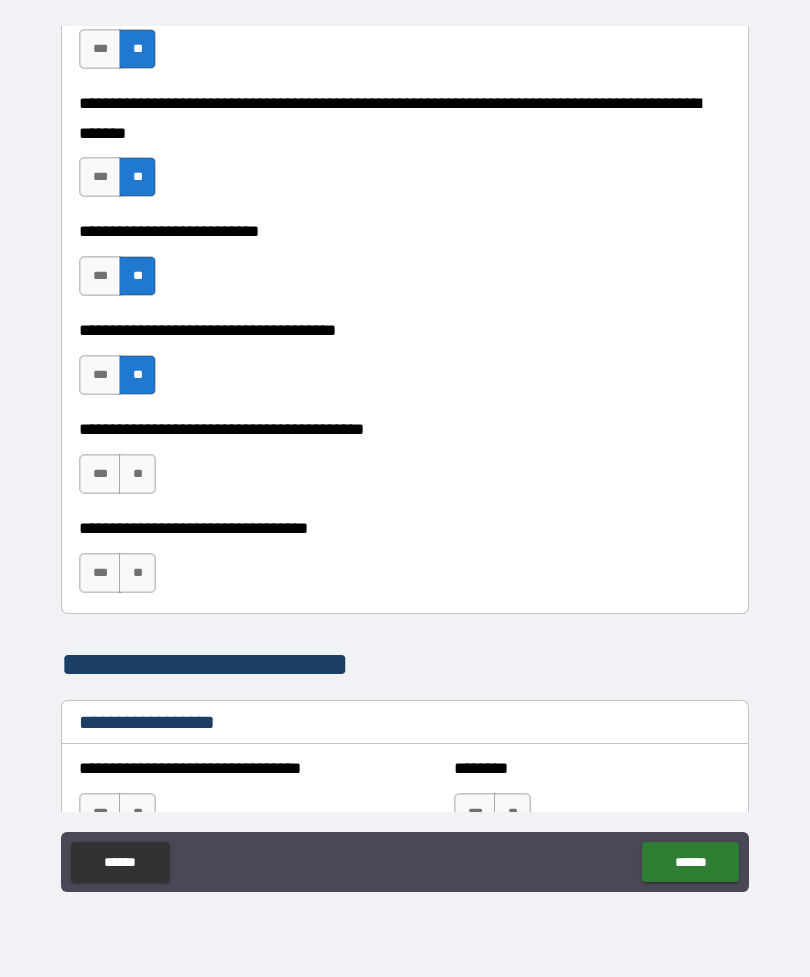 click on "**" at bounding box center [137, 474] 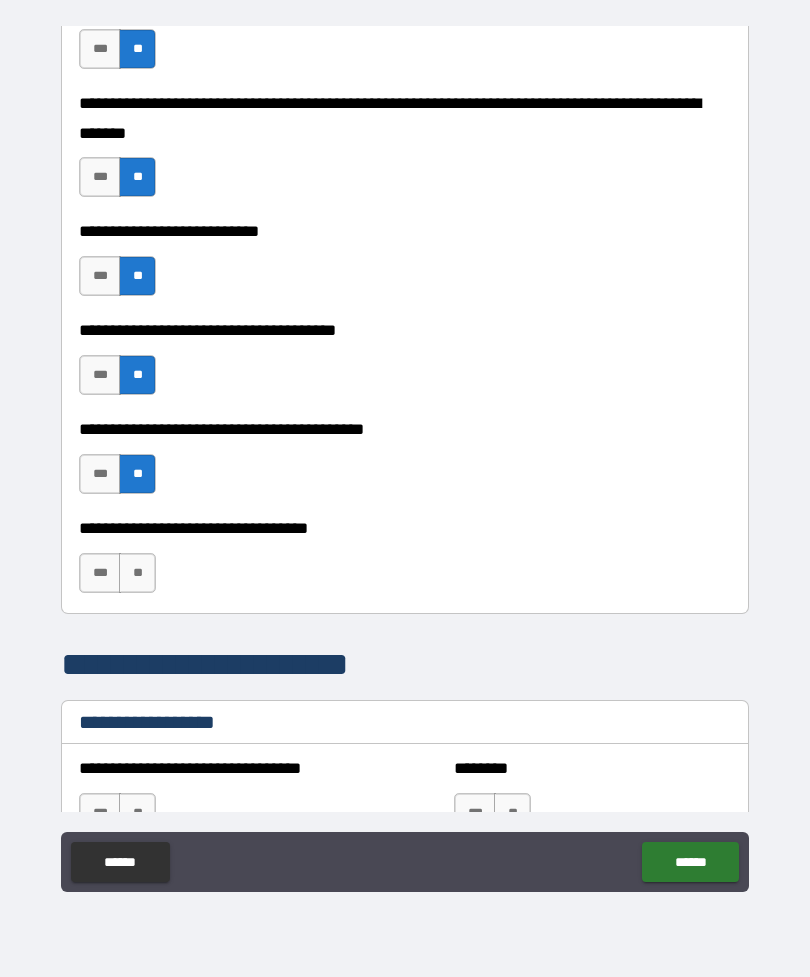 click on "**" at bounding box center (137, 573) 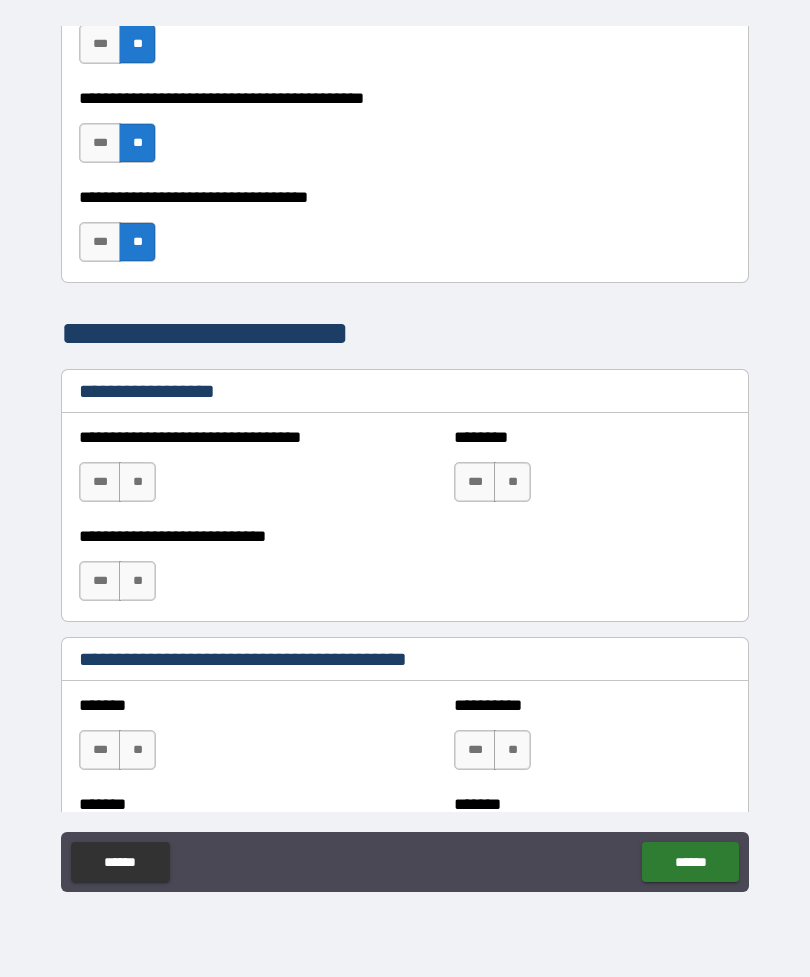 scroll, scrollTop: 1259, scrollLeft: 0, axis: vertical 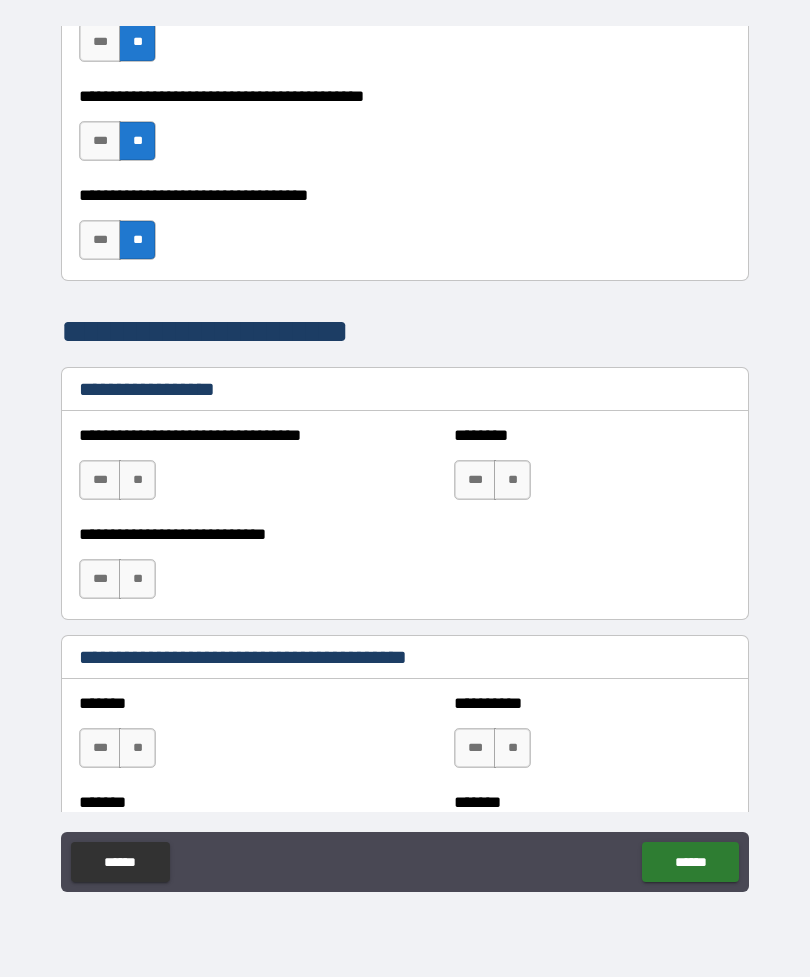click on "**" at bounding box center [137, 480] 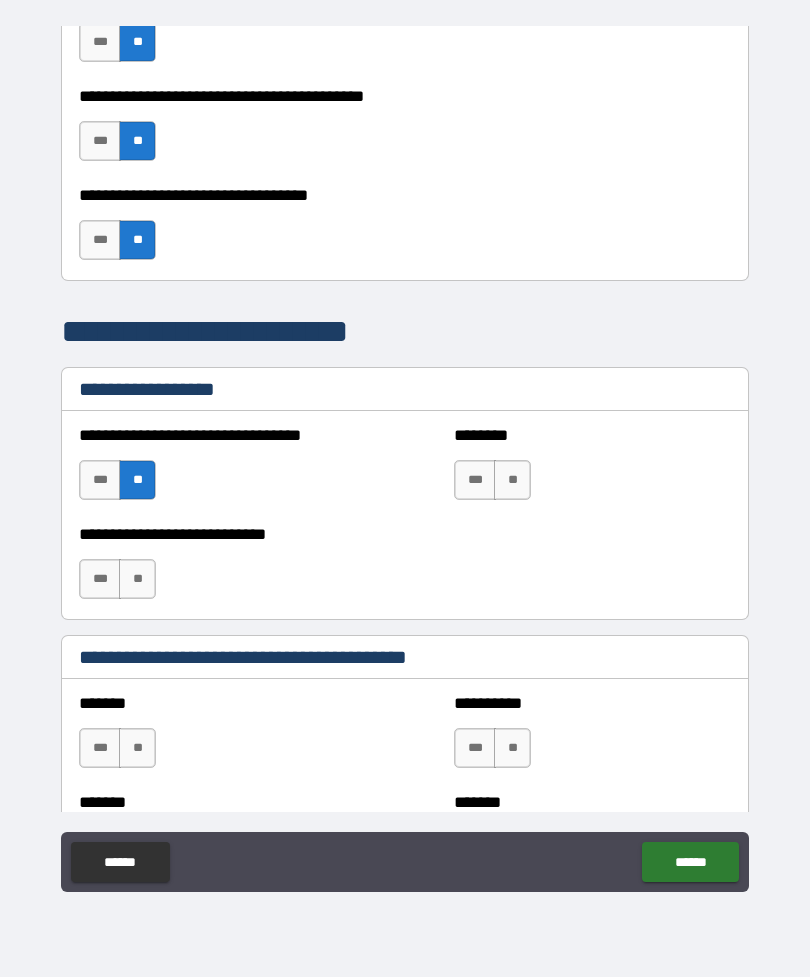 click on "**" at bounding box center (137, 579) 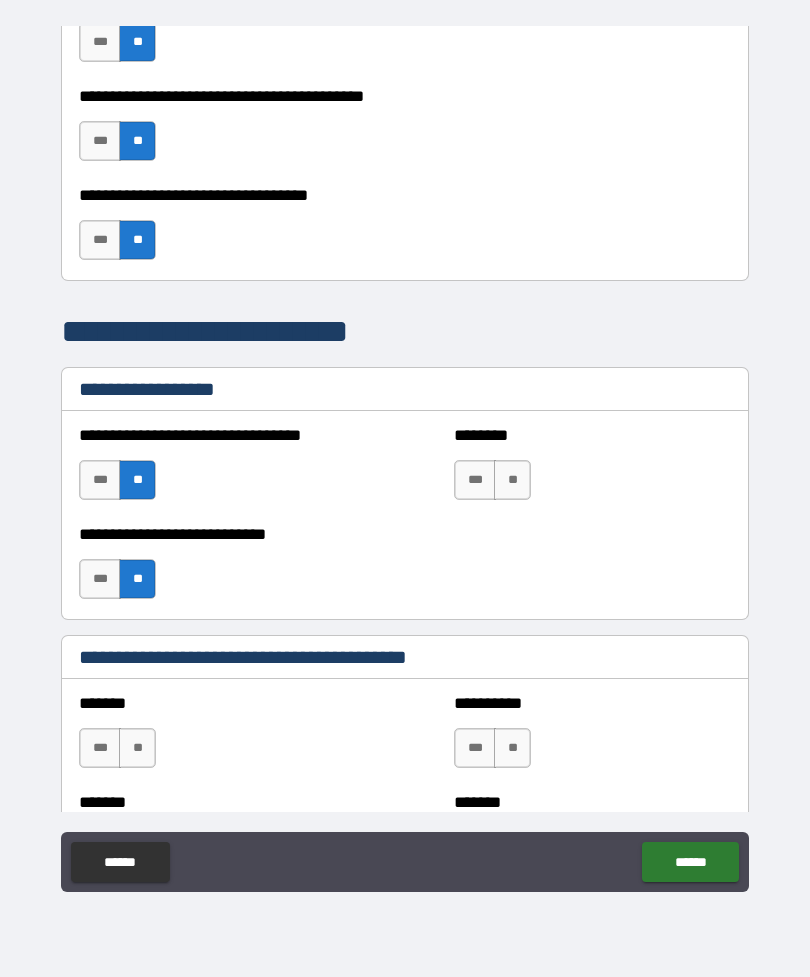 click on "**" at bounding box center [512, 480] 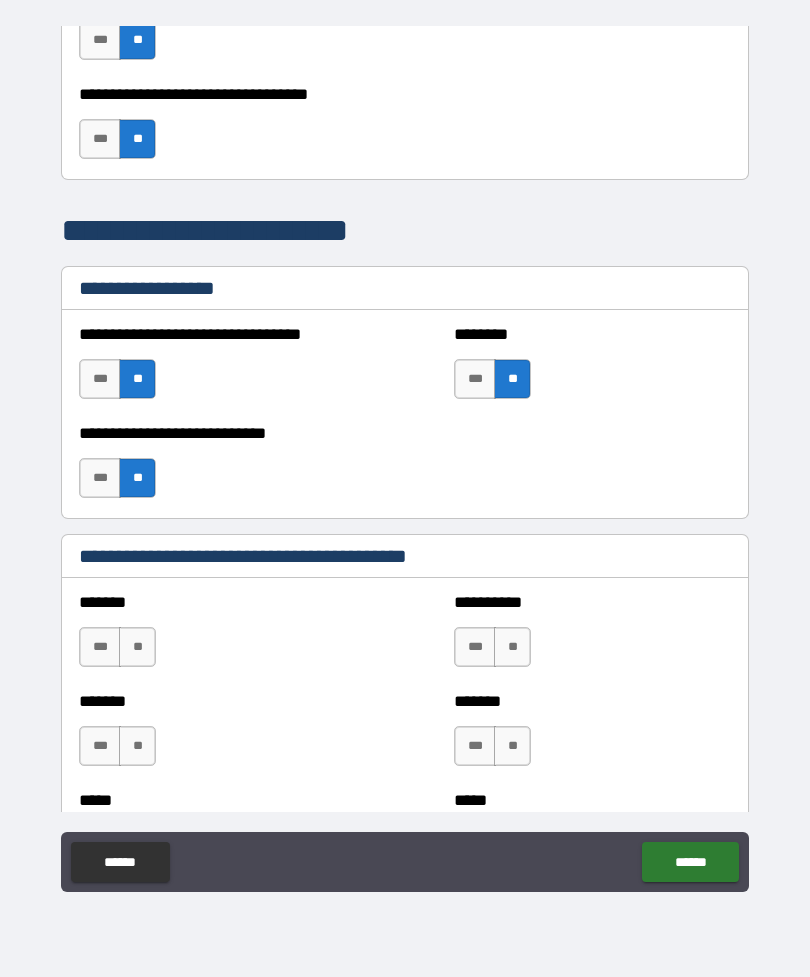 scroll, scrollTop: 1411, scrollLeft: 0, axis: vertical 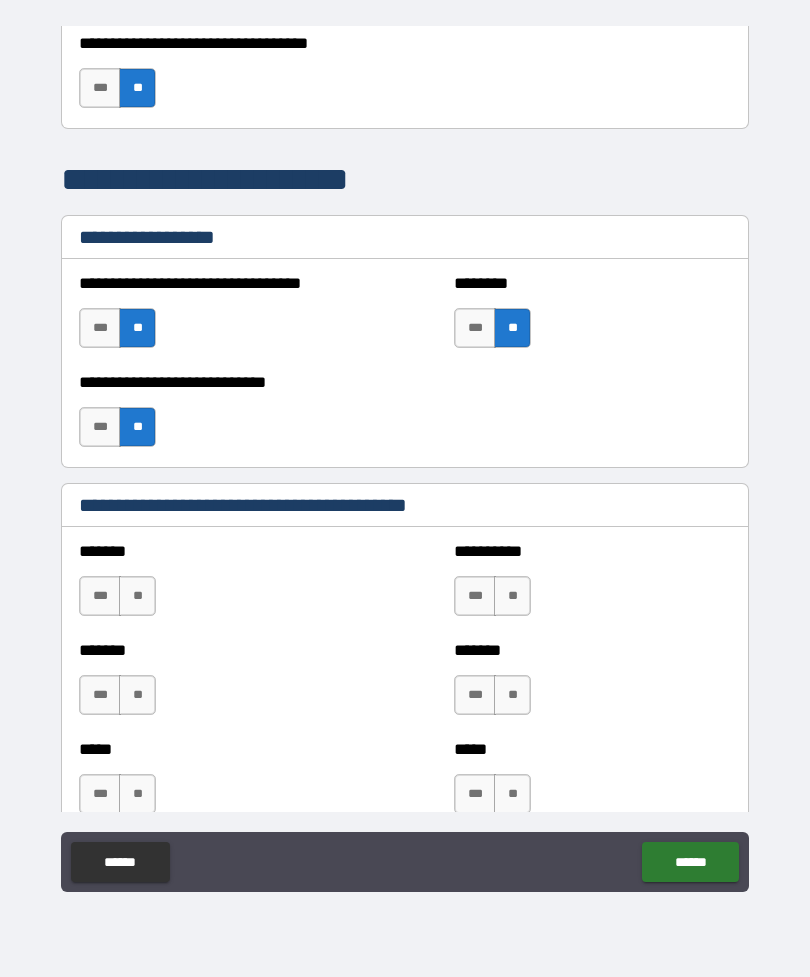 click on "**" at bounding box center [137, 596] 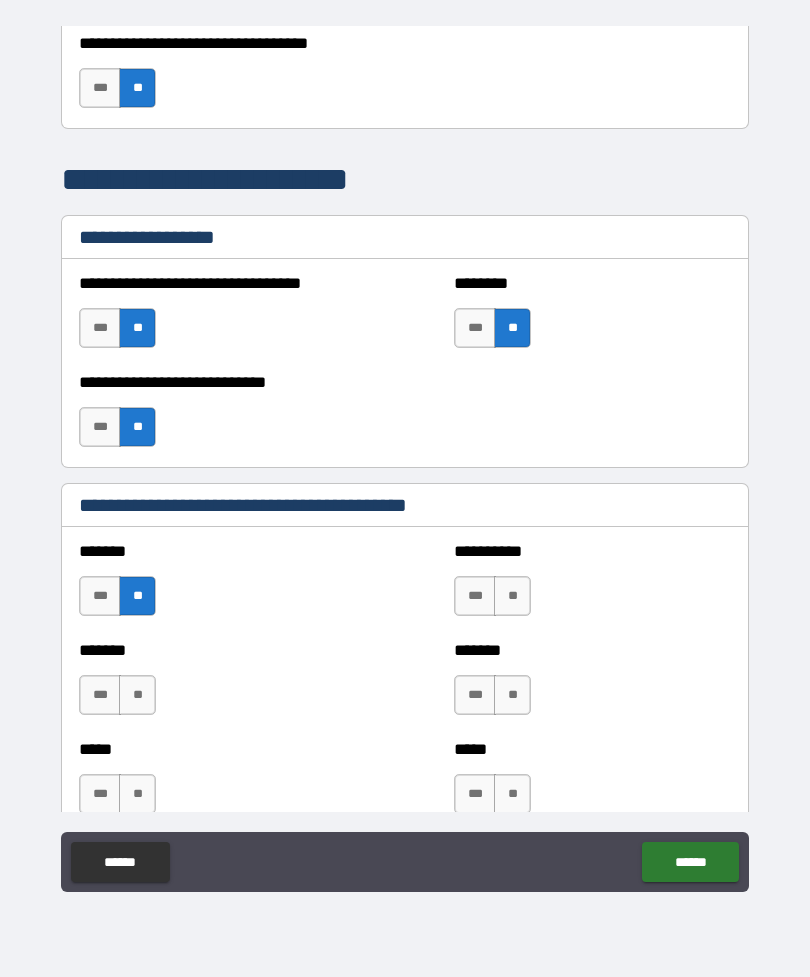 click on "******* *** **" at bounding box center [217, 685] 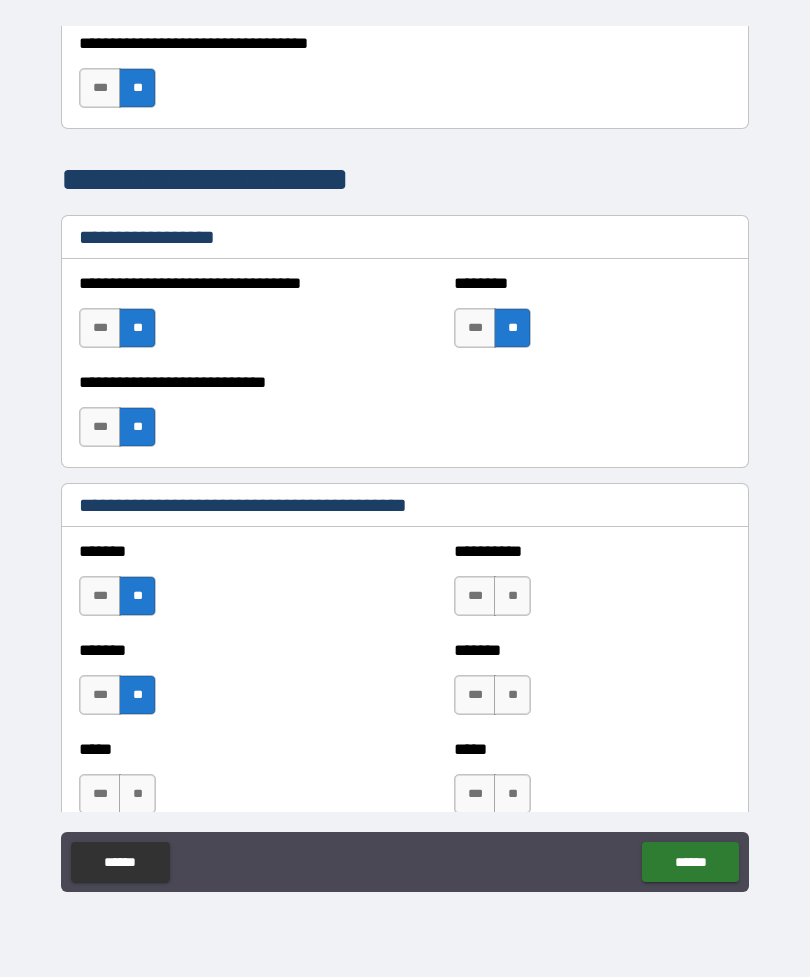click on "**" at bounding box center [137, 794] 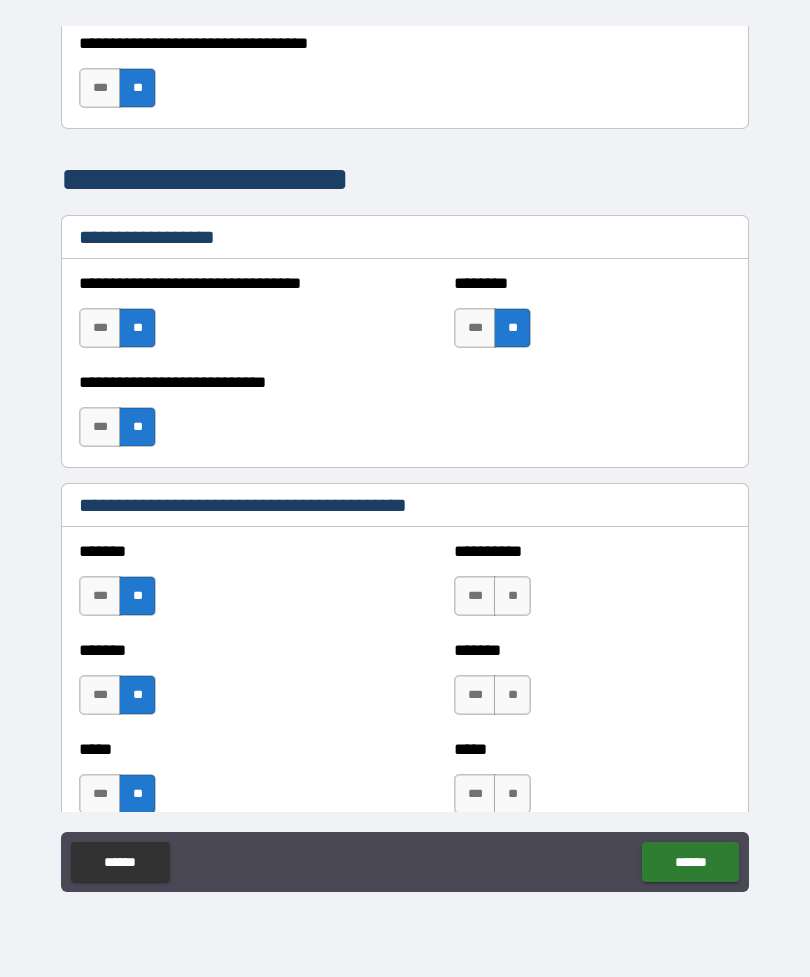 click on "**" at bounding box center [512, 596] 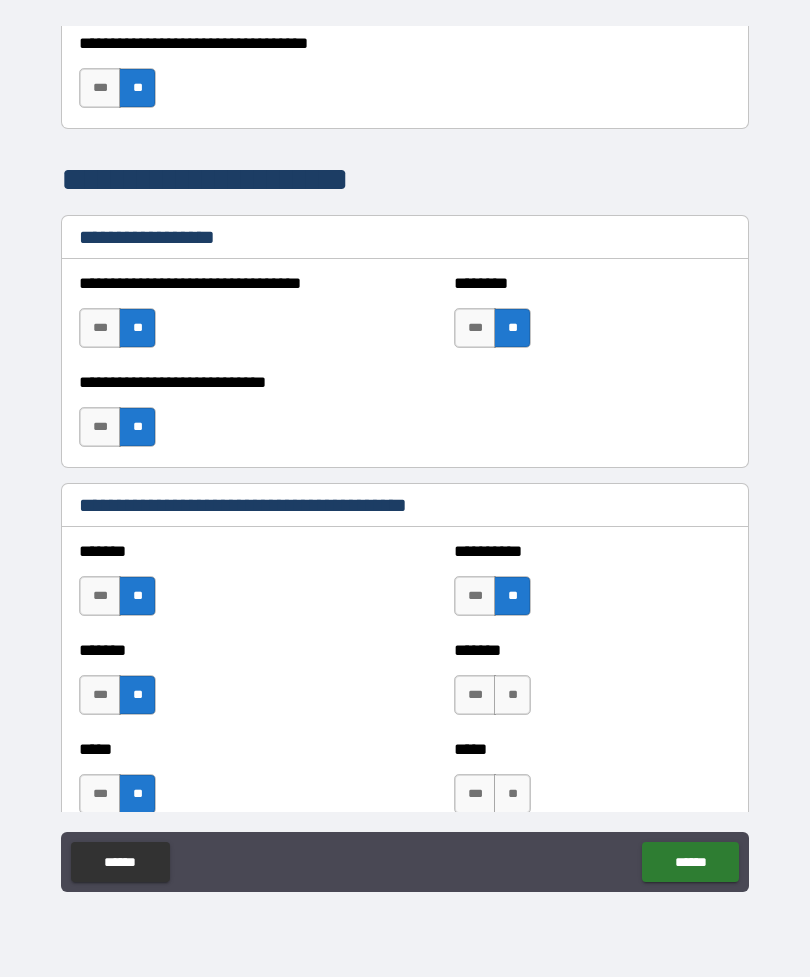 click on "******* *** **" at bounding box center (592, 685) 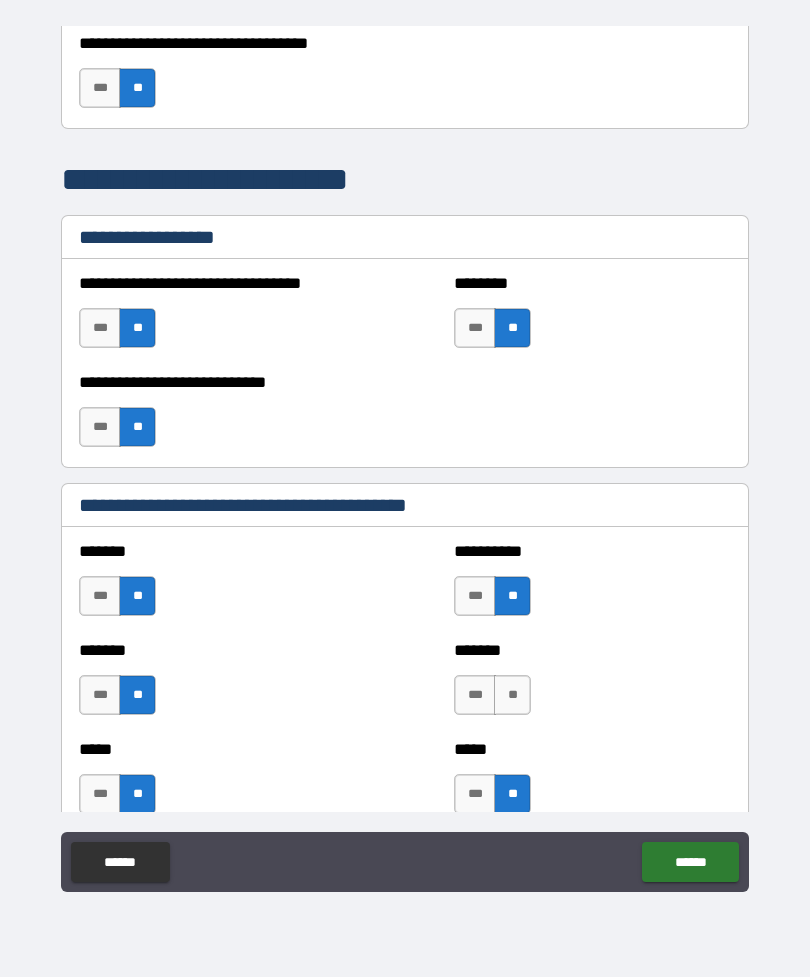 click on "**" at bounding box center [512, 695] 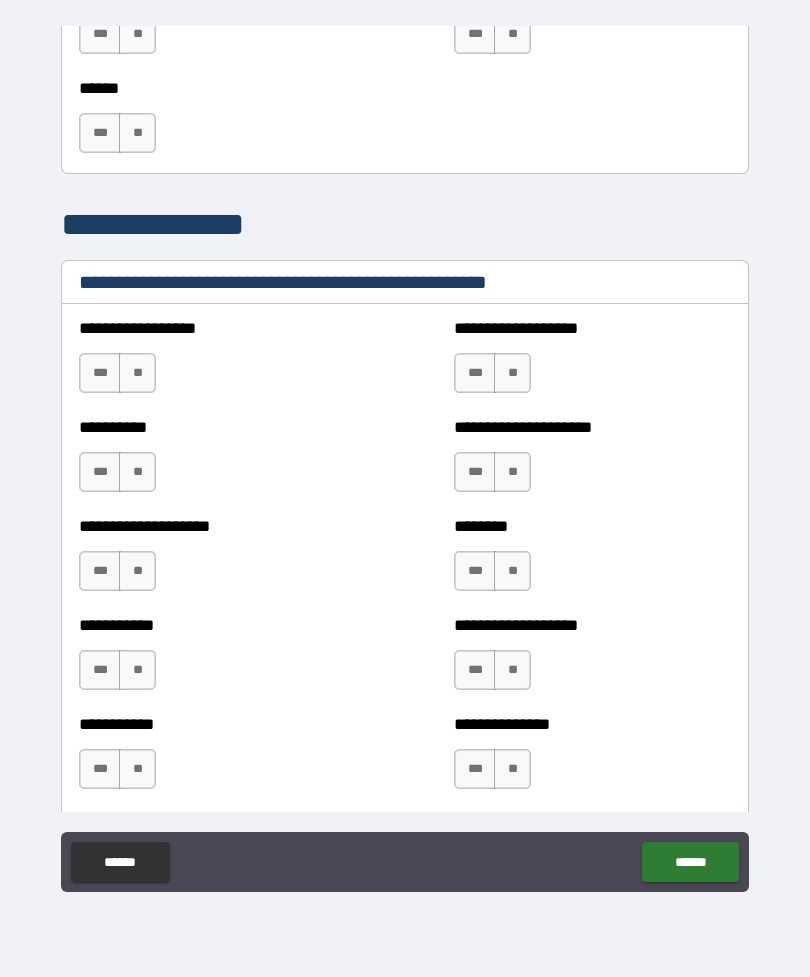 scroll, scrollTop: 2269, scrollLeft: 0, axis: vertical 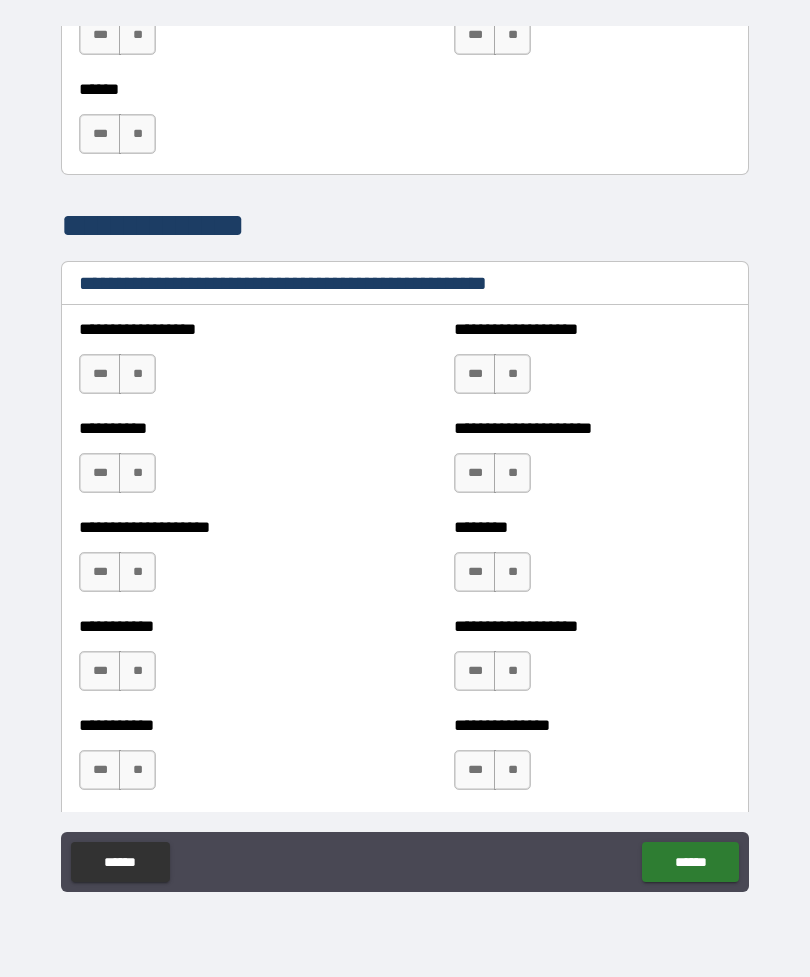 click on "**" at bounding box center (137, 374) 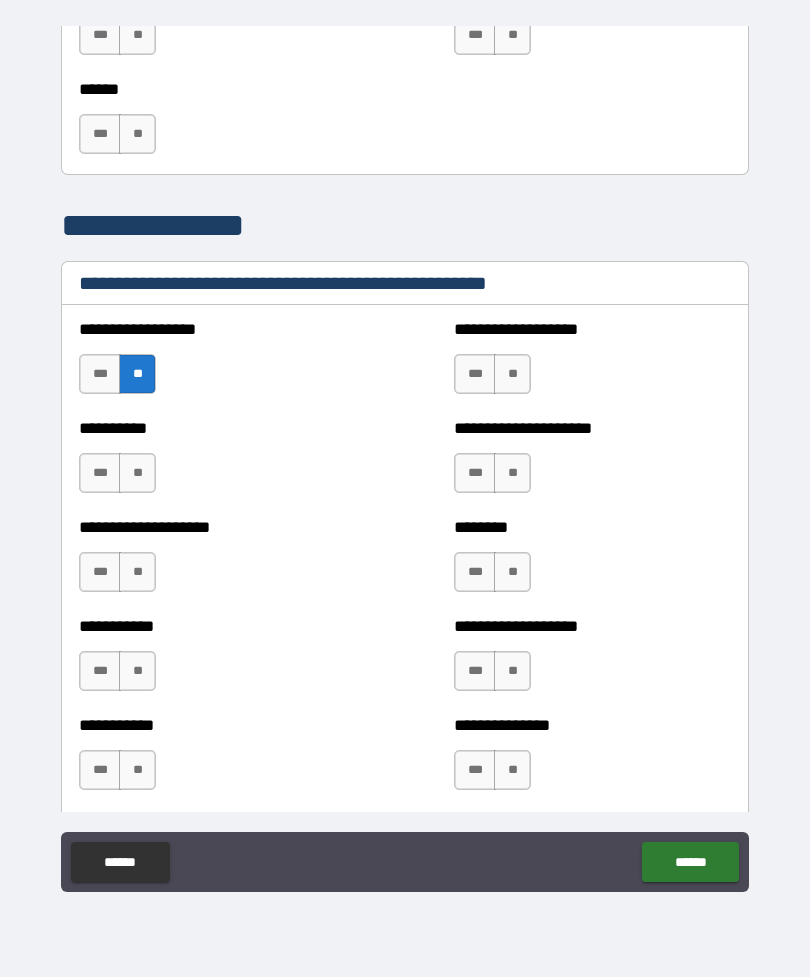 click on "**" at bounding box center (512, 374) 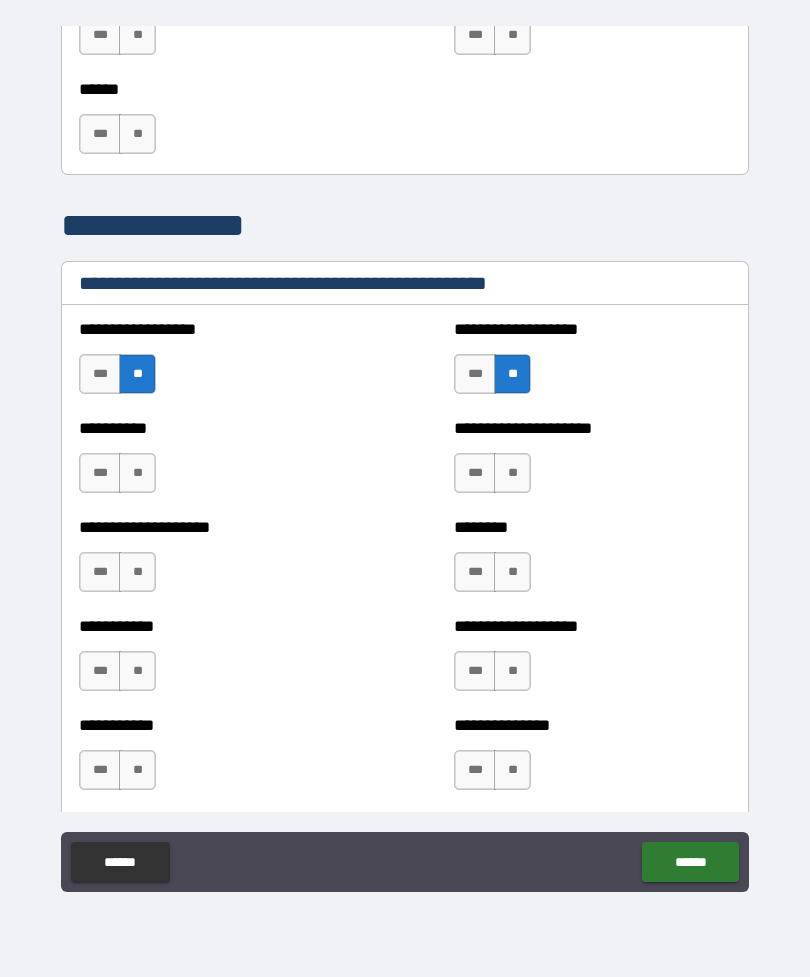 click on "**" at bounding box center (512, 473) 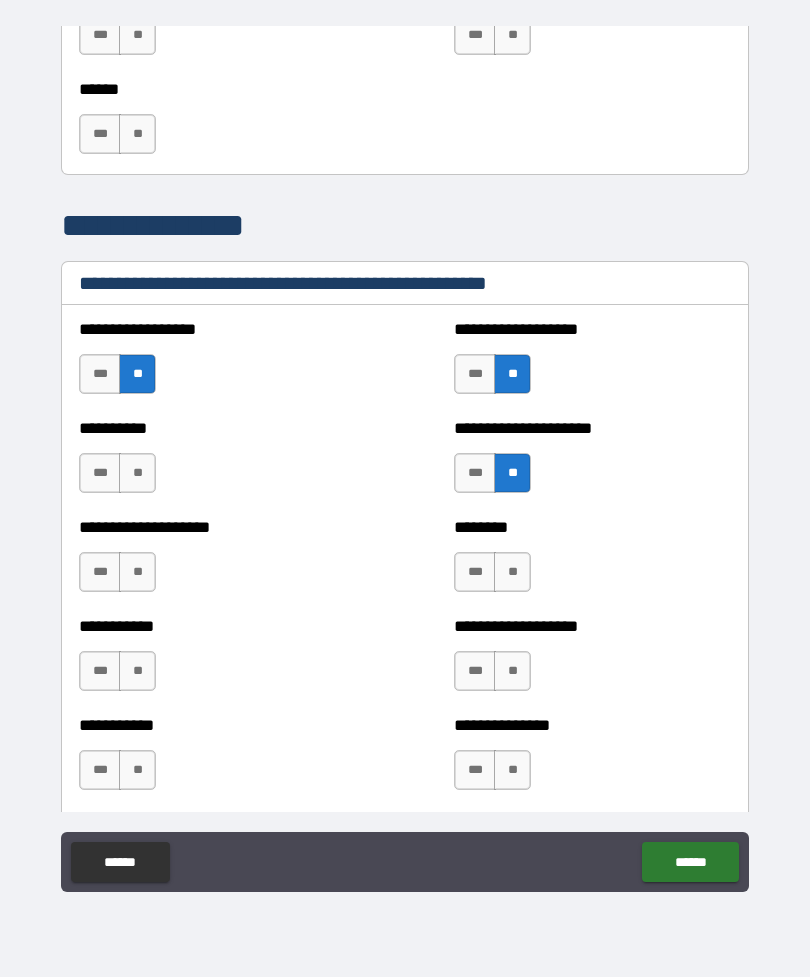 click on "**" at bounding box center (512, 572) 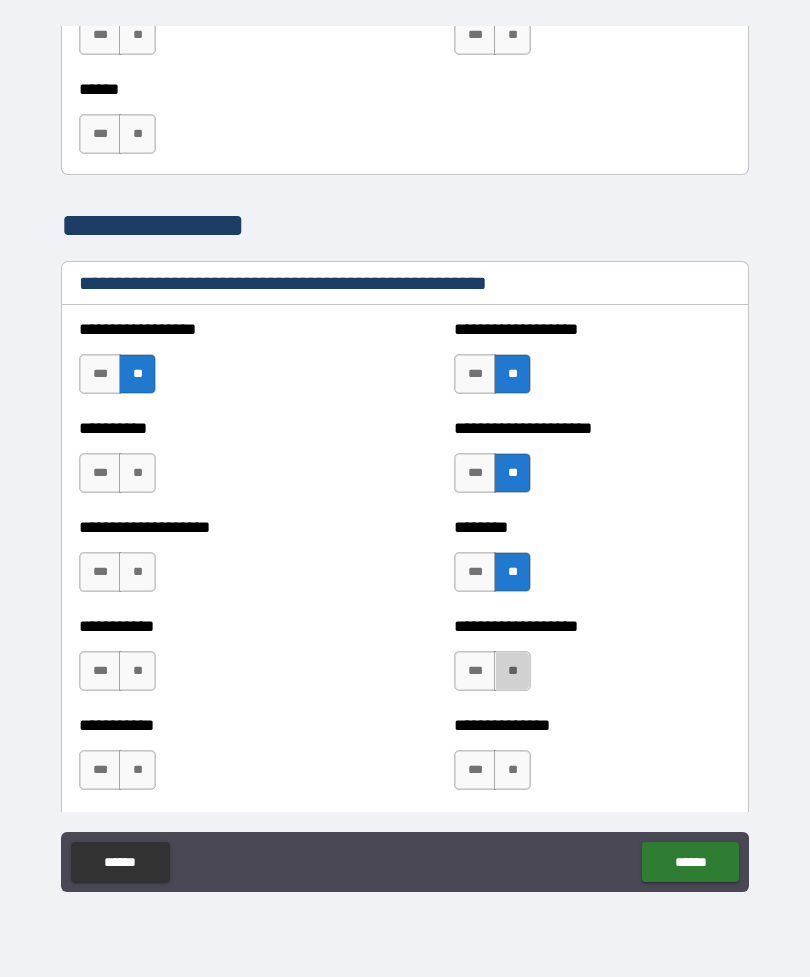 click on "**" at bounding box center [512, 671] 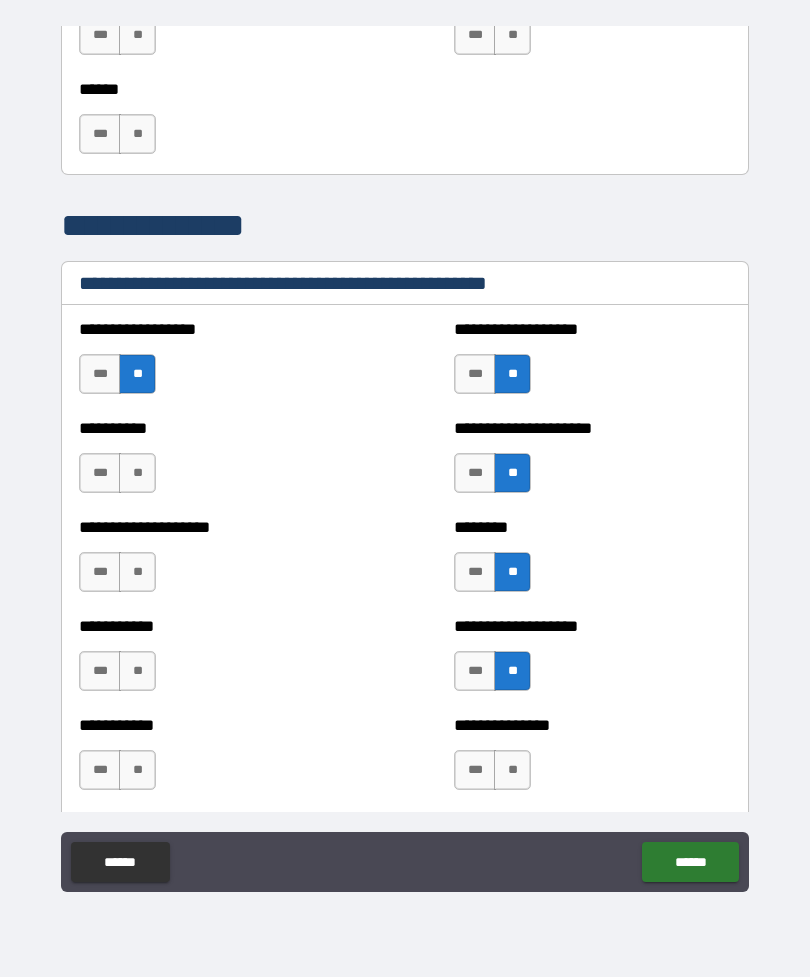 click on "**" at bounding box center (512, 770) 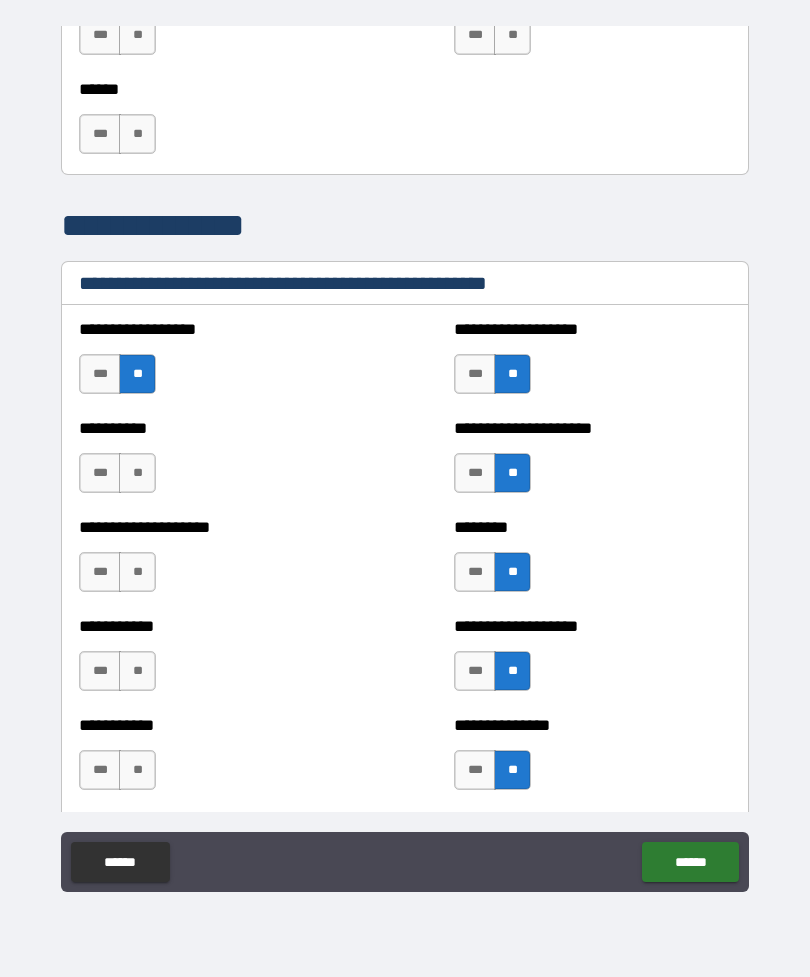 click on "**" at bounding box center (137, 770) 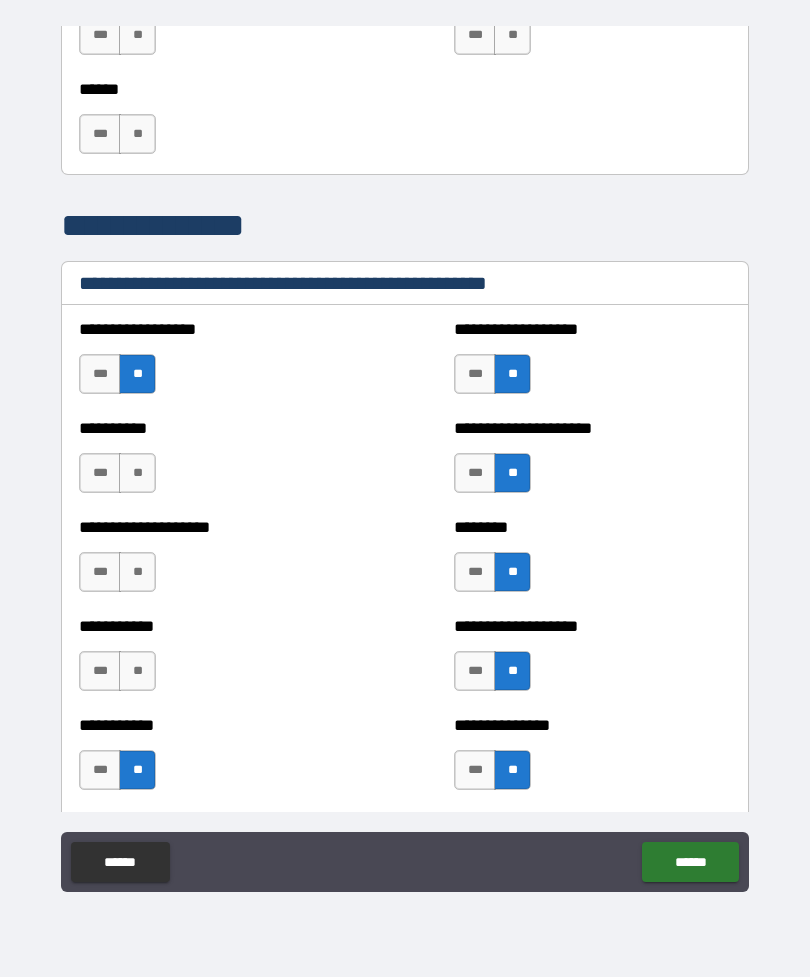 click on "**" at bounding box center [137, 671] 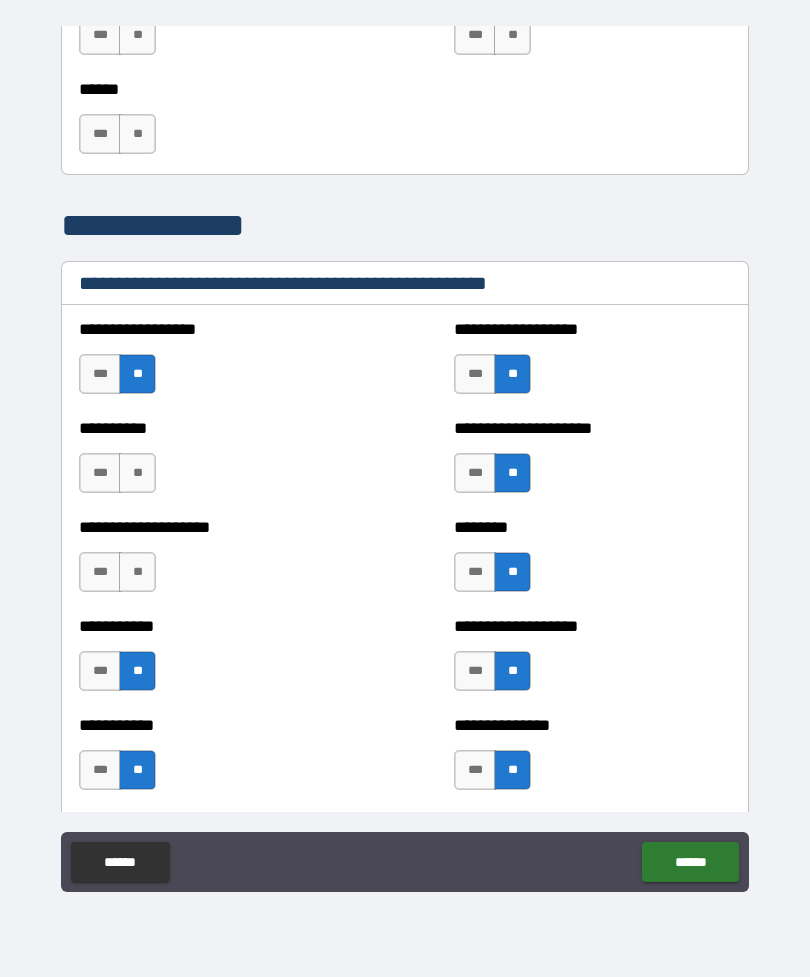 click on "**" at bounding box center [137, 572] 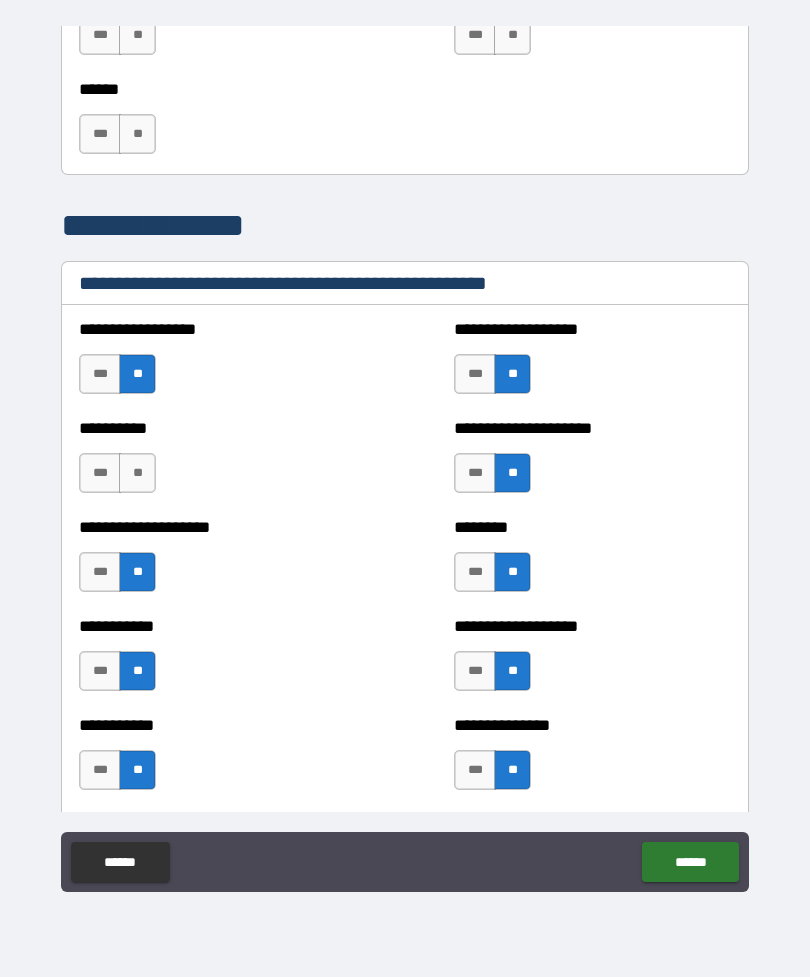 click on "**" at bounding box center (137, 473) 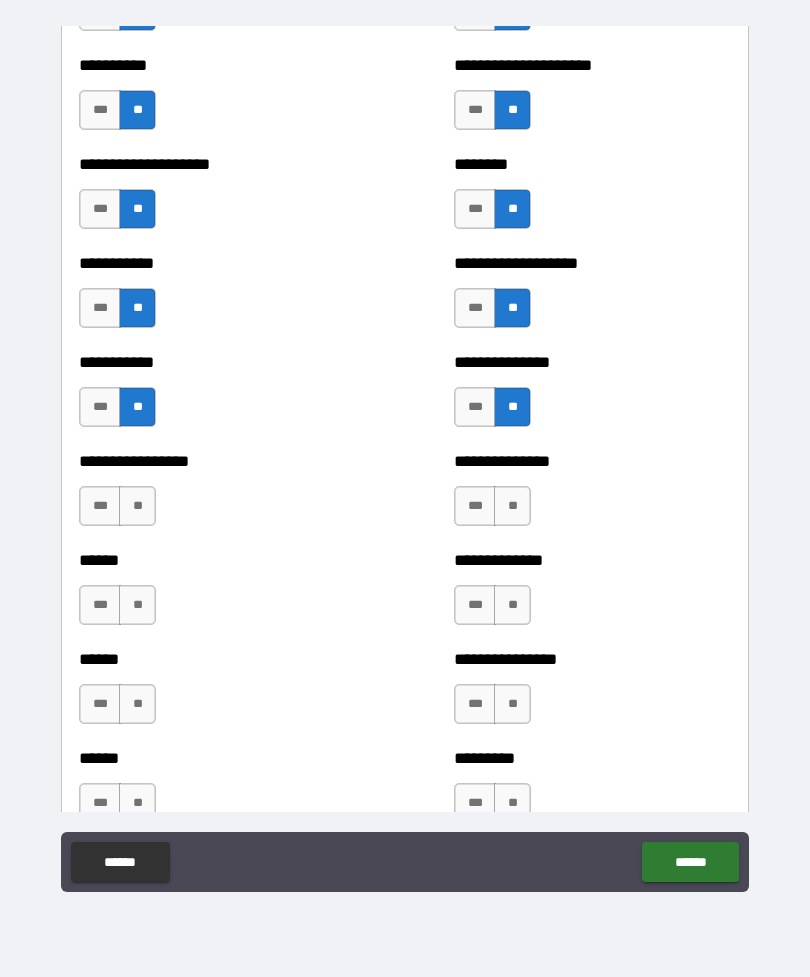 scroll, scrollTop: 2636, scrollLeft: 0, axis: vertical 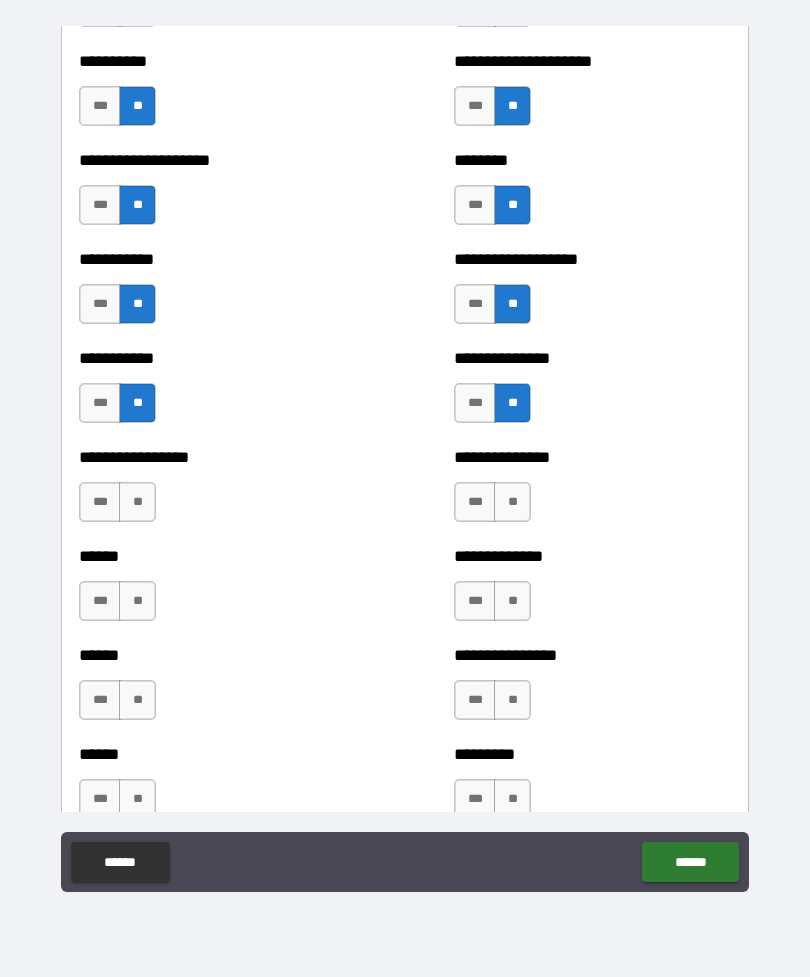 click on "**" at bounding box center [137, 502] 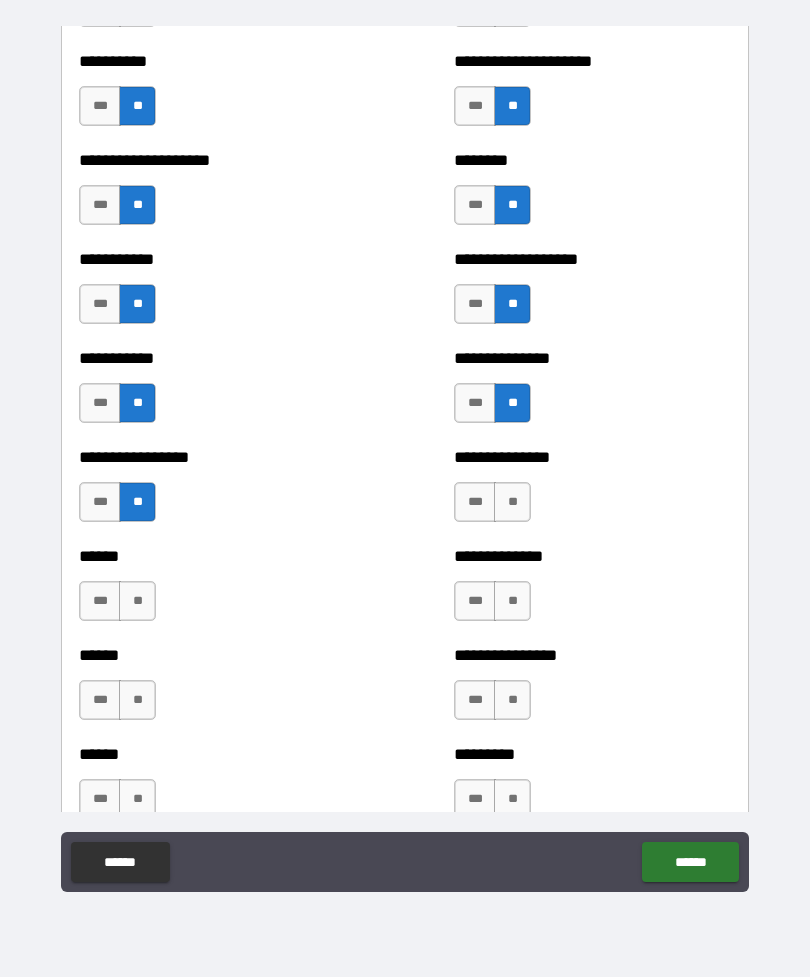 click on "**" at bounding box center (137, 601) 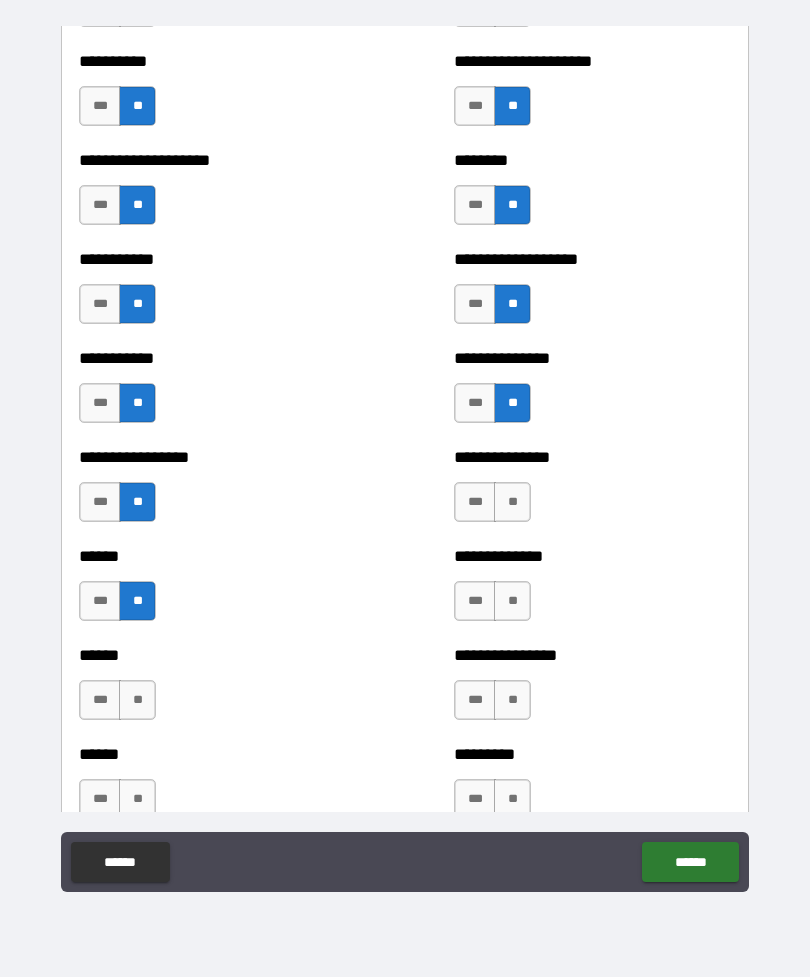 click on "**" at bounding box center [512, 502] 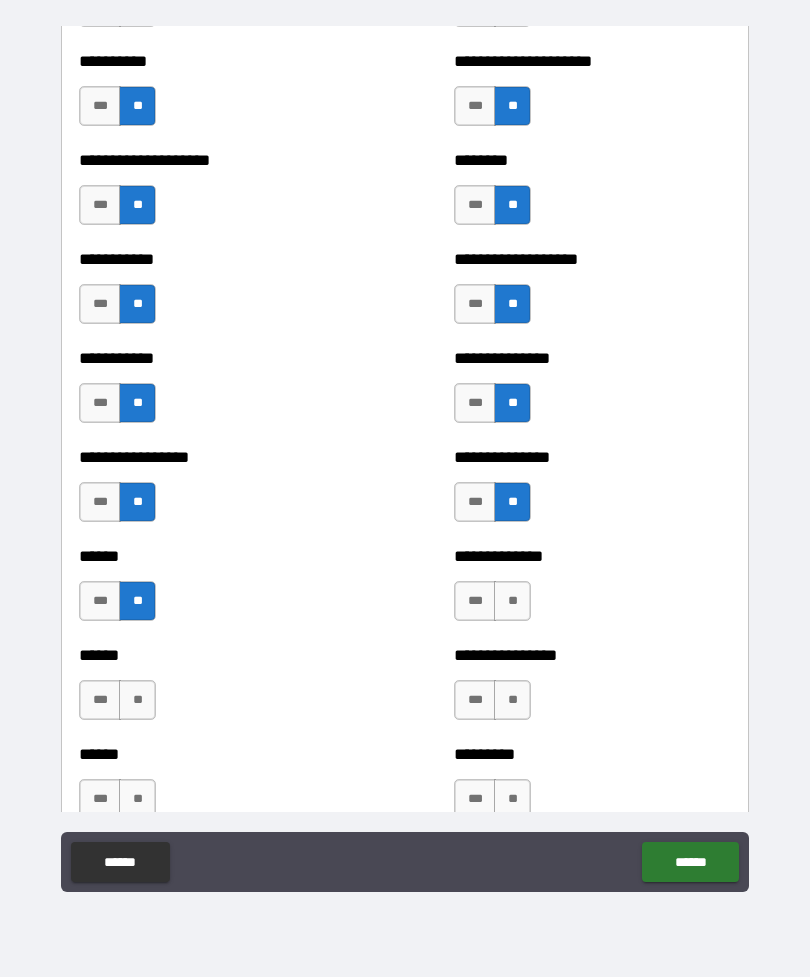 click on "**" at bounding box center (512, 601) 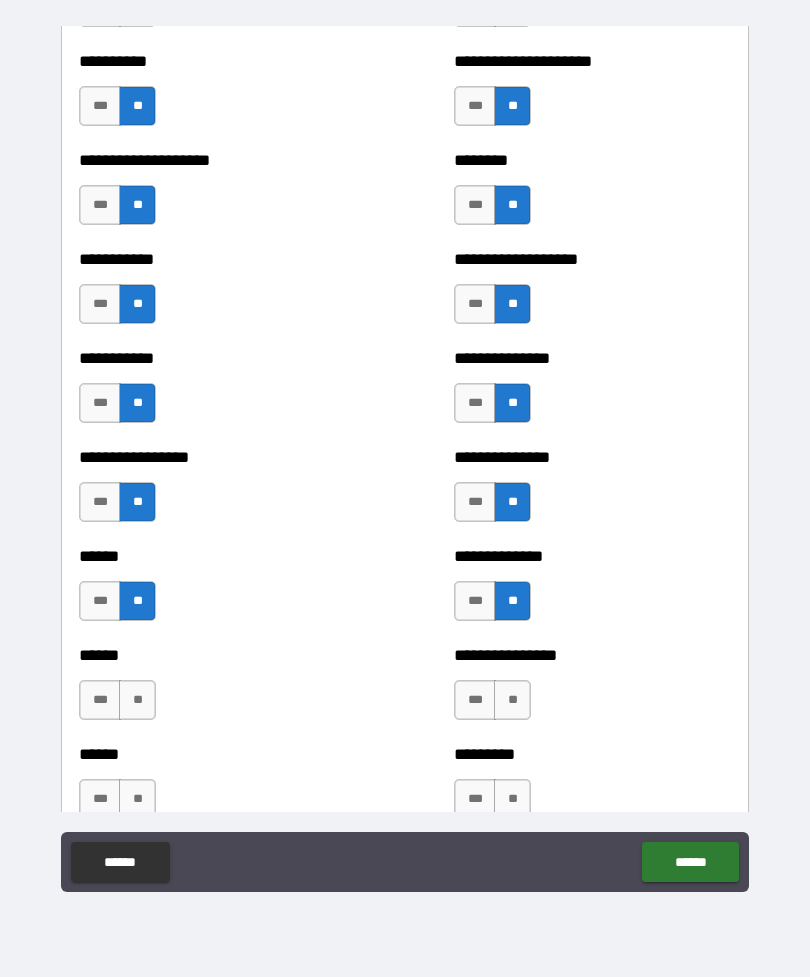 click on "**" at bounding box center (512, 700) 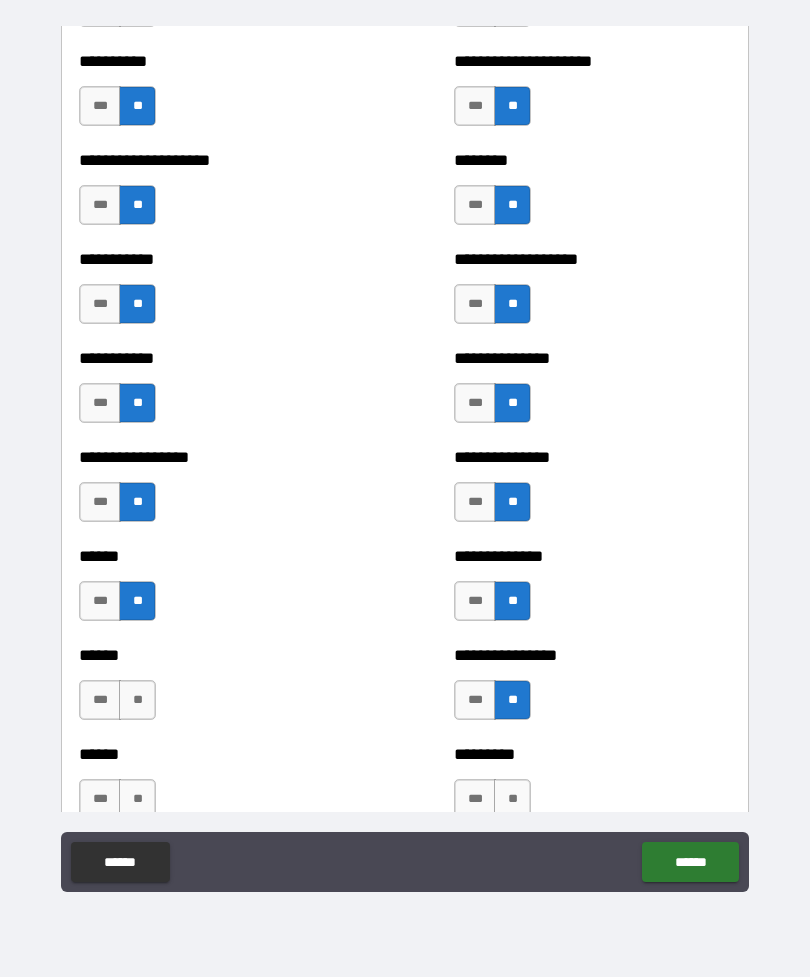 click on "**" at bounding box center (137, 700) 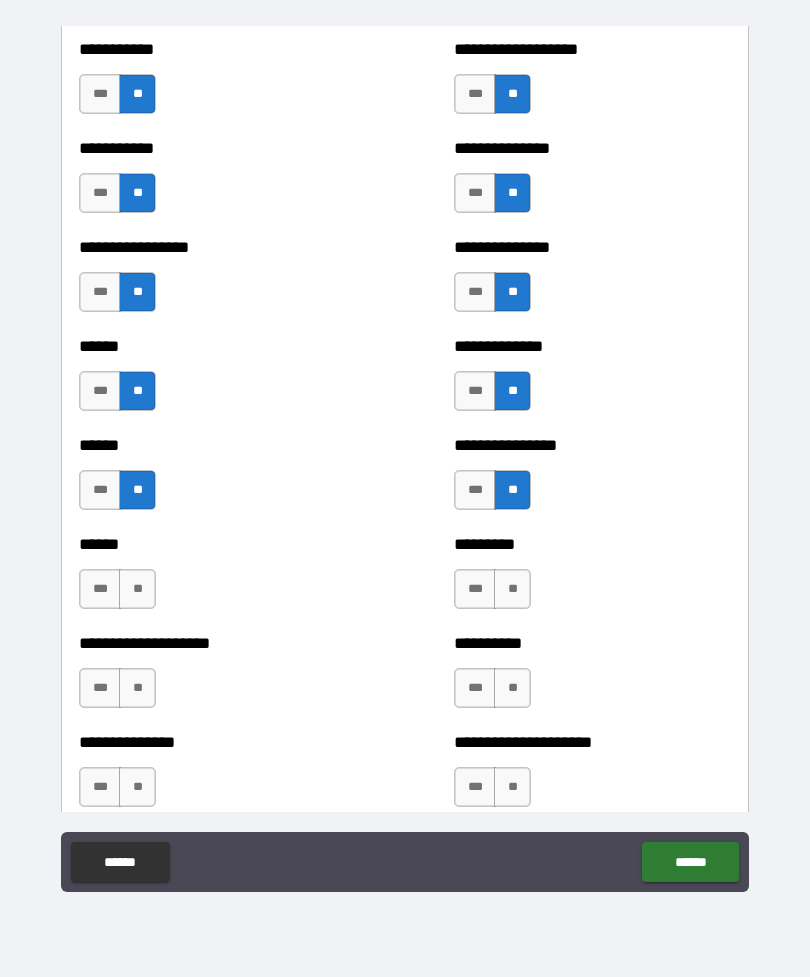 scroll, scrollTop: 2853, scrollLeft: 0, axis: vertical 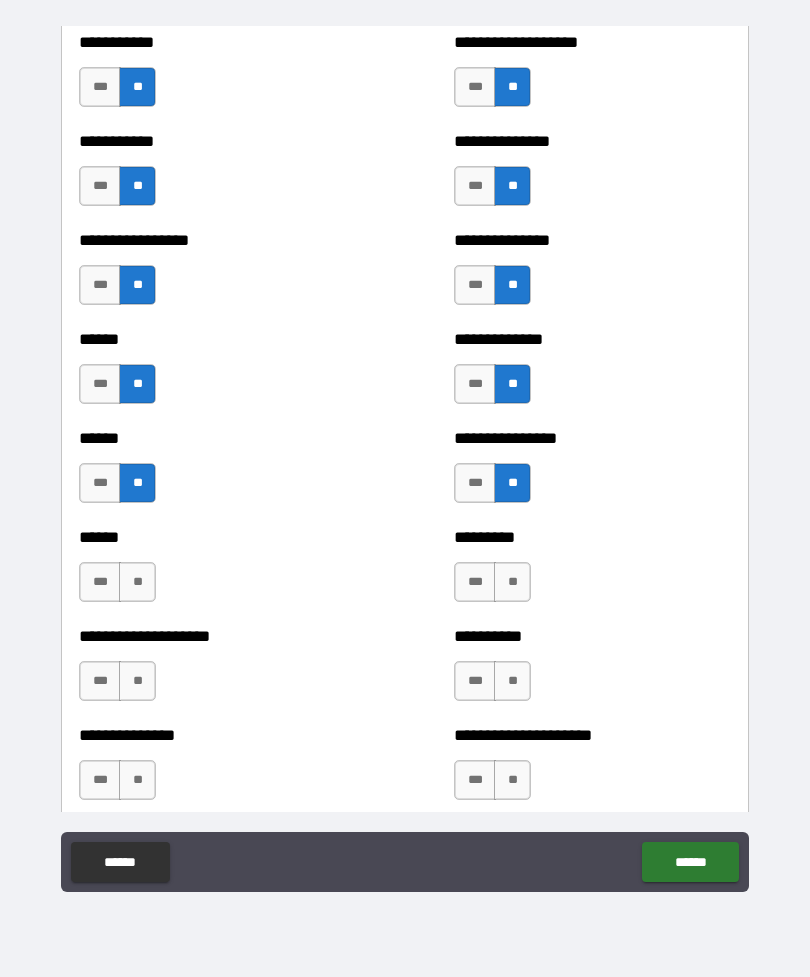 click on "**" at bounding box center (137, 582) 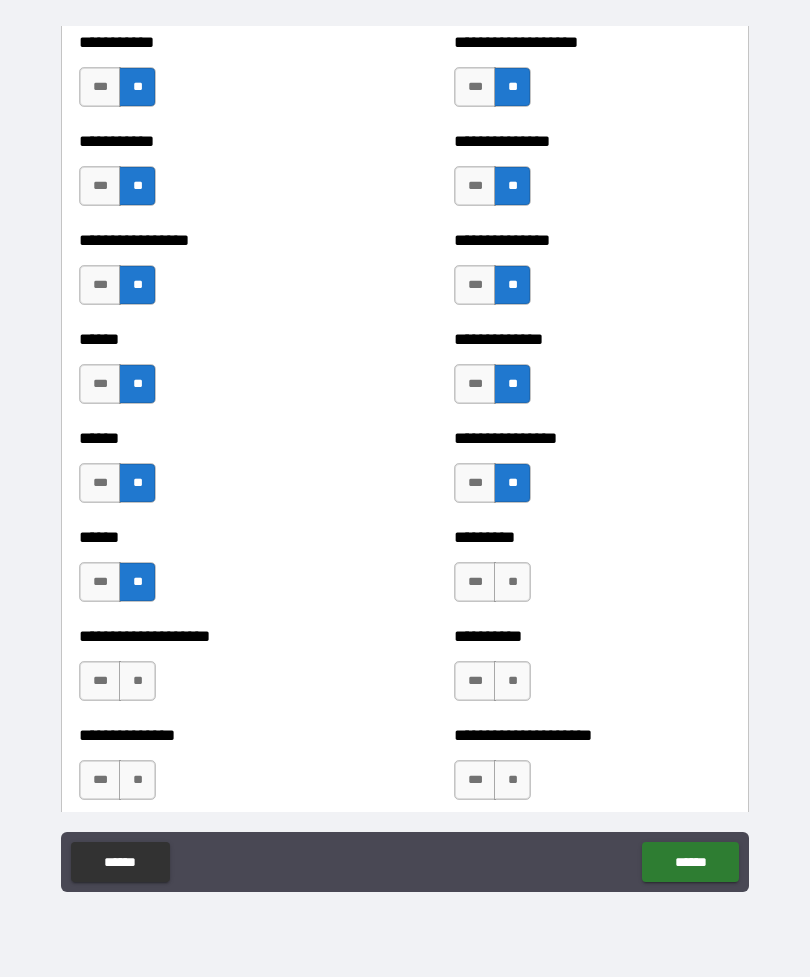 click on "**" at bounding box center [512, 582] 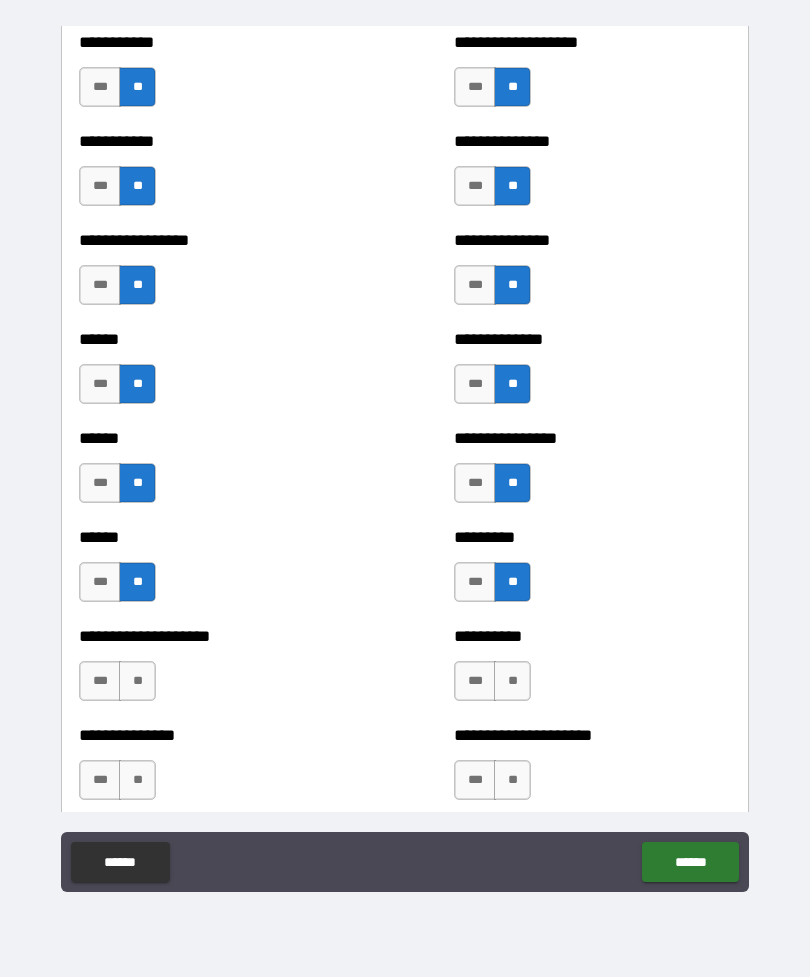 click on "**" at bounding box center (512, 681) 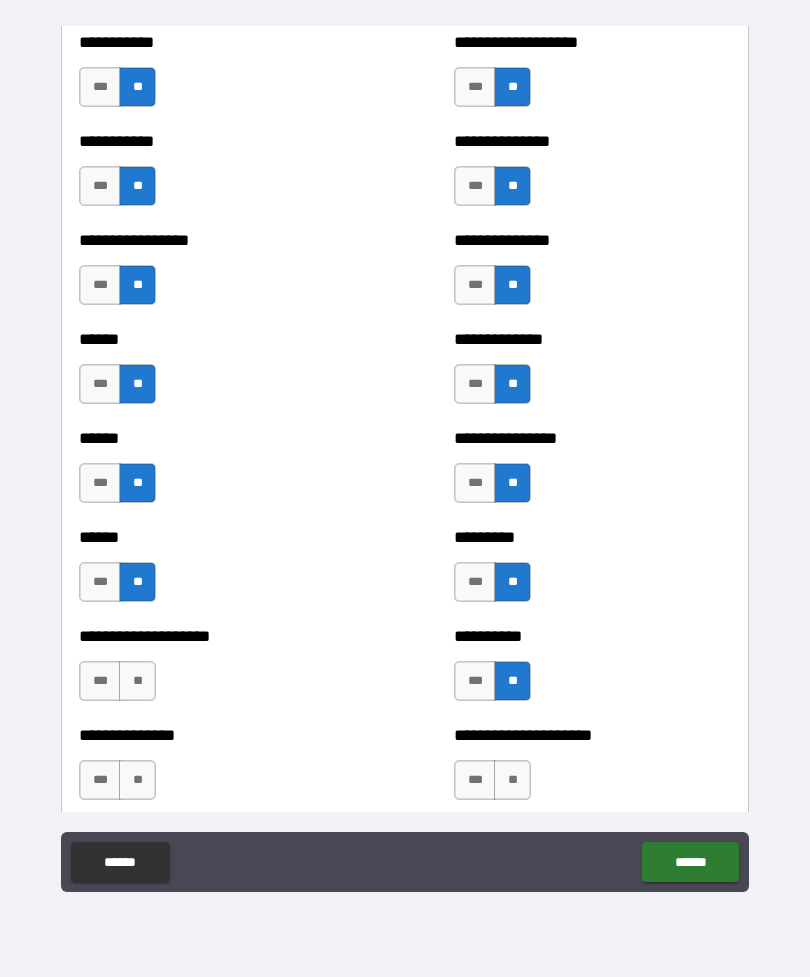 click on "**" at bounding box center [137, 780] 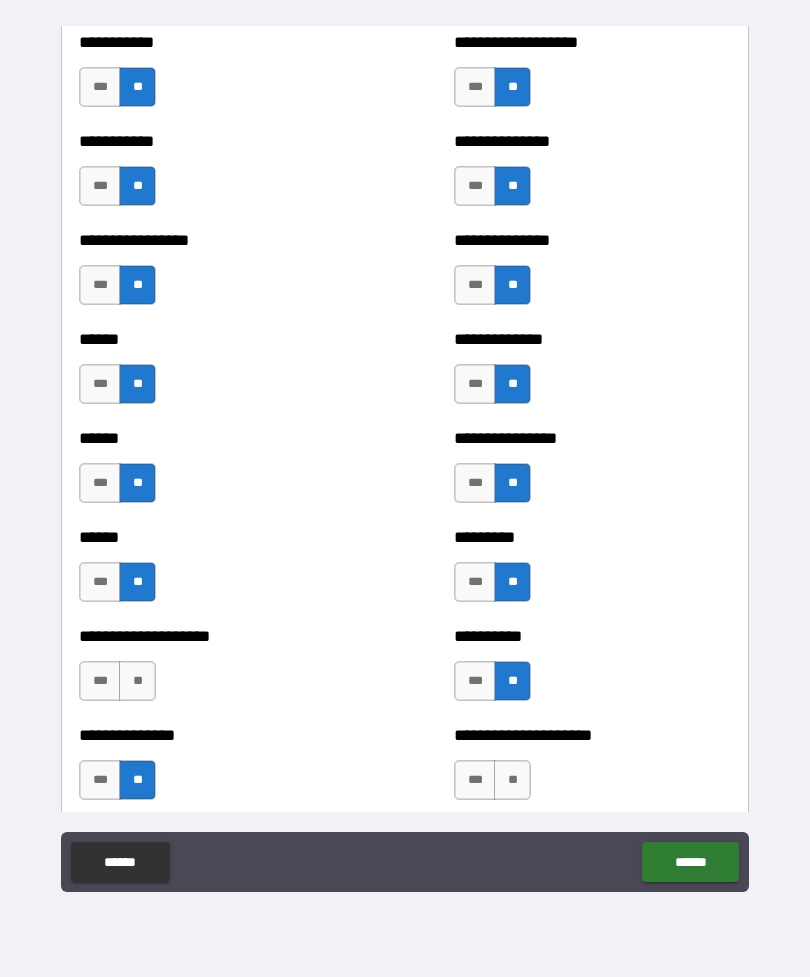 click on "**" at bounding box center (137, 681) 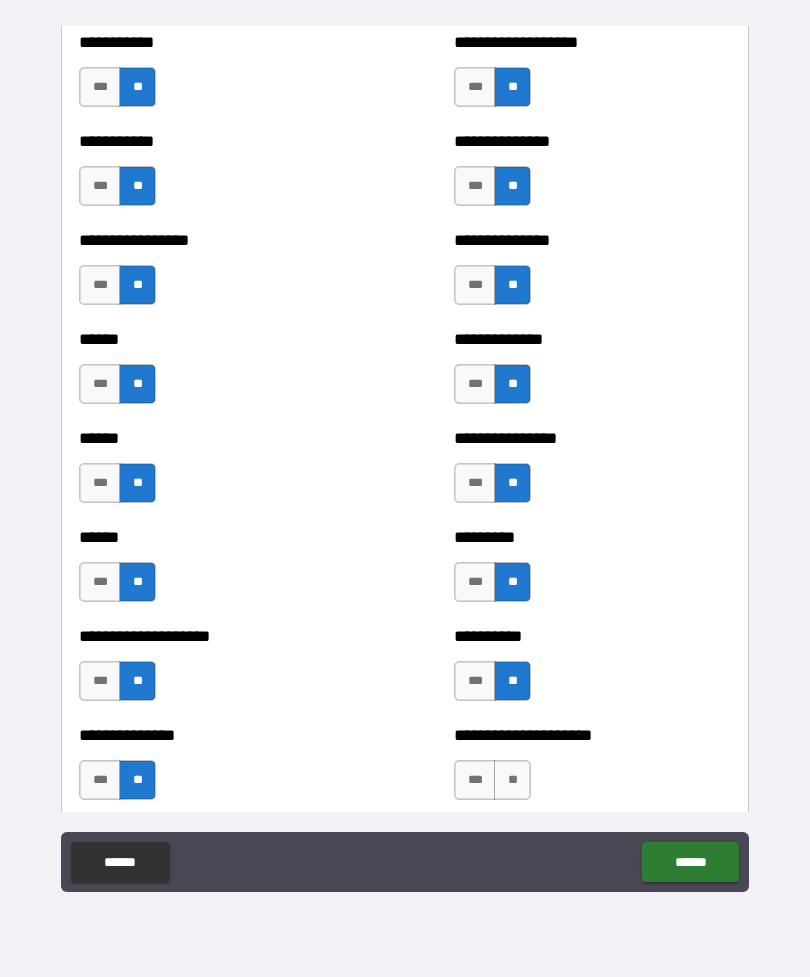click on "**" at bounding box center [512, 780] 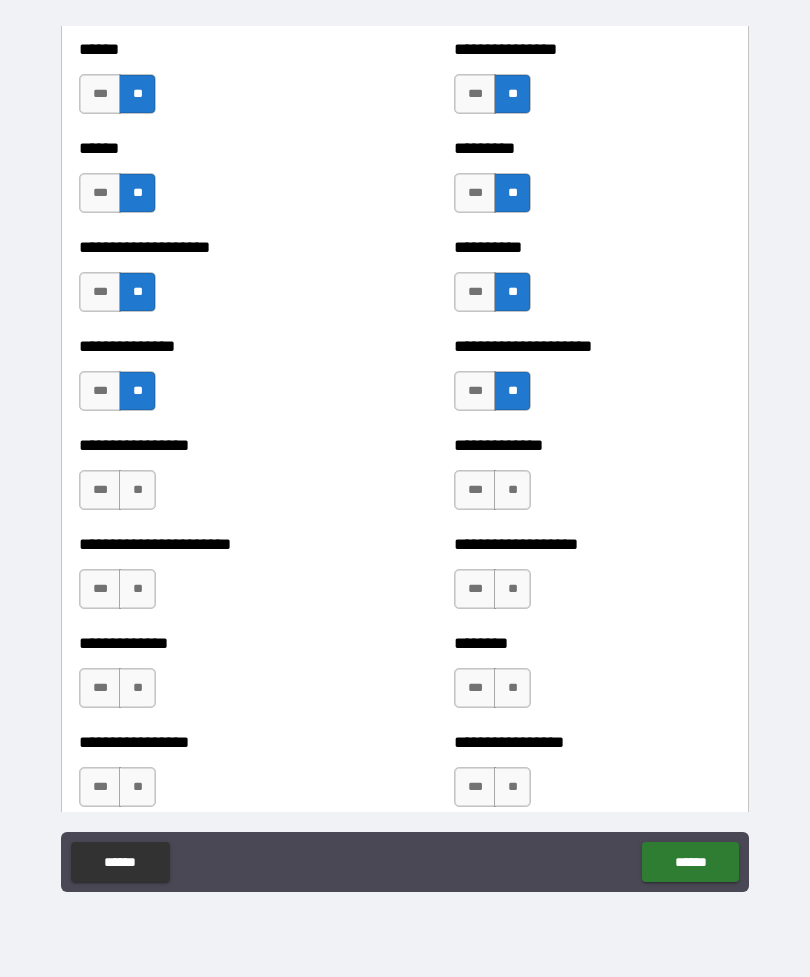 scroll, scrollTop: 3249, scrollLeft: 0, axis: vertical 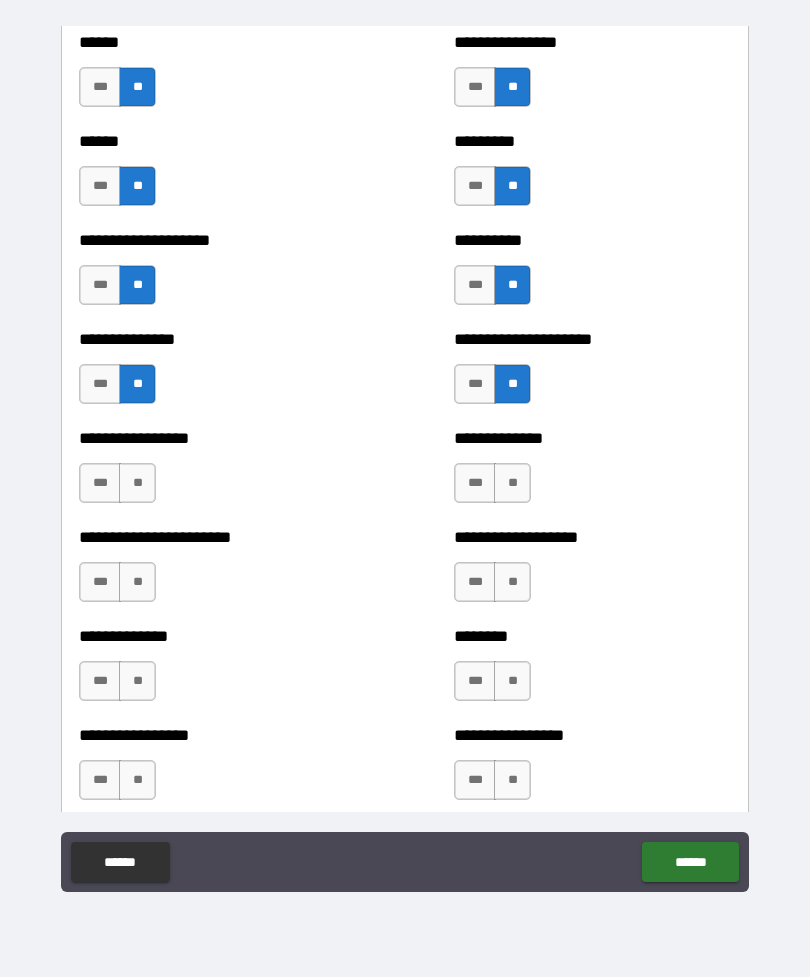 click on "**" at bounding box center [137, 483] 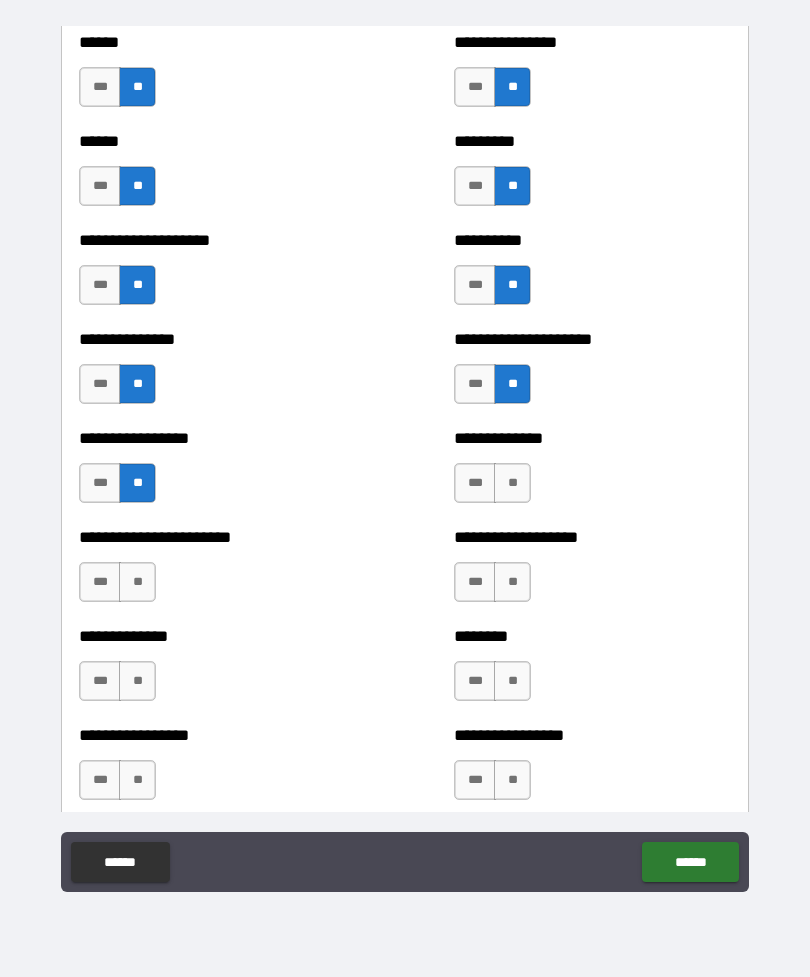 click on "**" at bounding box center [137, 582] 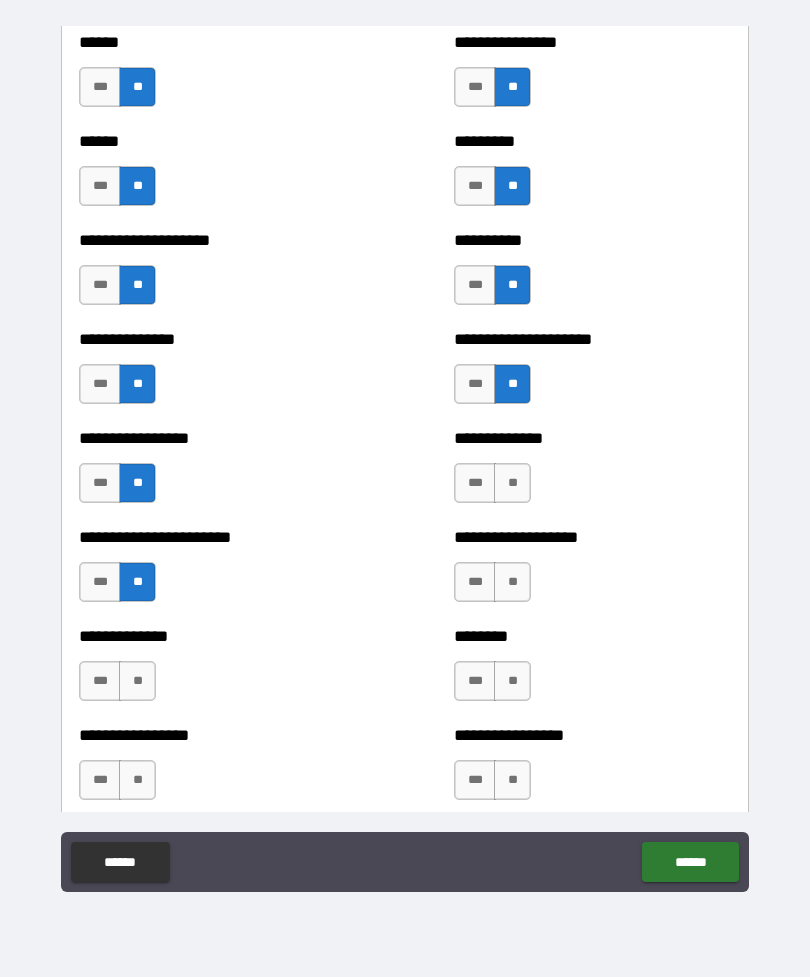 click on "**********" at bounding box center [217, 671] 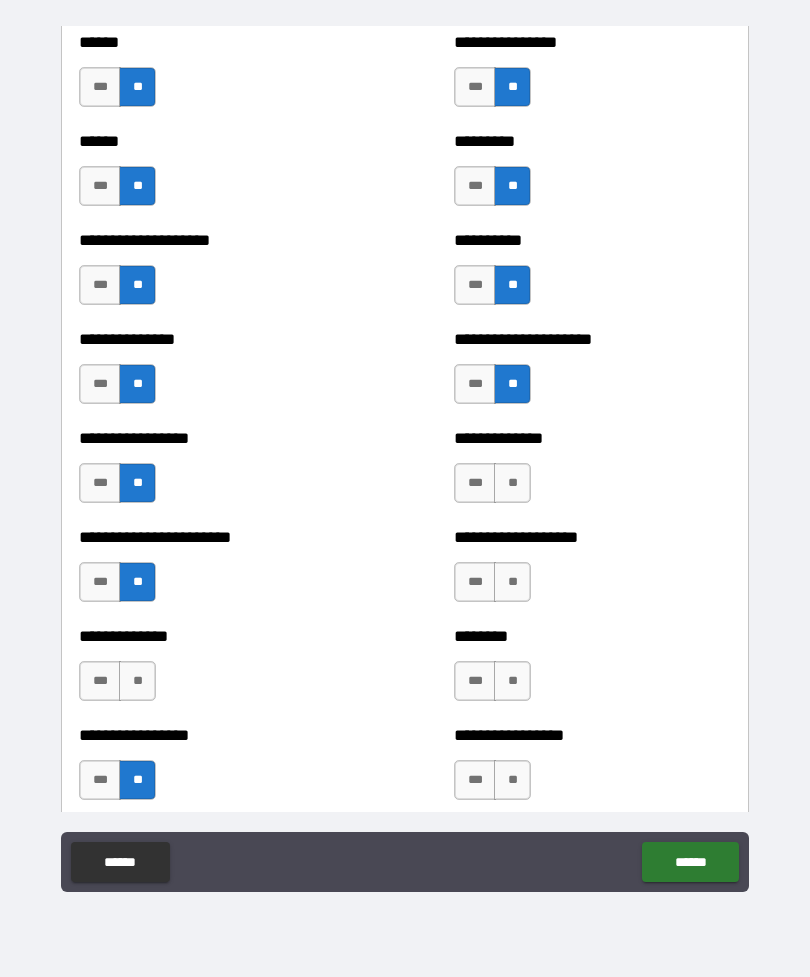 click on "**" at bounding box center (512, 780) 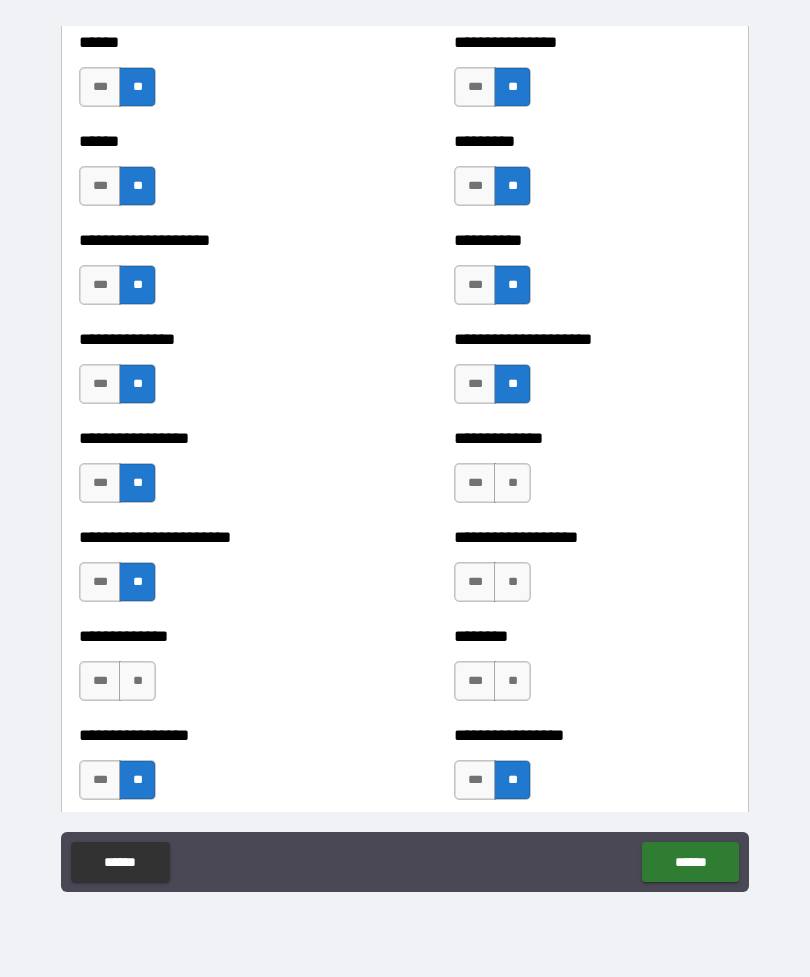 click on "**" at bounding box center [512, 681] 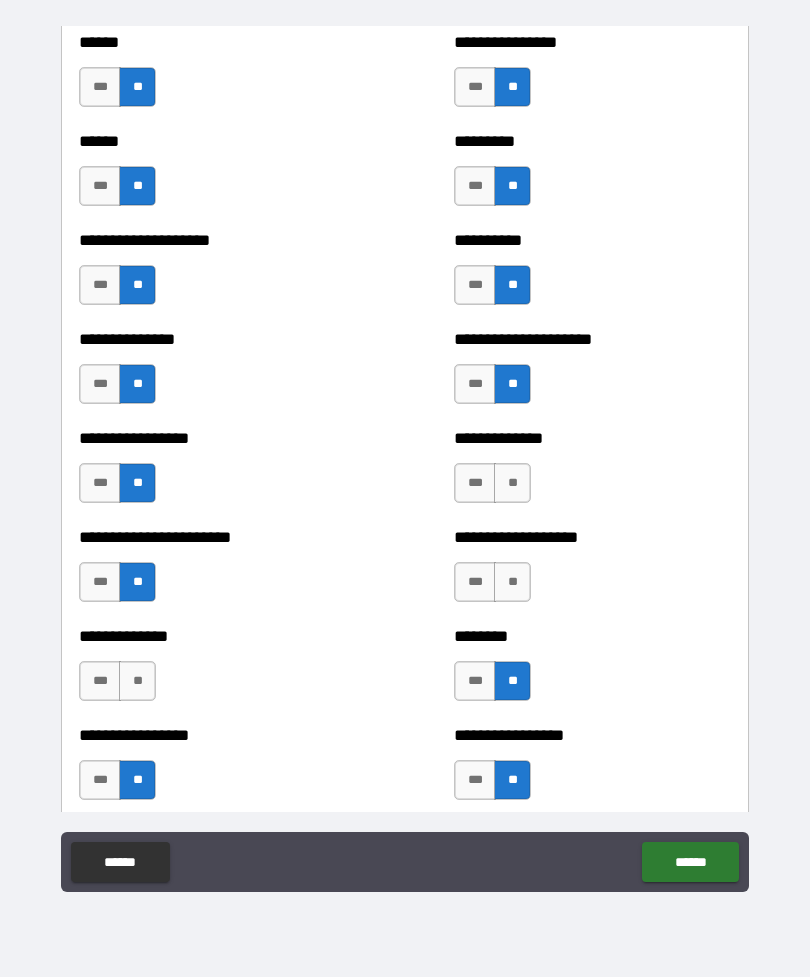 click on "**********" at bounding box center (592, 572) 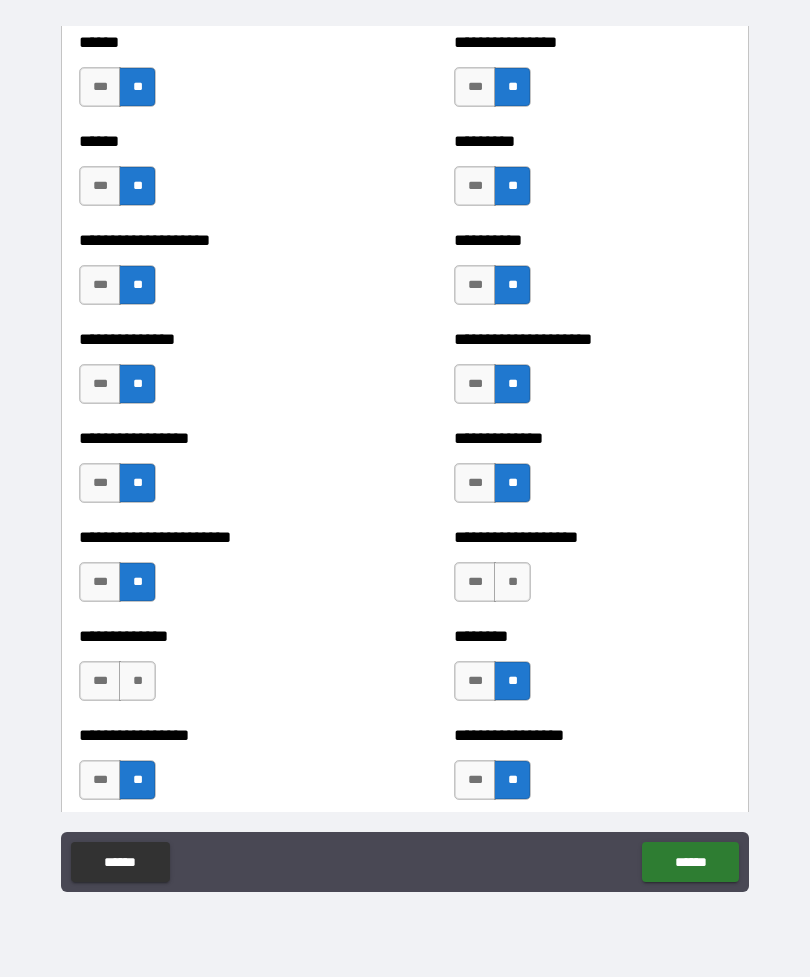 click on "**" at bounding box center (137, 681) 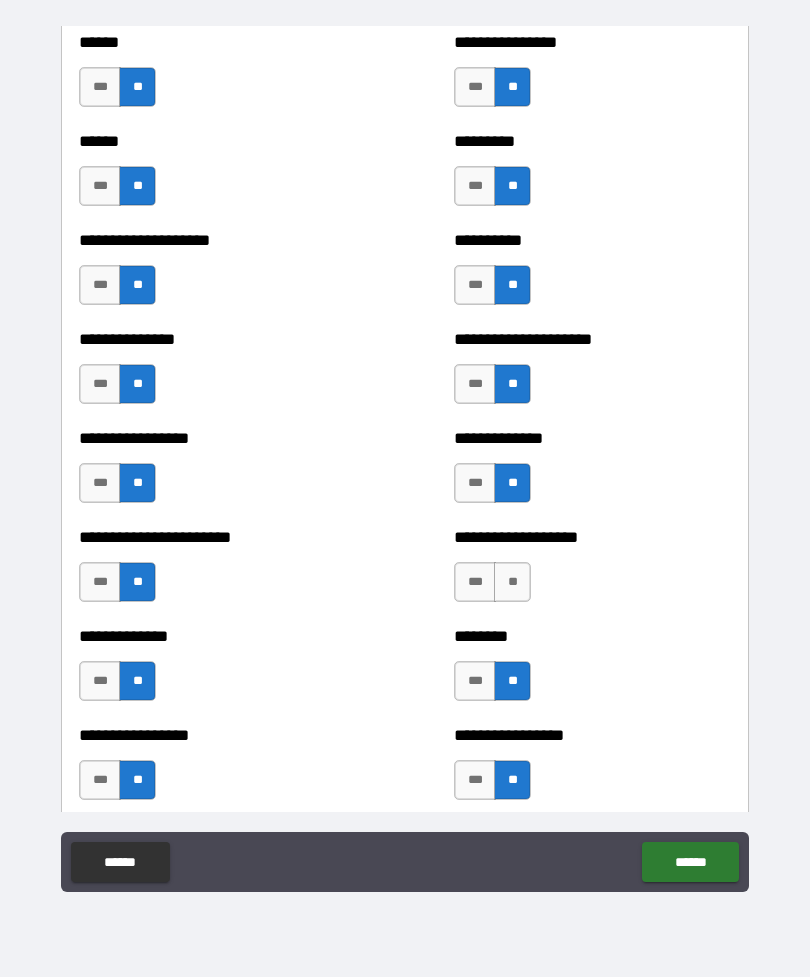 click on "**" at bounding box center [512, 582] 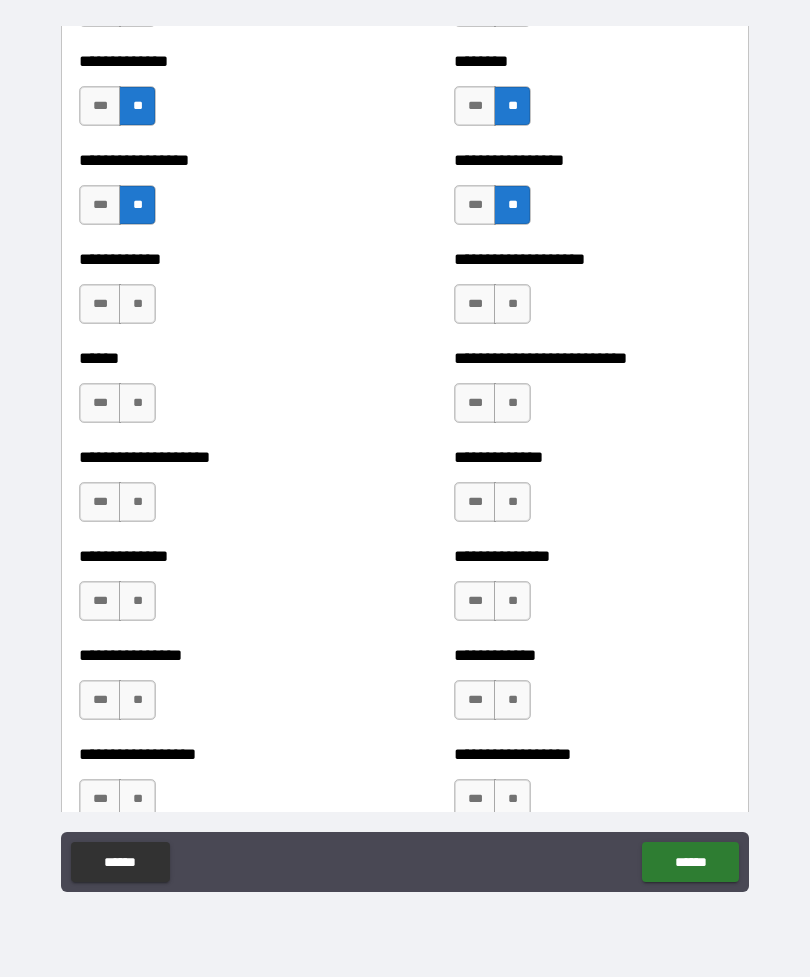 scroll, scrollTop: 3840, scrollLeft: 0, axis: vertical 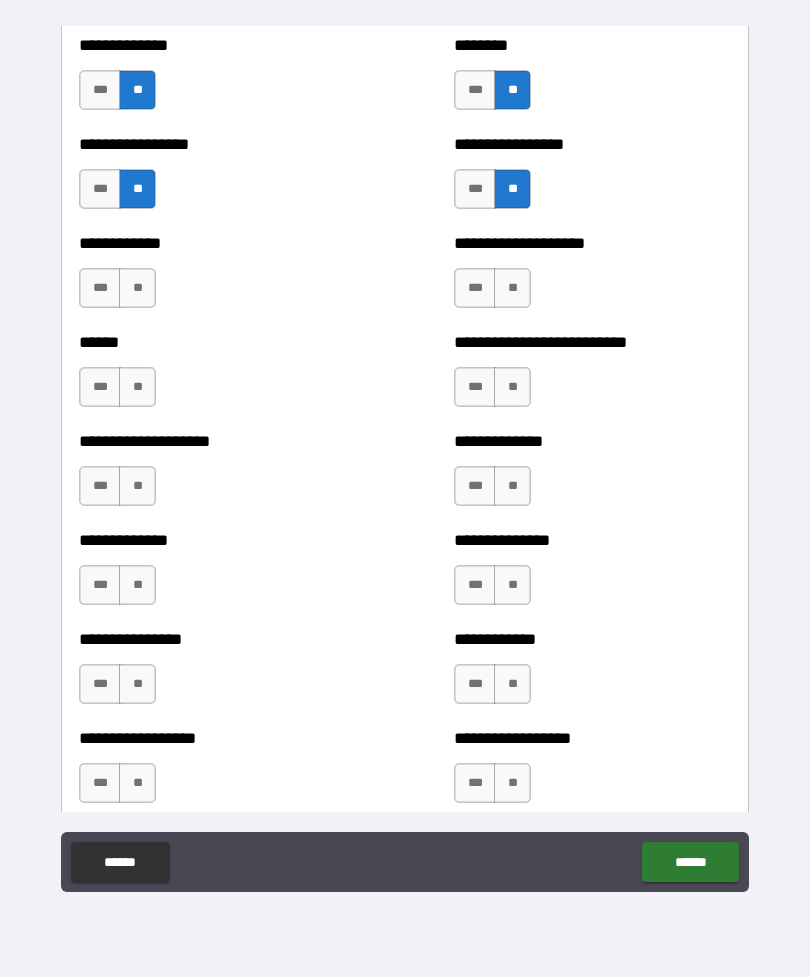 click on "**" at bounding box center [512, 288] 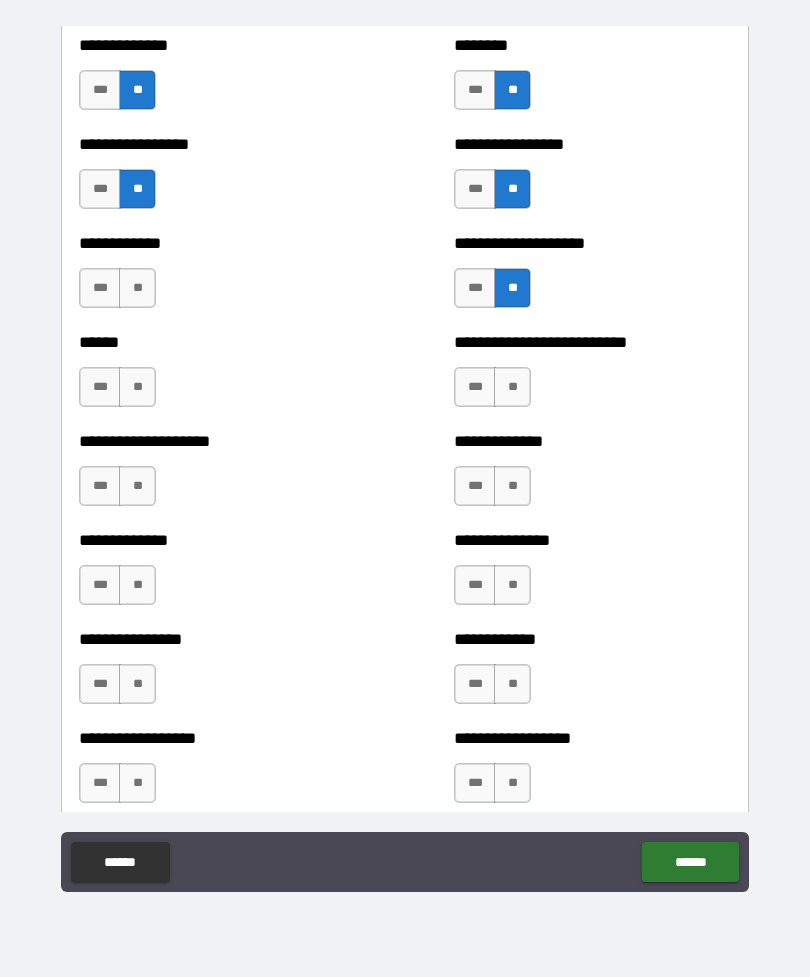 click on "**" at bounding box center (512, 387) 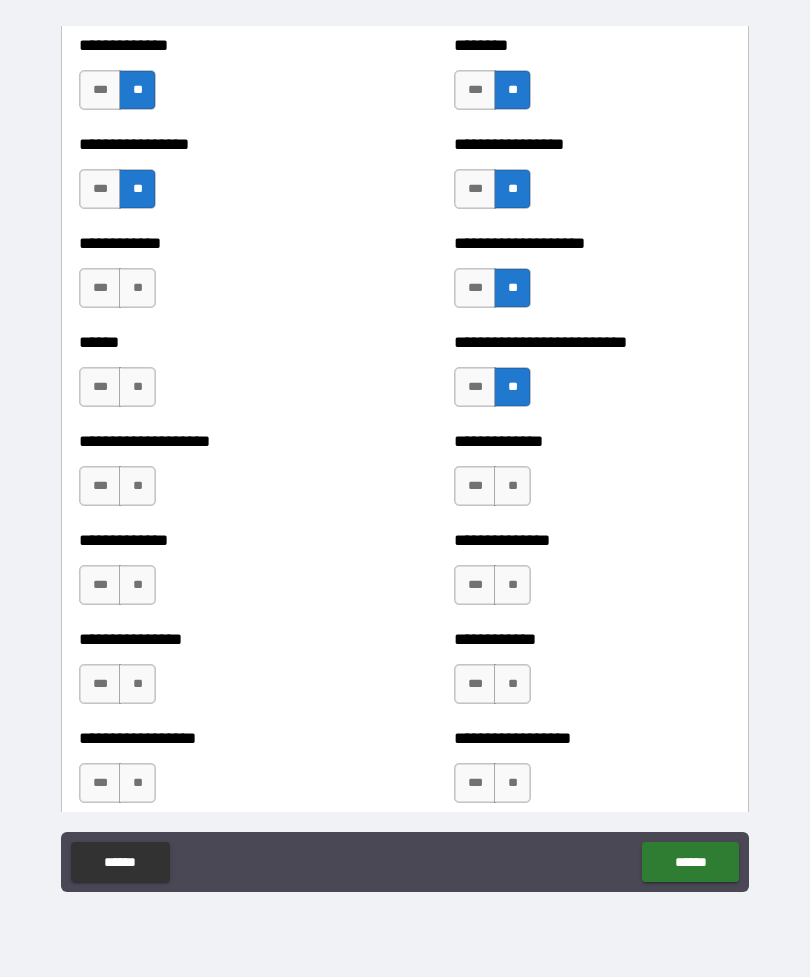 click on "**" at bounding box center (512, 486) 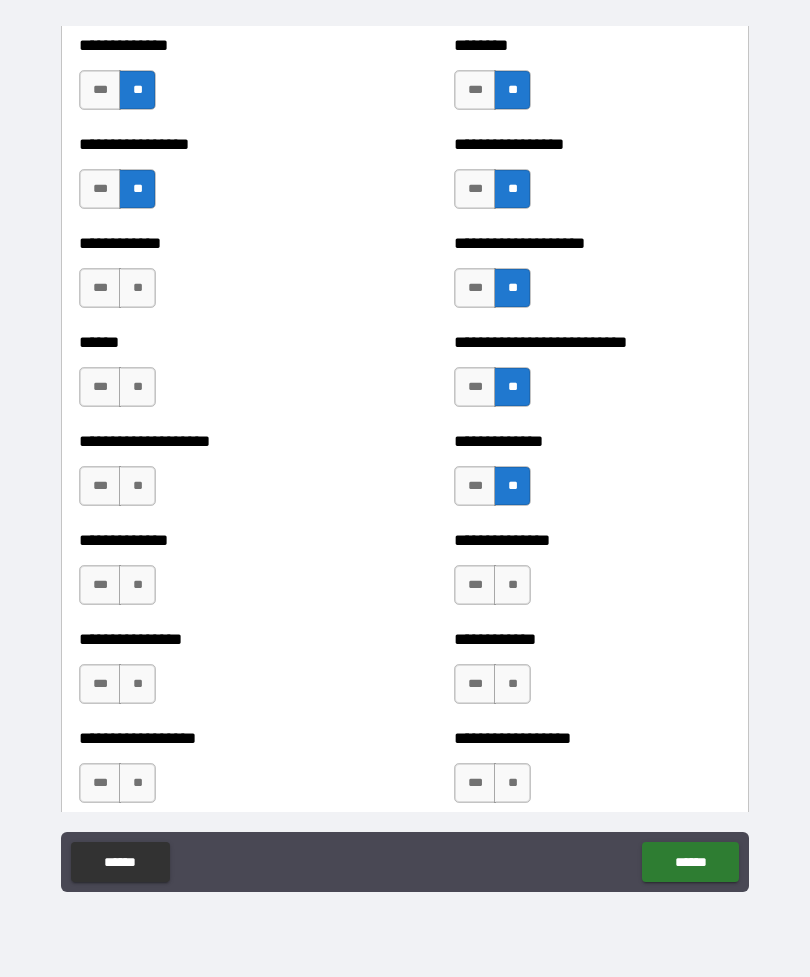 click on "**" at bounding box center [512, 585] 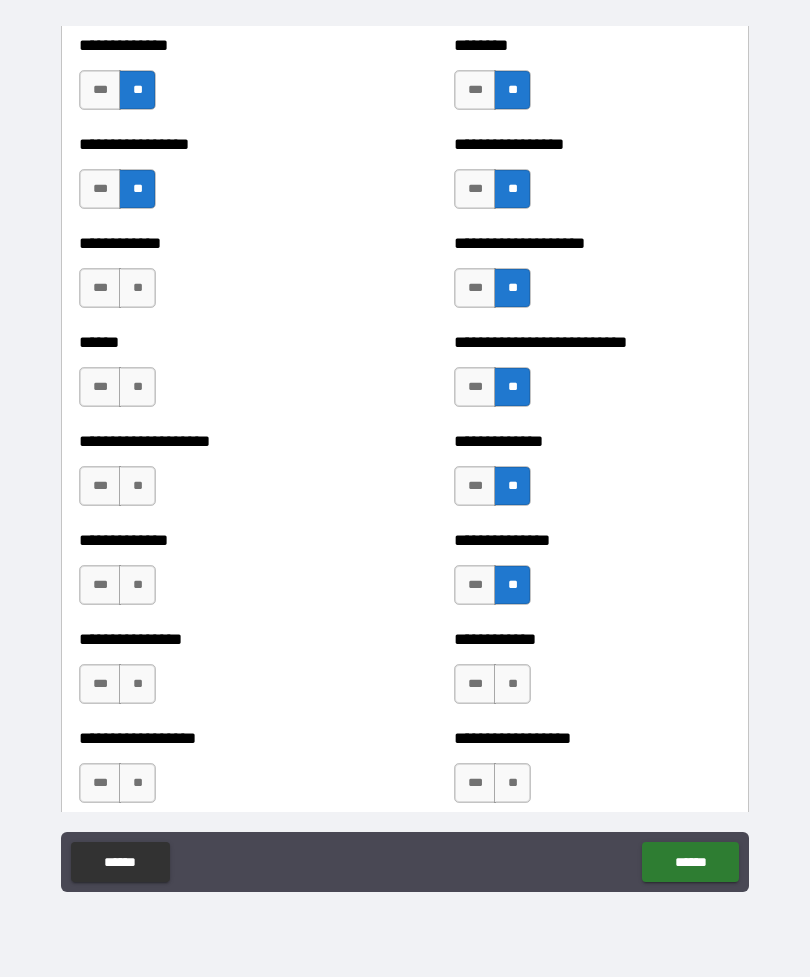 click on "**" at bounding box center [512, 684] 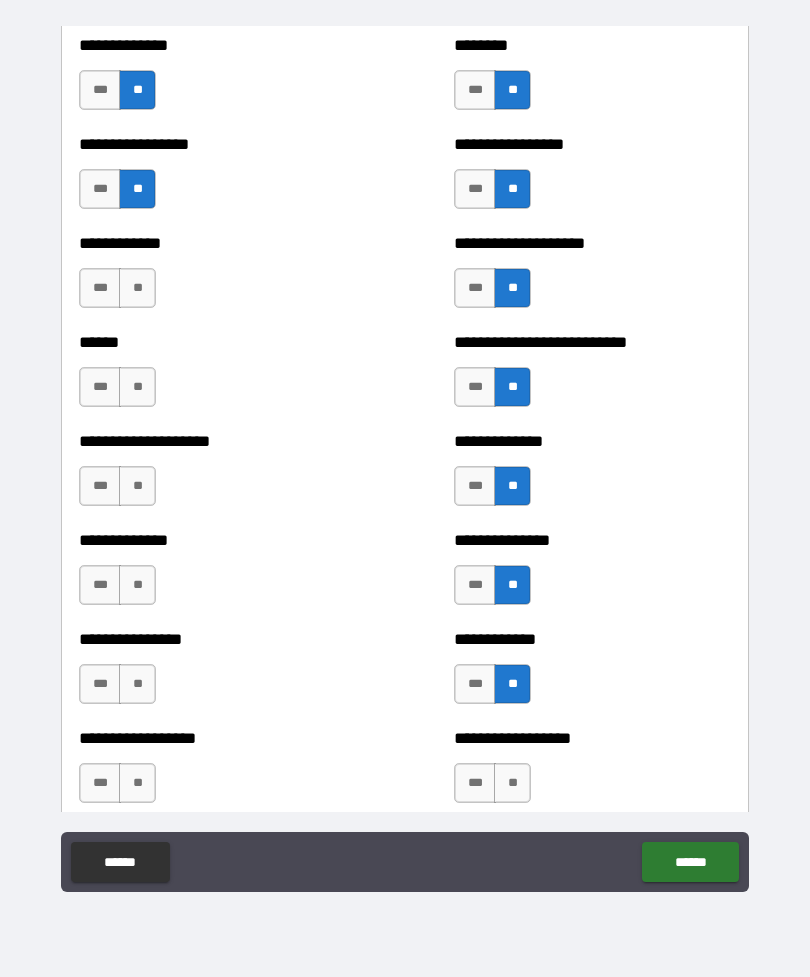 click on "**" at bounding box center (512, 783) 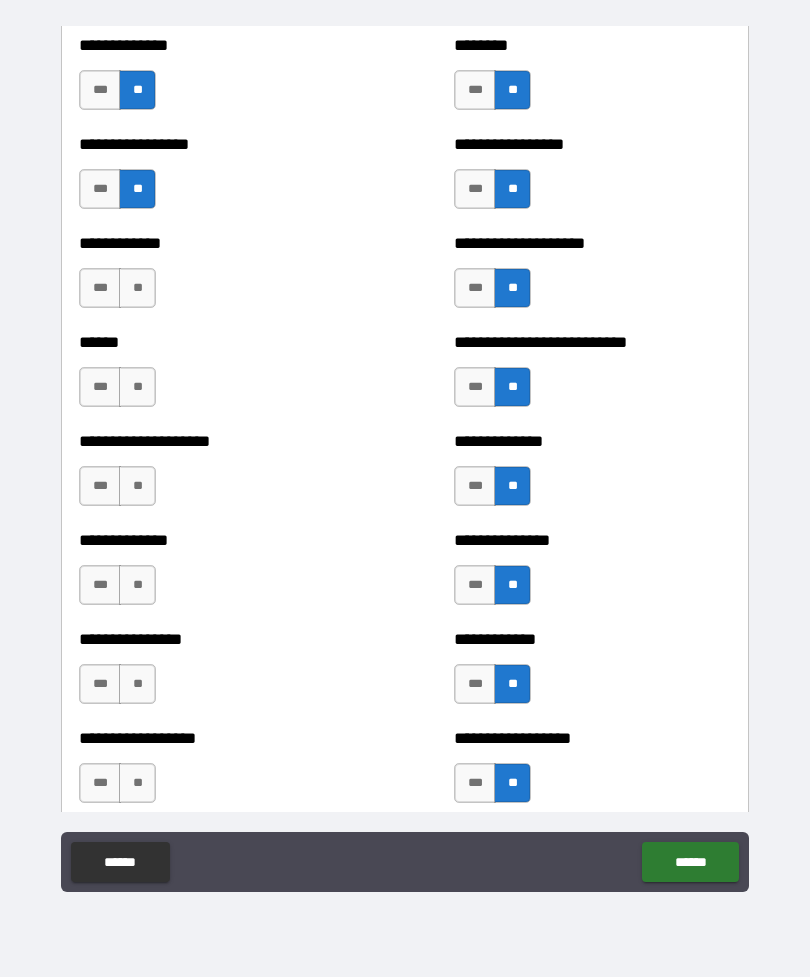 click on "**" at bounding box center (137, 783) 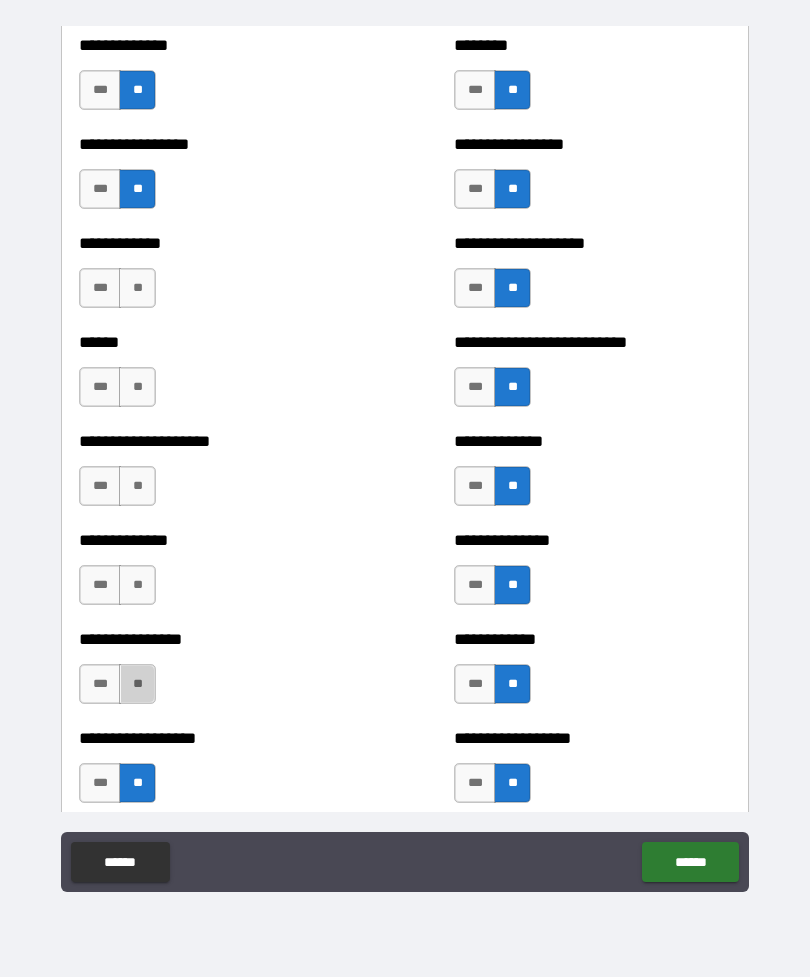 click on "*** **" at bounding box center (117, 684) 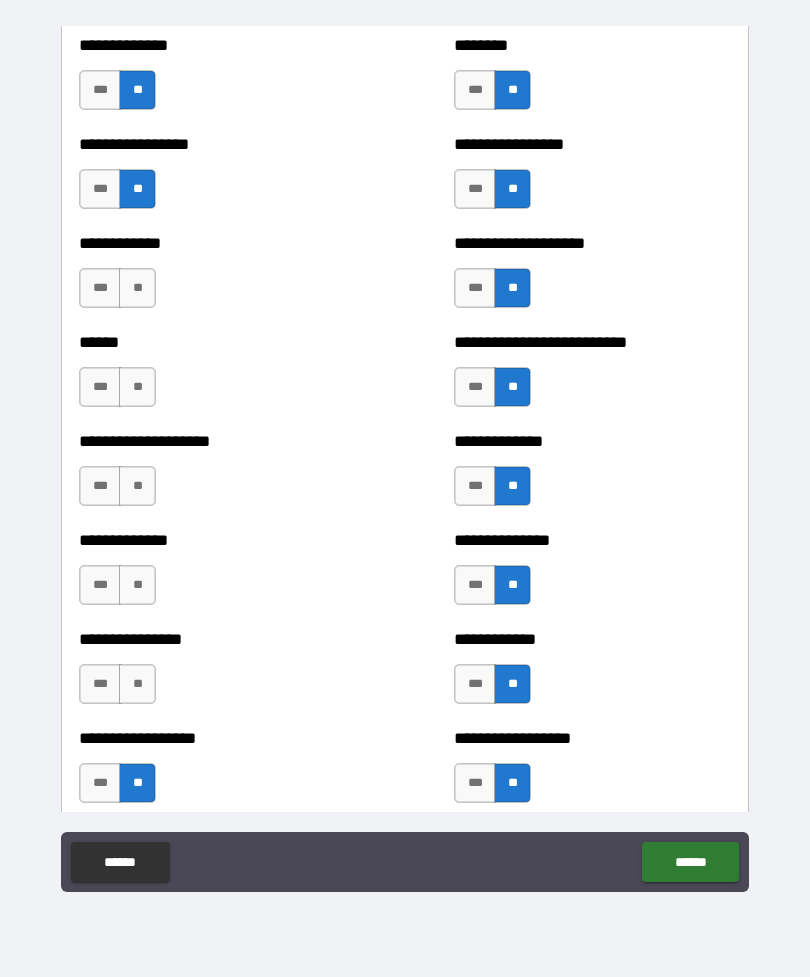 click on "**" at bounding box center [137, 585] 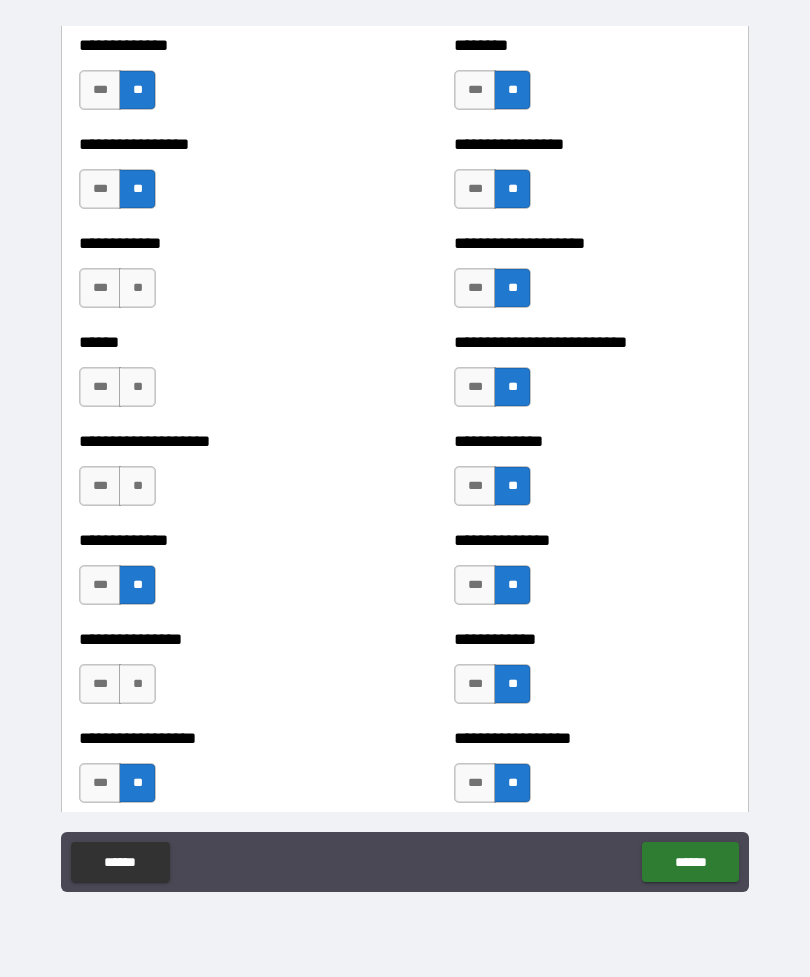 click on "**********" at bounding box center [217, 476] 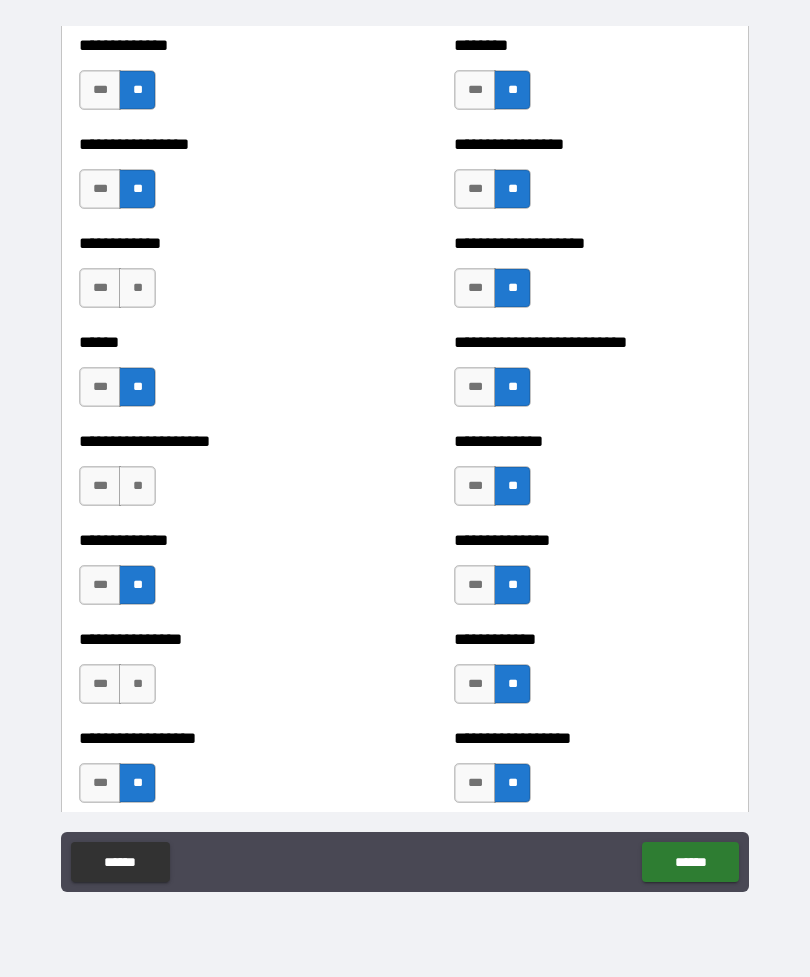 click on "**" at bounding box center [137, 288] 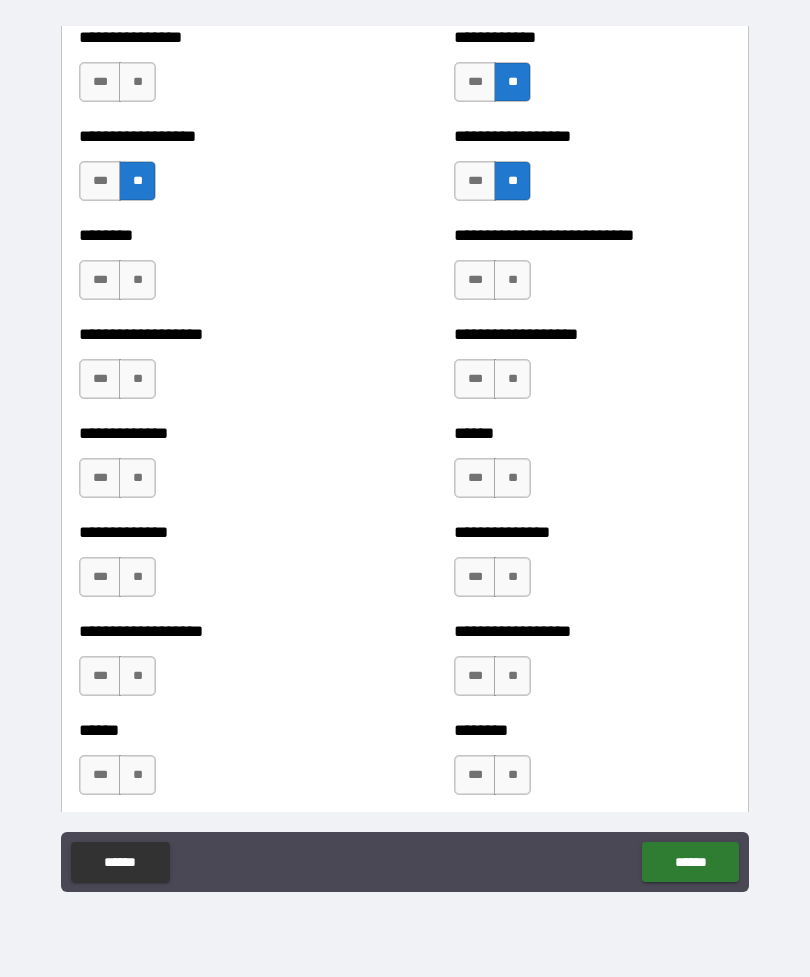 scroll, scrollTop: 4566, scrollLeft: 0, axis: vertical 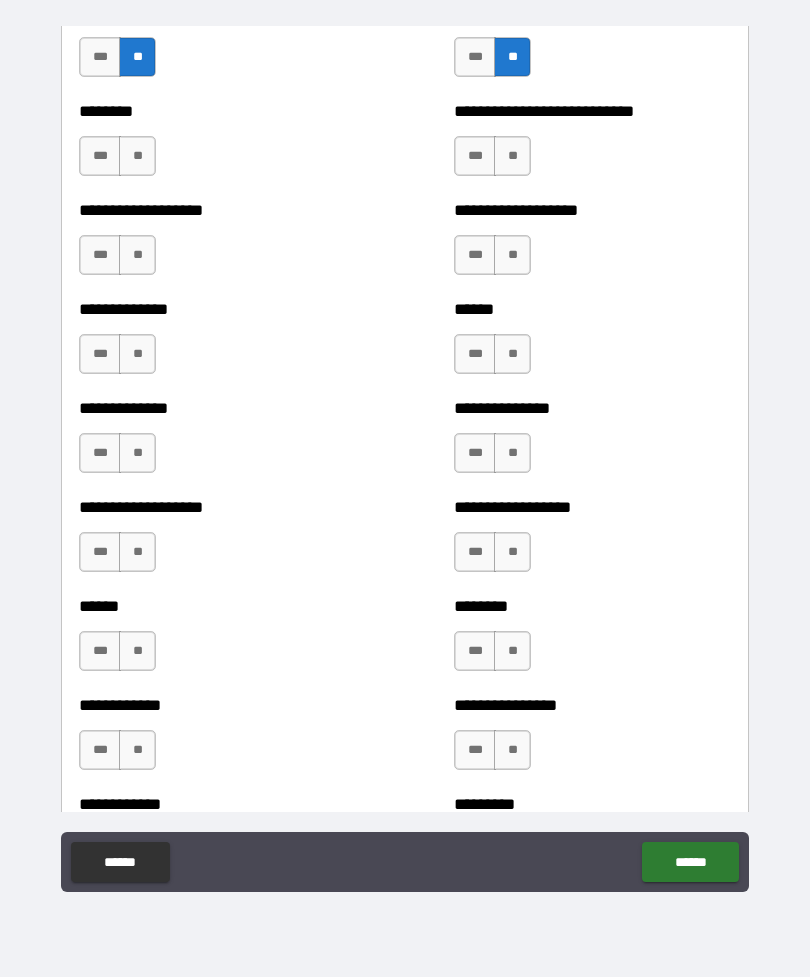click on "**" at bounding box center [137, 156] 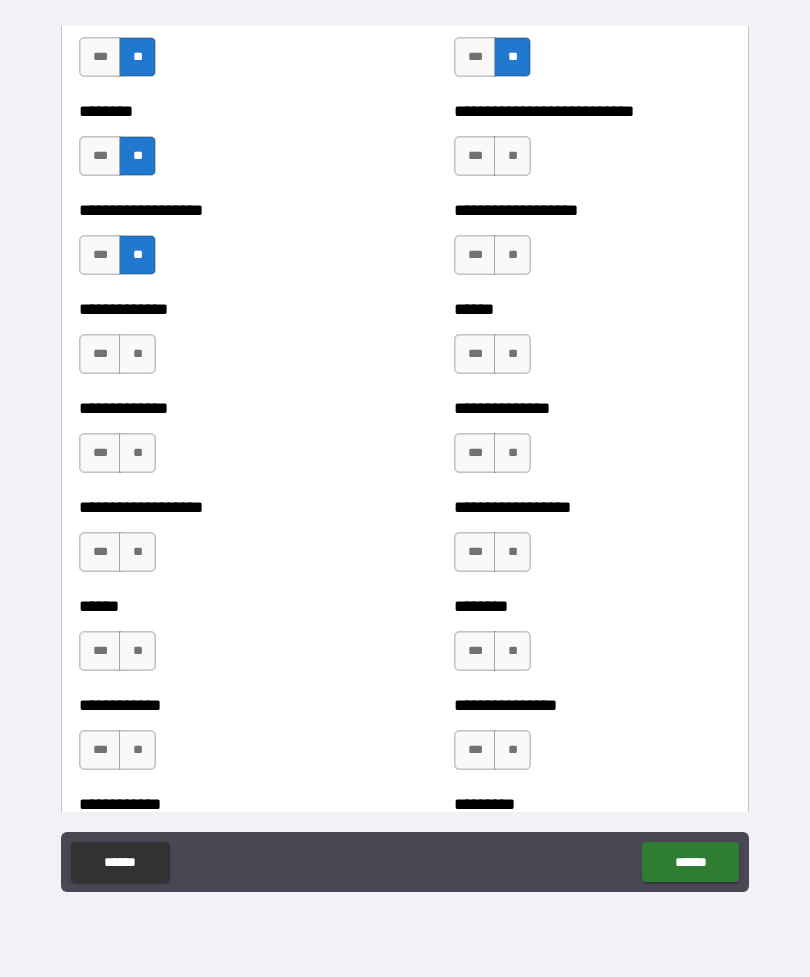 click on "**" at bounding box center (137, 354) 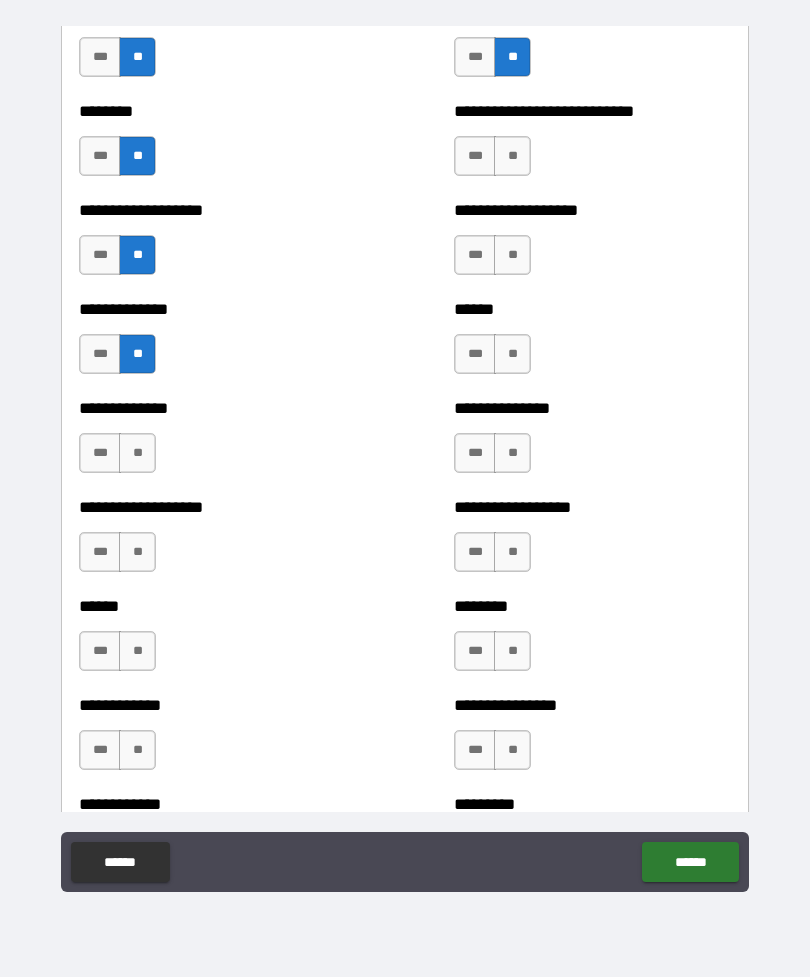 click on "**********" at bounding box center [217, 408] 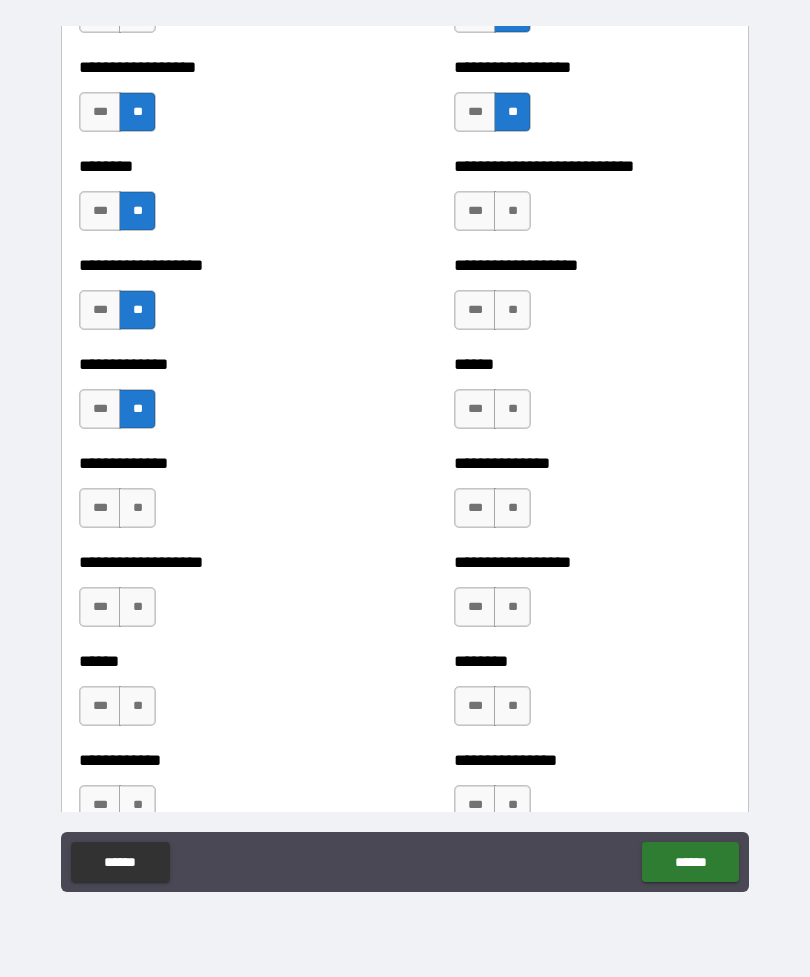 scroll, scrollTop: 4511, scrollLeft: 0, axis: vertical 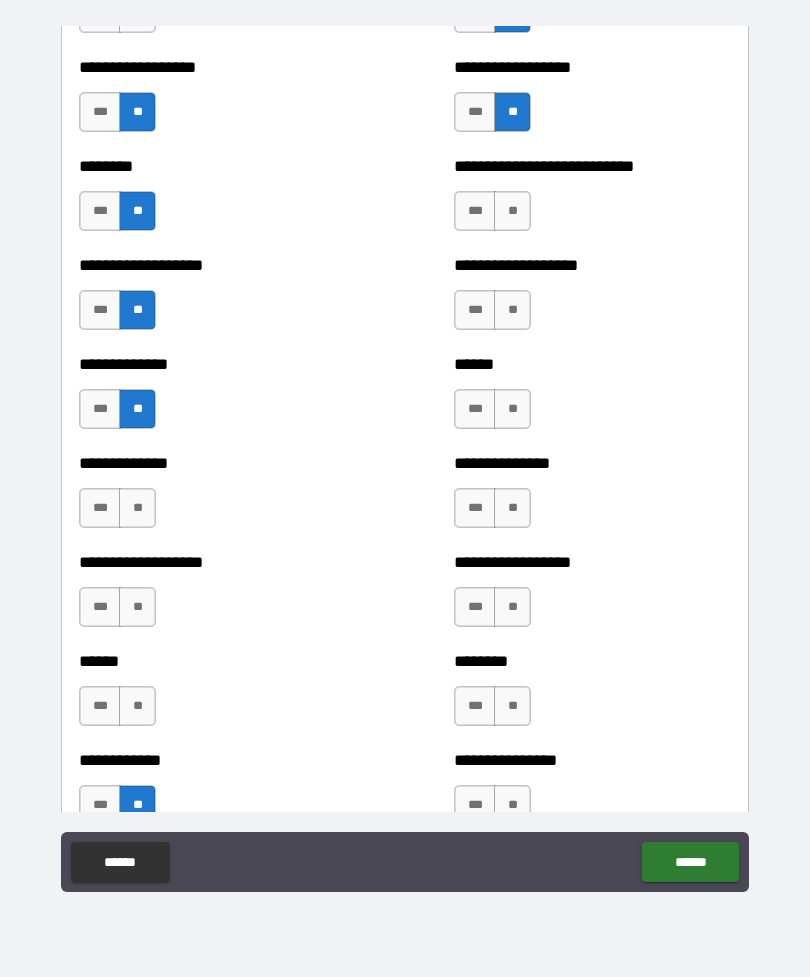 click on "**" at bounding box center (137, 706) 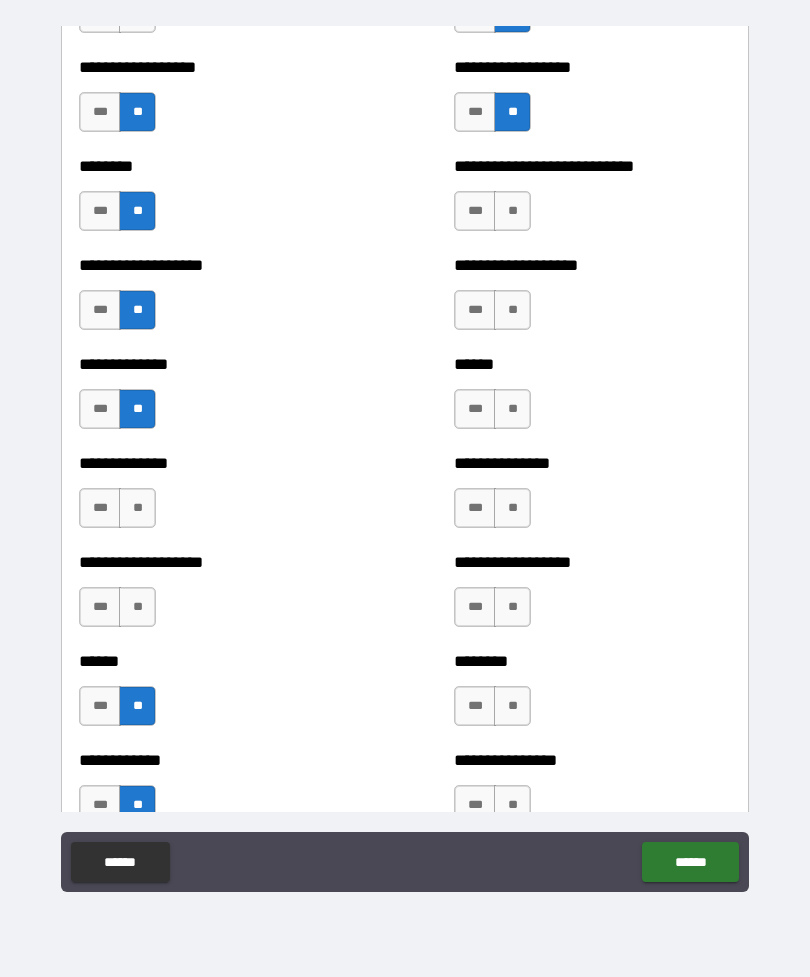 click on "**" at bounding box center (137, 607) 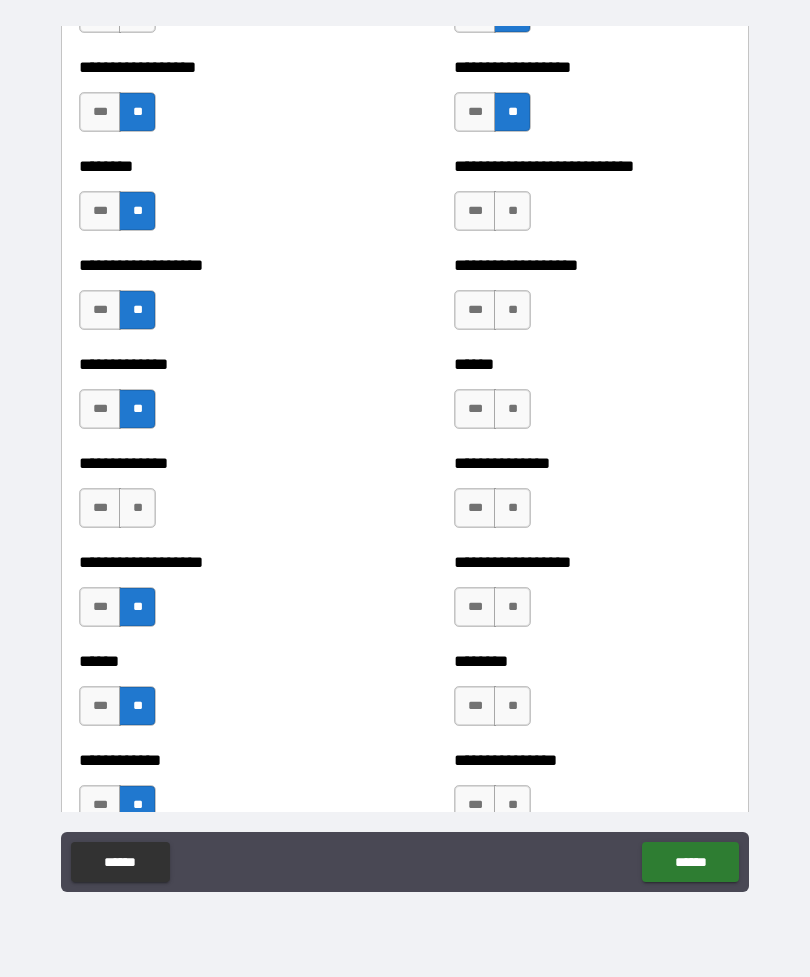 click on "**" at bounding box center [137, 508] 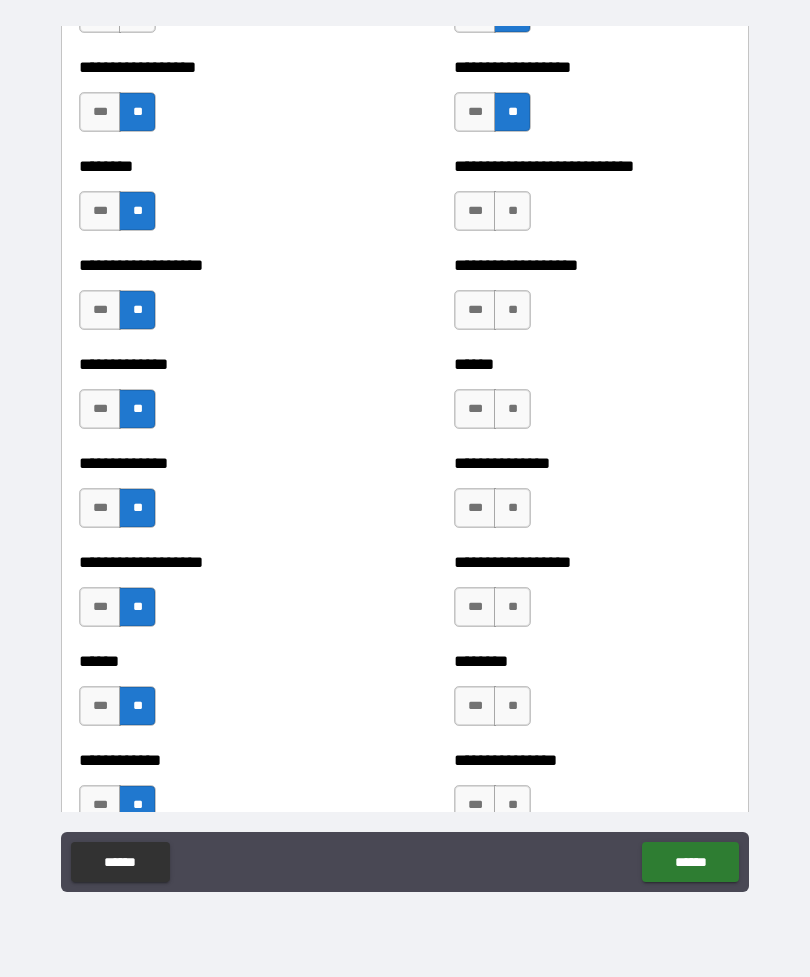 click on "**********" at bounding box center (592, 201) 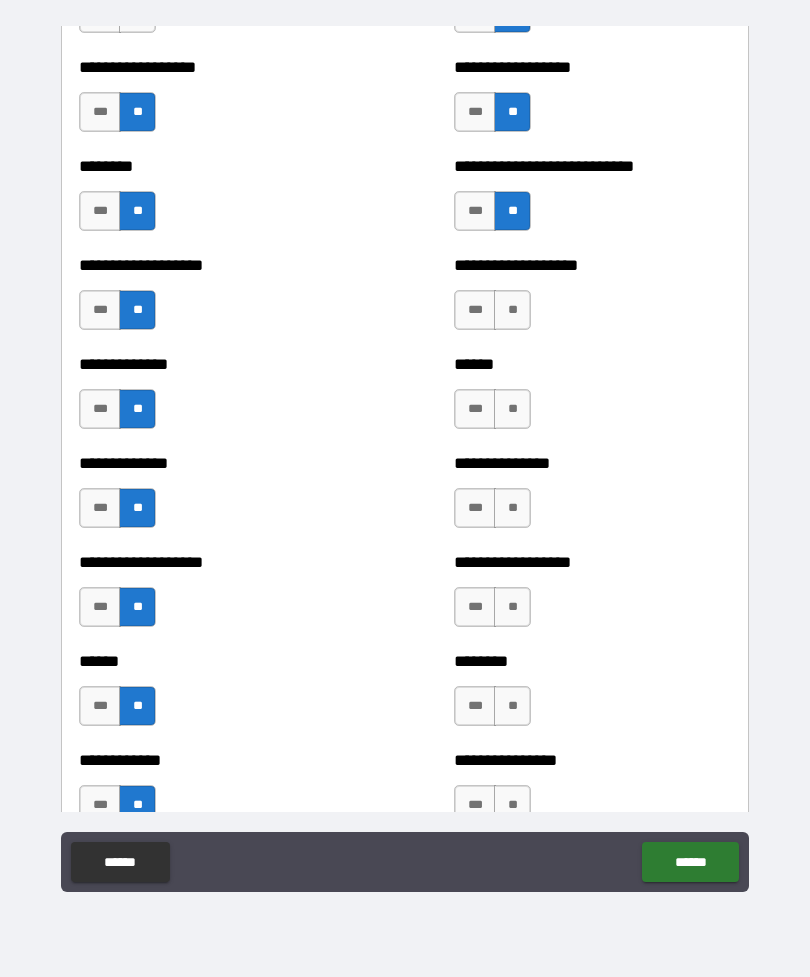 click on "**" at bounding box center [512, 310] 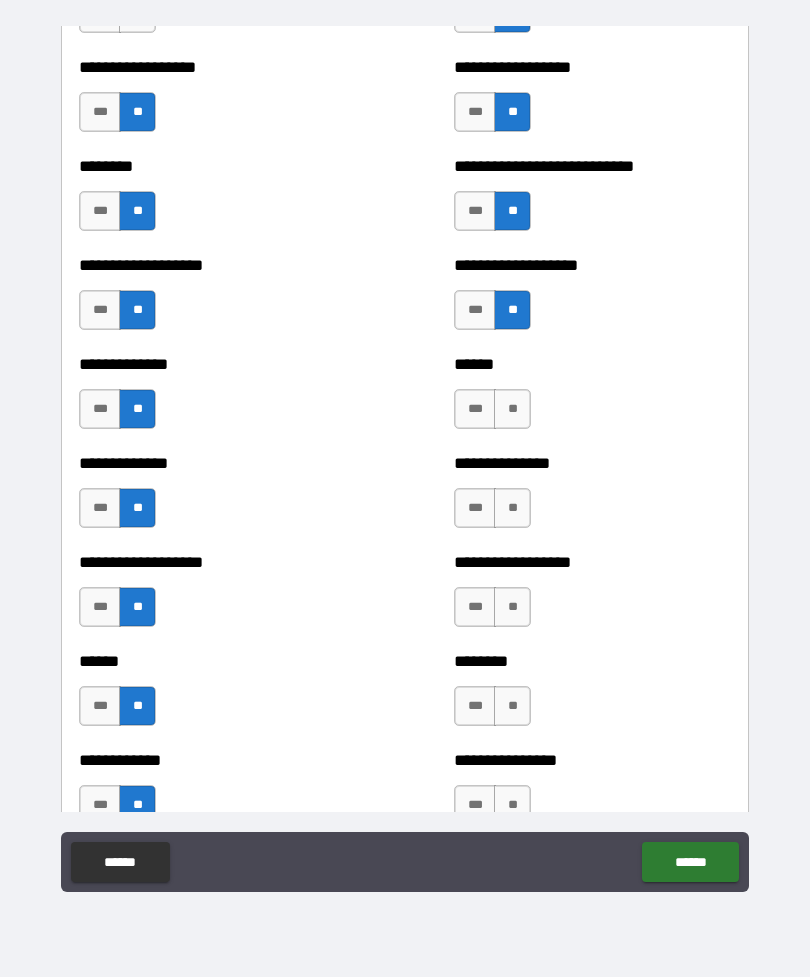 click on "**" at bounding box center [512, 409] 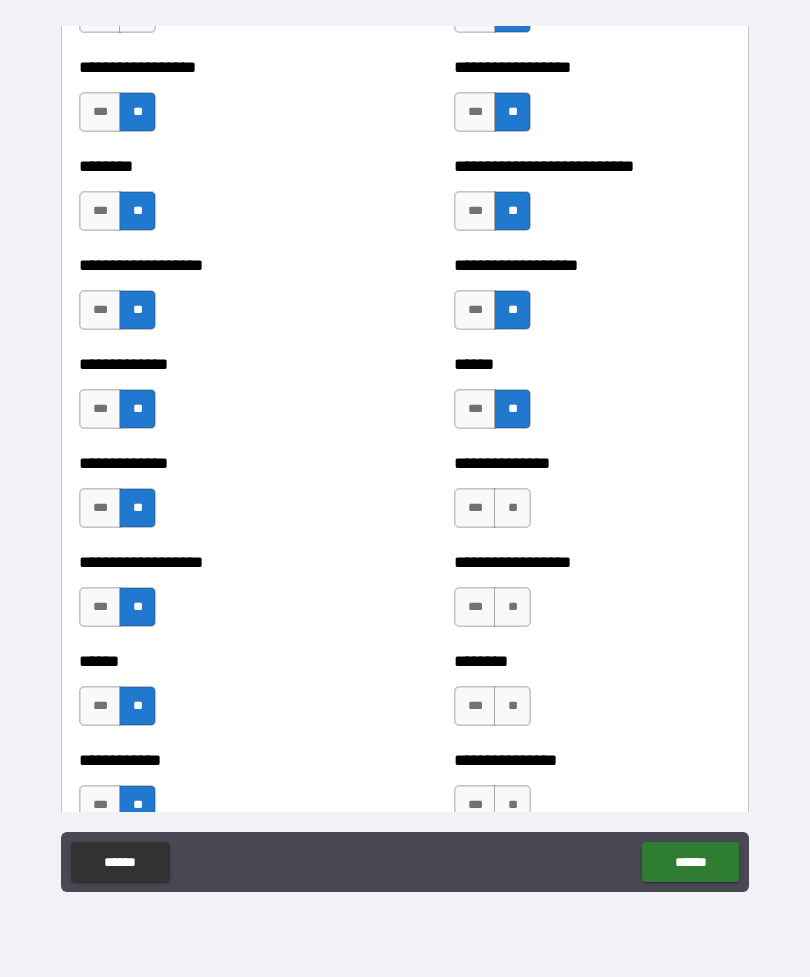 click on "**" at bounding box center [512, 508] 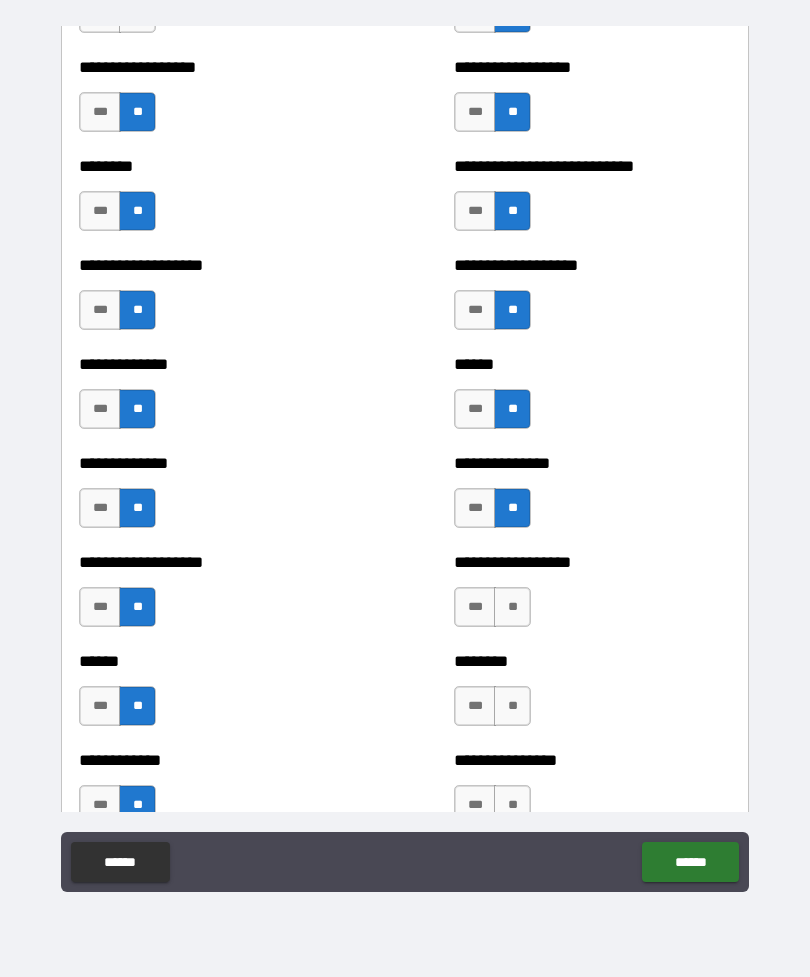 click on "**" at bounding box center (512, 607) 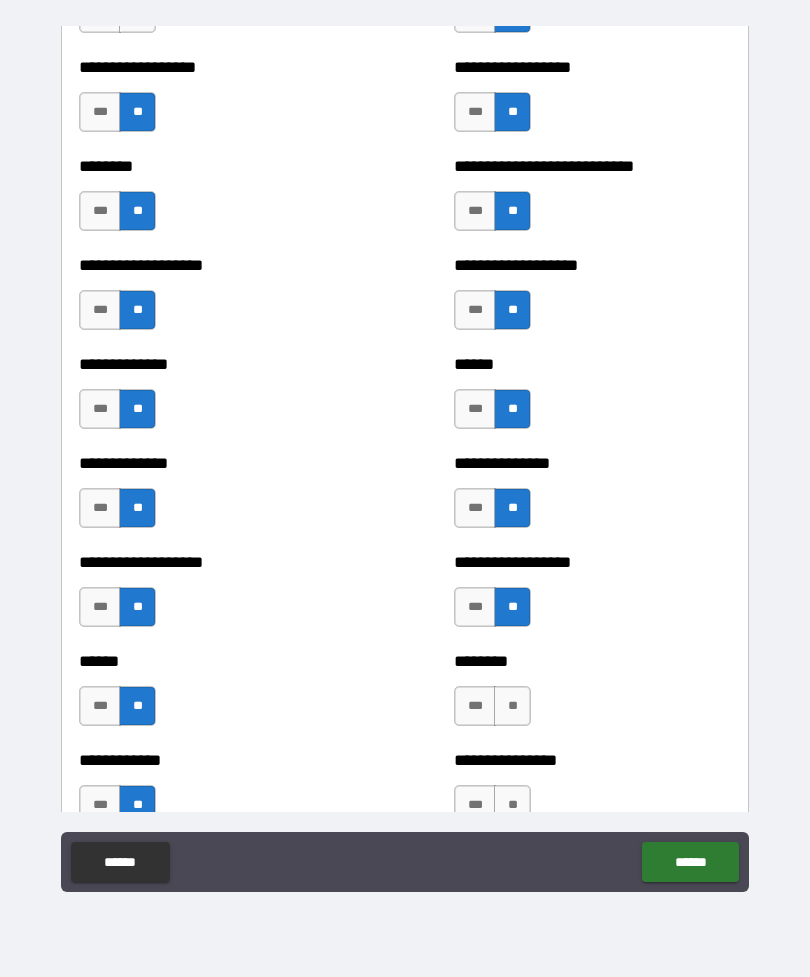 click on "**" at bounding box center (512, 706) 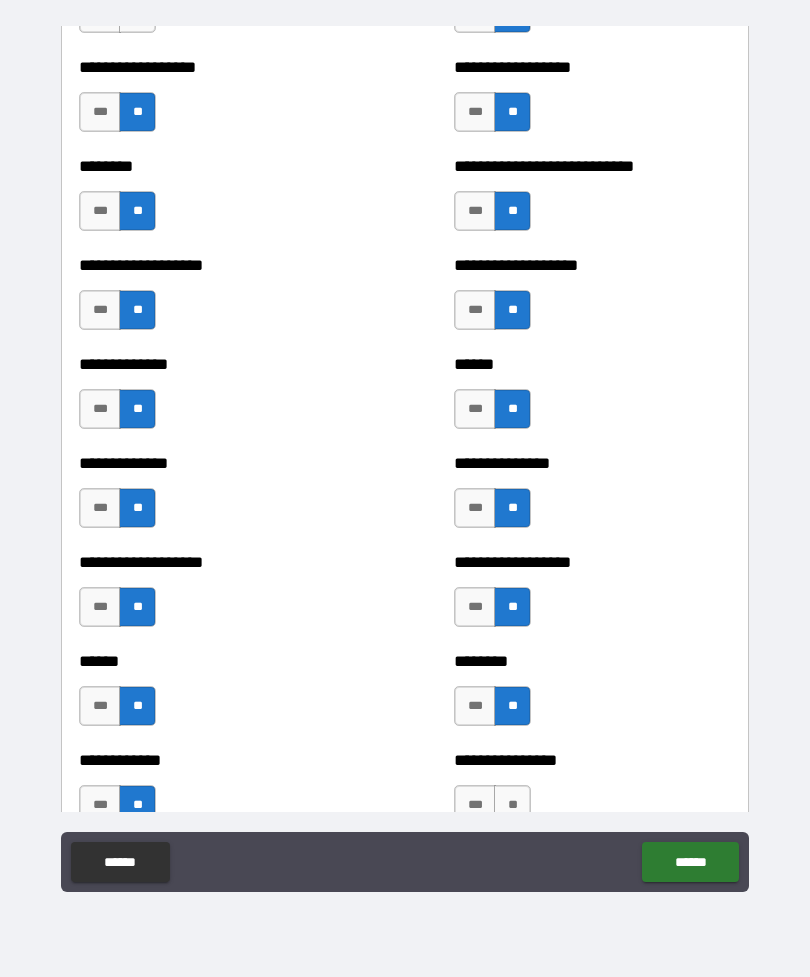 click on "**" at bounding box center [512, 805] 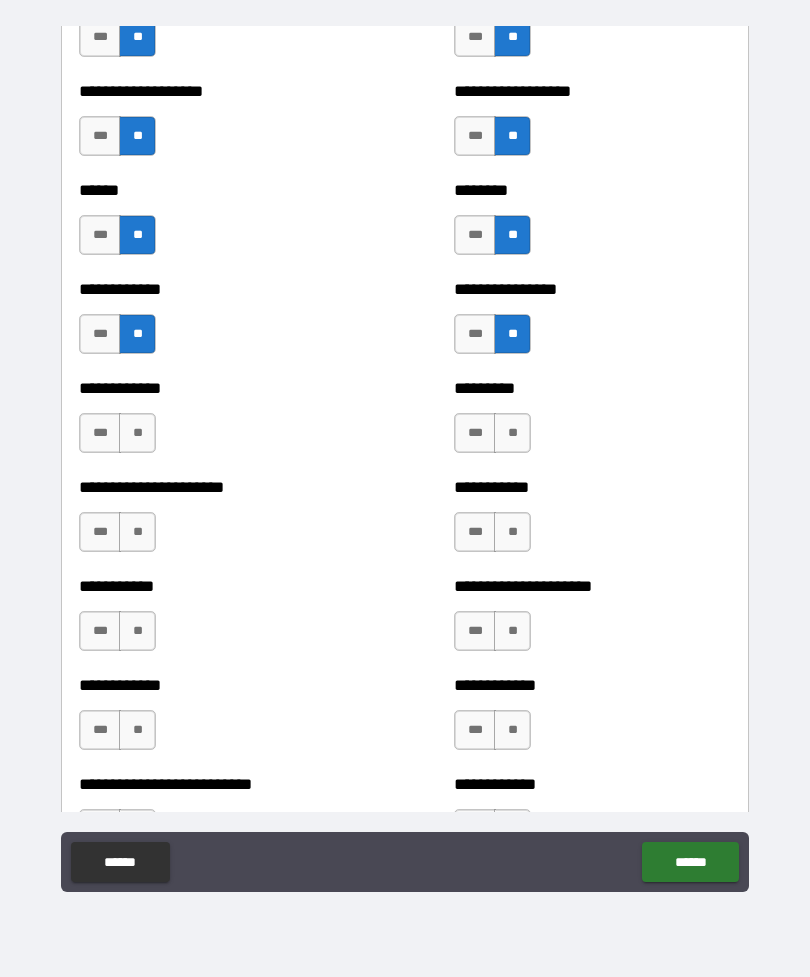 scroll, scrollTop: 4989, scrollLeft: 0, axis: vertical 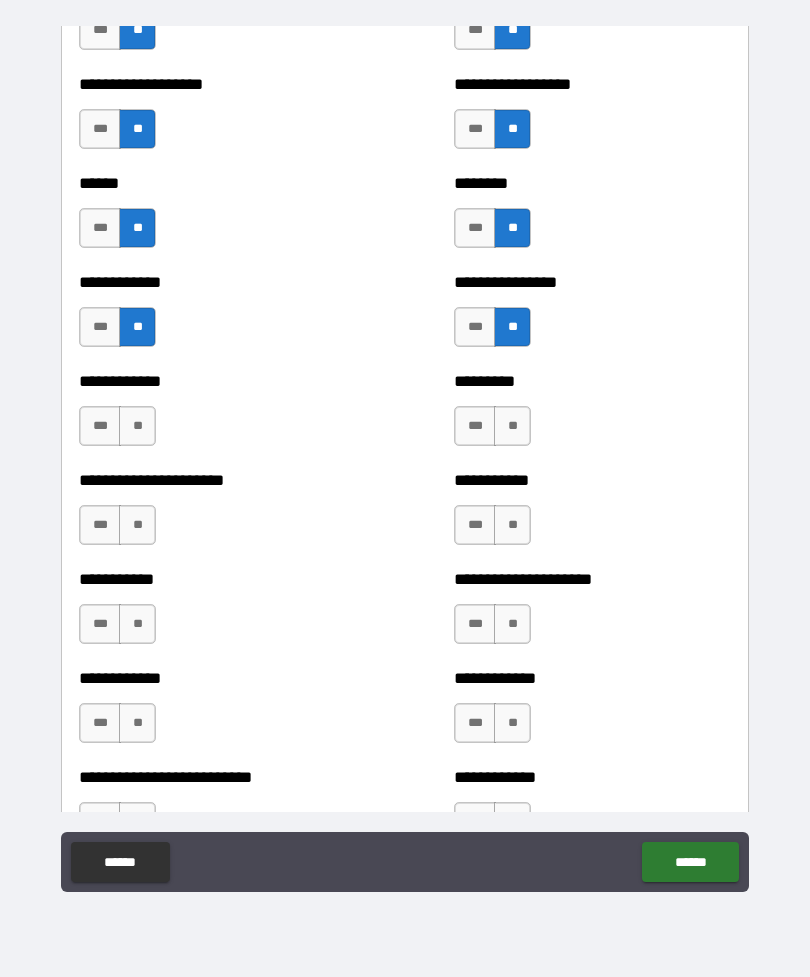 click on "**" at bounding box center (512, 426) 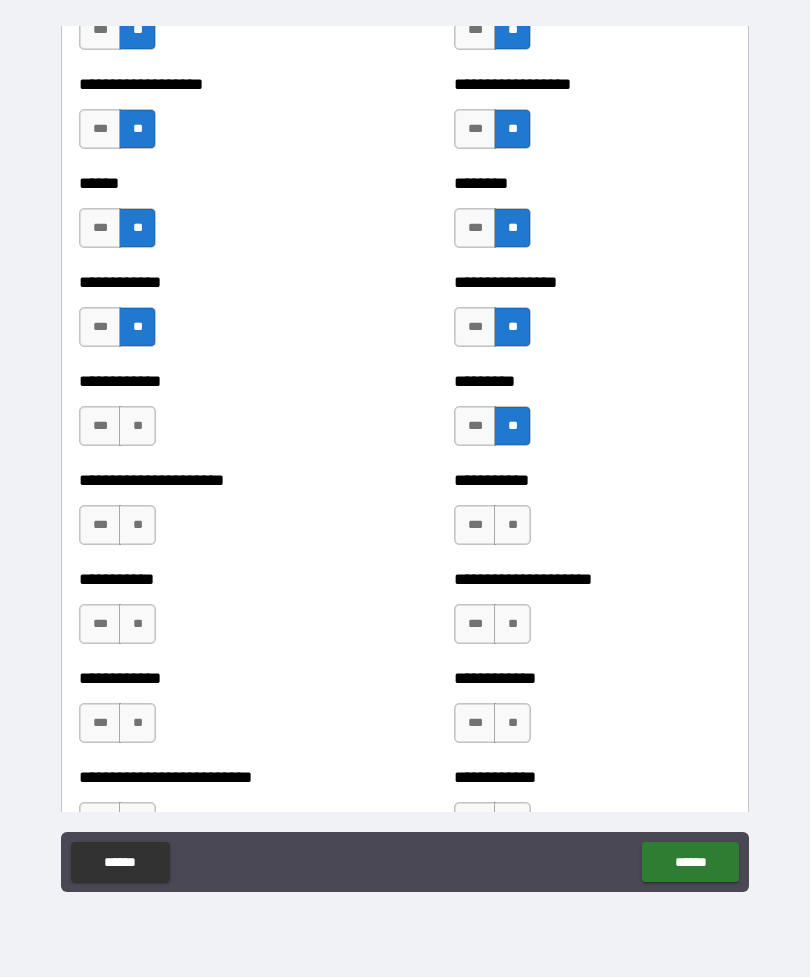 click on "**" at bounding box center [137, 426] 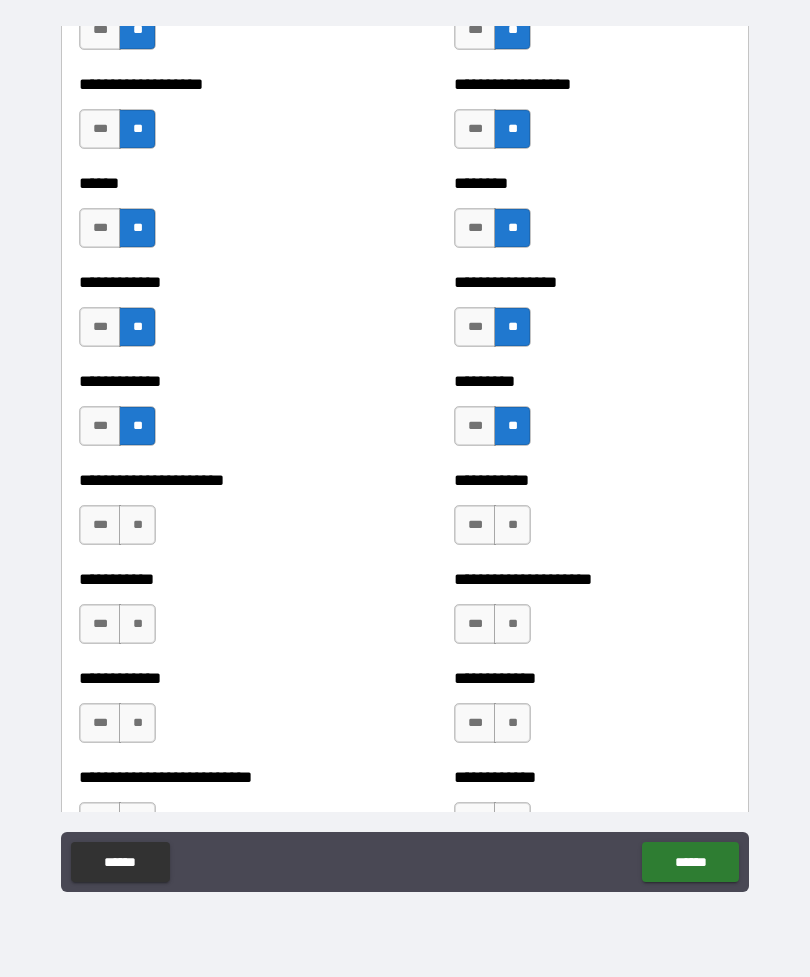 click on "**" at bounding box center (137, 525) 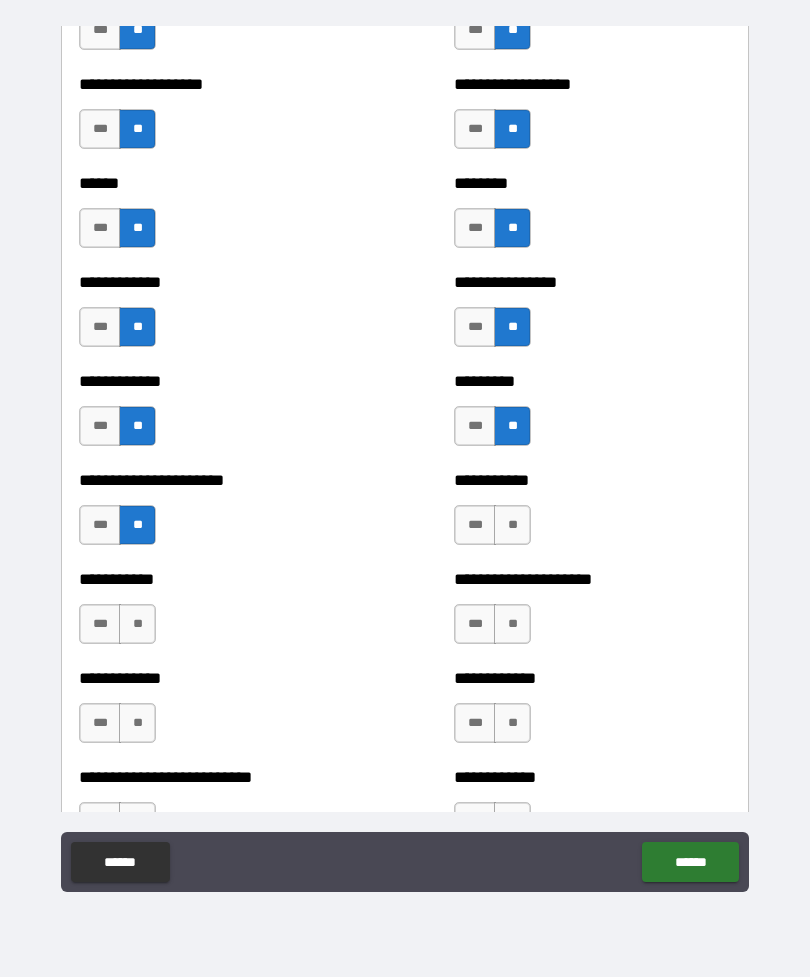 click on "**" at bounding box center [512, 525] 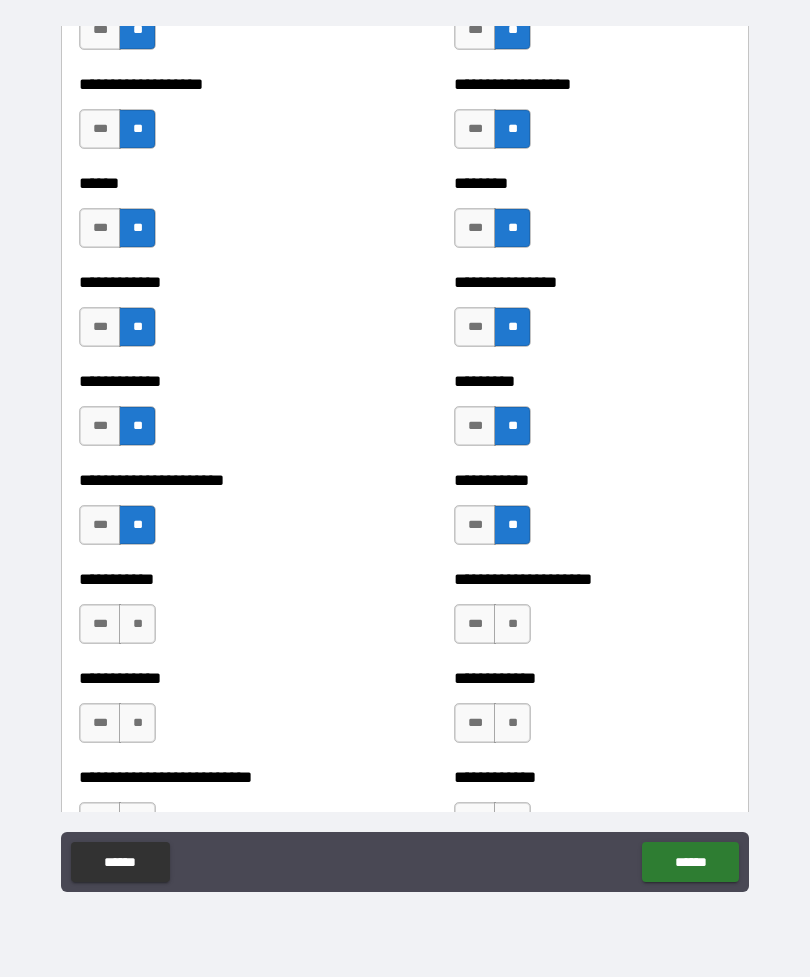 click on "**" at bounding box center [512, 624] 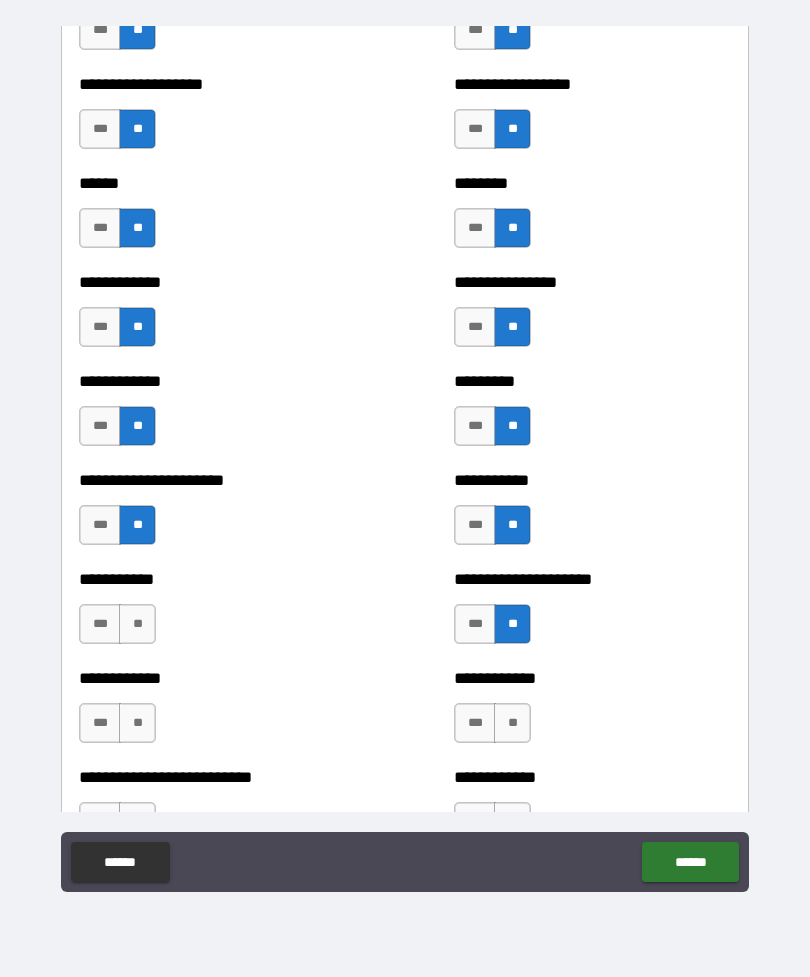 click on "**" at bounding box center (137, 624) 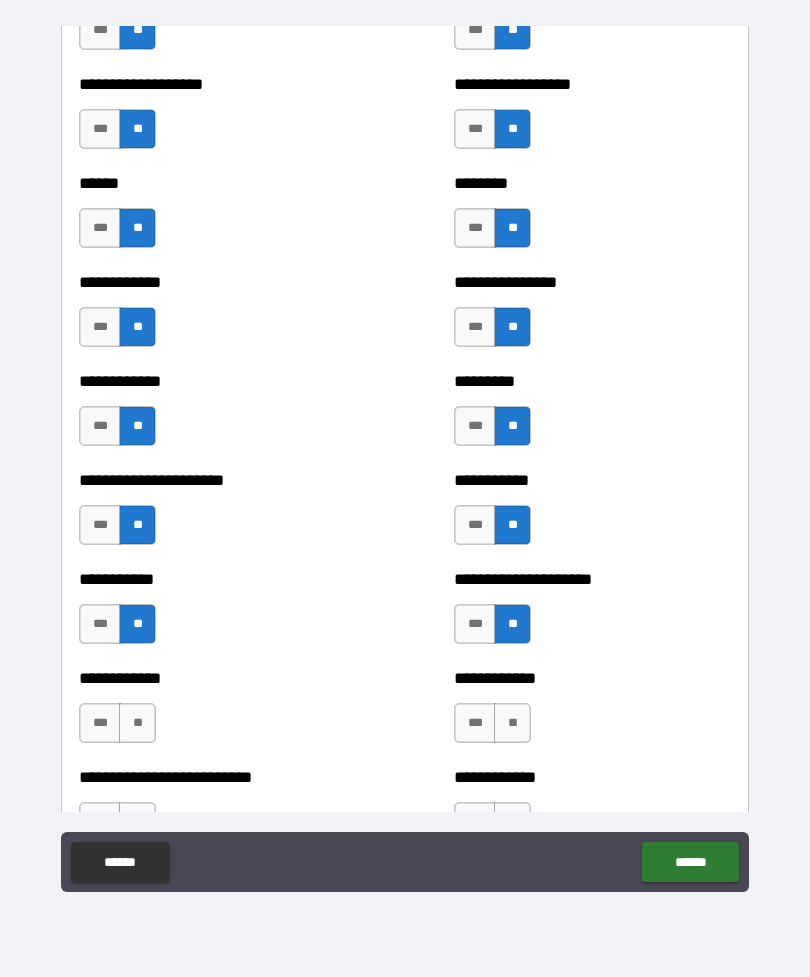 click on "**" at bounding box center [137, 723] 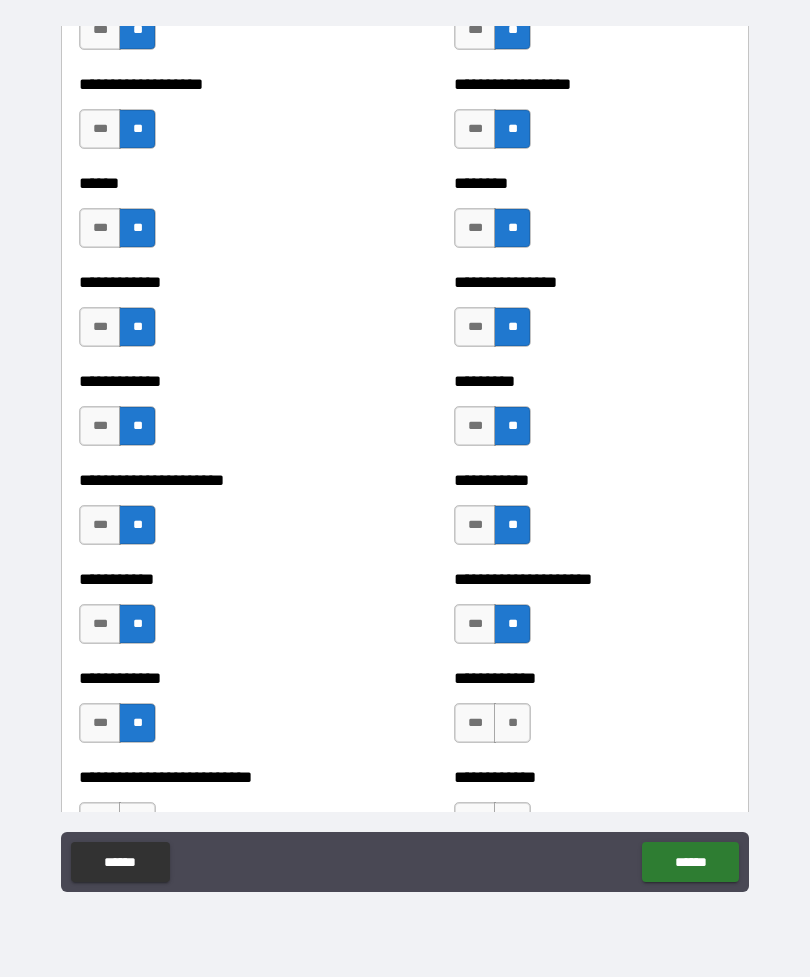 click on "**" at bounding box center (512, 723) 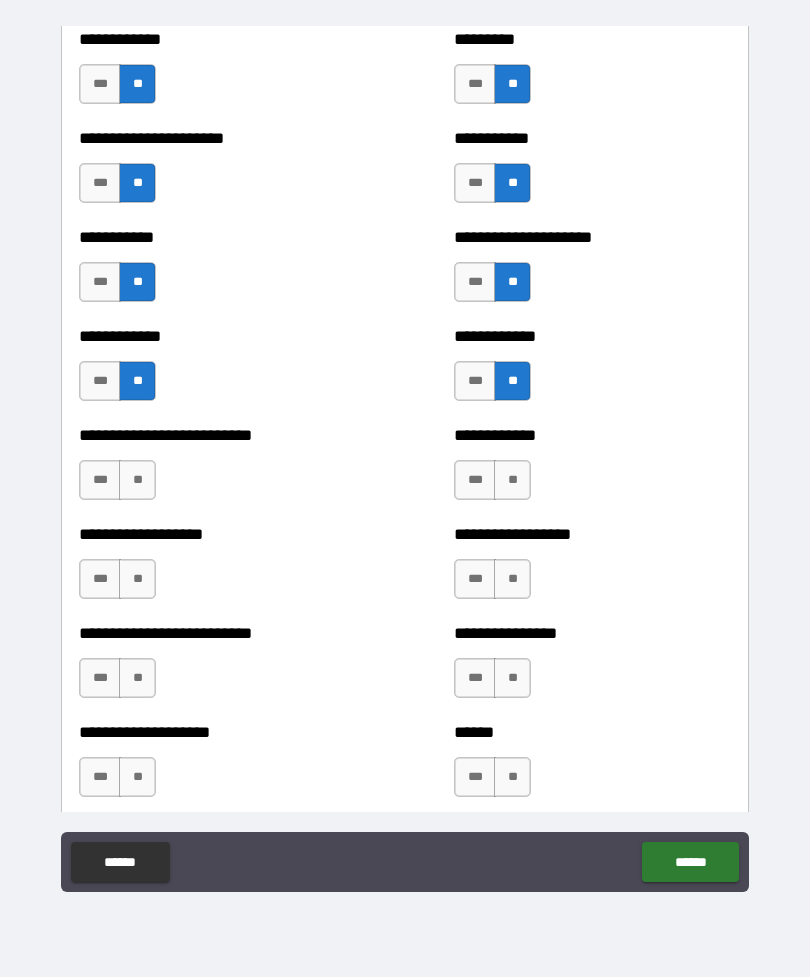 scroll, scrollTop: 5356, scrollLeft: 0, axis: vertical 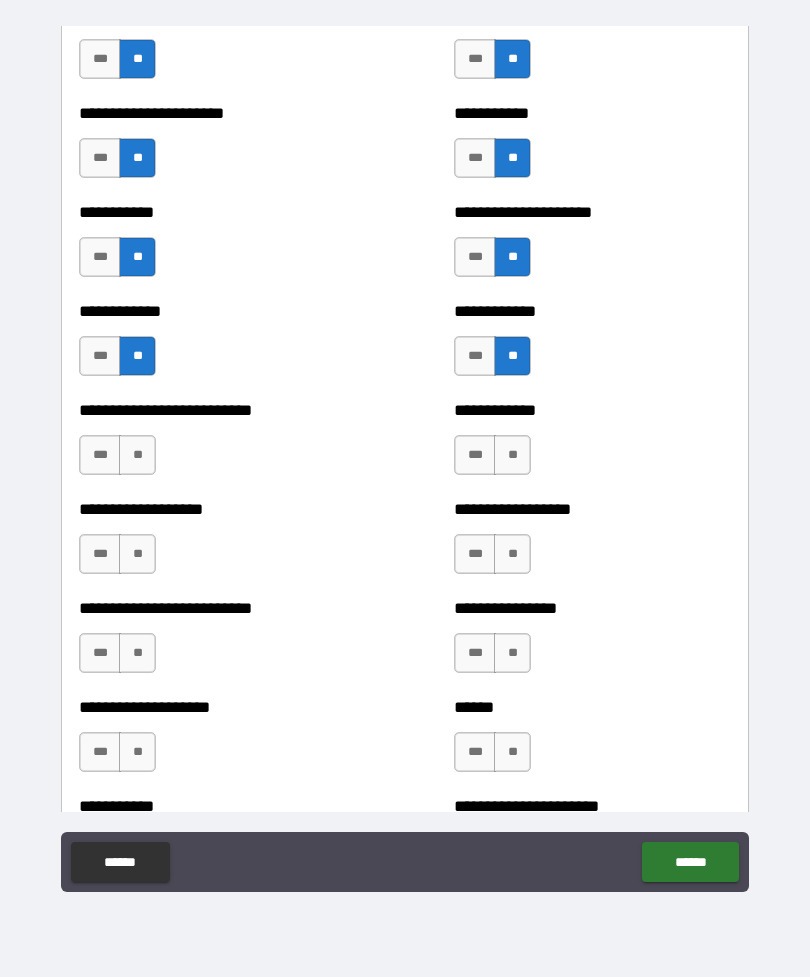 click on "**" at bounding box center [512, 455] 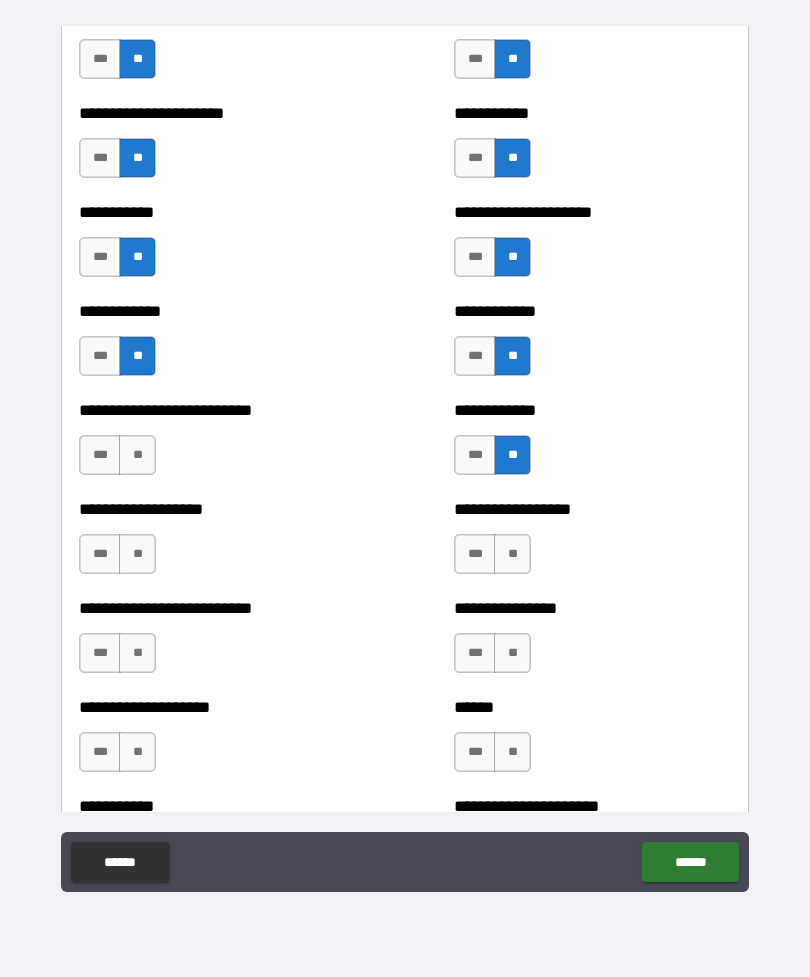 click on "**" at bounding box center [137, 455] 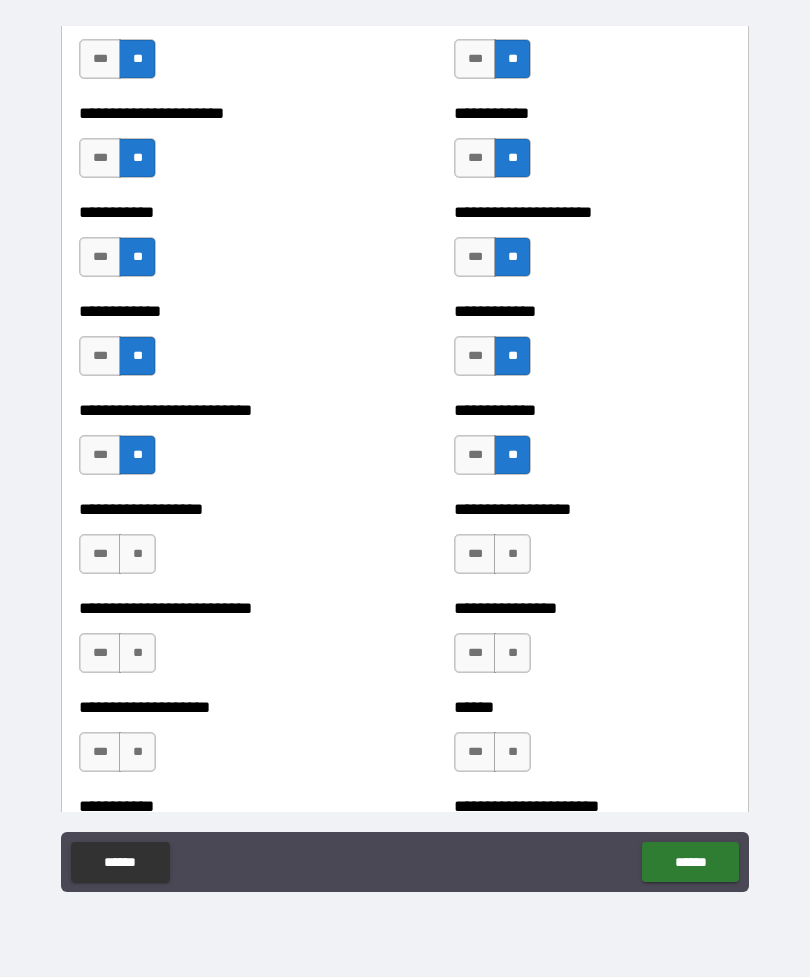 click on "**" at bounding box center (137, 554) 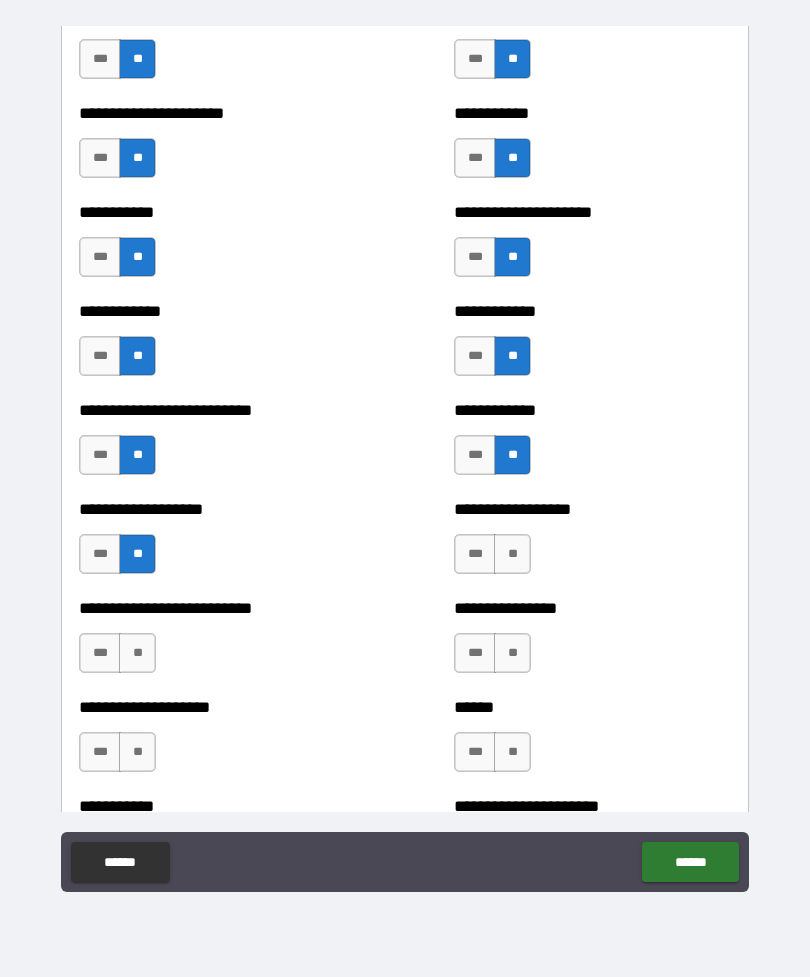 click on "**" at bounding box center [512, 554] 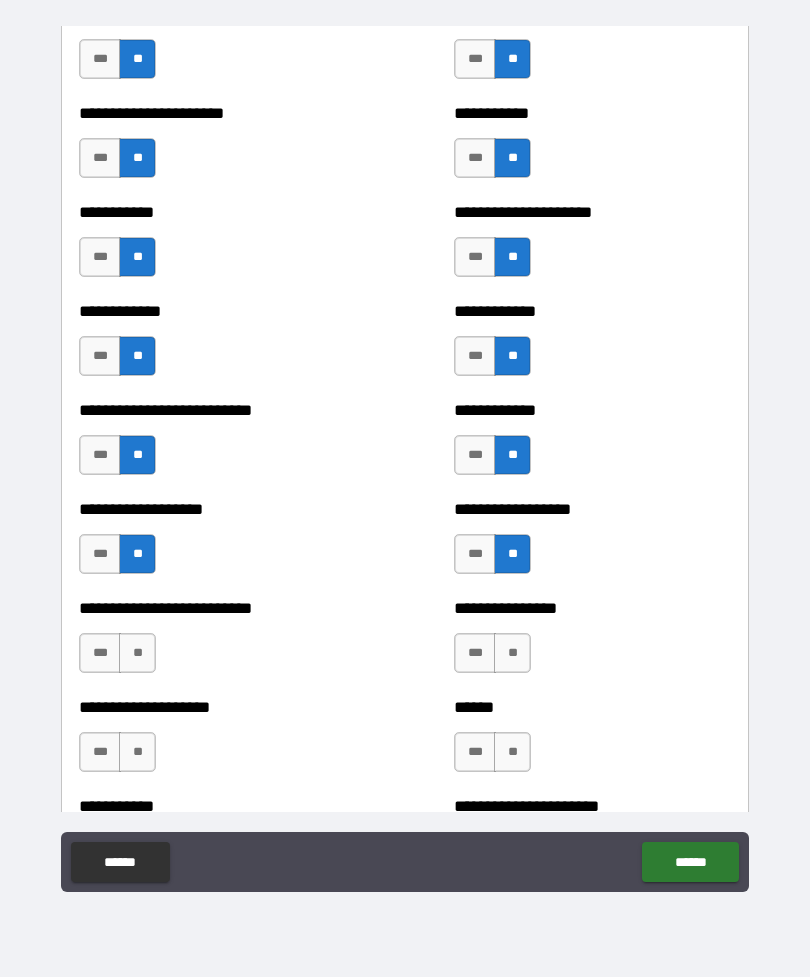 click on "**" at bounding box center (512, 653) 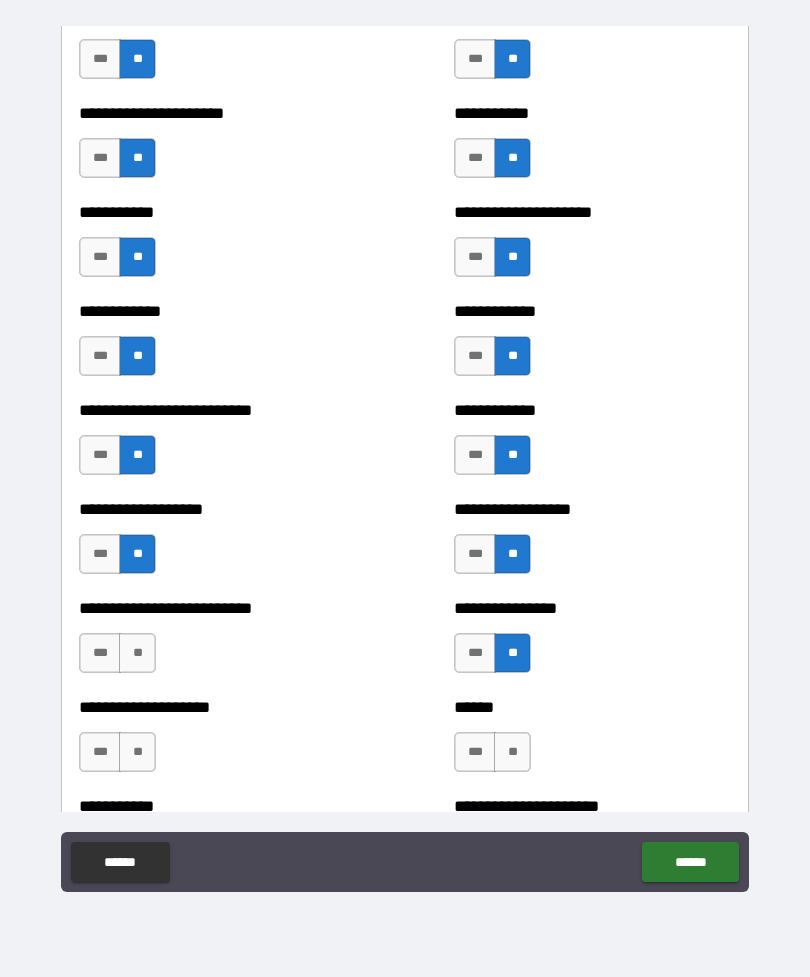 click on "**" at bounding box center (137, 653) 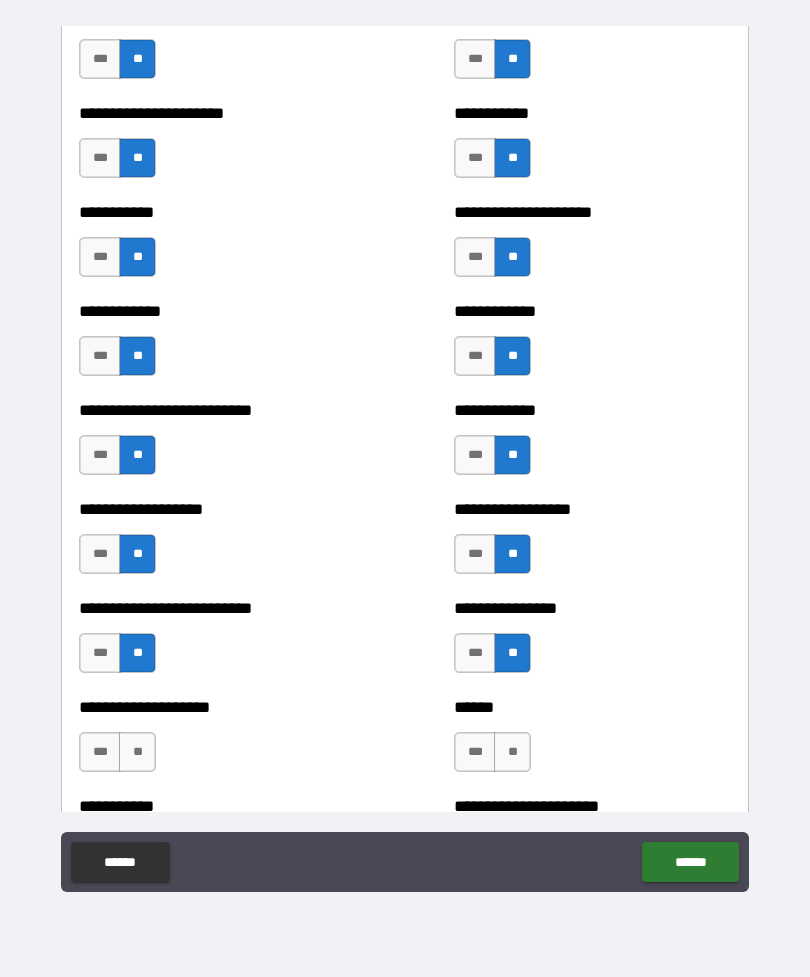 click on "**" at bounding box center [137, 752] 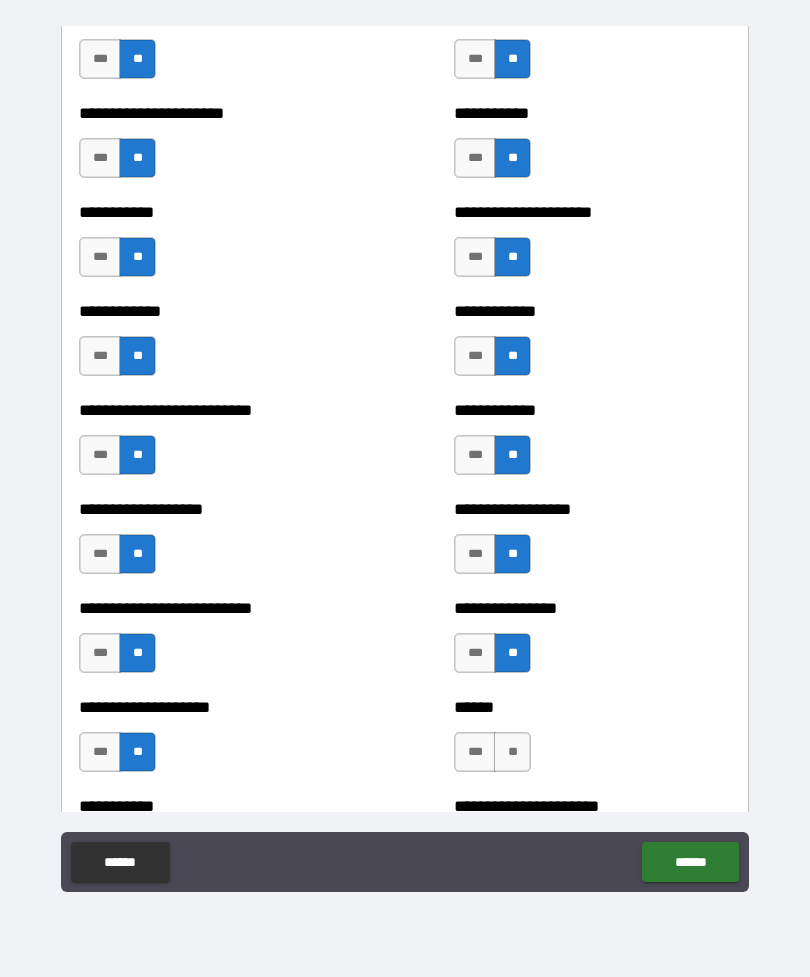 click on "**" at bounding box center [512, 752] 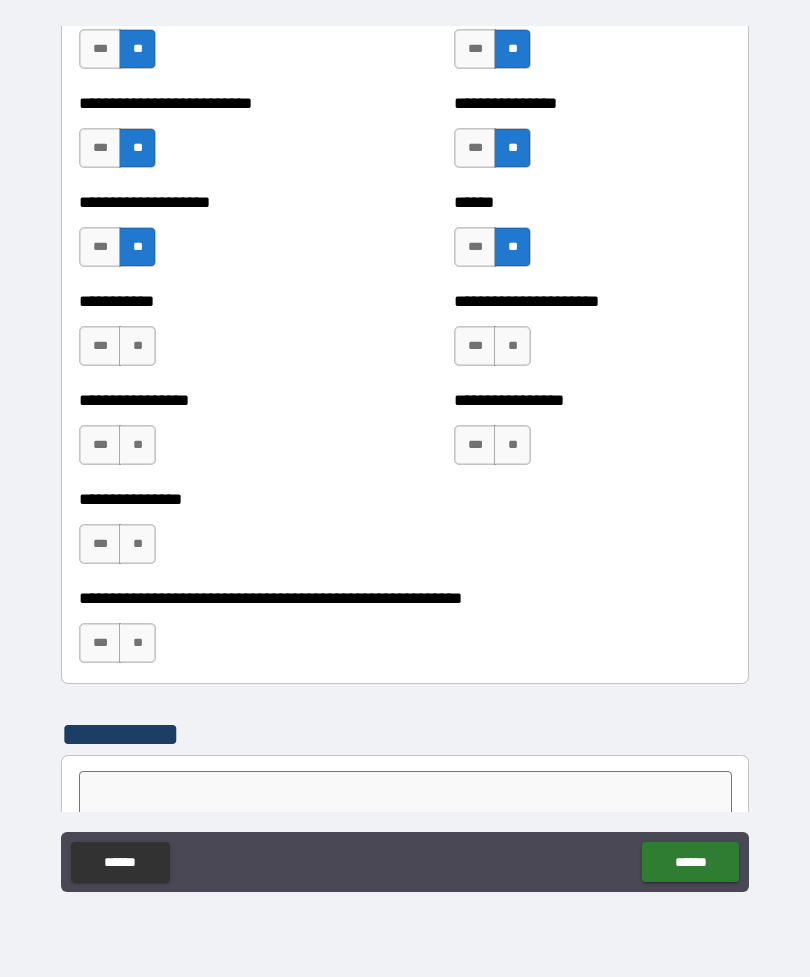 scroll, scrollTop: 5869, scrollLeft: 0, axis: vertical 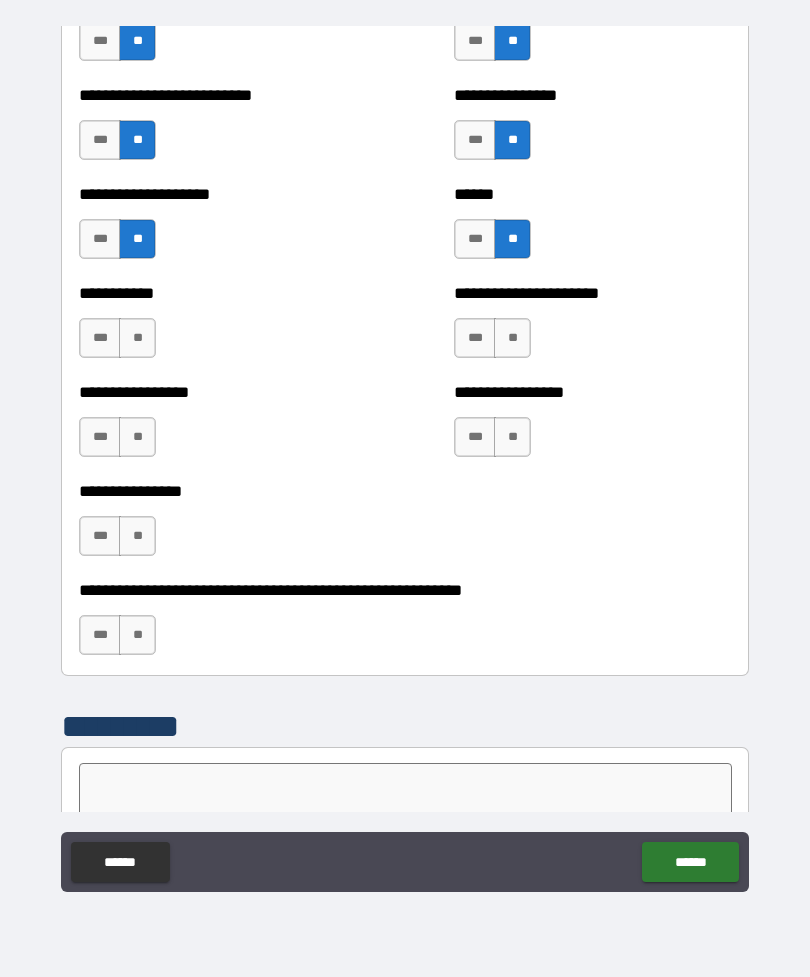 click on "**" at bounding box center (512, 338) 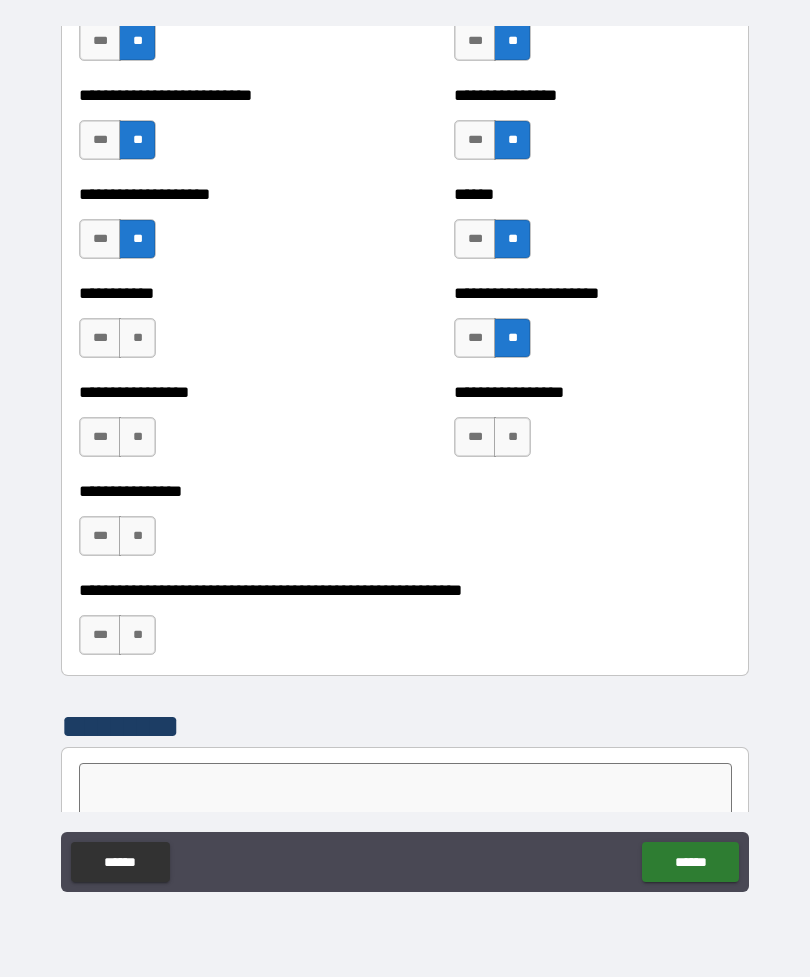 click on "**" at bounding box center (137, 338) 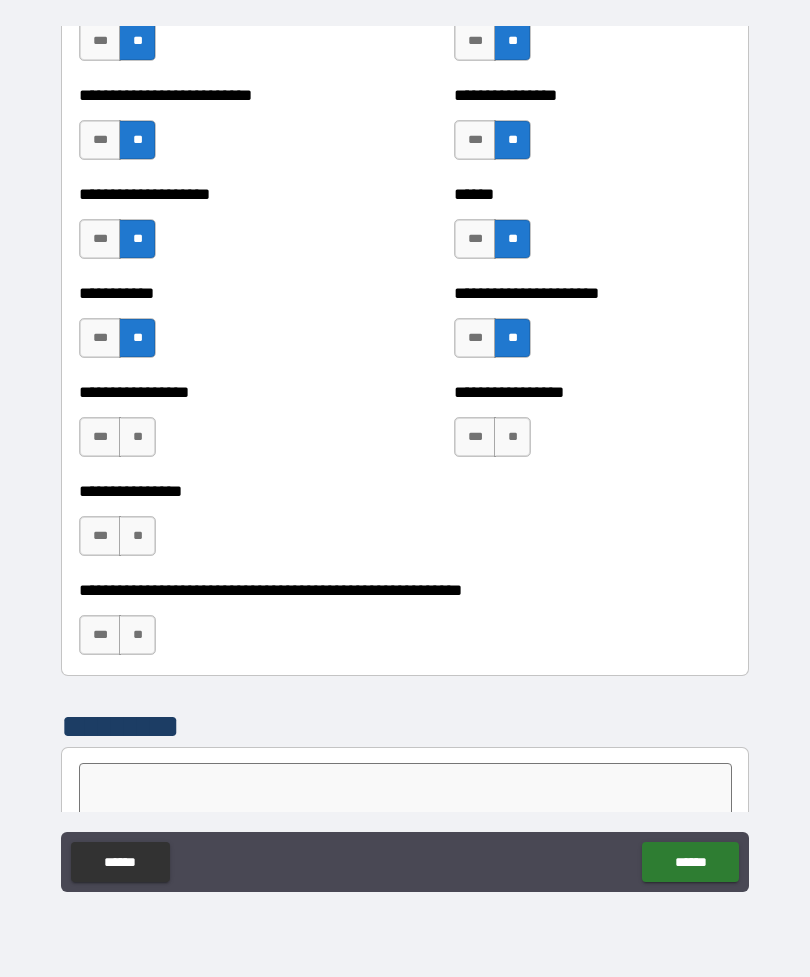 click on "**" at bounding box center [137, 437] 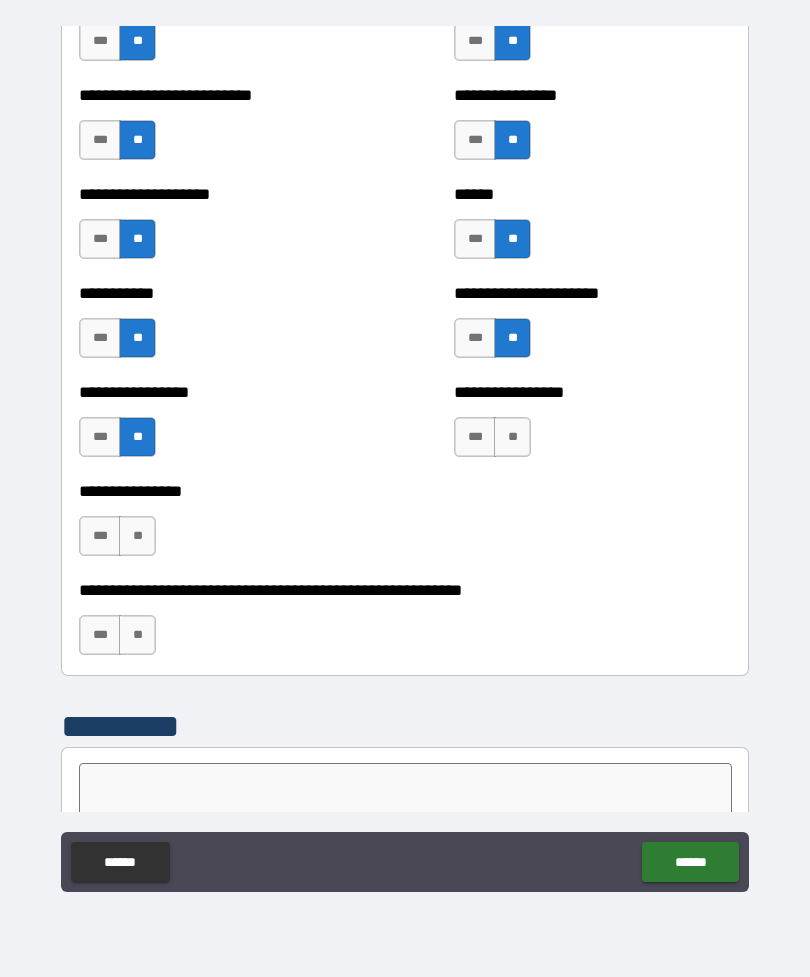 click on "**" at bounding box center [512, 437] 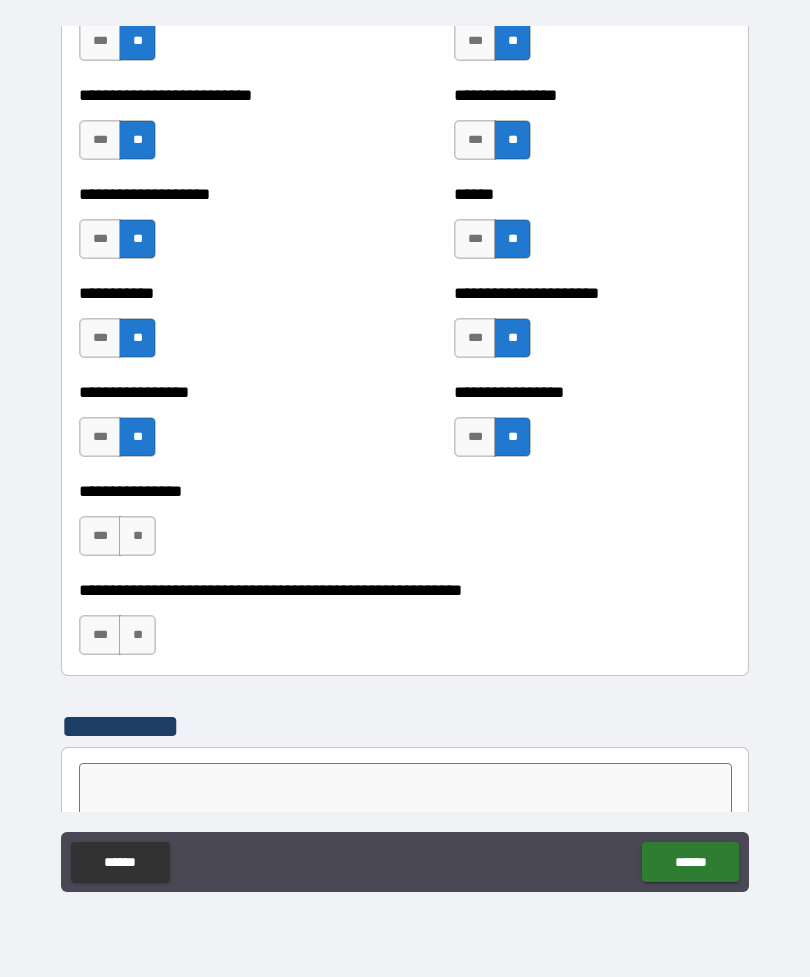 click on "**" at bounding box center [137, 536] 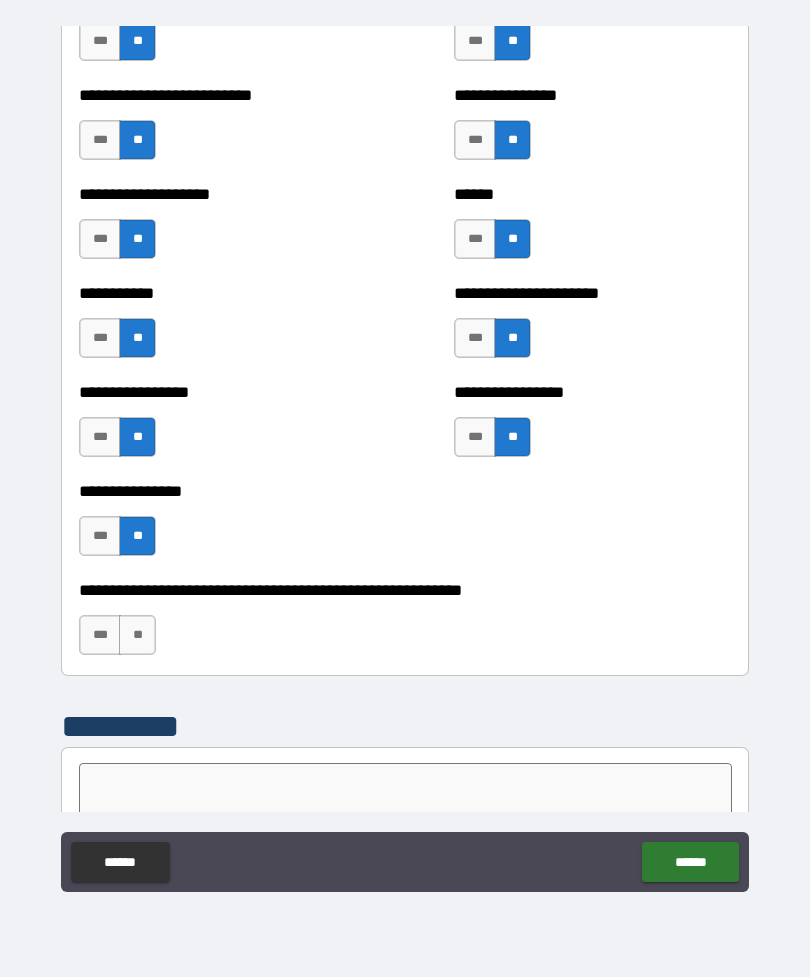 click on "**" at bounding box center (137, 635) 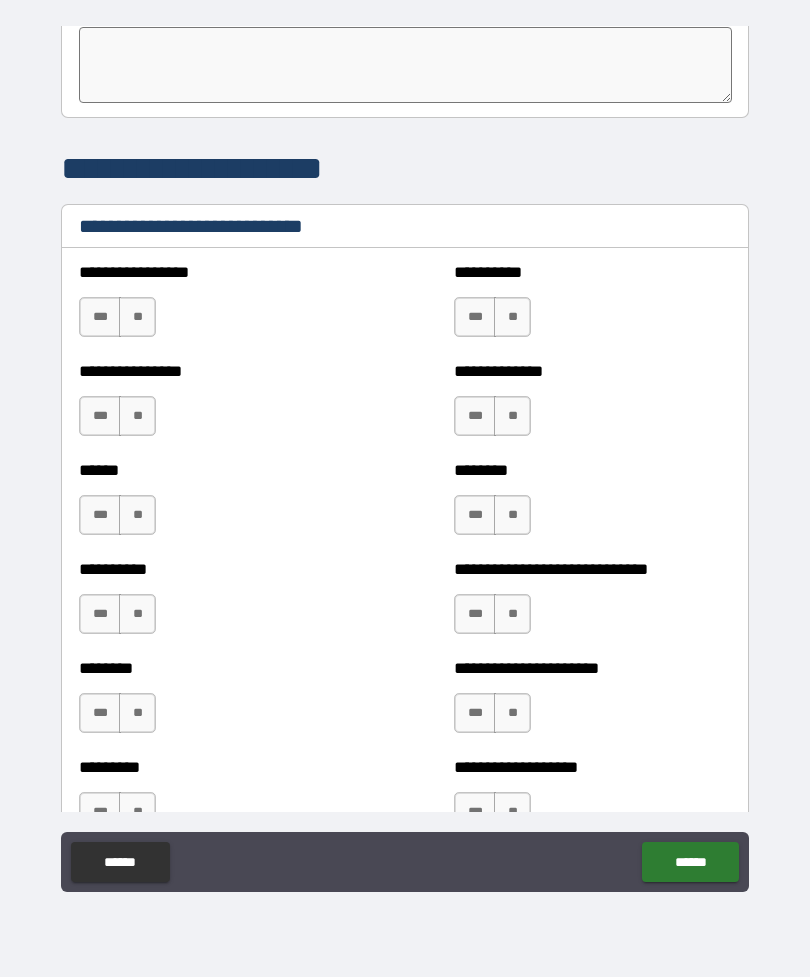 scroll, scrollTop: 6604, scrollLeft: 0, axis: vertical 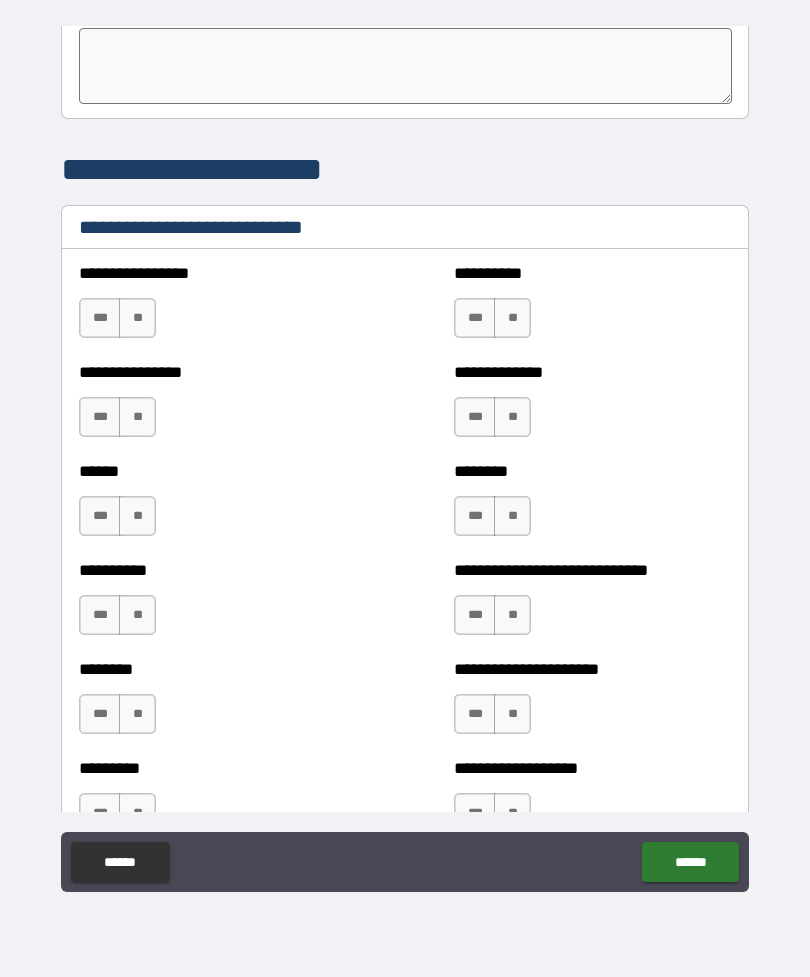 click on "***" at bounding box center [475, 318] 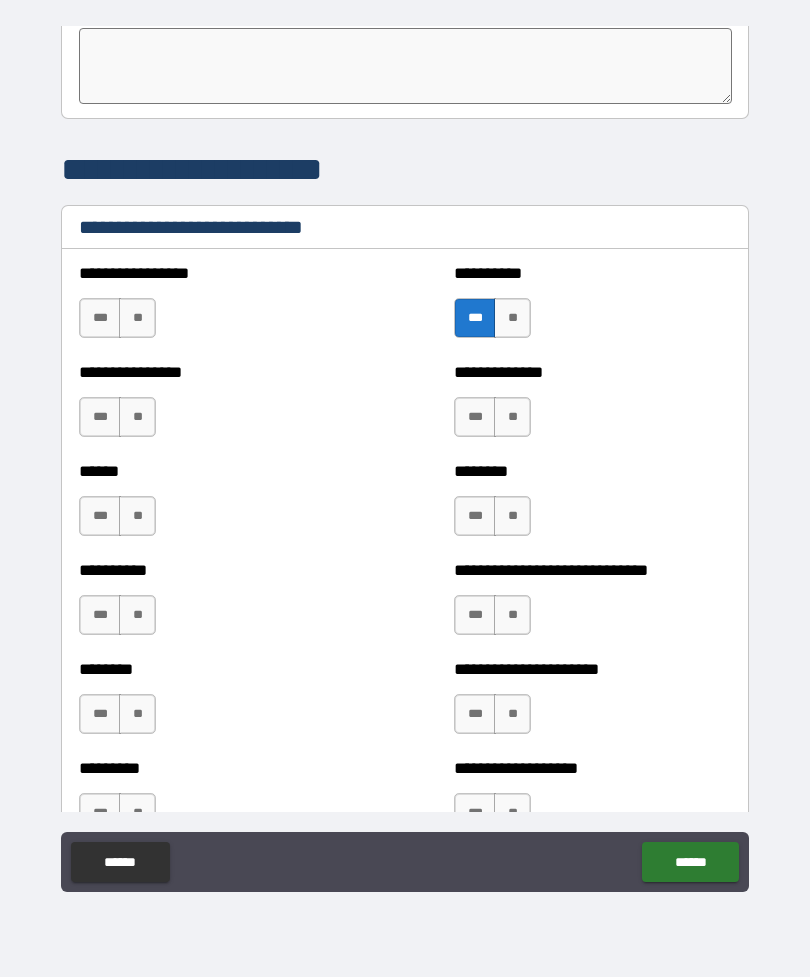 click on "**" at bounding box center (512, 417) 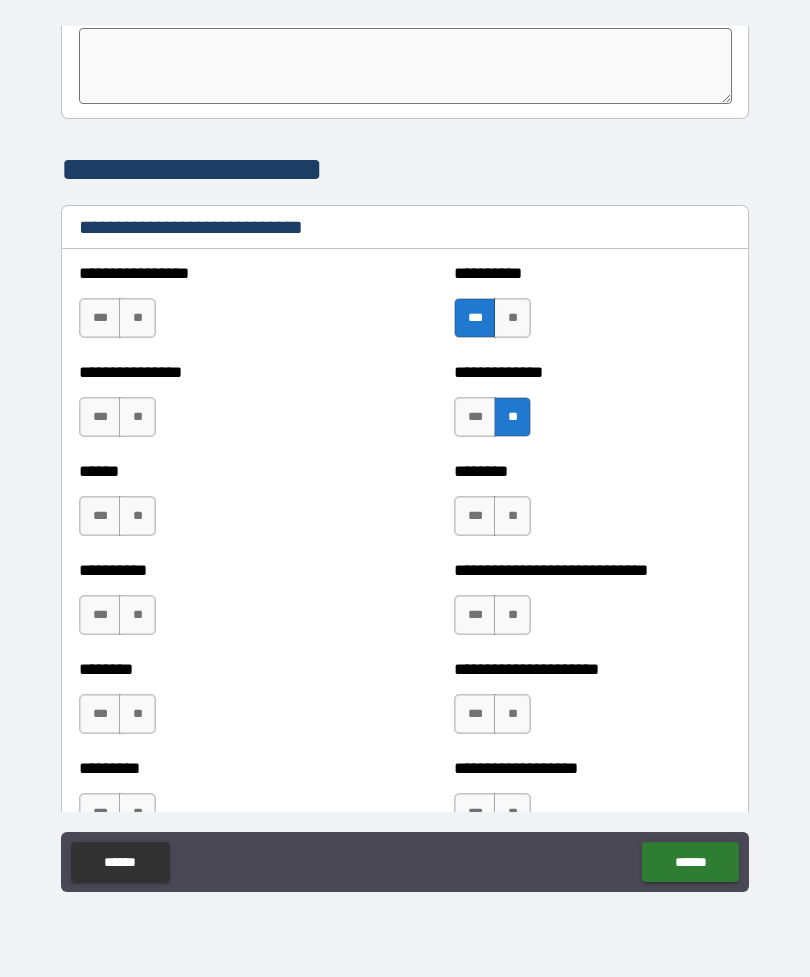 click on "**" at bounding box center (137, 318) 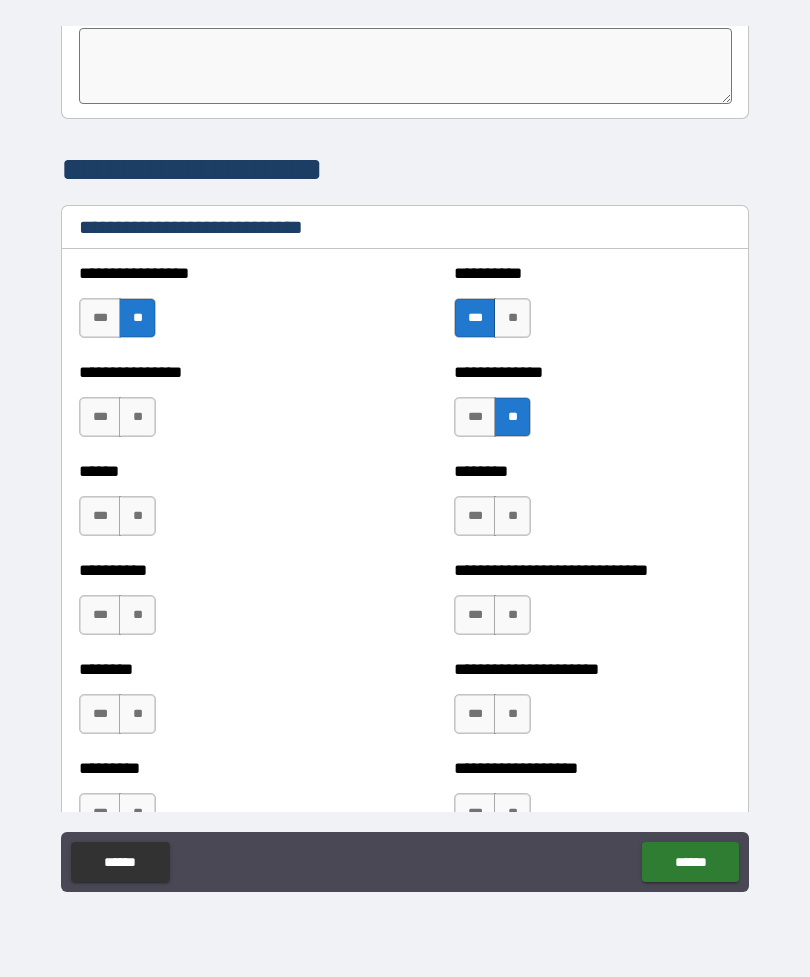 click on "**" at bounding box center (137, 417) 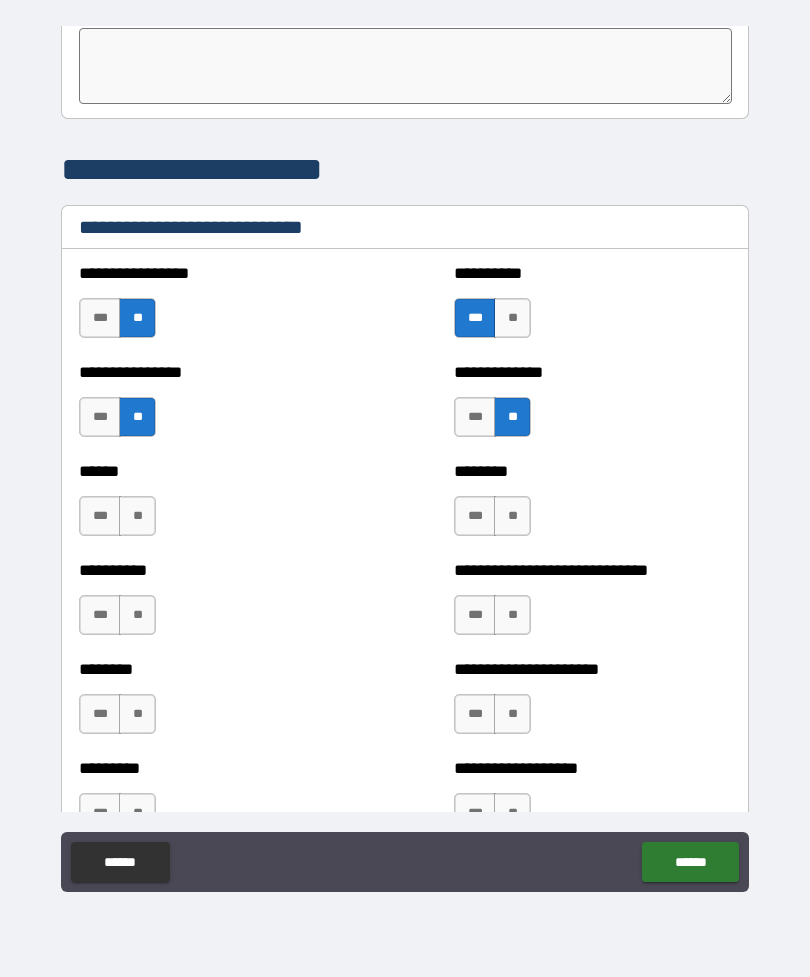 click on "***" at bounding box center (100, 516) 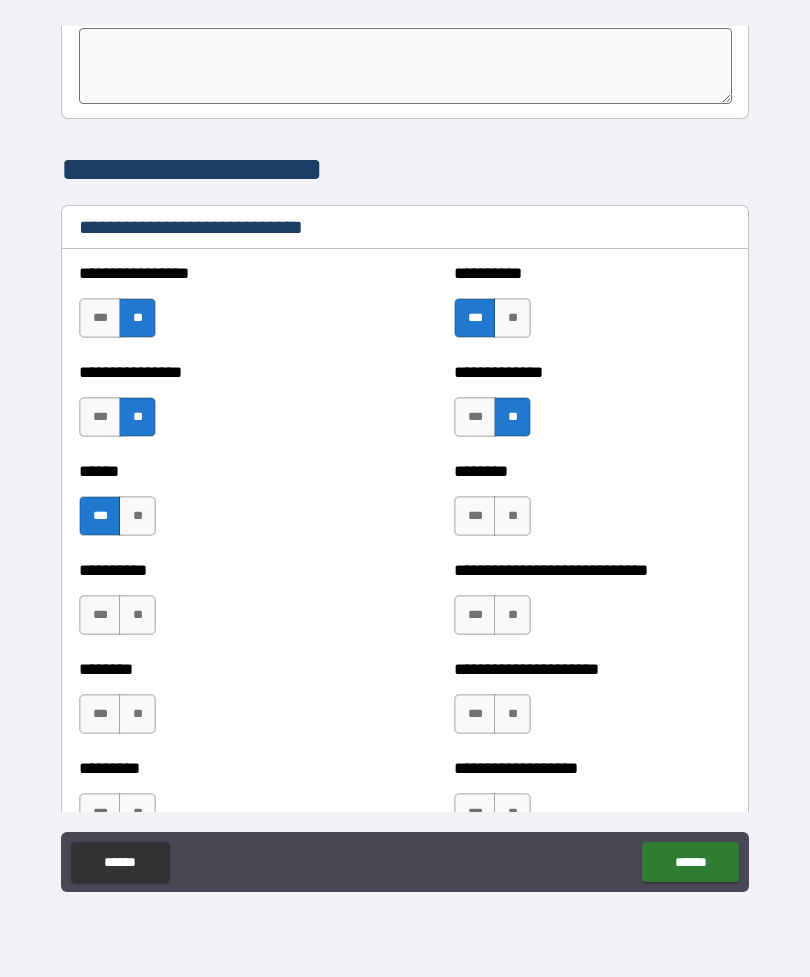 click on "**" at bounding box center [137, 615] 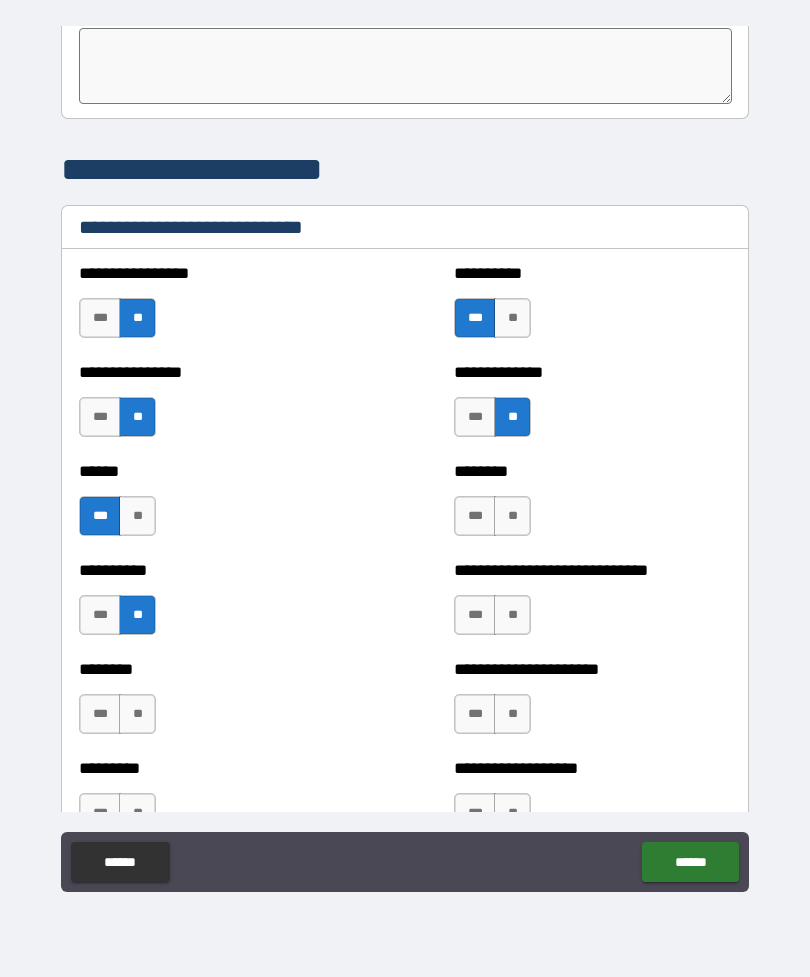 click on "***" at bounding box center (100, 615) 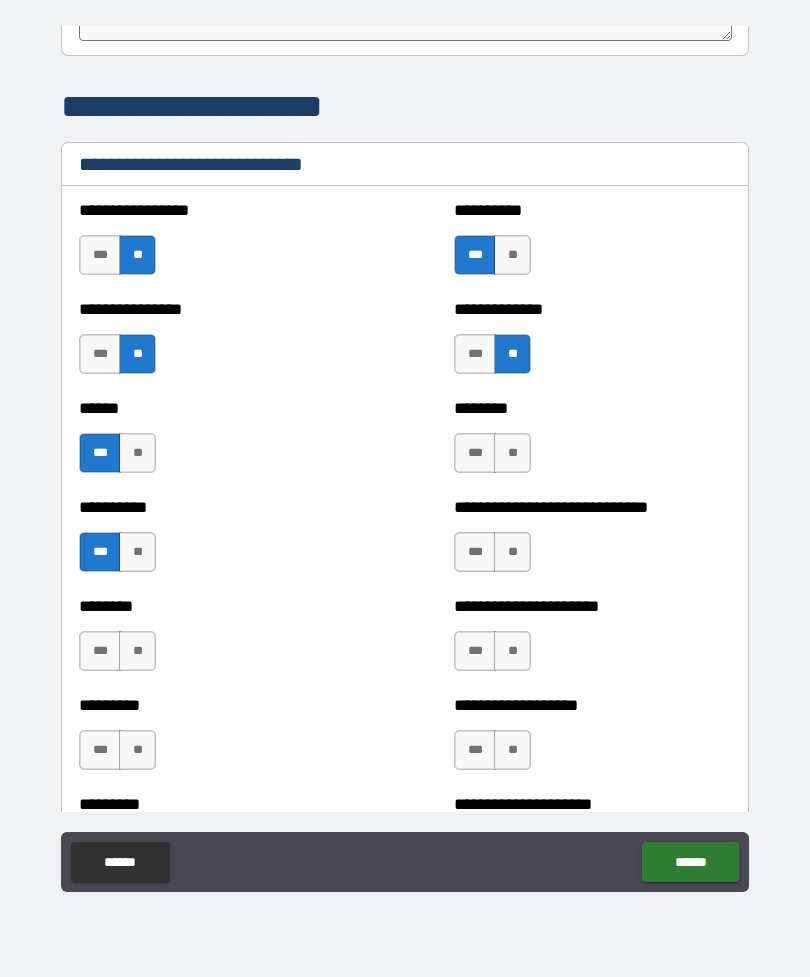 scroll, scrollTop: 6662, scrollLeft: 0, axis: vertical 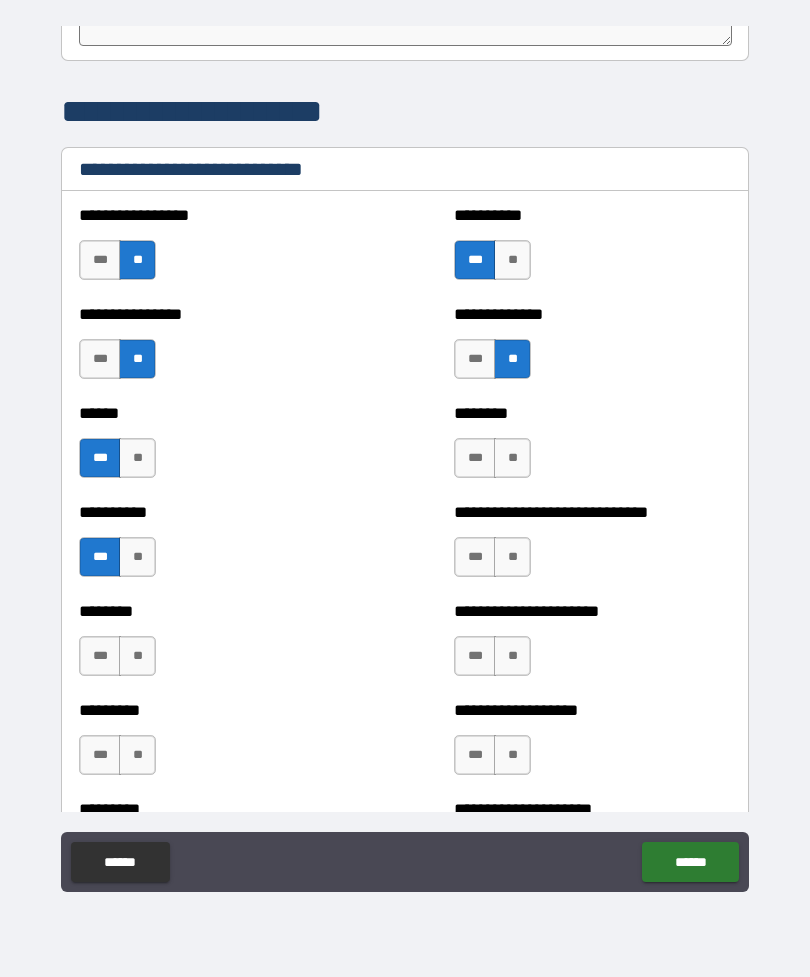 click on "***" at bounding box center [475, 656] 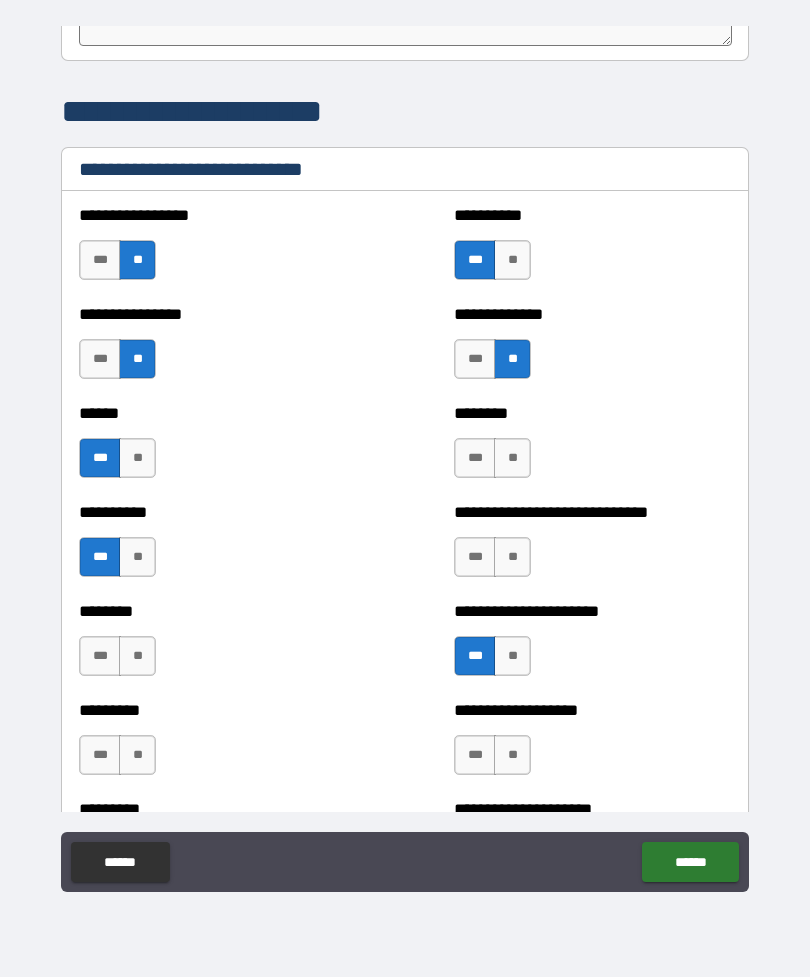 click on "**" at bounding box center (512, 755) 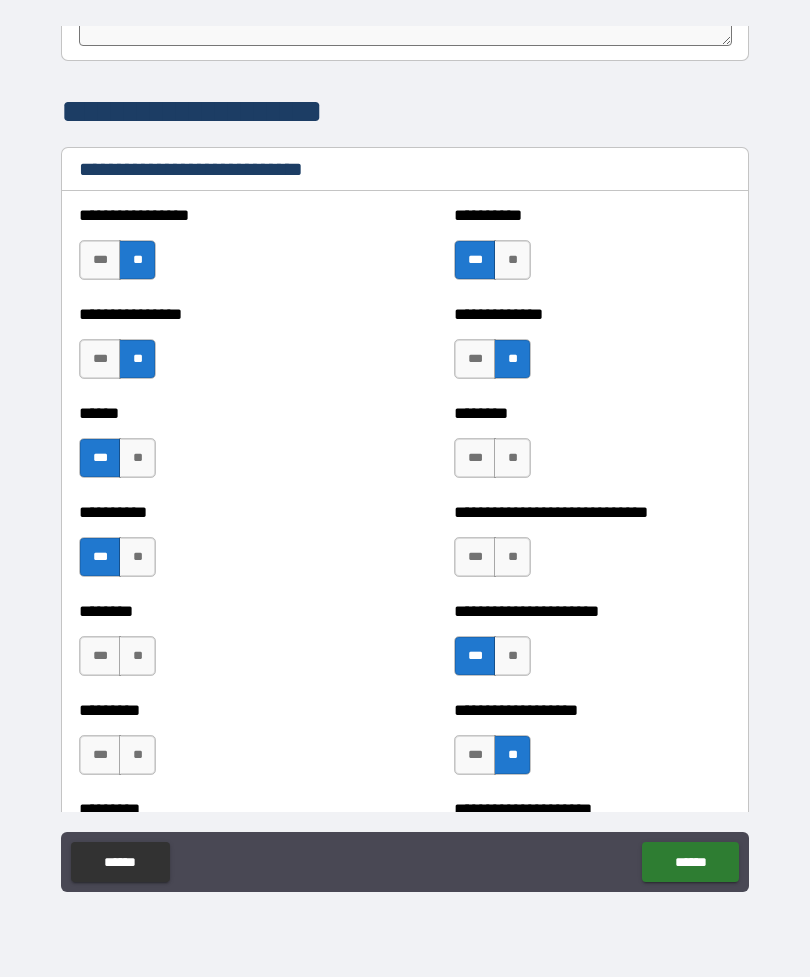 click on "***" at bounding box center (475, 755) 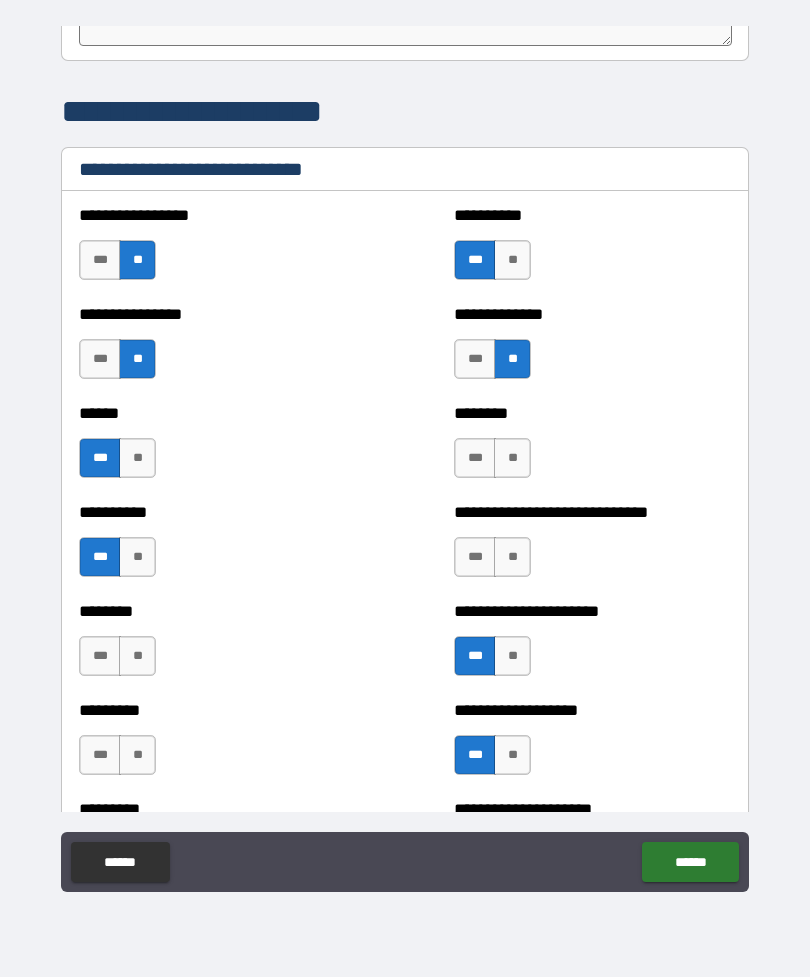 click on "**" at bounding box center (137, 755) 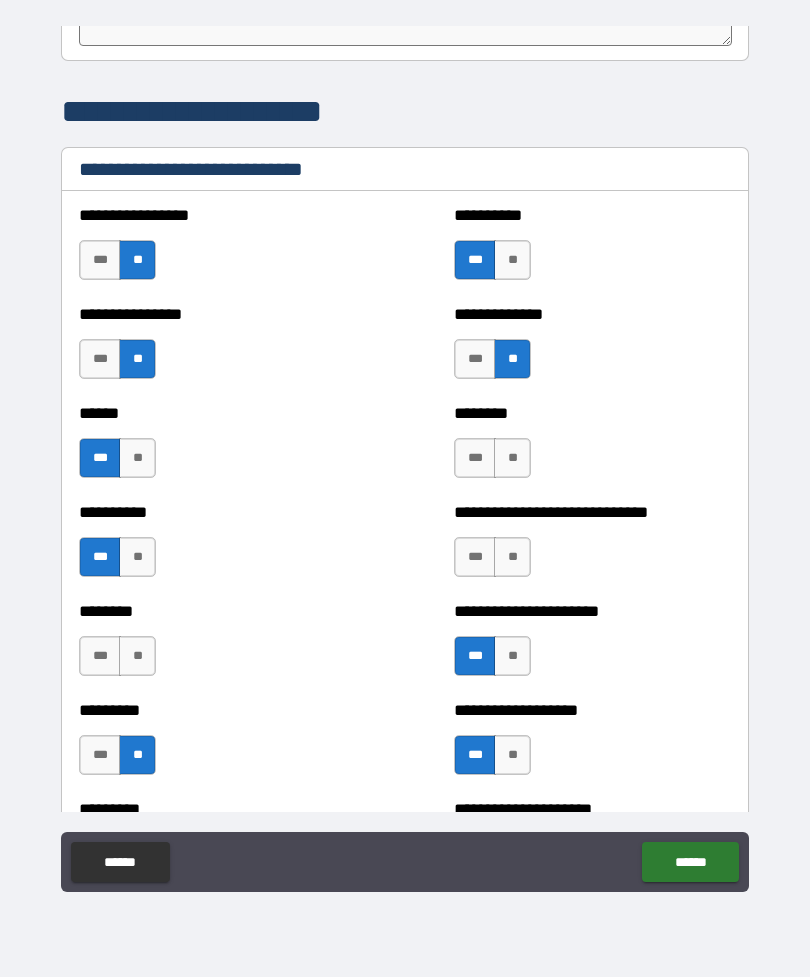 click on "**" at bounding box center [137, 656] 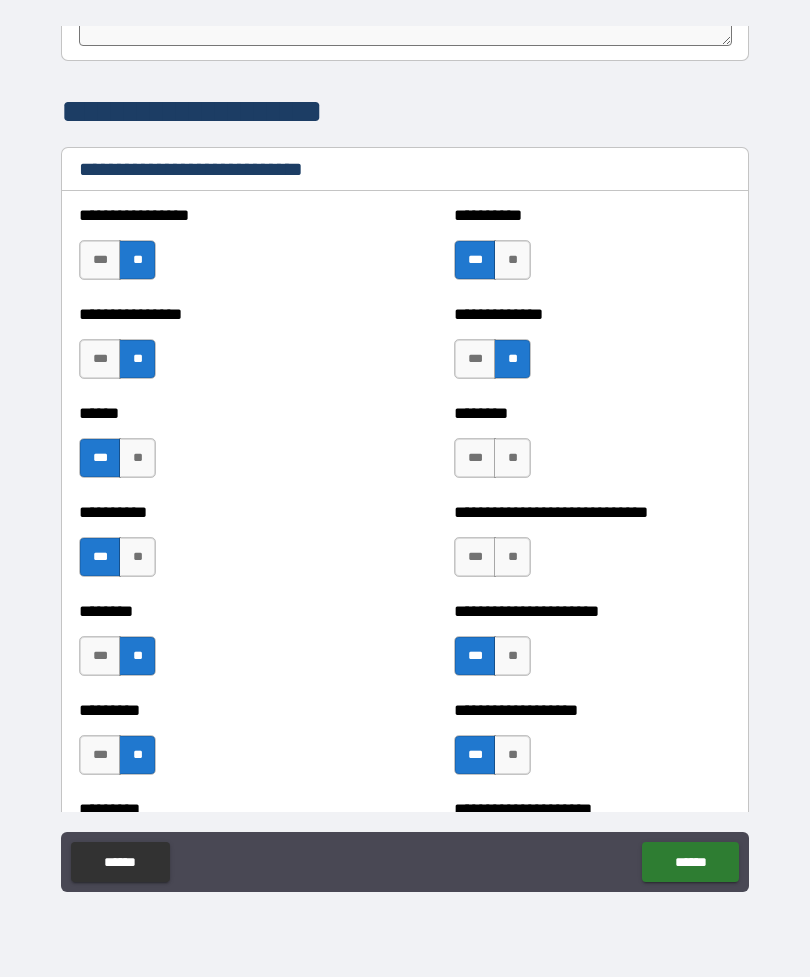 click on "**" at bounding box center [512, 557] 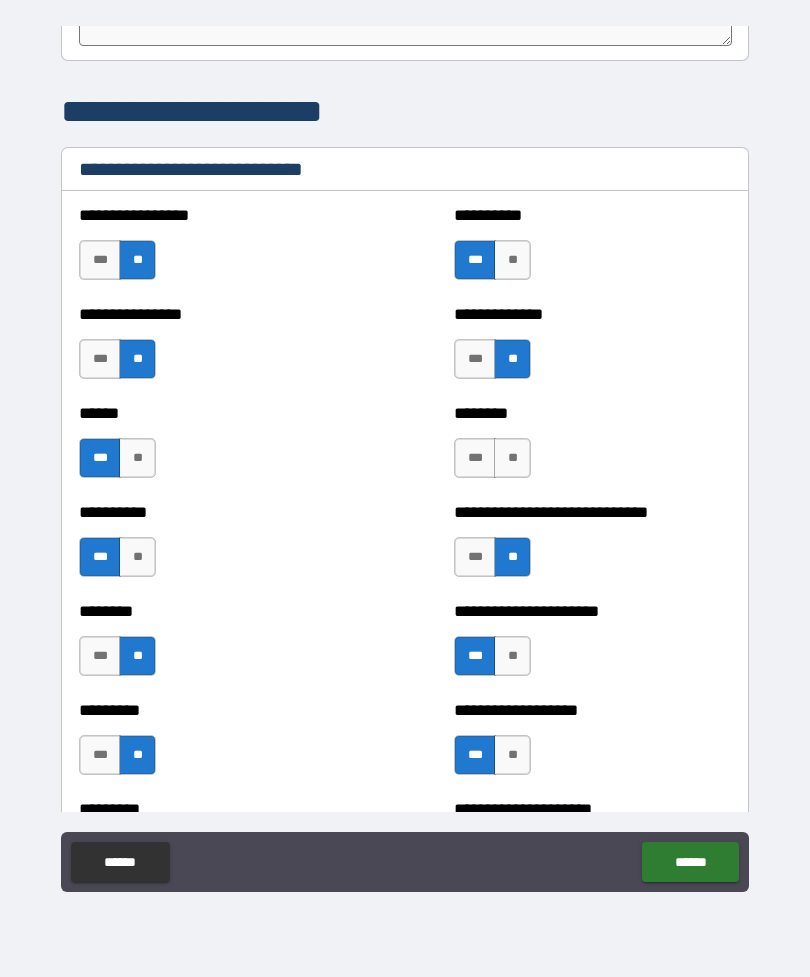 click on "***" at bounding box center (475, 458) 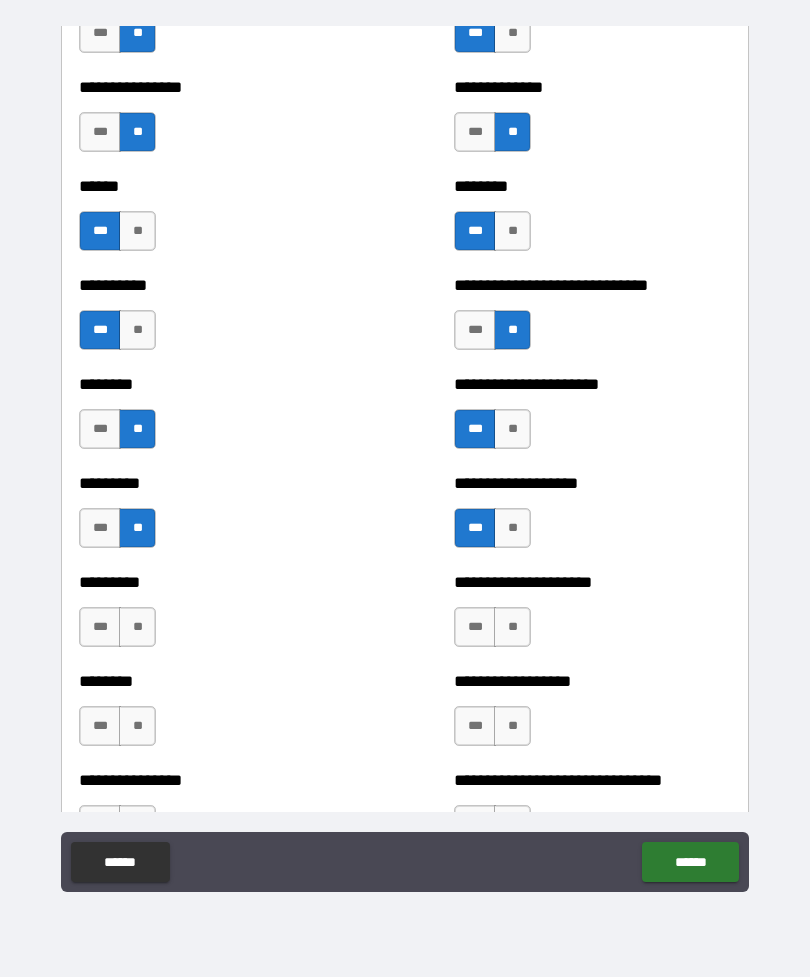 scroll, scrollTop: 6919, scrollLeft: 0, axis: vertical 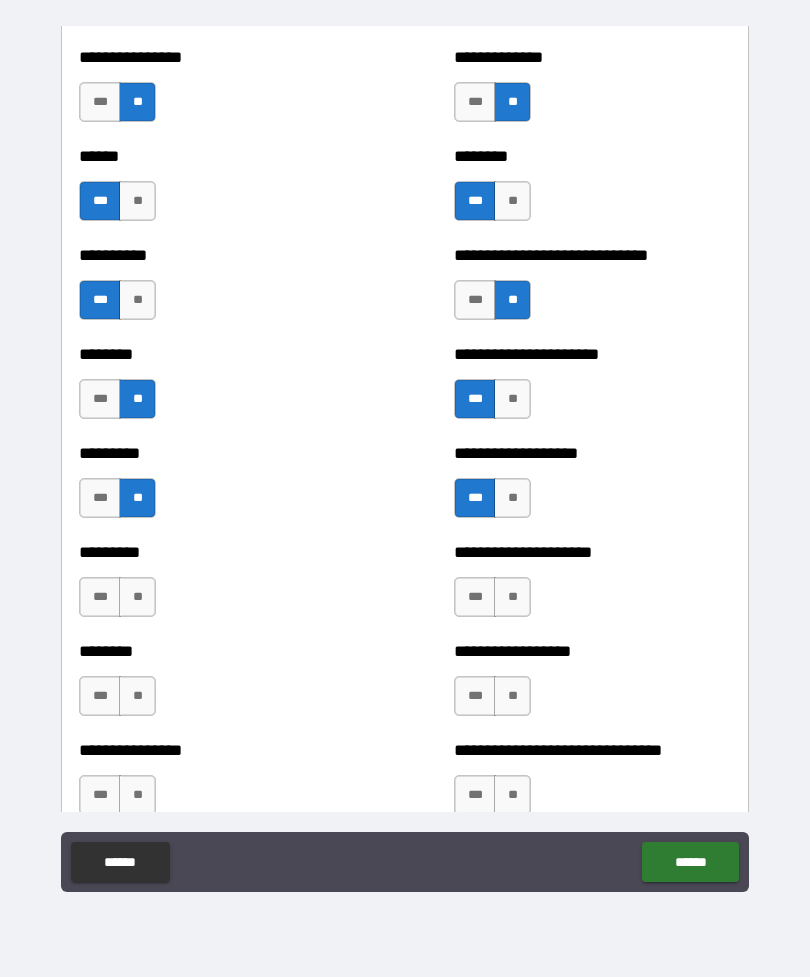 click on "**" at bounding box center (512, 597) 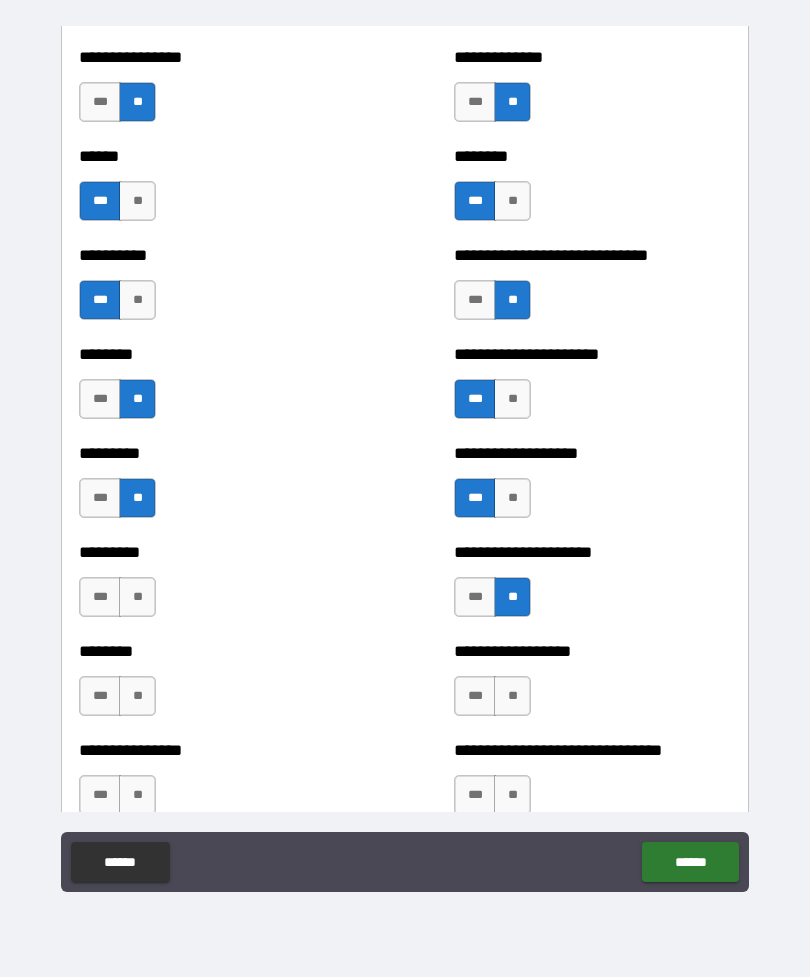 click on "**" at bounding box center [137, 597] 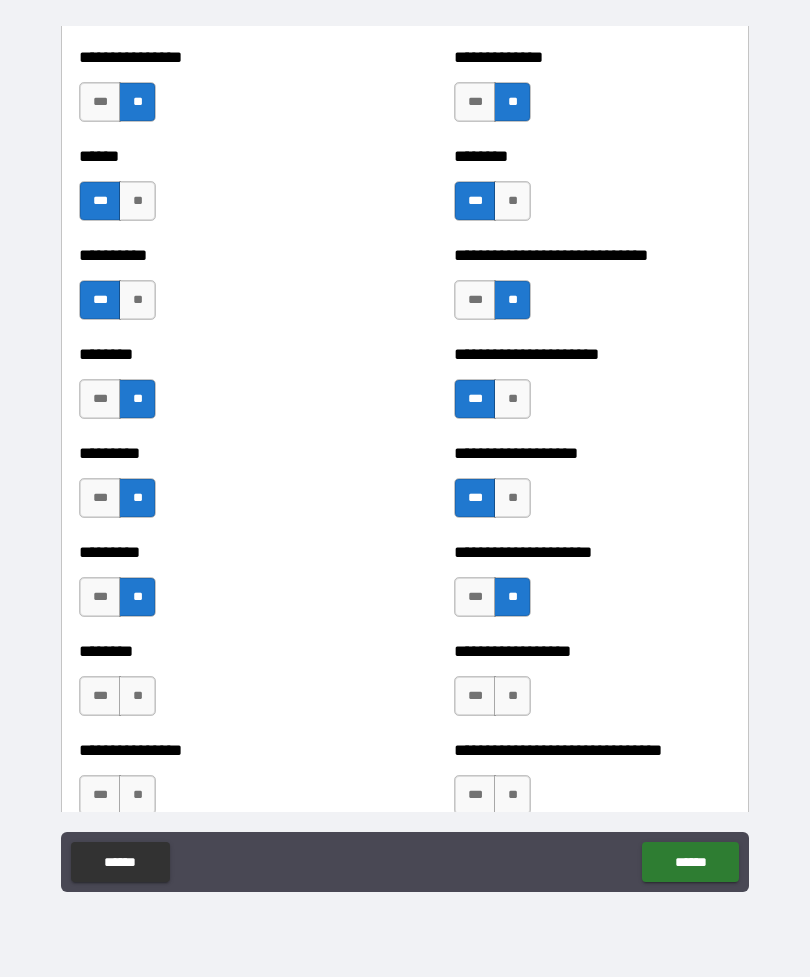 click on "**" at bounding box center [137, 696] 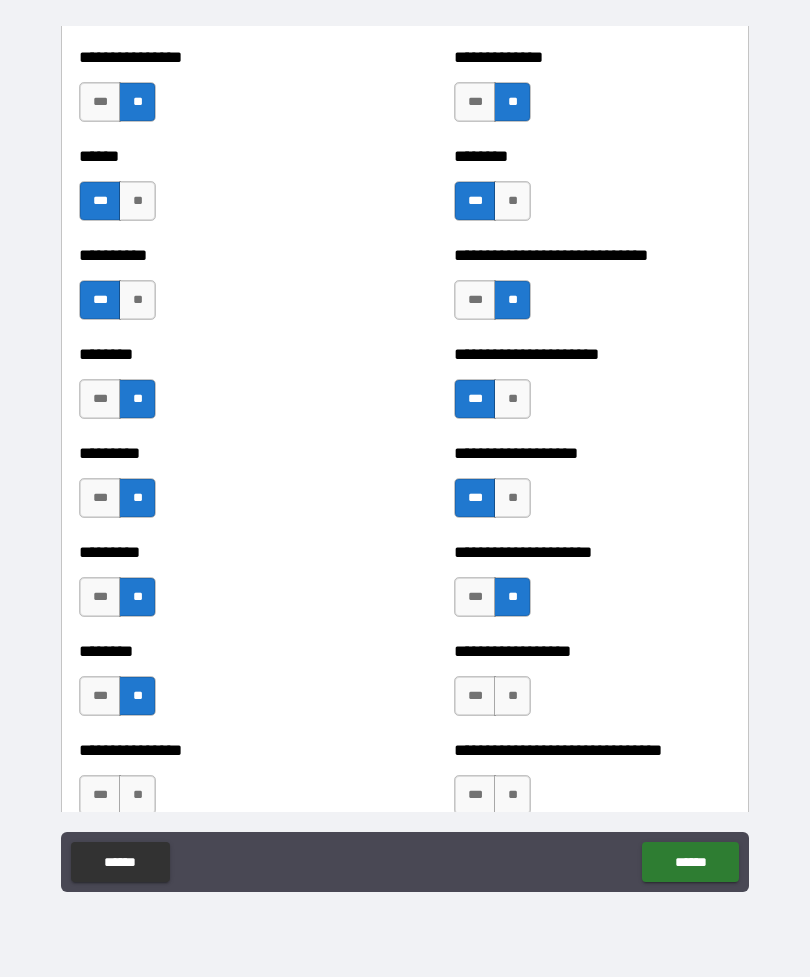 click on "**" at bounding box center (512, 696) 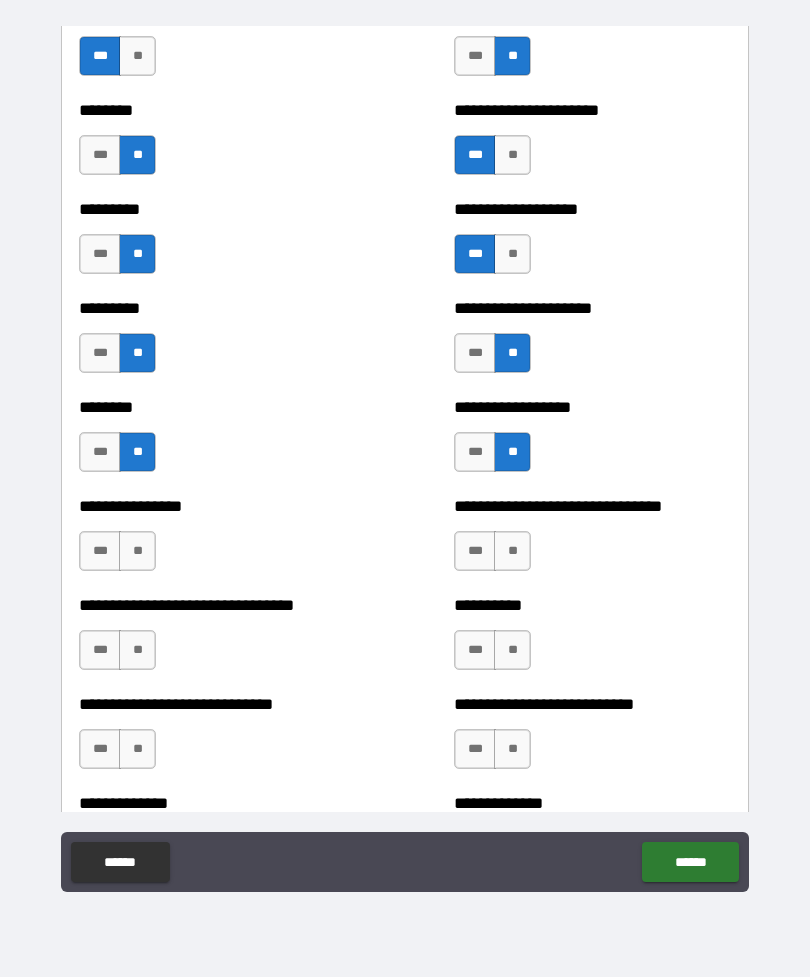 scroll, scrollTop: 7170, scrollLeft: 0, axis: vertical 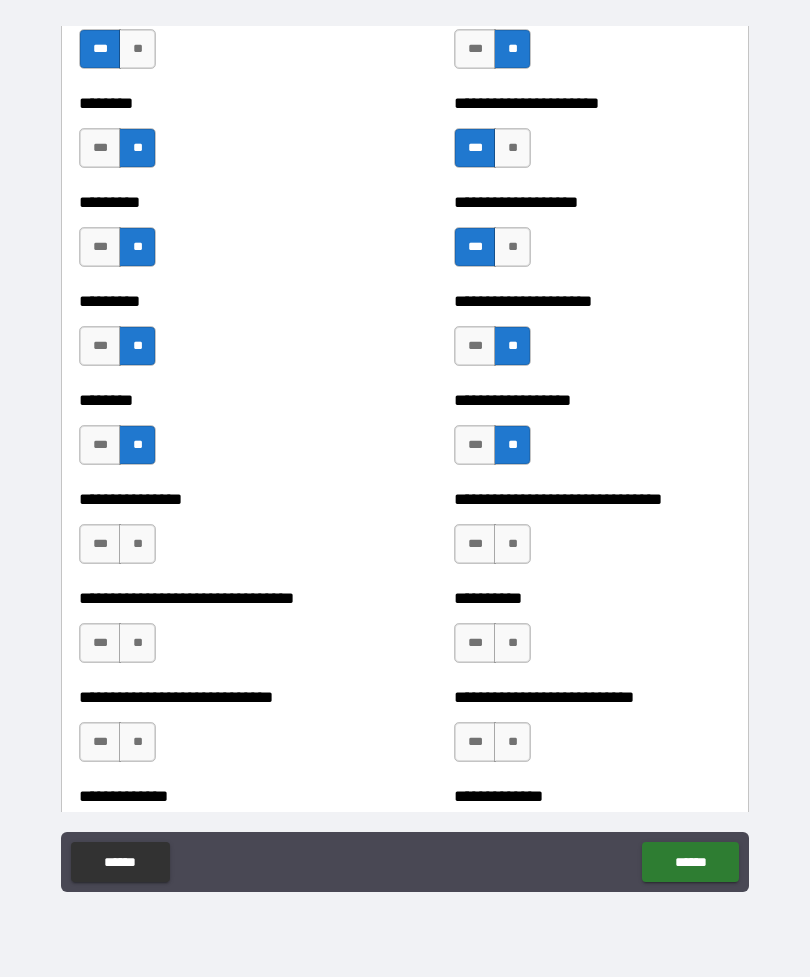 click on "**" at bounding box center (512, 544) 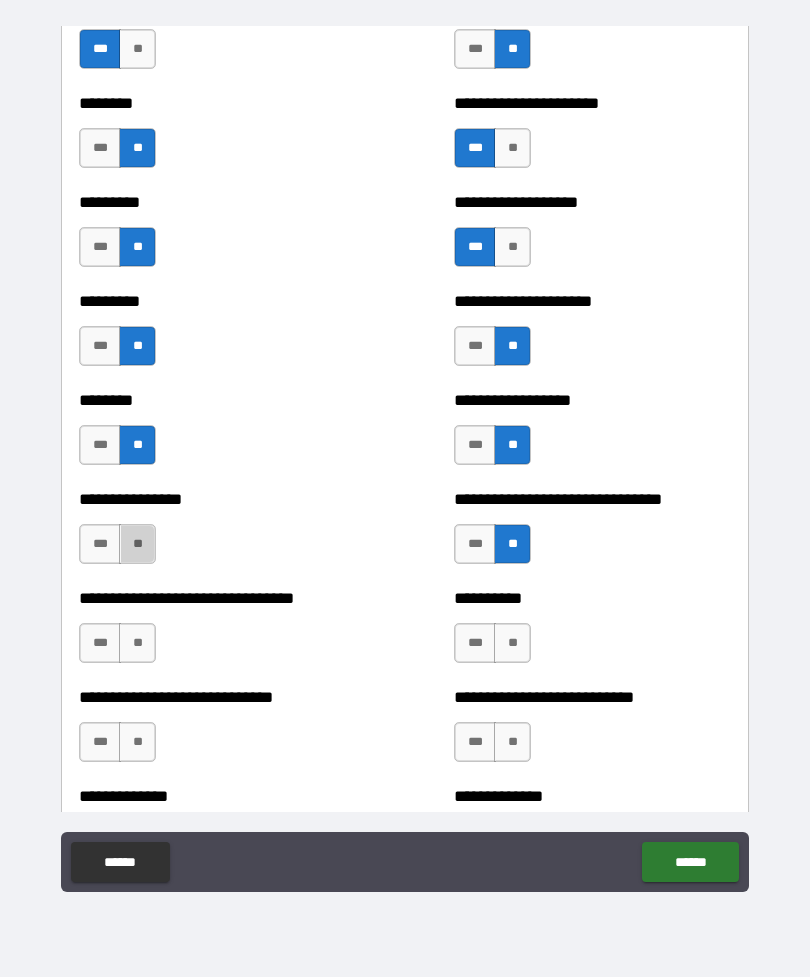 click on "**" at bounding box center [137, 544] 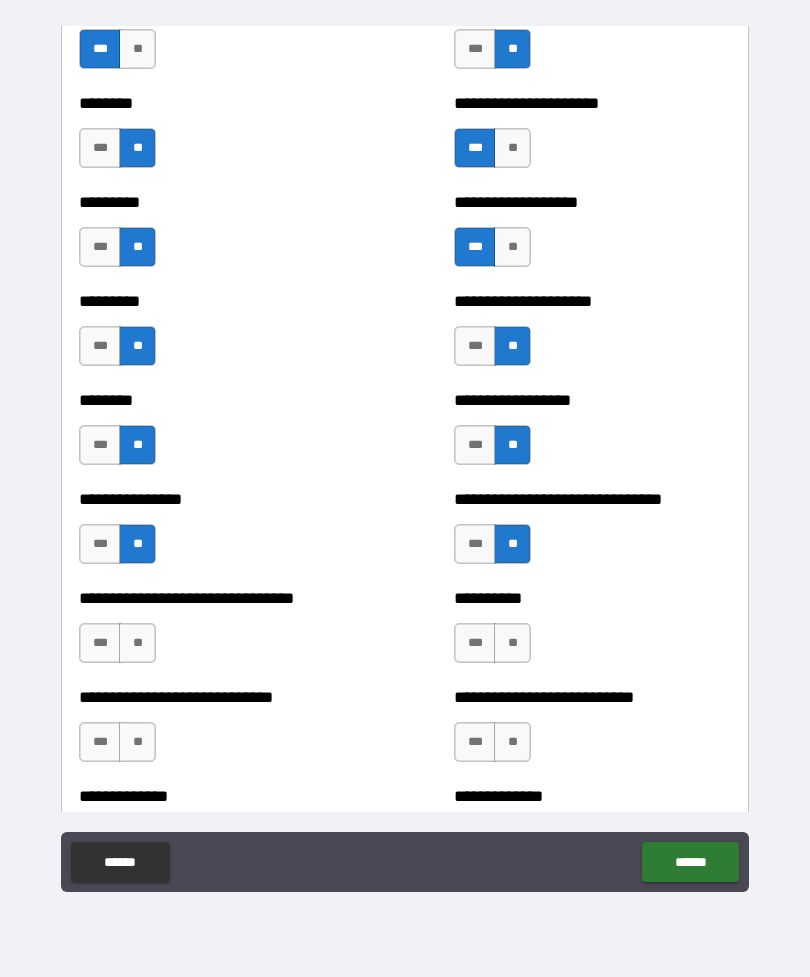 click on "**" at bounding box center [137, 643] 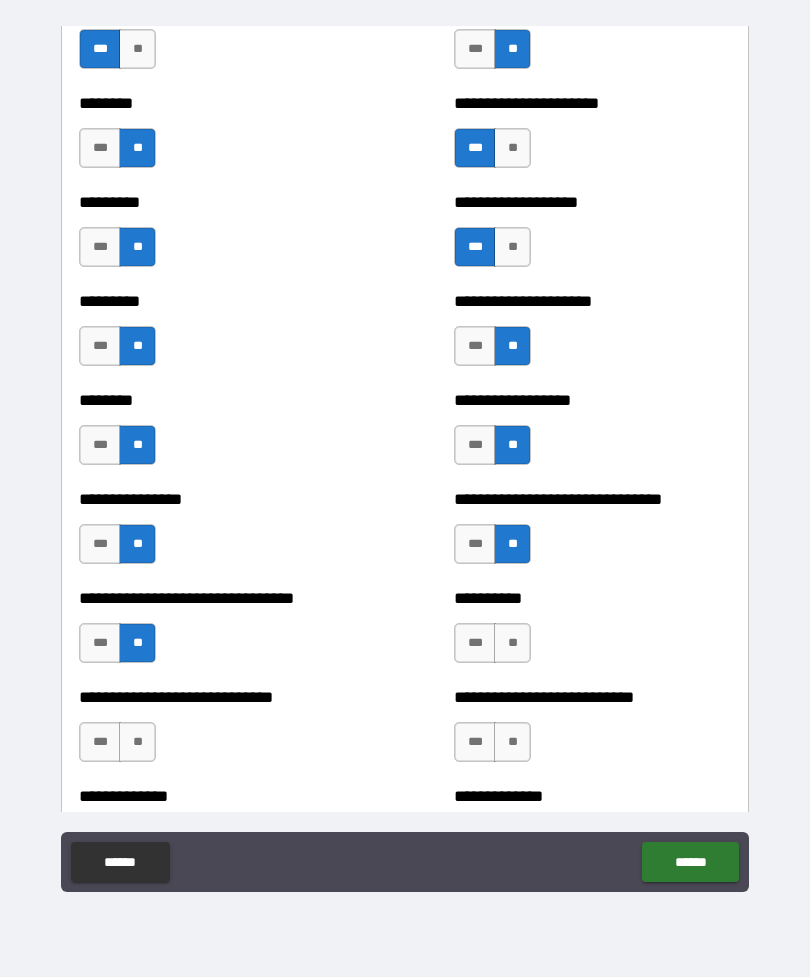 click on "**" at bounding box center (512, 643) 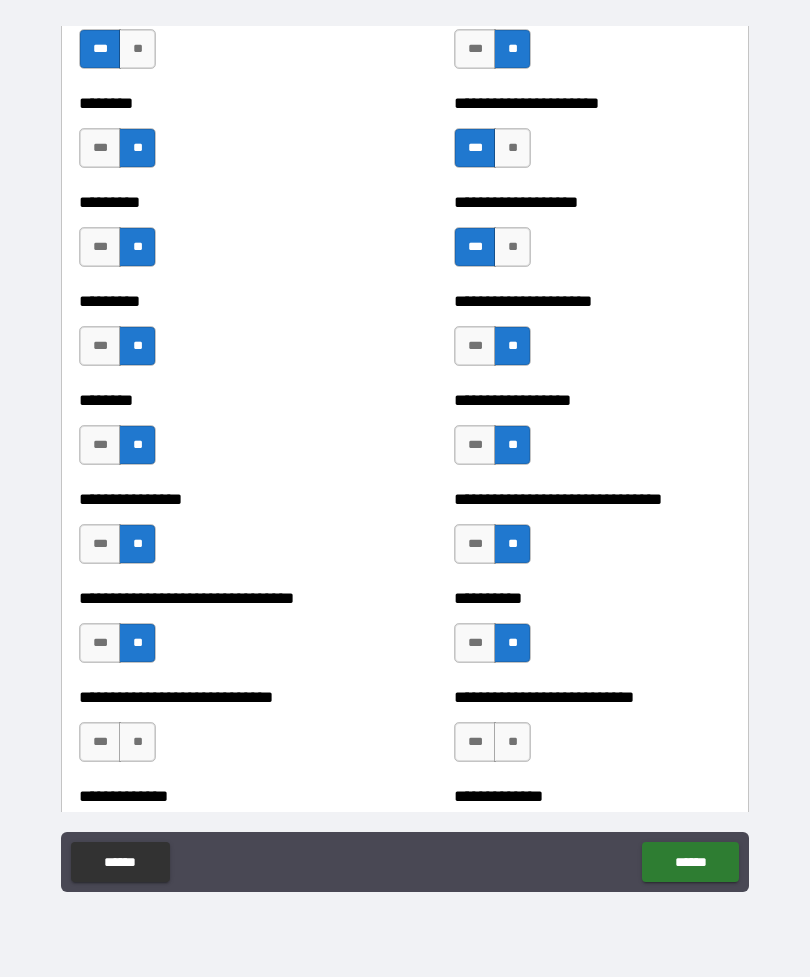 click on "**" at bounding box center (137, 742) 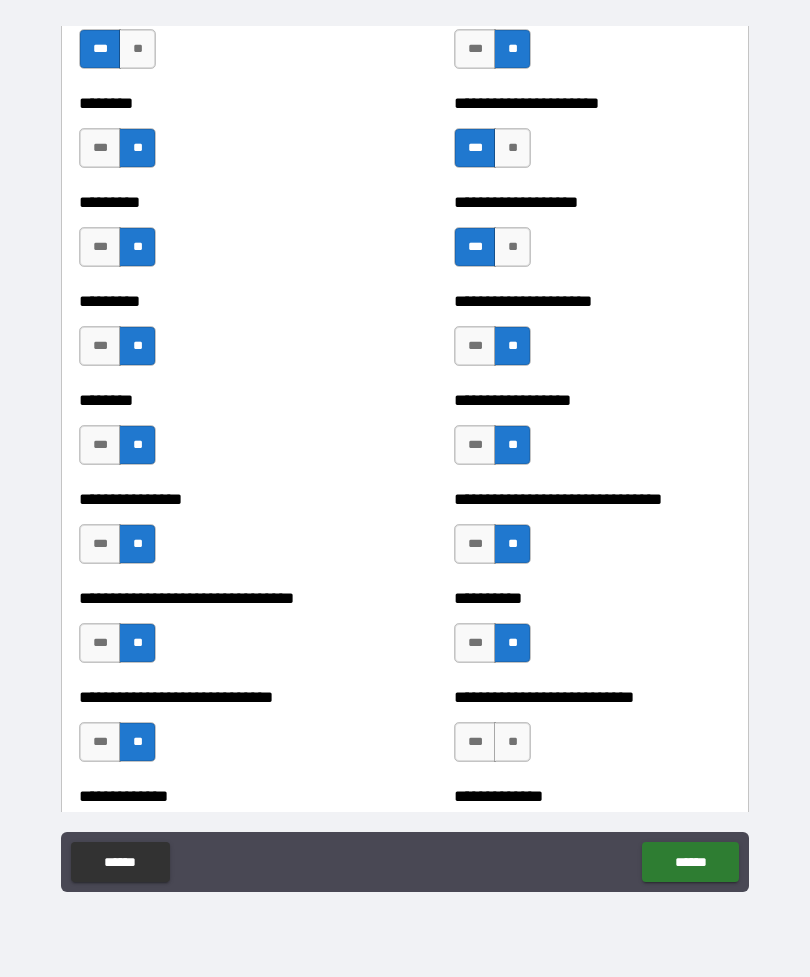 click on "**" at bounding box center [512, 742] 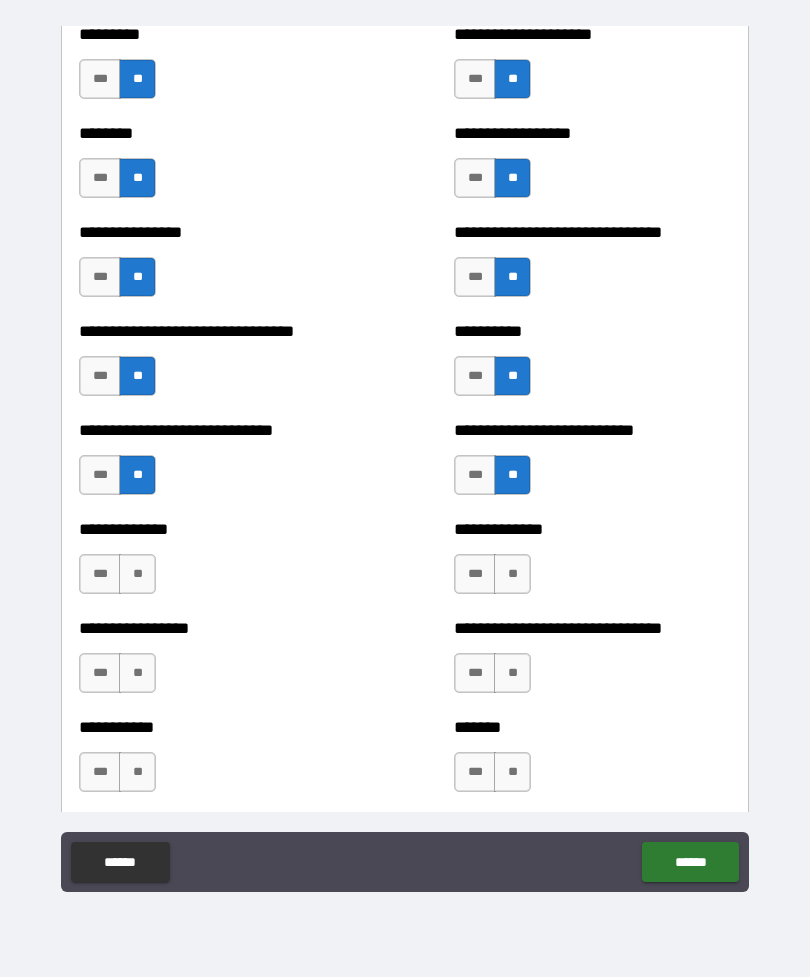 scroll, scrollTop: 7438, scrollLeft: 0, axis: vertical 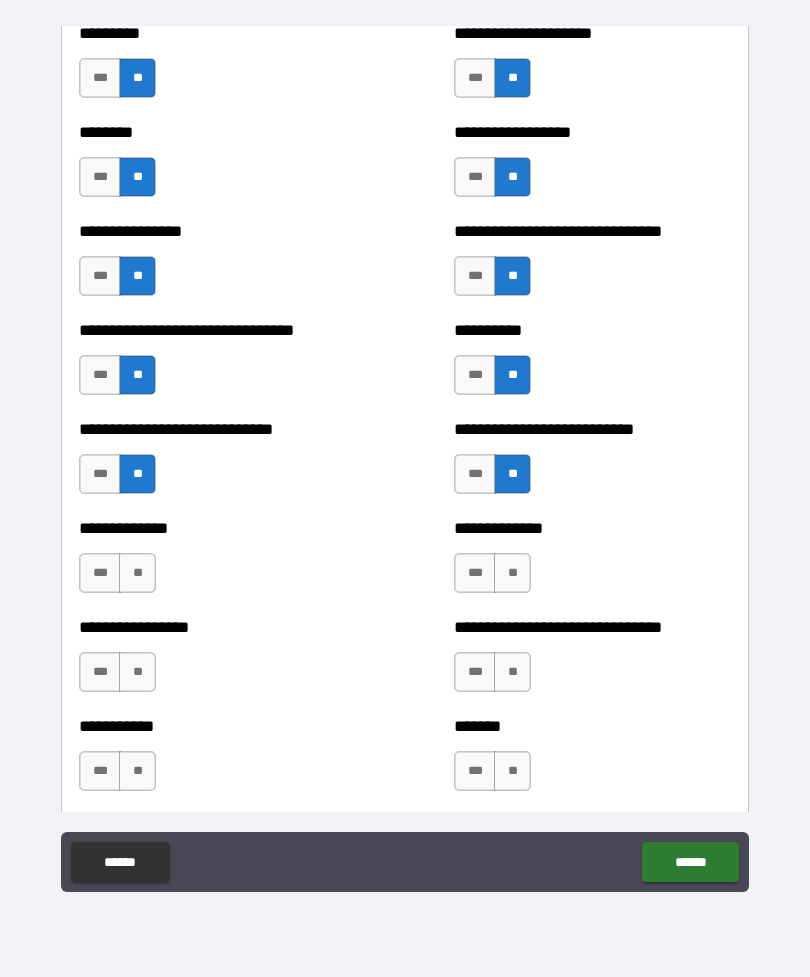 click on "**" at bounding box center [137, 573] 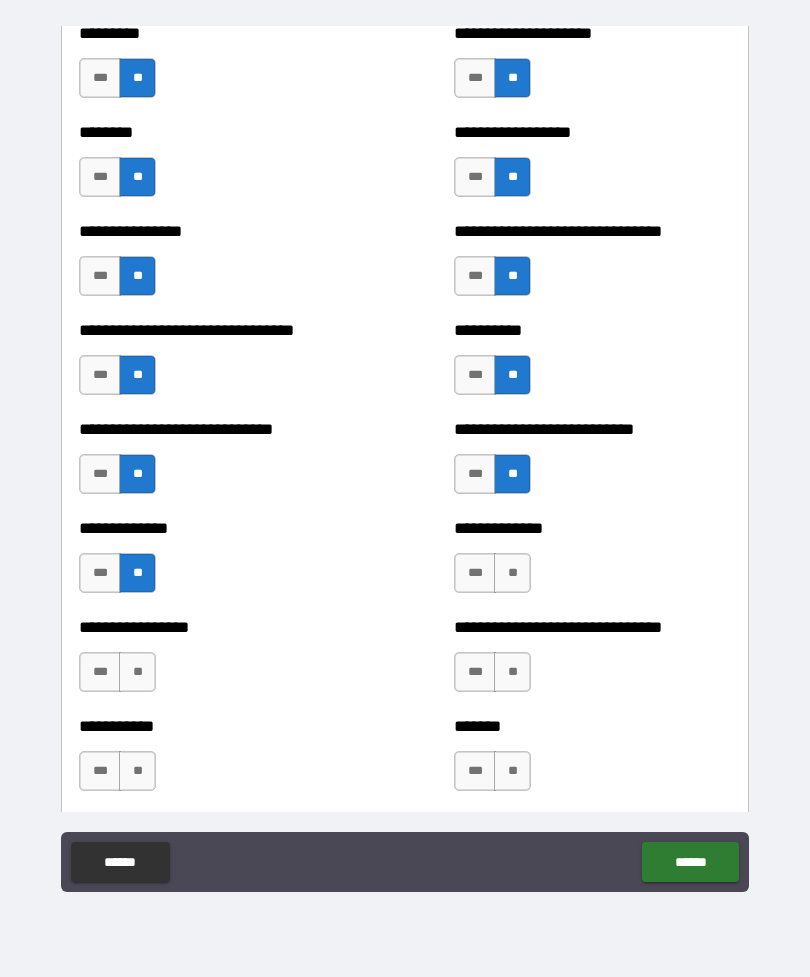 click on "**" at bounding box center [512, 573] 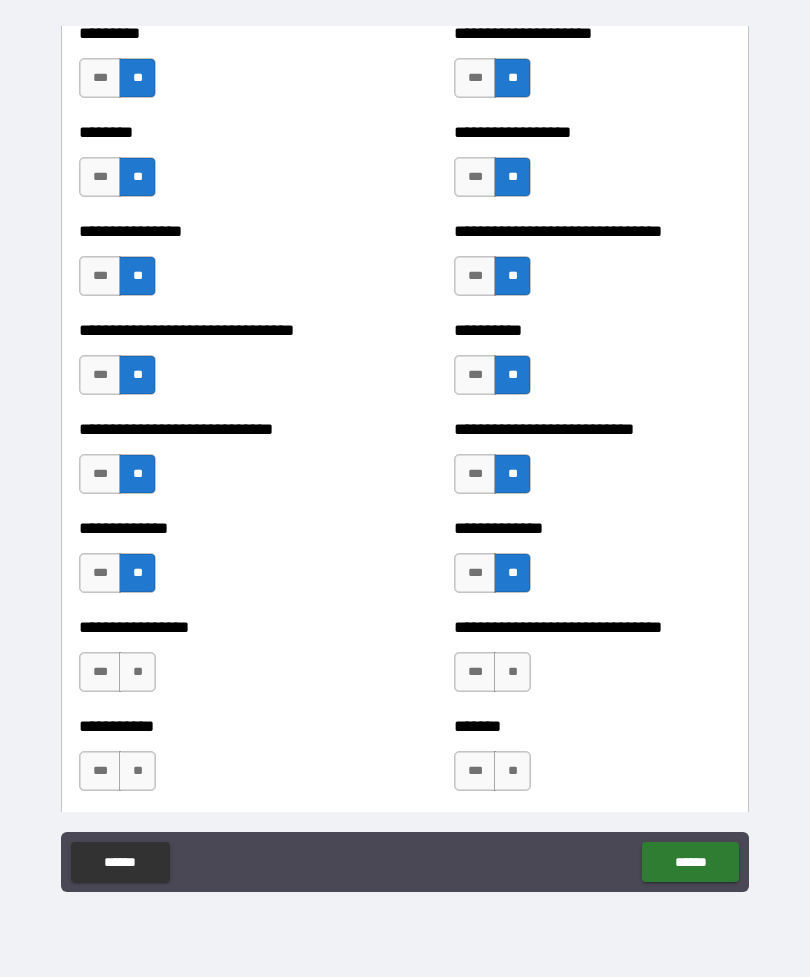 click on "**" at bounding box center (137, 672) 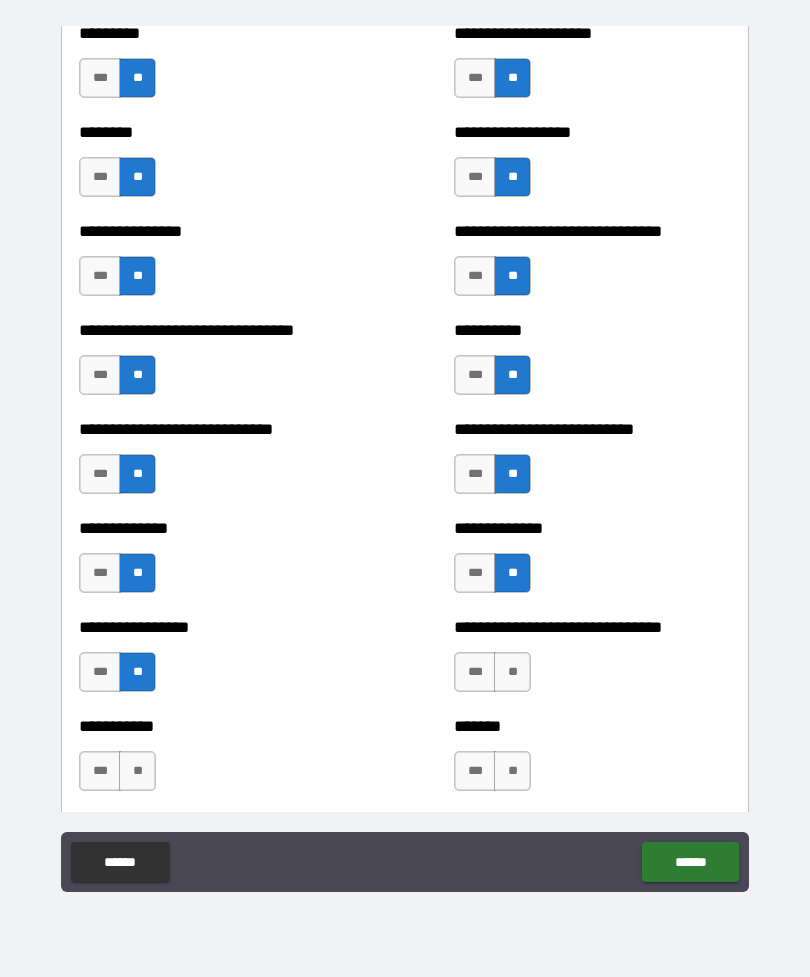 click on "***" at bounding box center [100, 672] 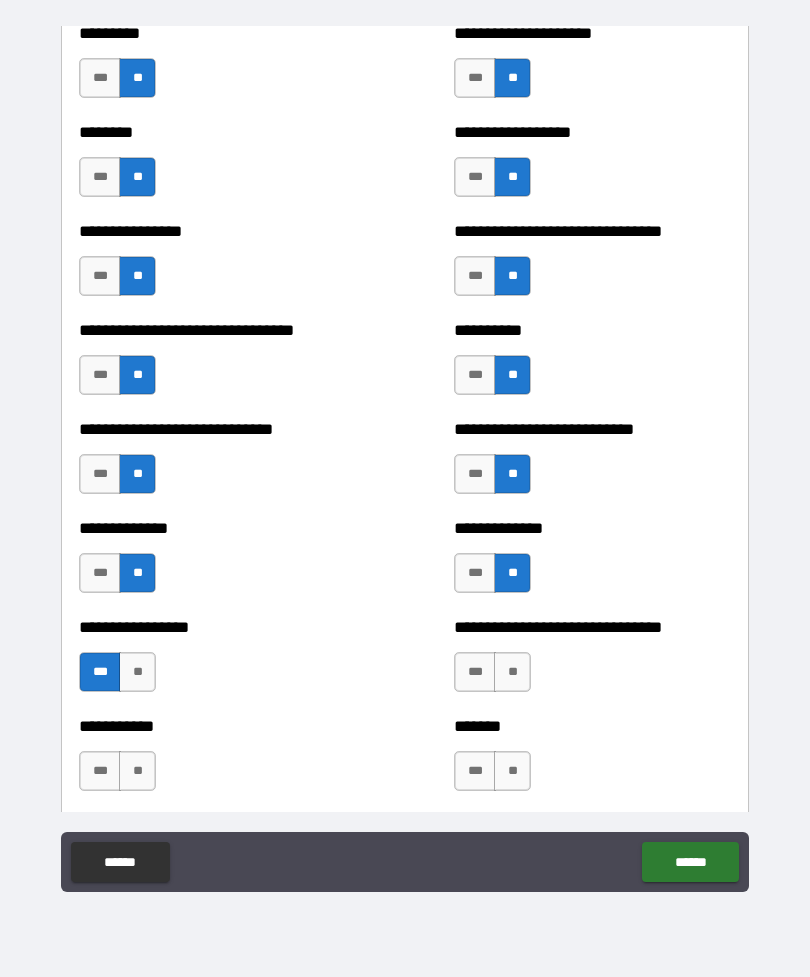 click on "***" at bounding box center [475, 672] 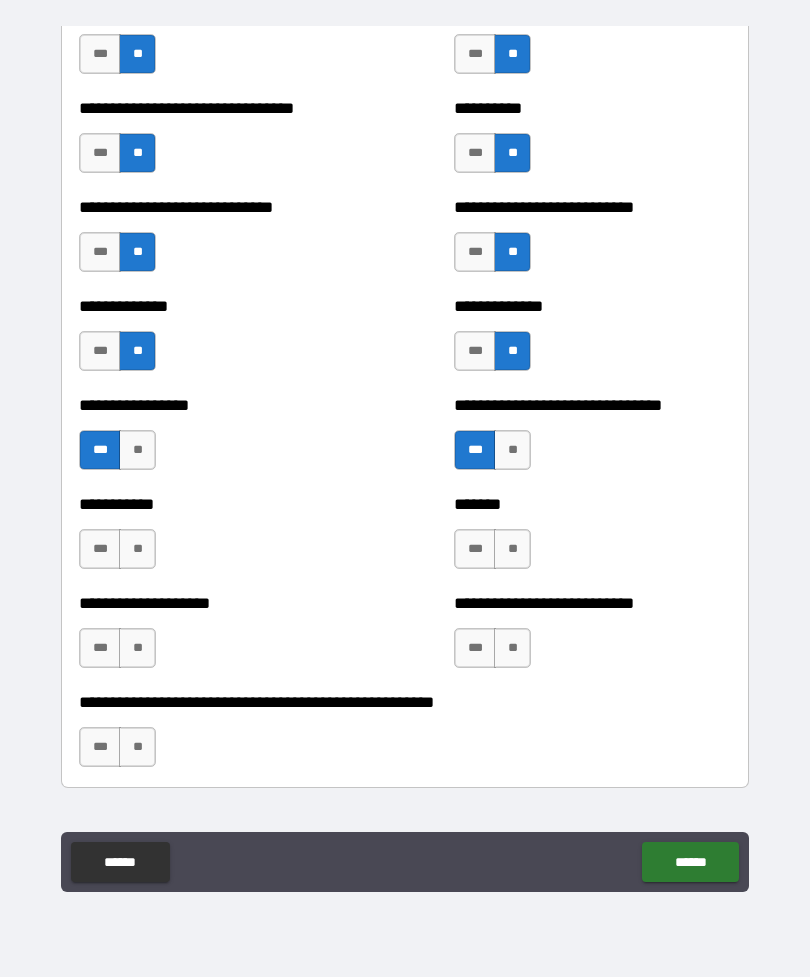 scroll, scrollTop: 7663, scrollLeft: 0, axis: vertical 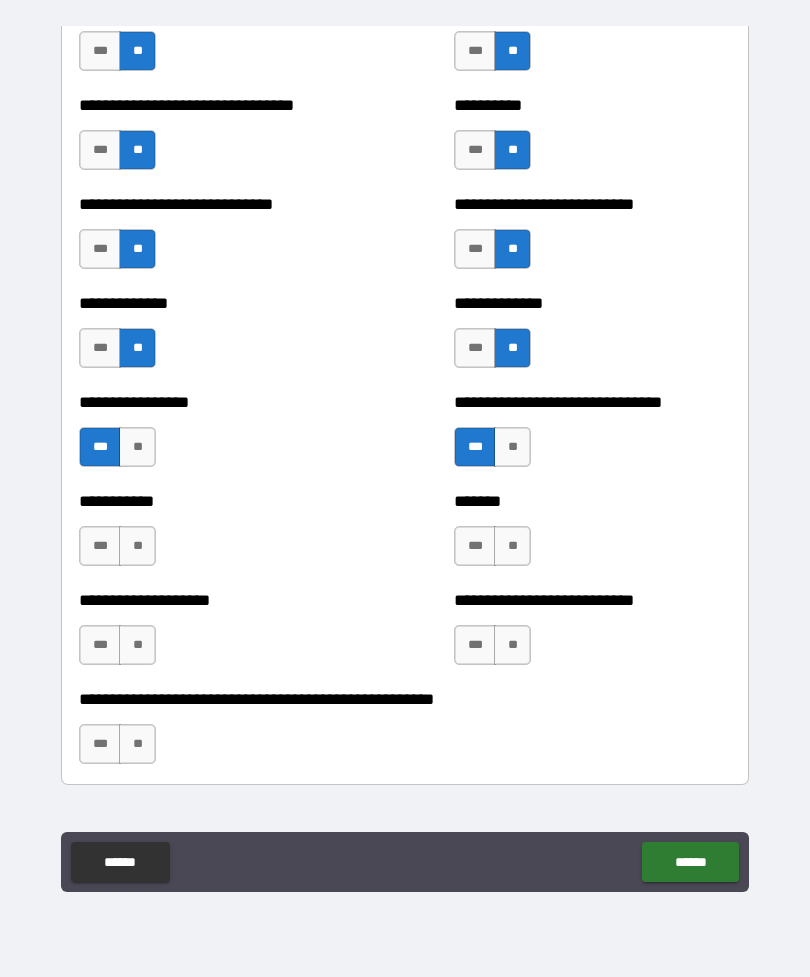click on "**" at bounding box center [137, 546] 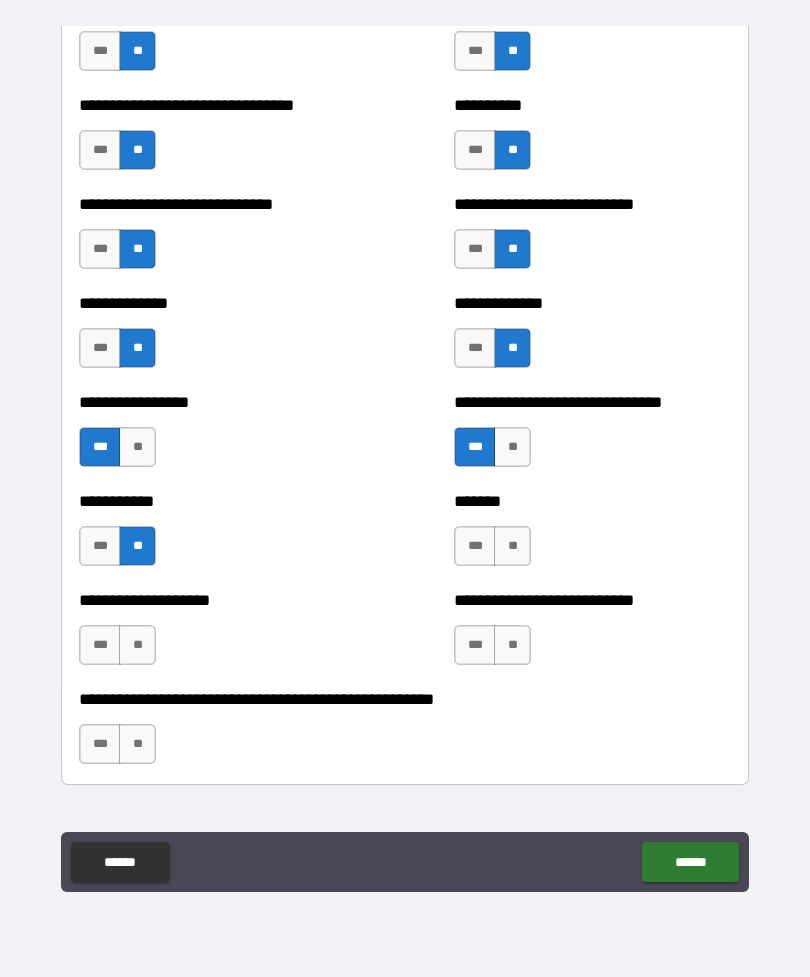 click on "**" at bounding box center [512, 546] 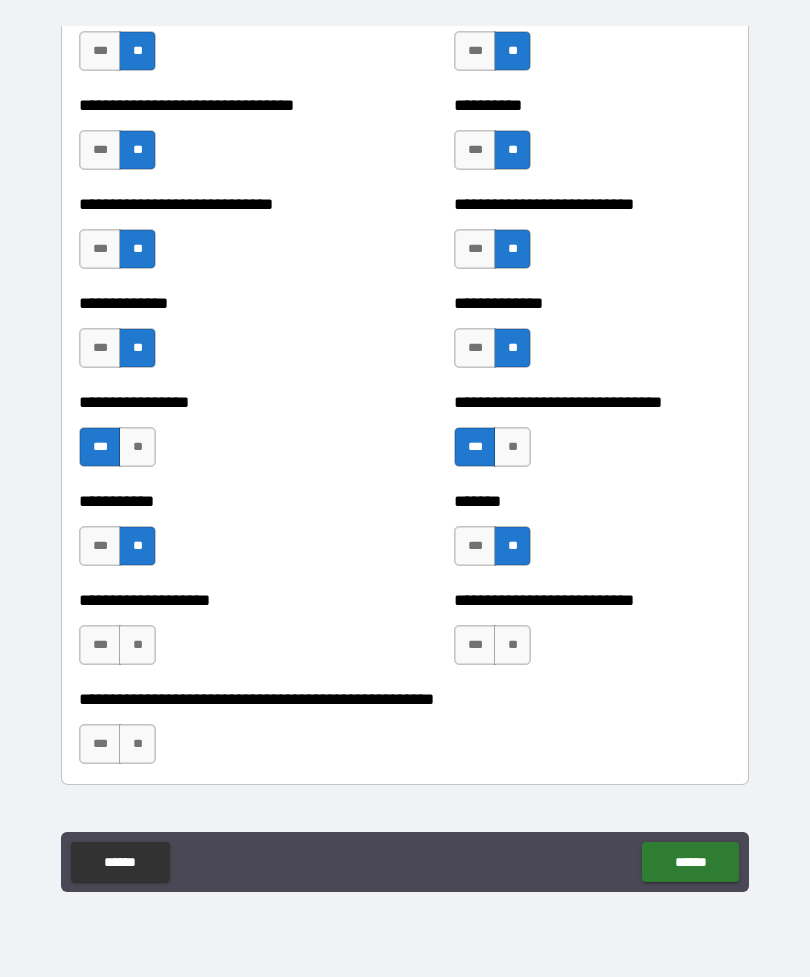 click on "***" at bounding box center (475, 546) 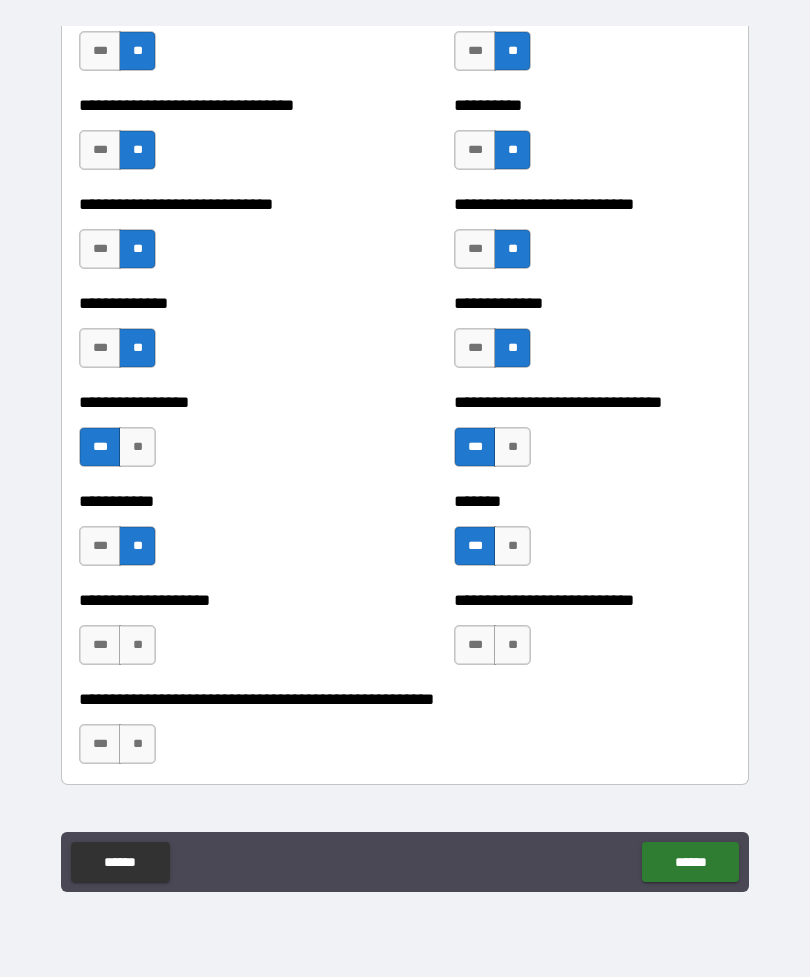 click on "**" at bounding box center (512, 645) 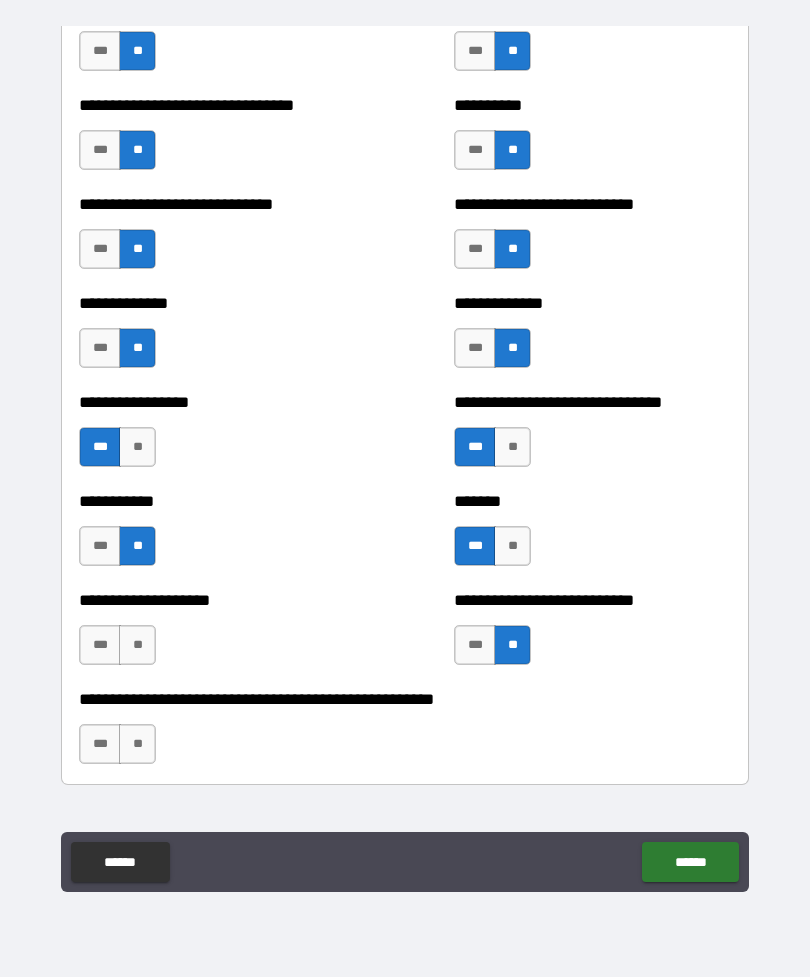 click on "**" at bounding box center (137, 645) 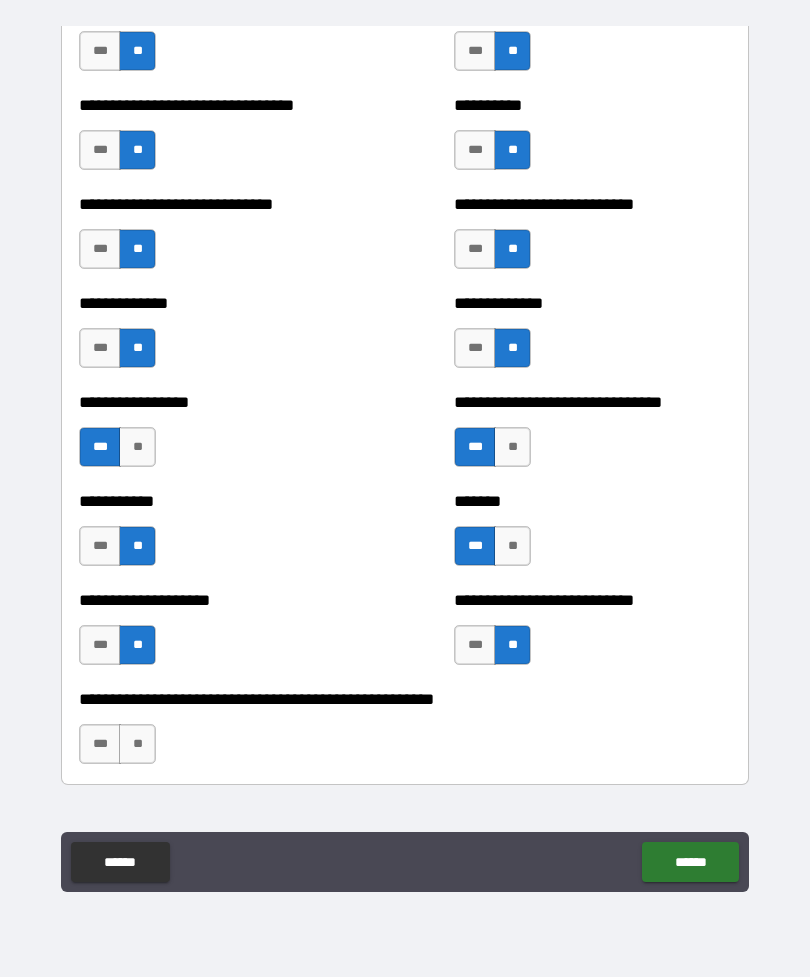 click on "**" at bounding box center (137, 744) 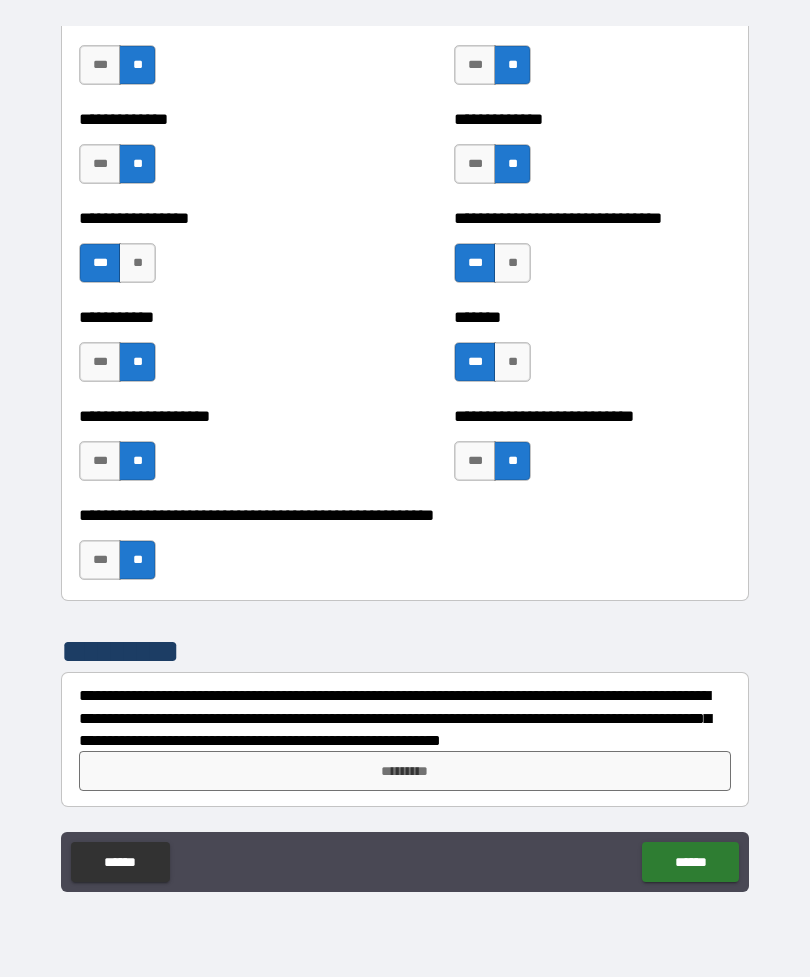 click on "*********" at bounding box center [405, 771] 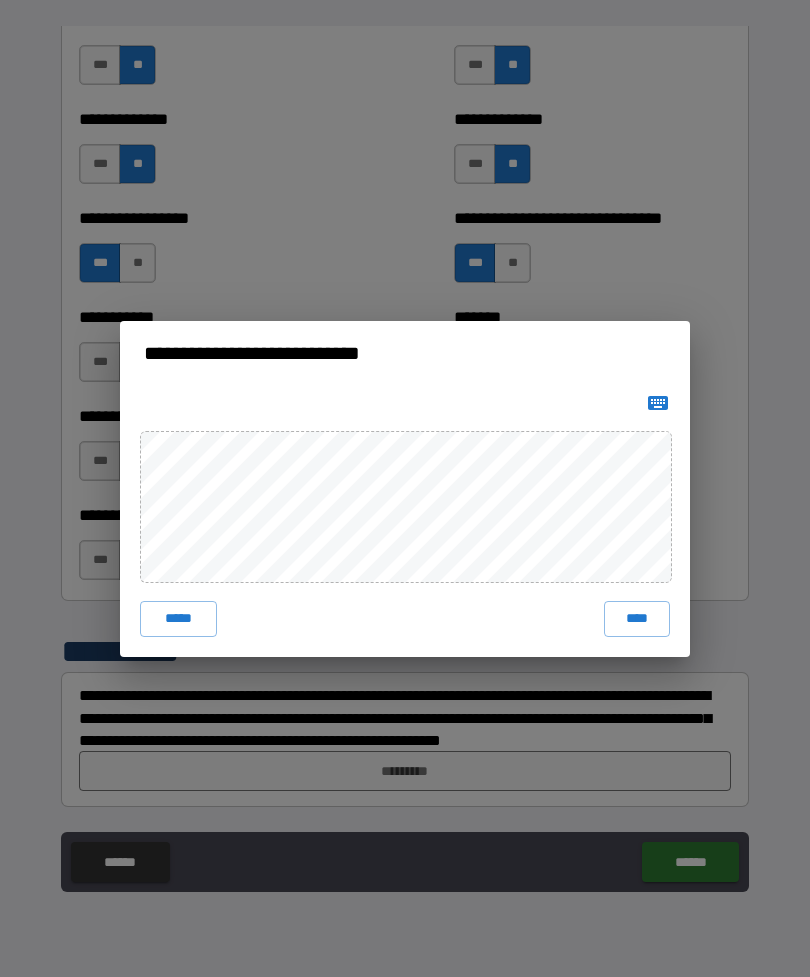 click on "****" at bounding box center (637, 619) 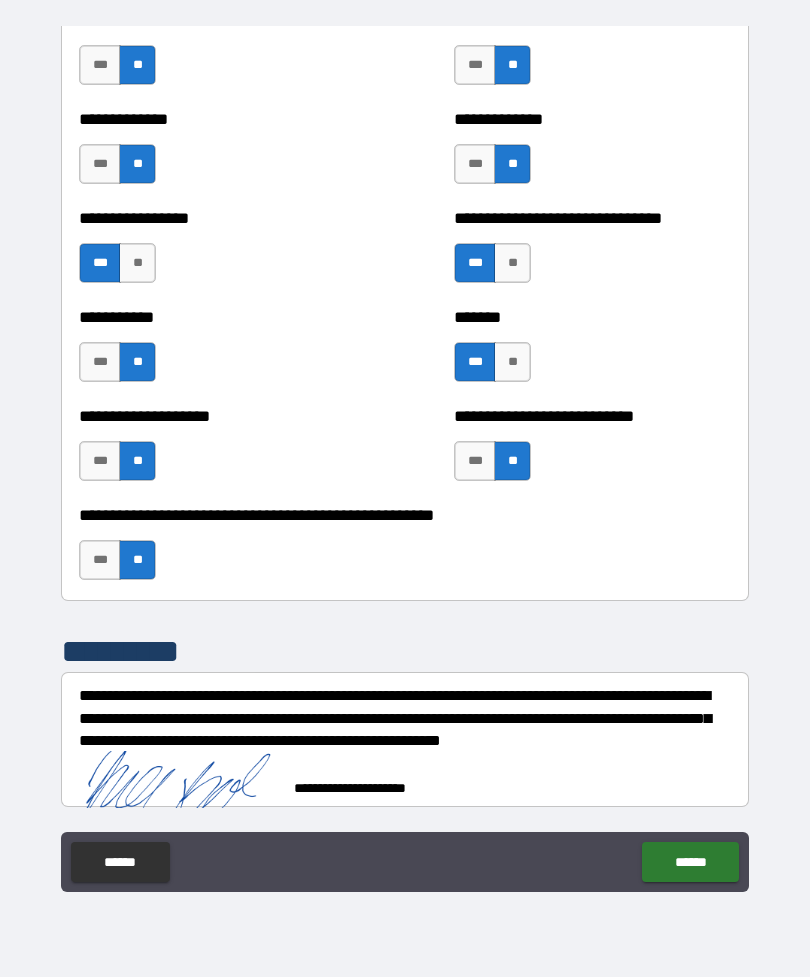 scroll, scrollTop: 7837, scrollLeft: 0, axis: vertical 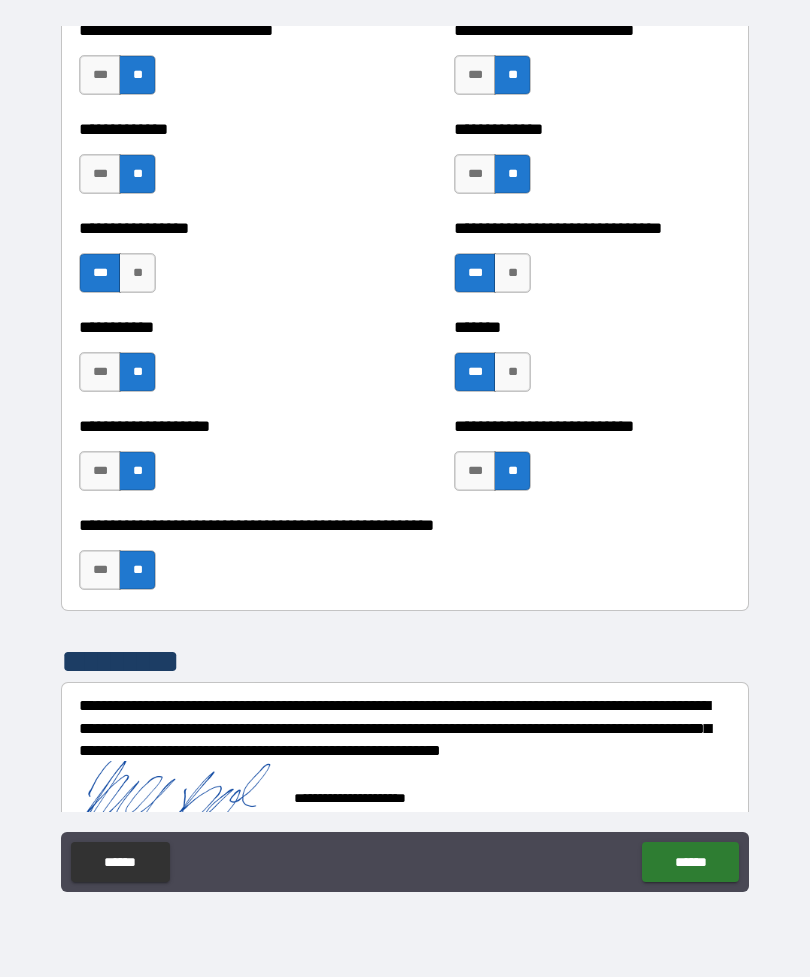 click on "******" at bounding box center [690, 862] 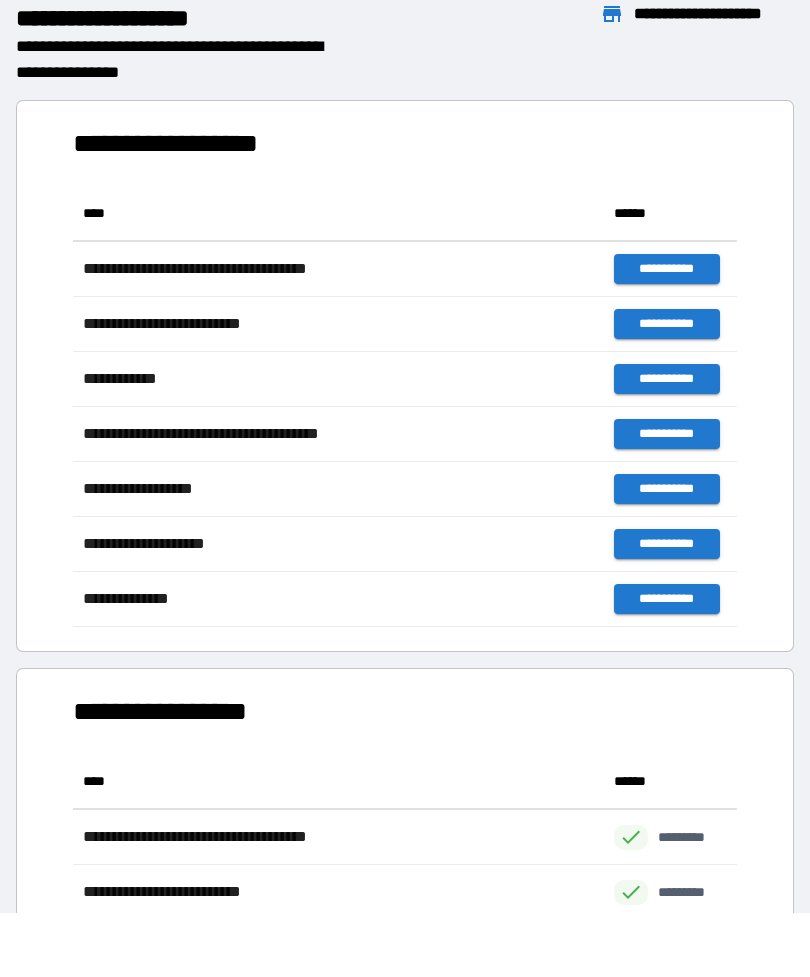 scroll, scrollTop: 441, scrollLeft: 664, axis: both 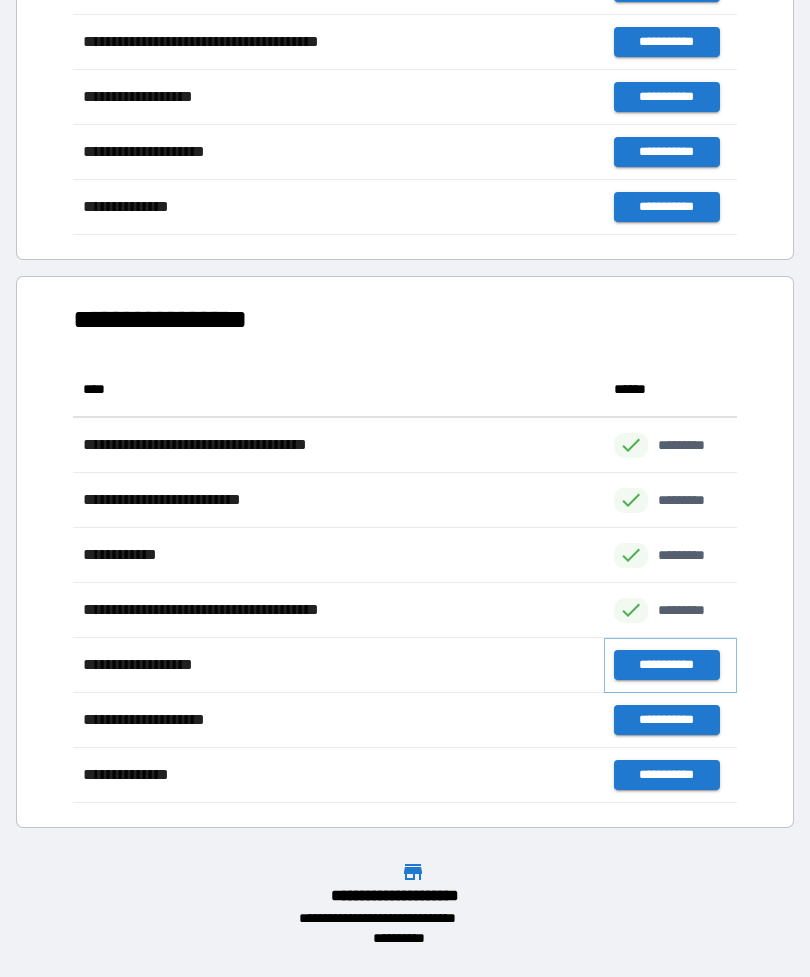 click on "**********" at bounding box center [666, 665] 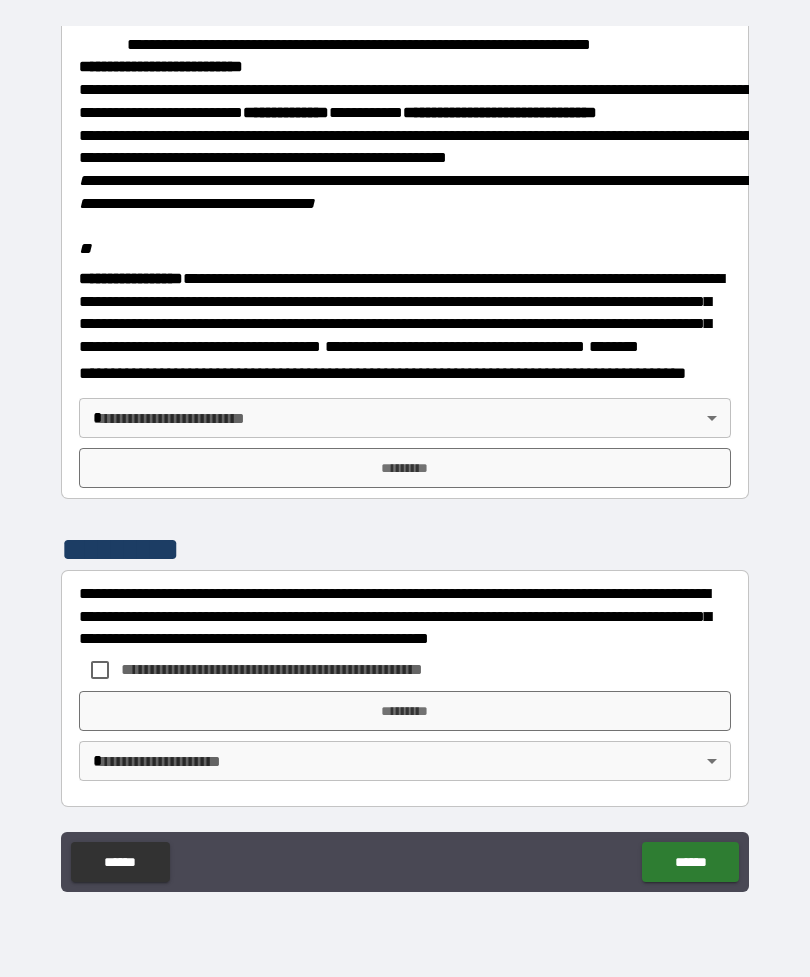 scroll, scrollTop: 2323, scrollLeft: 0, axis: vertical 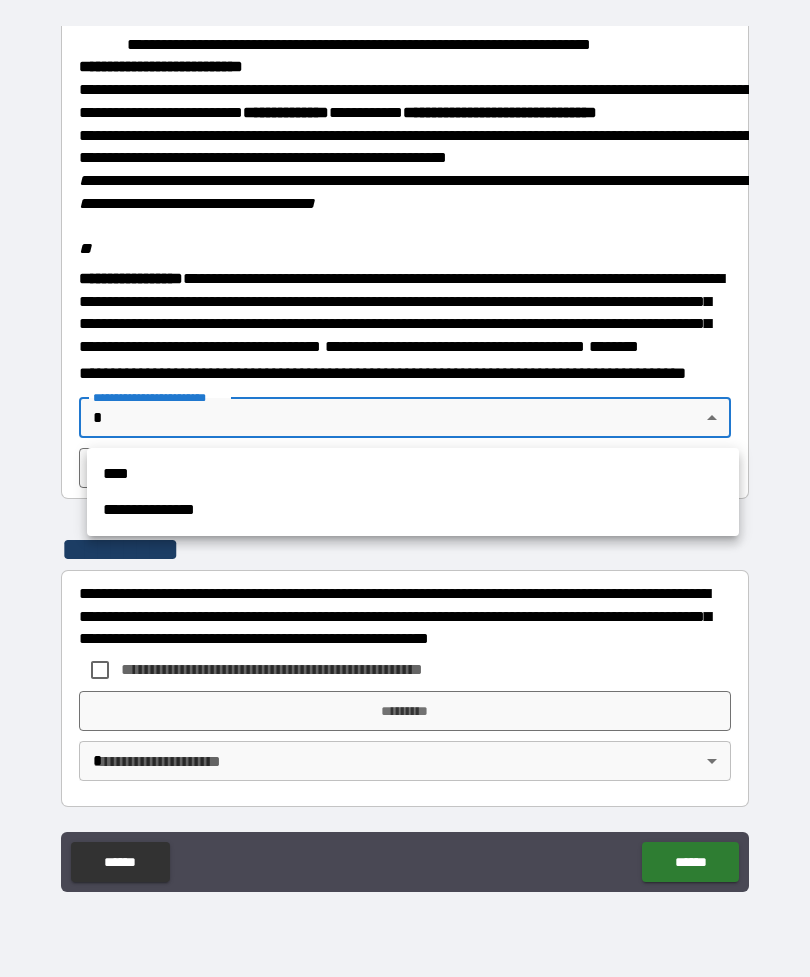 click on "**********" at bounding box center [413, 510] 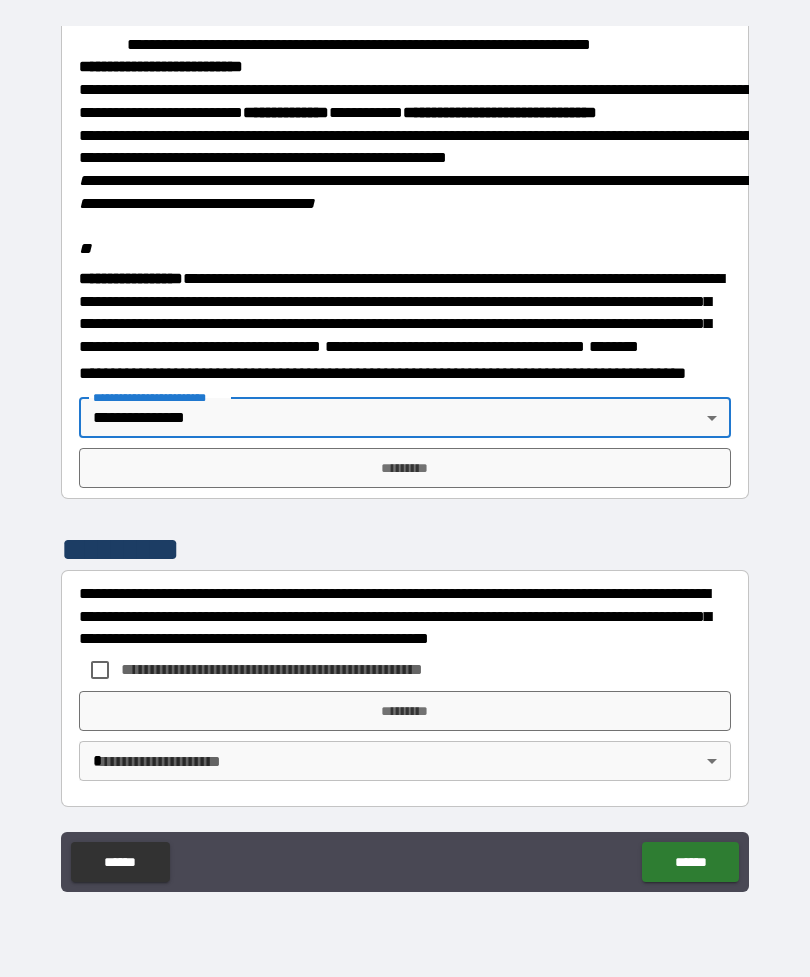 click on "*********" at bounding box center [405, 468] 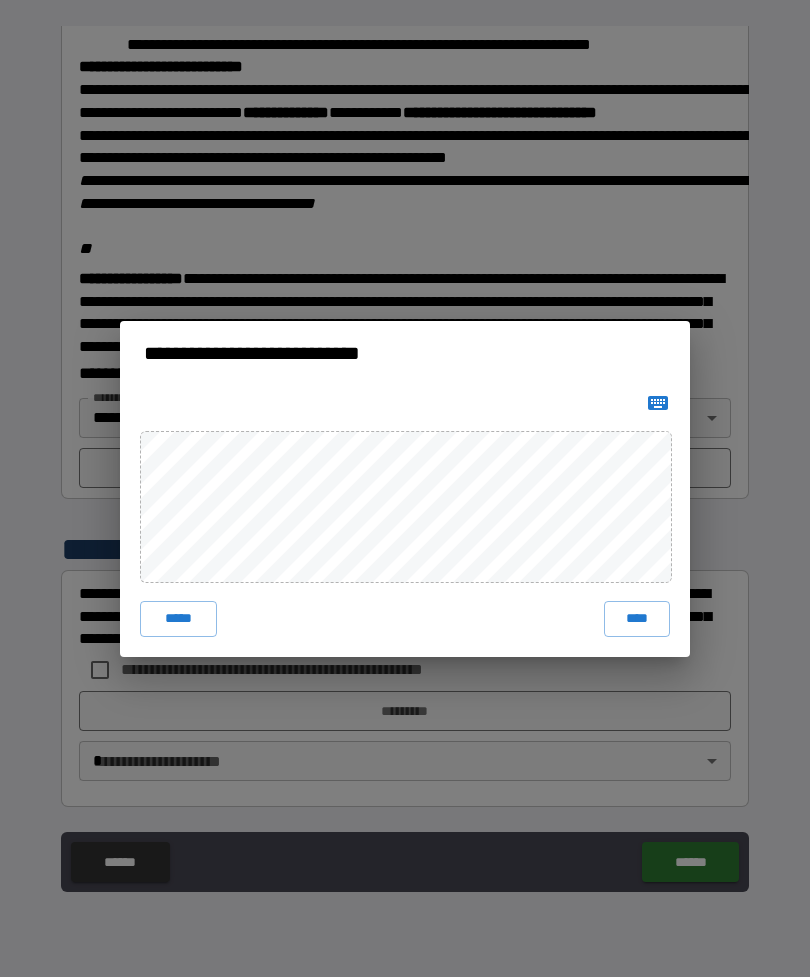 click on "****" at bounding box center [637, 619] 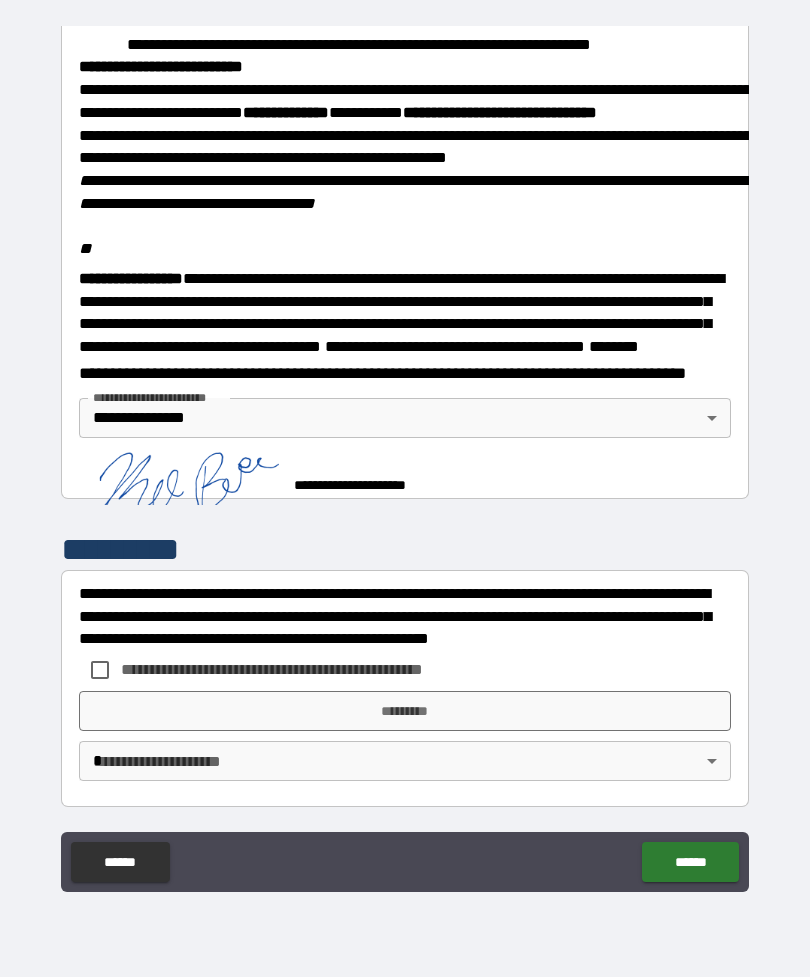 scroll, scrollTop: 2313, scrollLeft: 0, axis: vertical 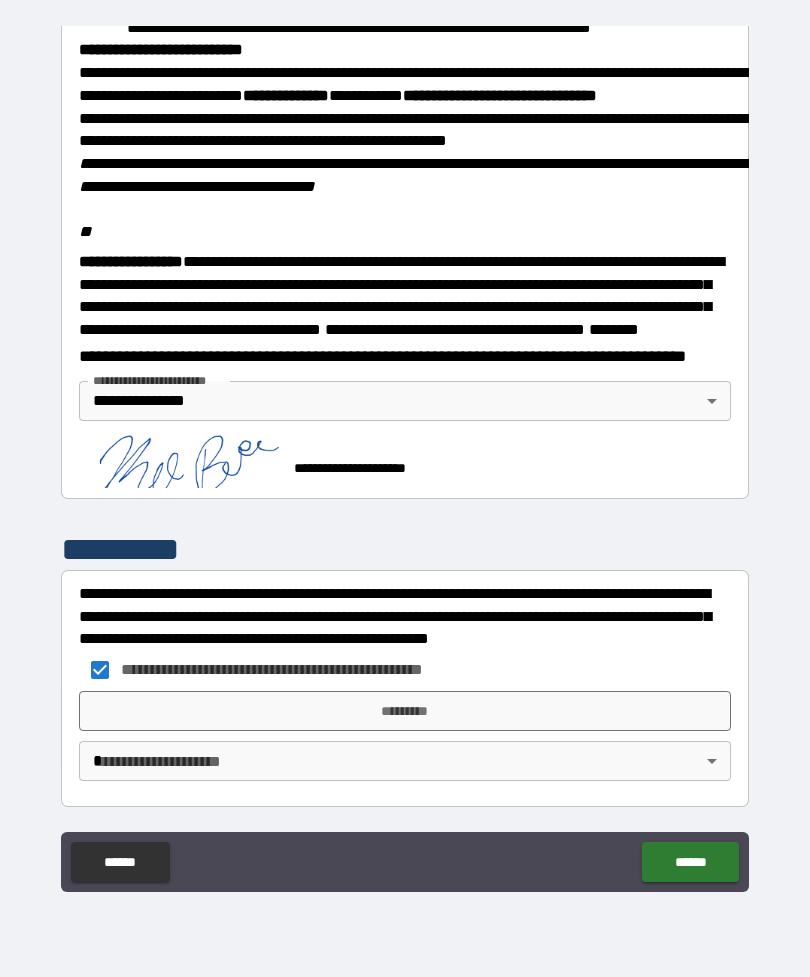 click on "*********" at bounding box center (405, 711) 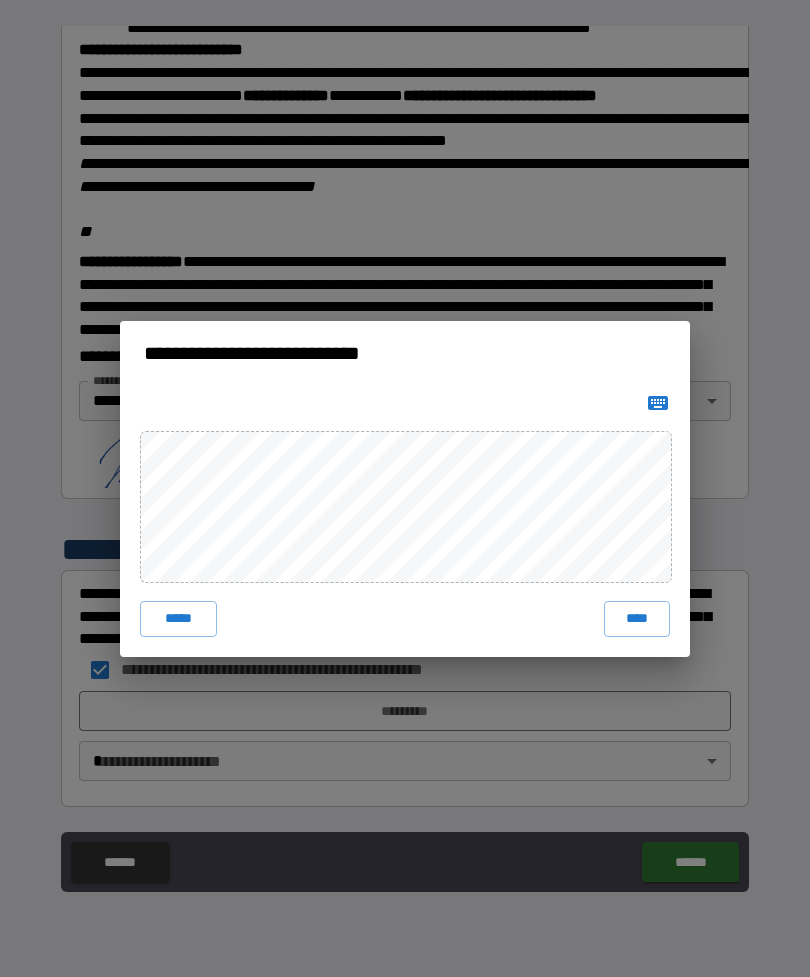 click on "****" at bounding box center [637, 619] 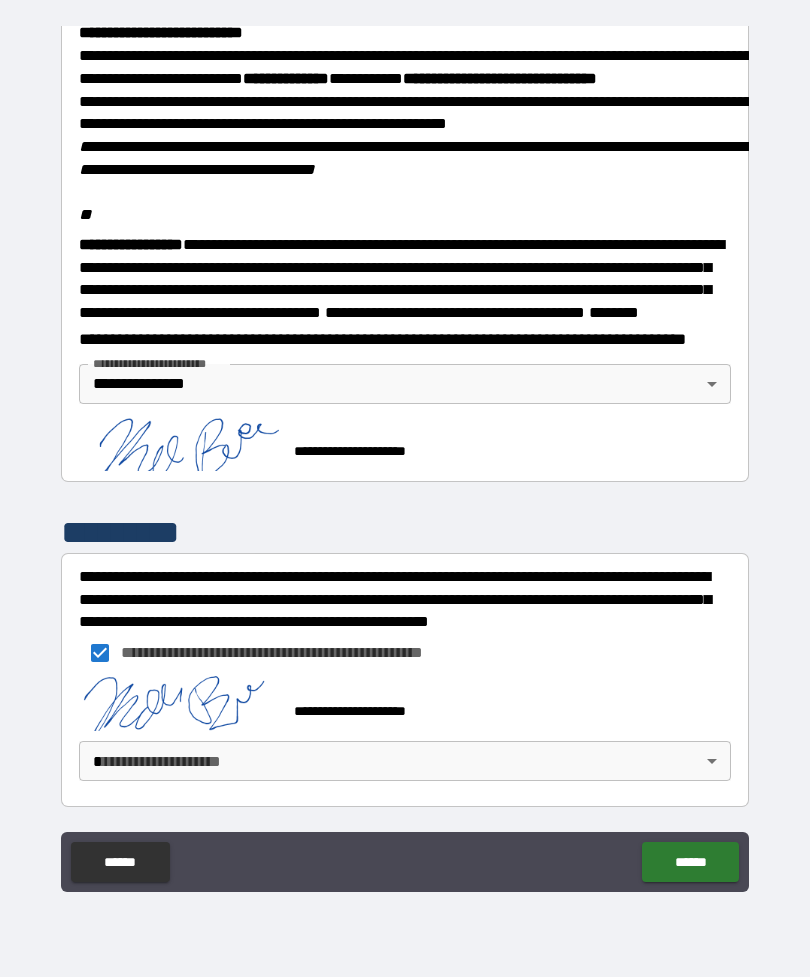 scroll, scrollTop: 2357, scrollLeft: 0, axis: vertical 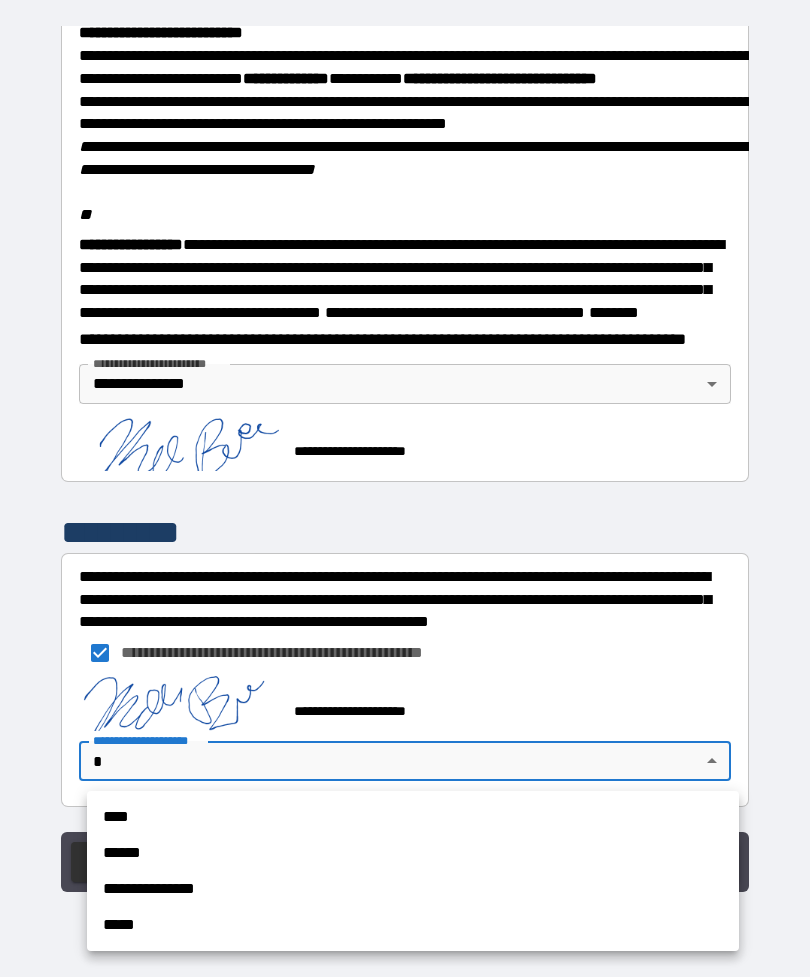 click on "**********" at bounding box center [413, 889] 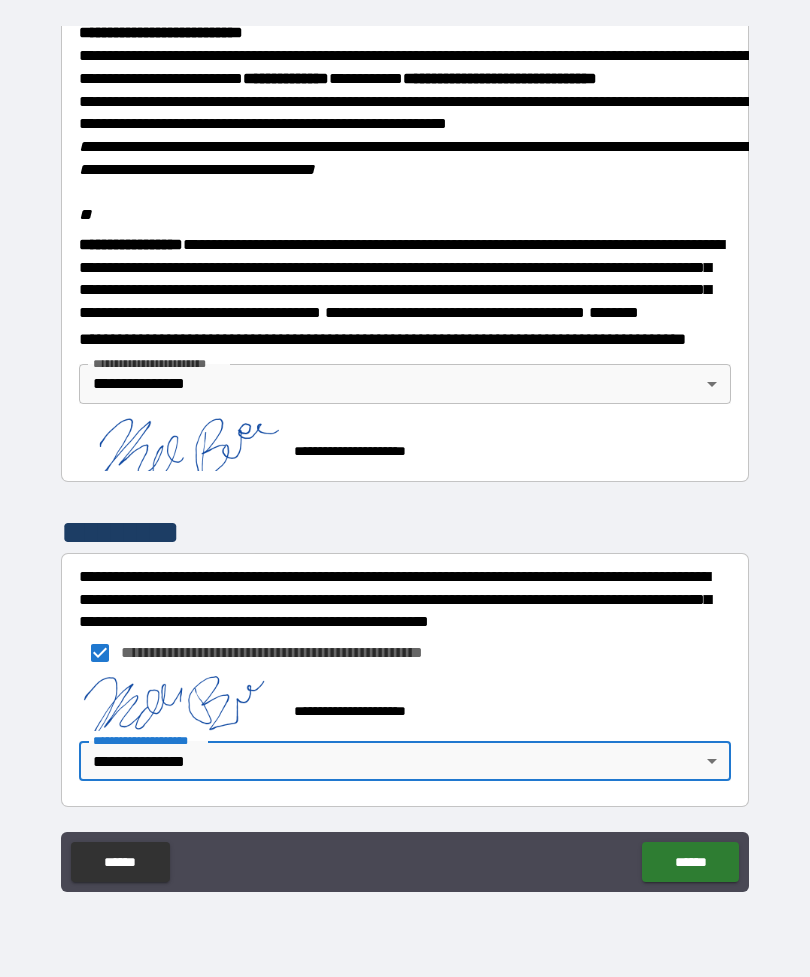 type on "**********" 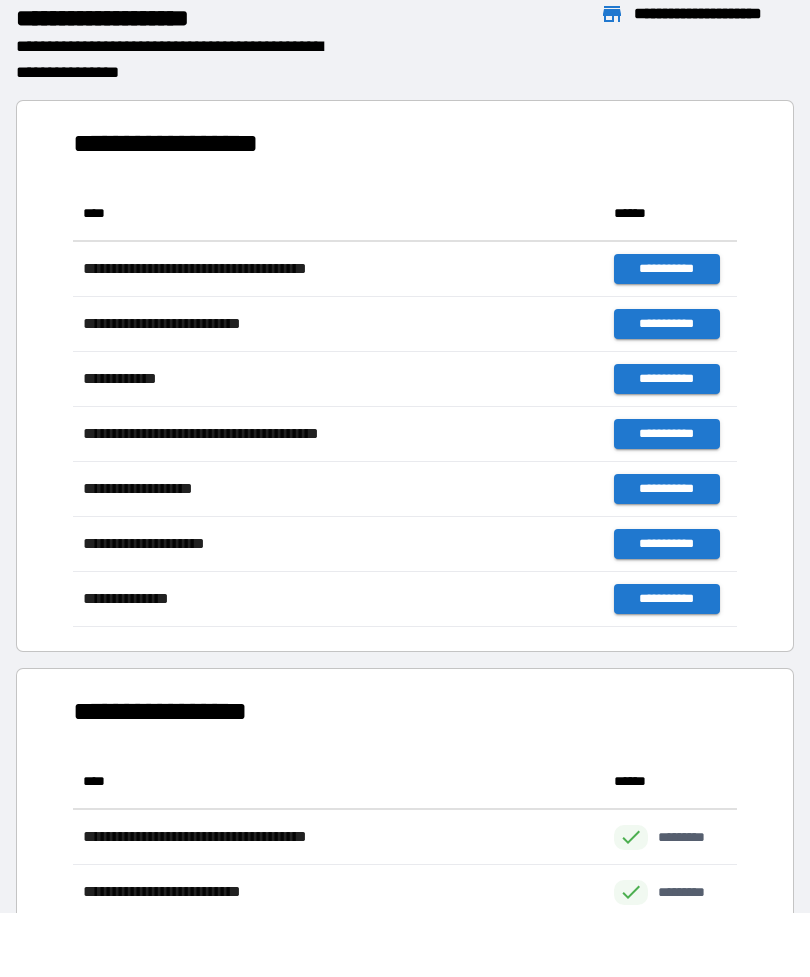 scroll, scrollTop: 1, scrollLeft: 1, axis: both 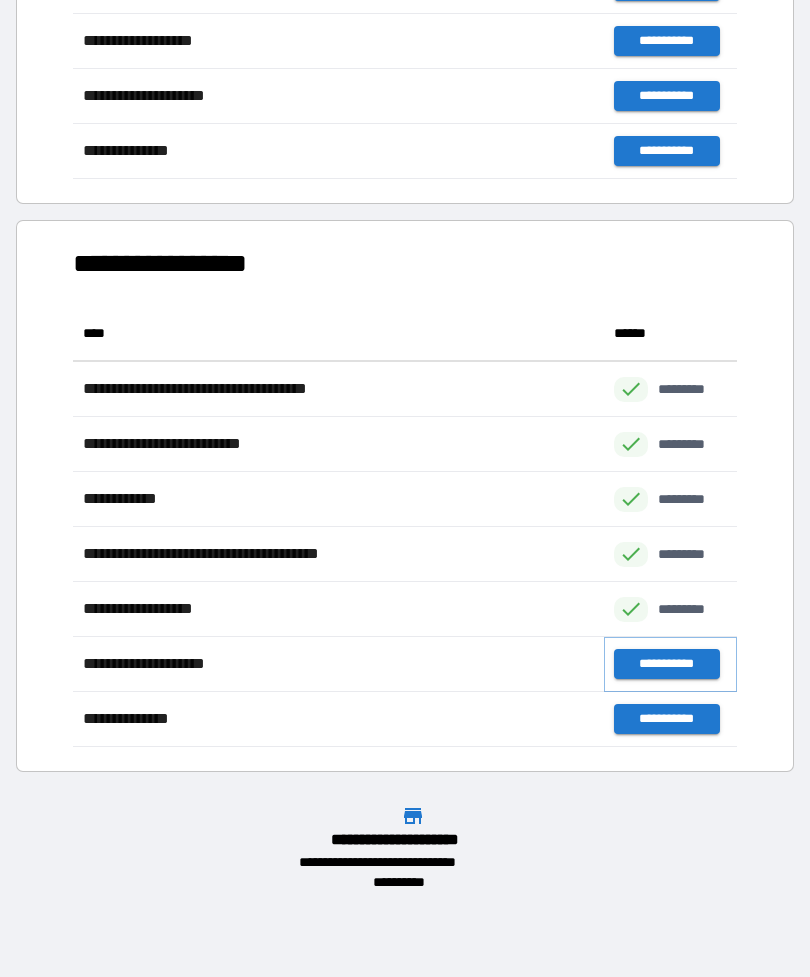 click on "**********" at bounding box center (666, 664) 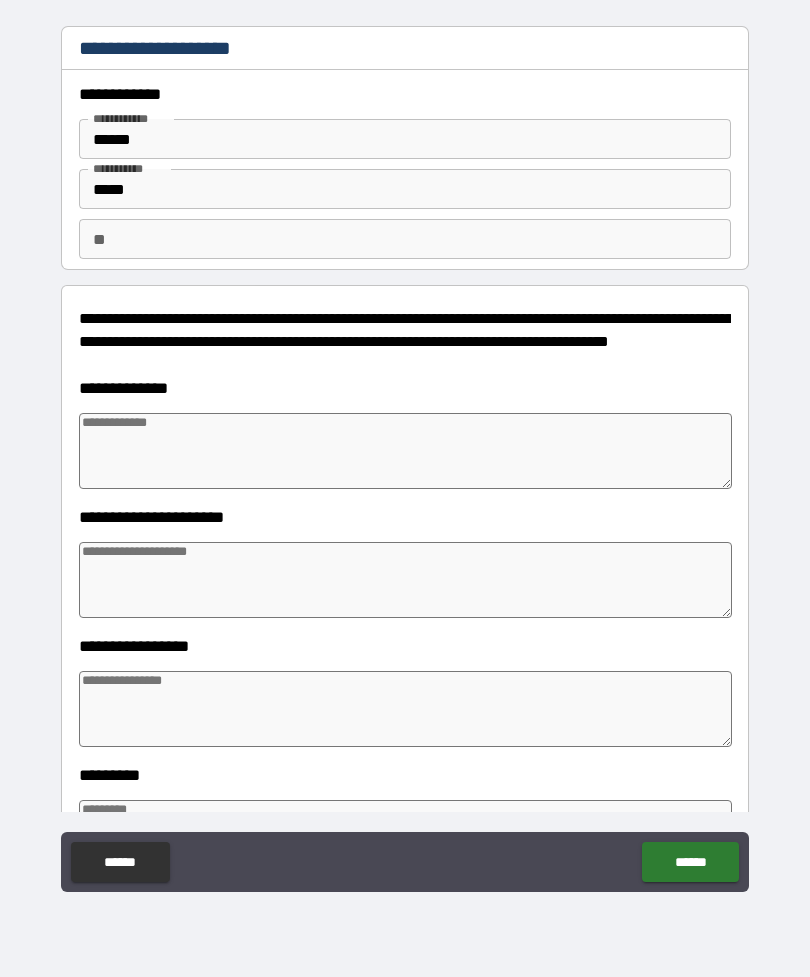 type on "*" 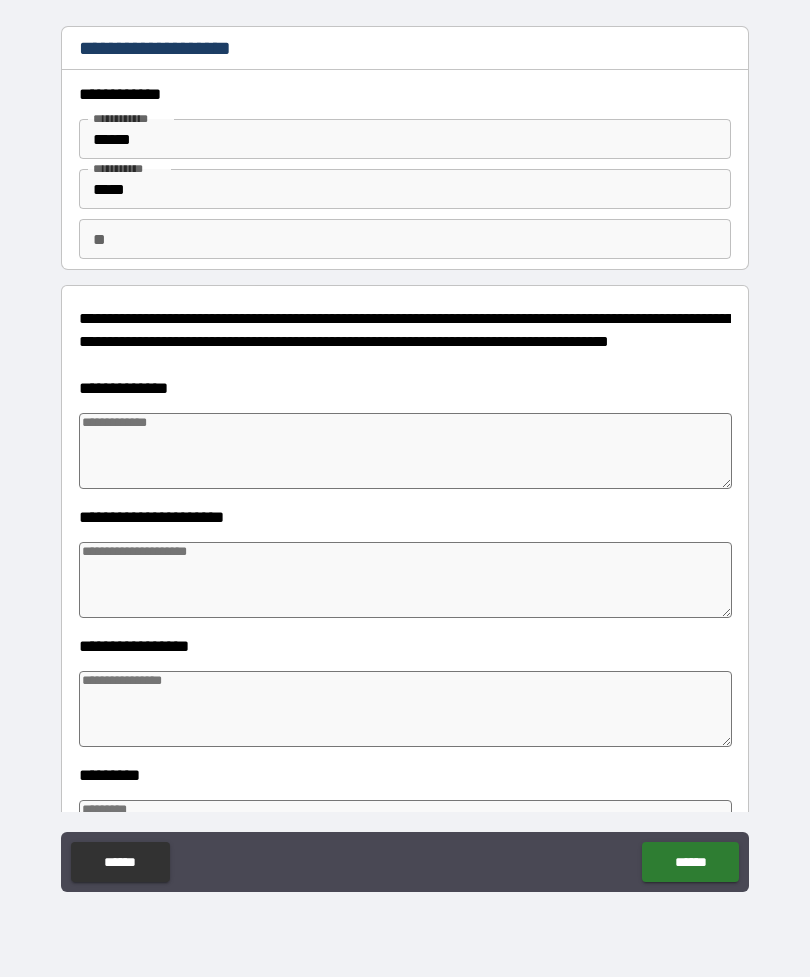 type on "*" 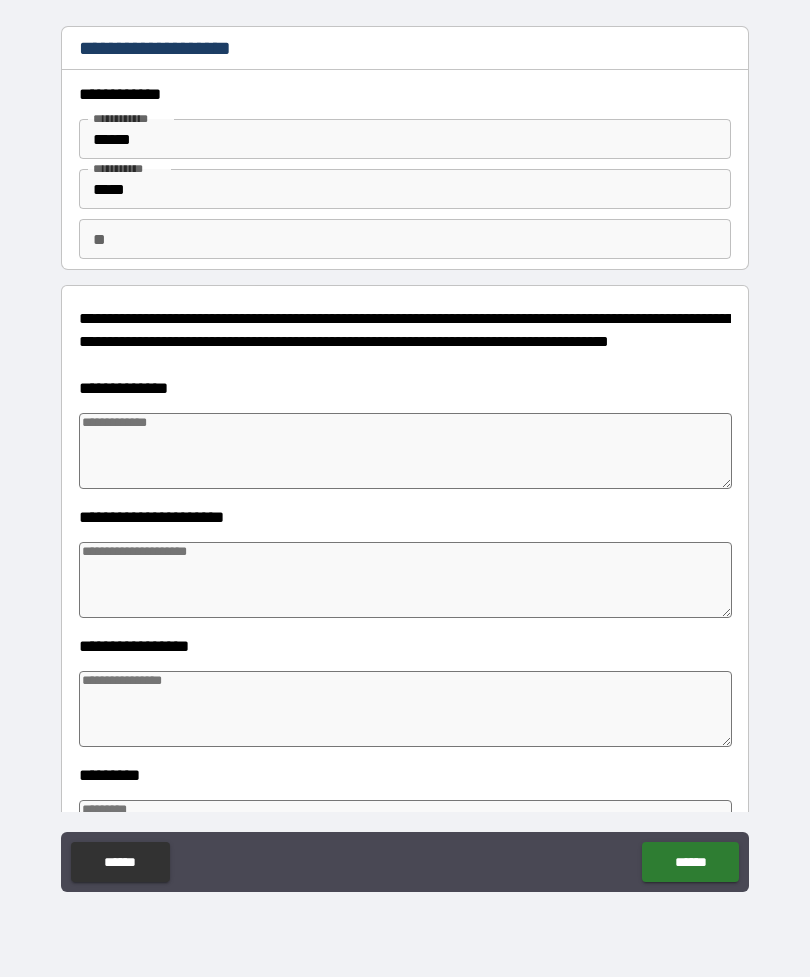 scroll, scrollTop: 0, scrollLeft: 0, axis: both 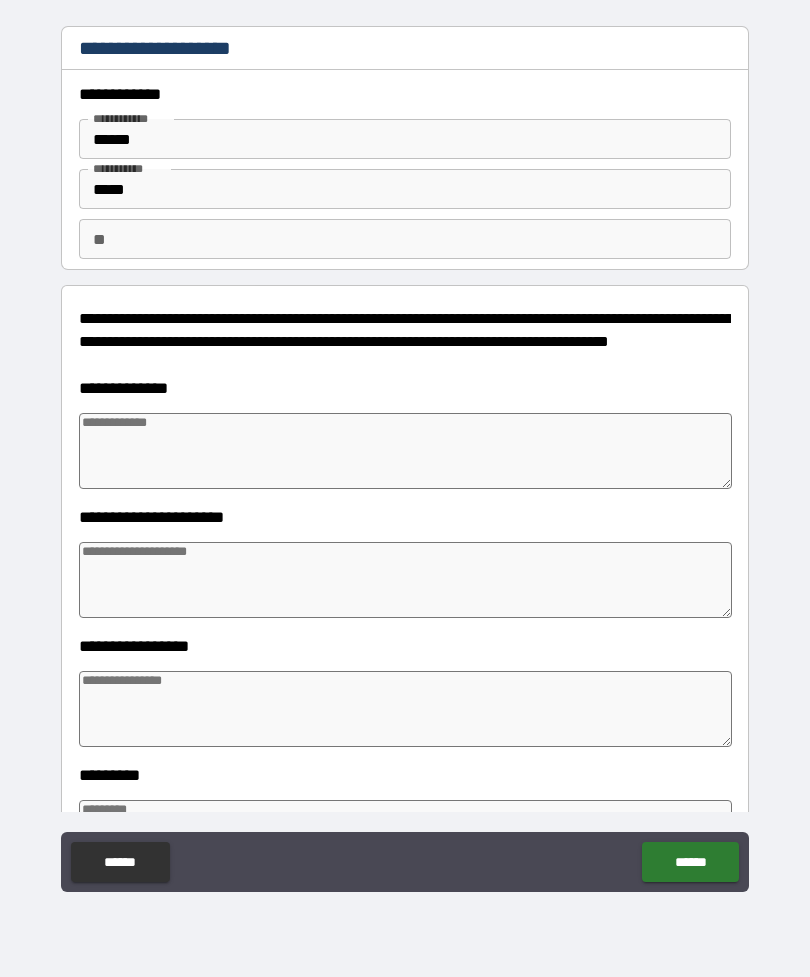 click at bounding box center [405, 451] 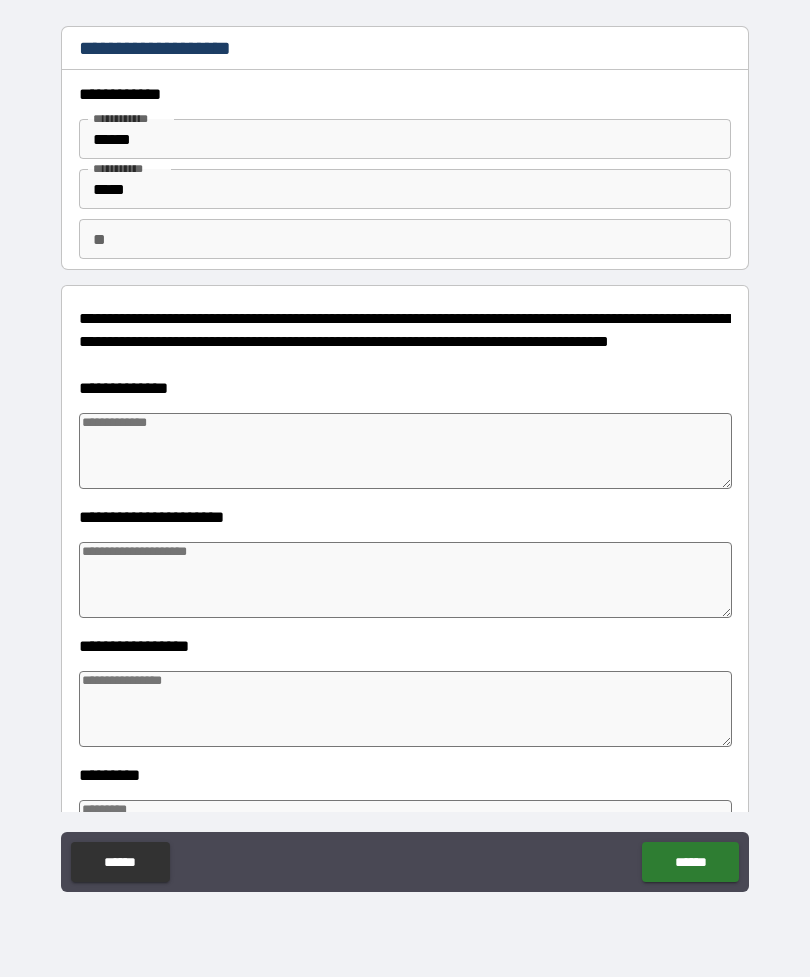 type on "*" 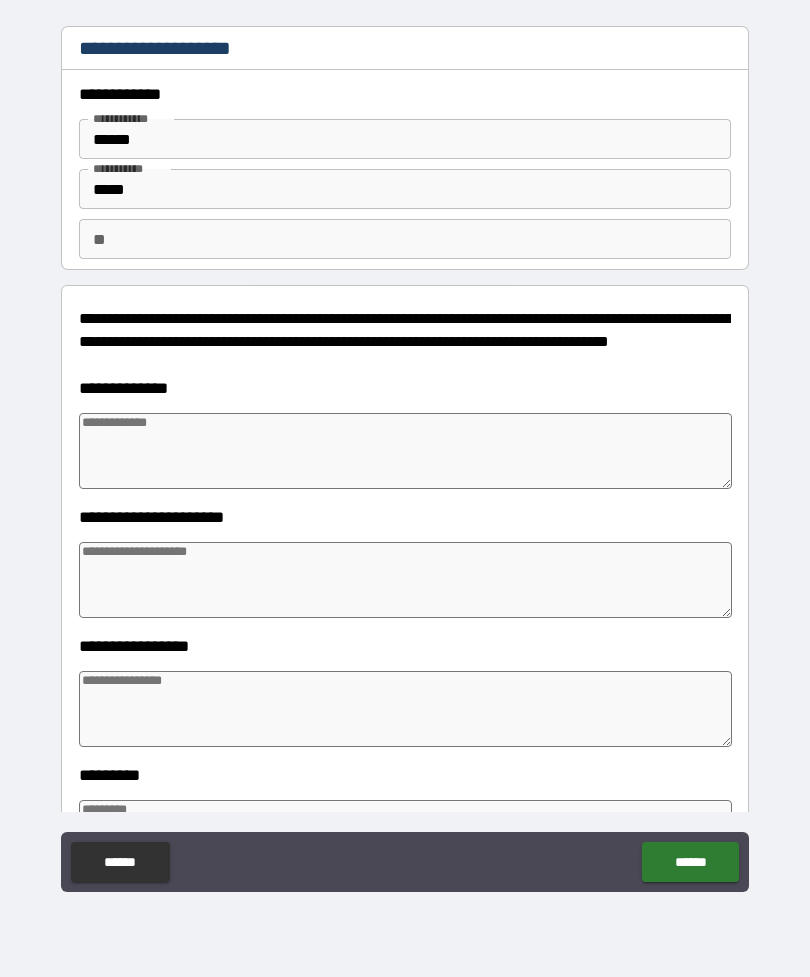 type on "*" 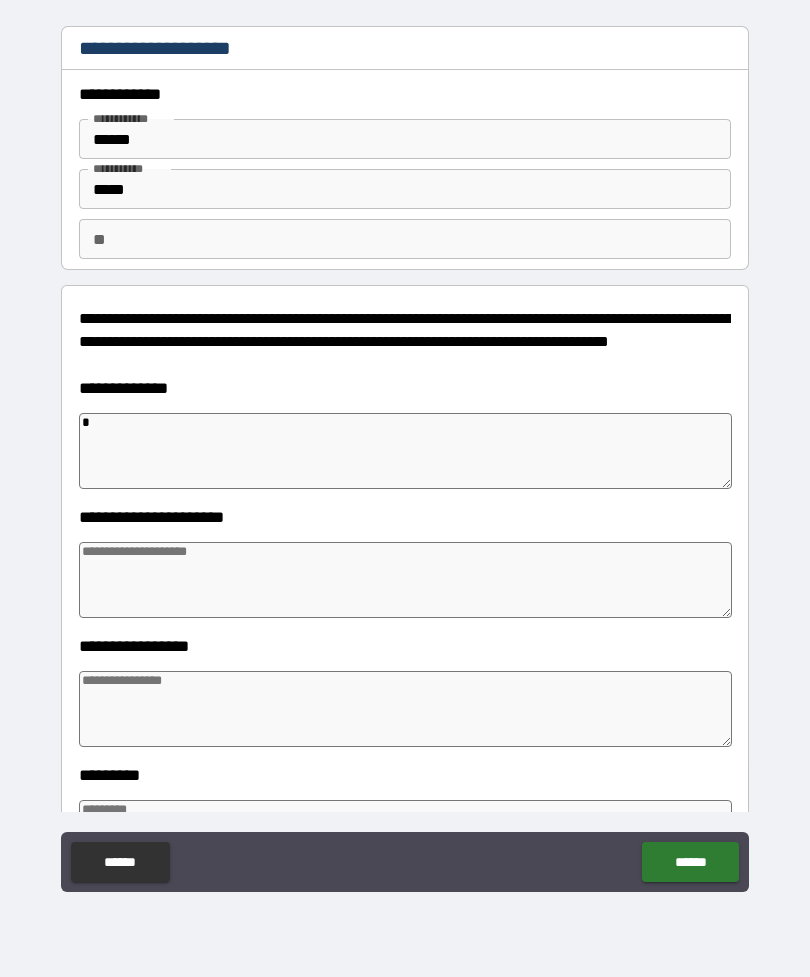 type on "**" 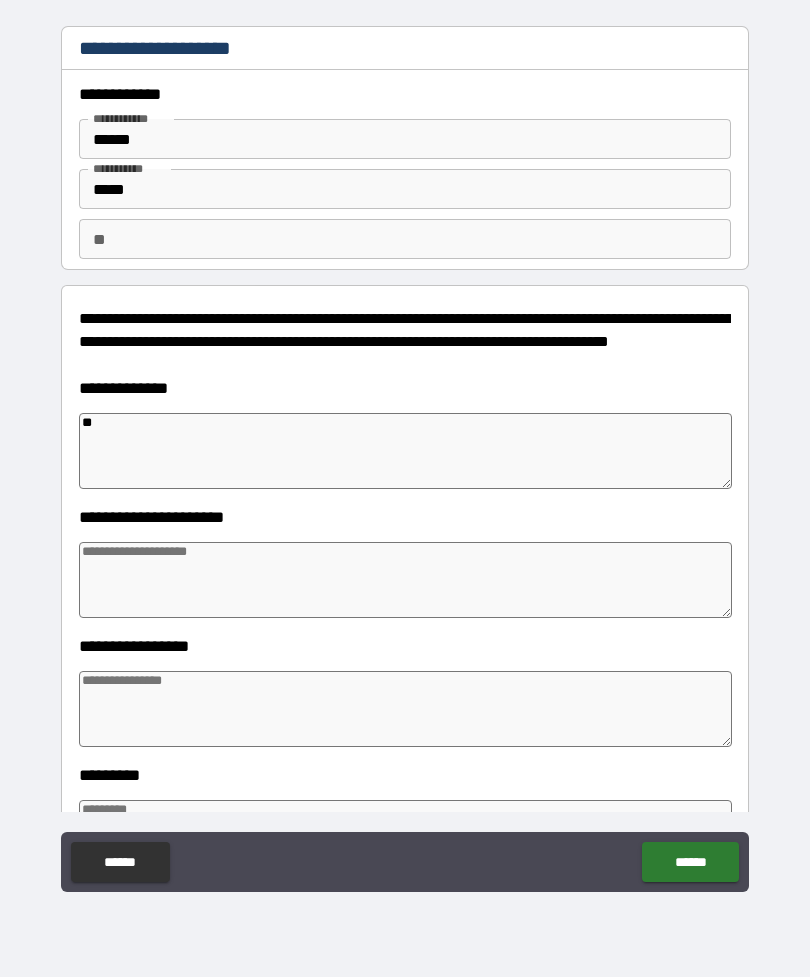 type on "*" 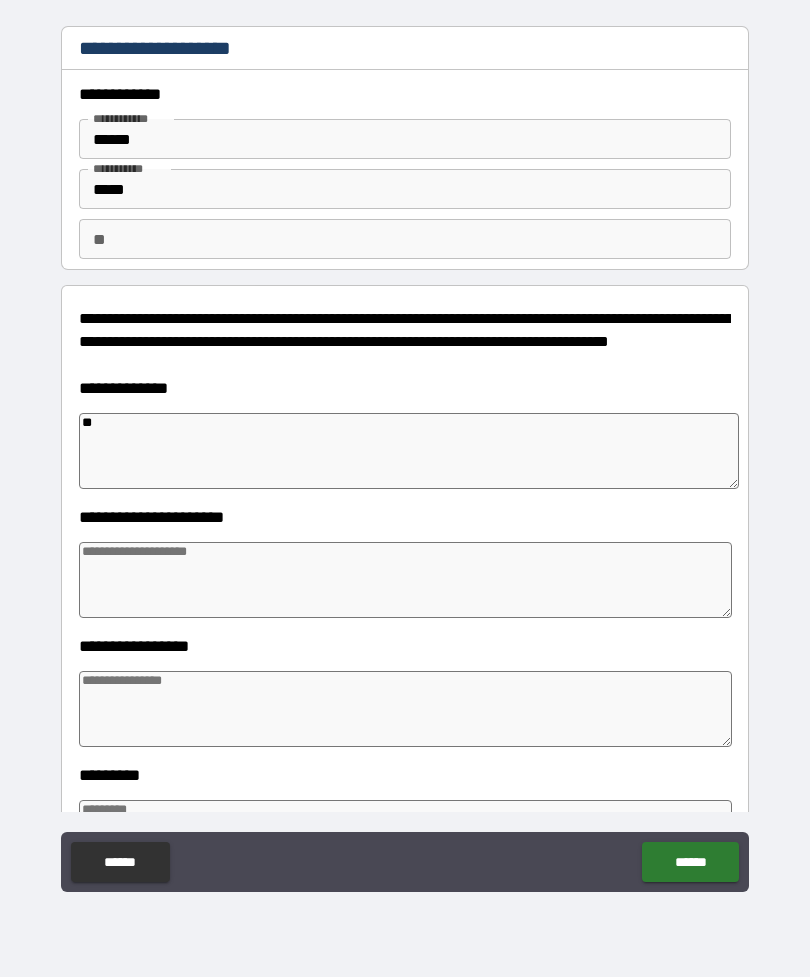type on "*" 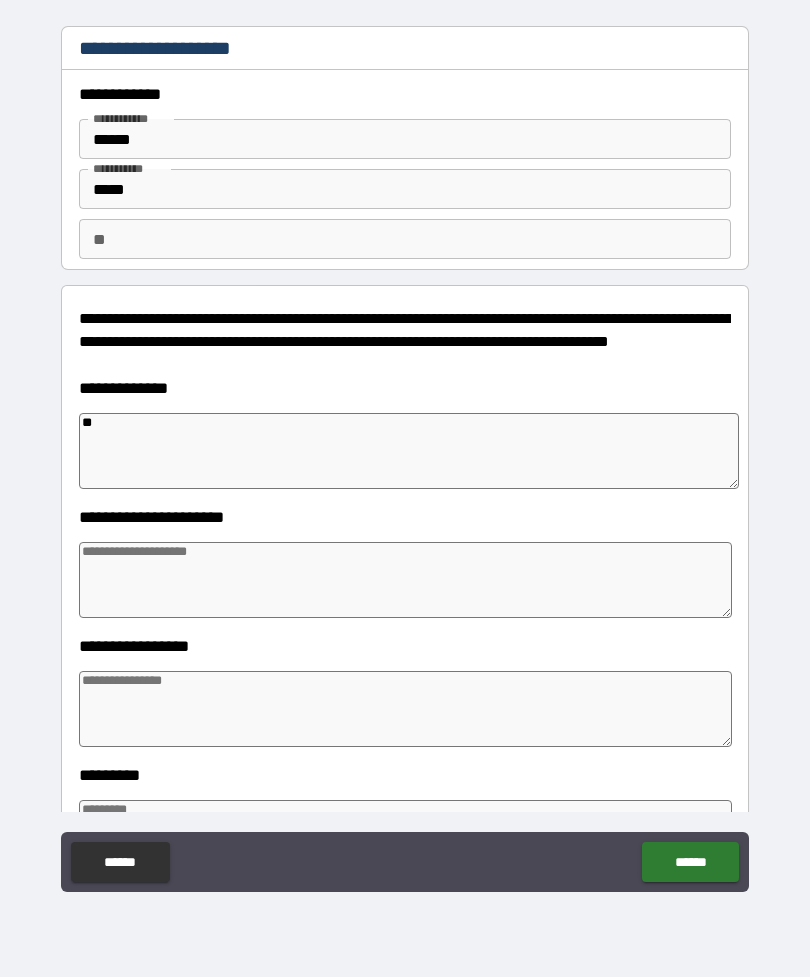 type on "*" 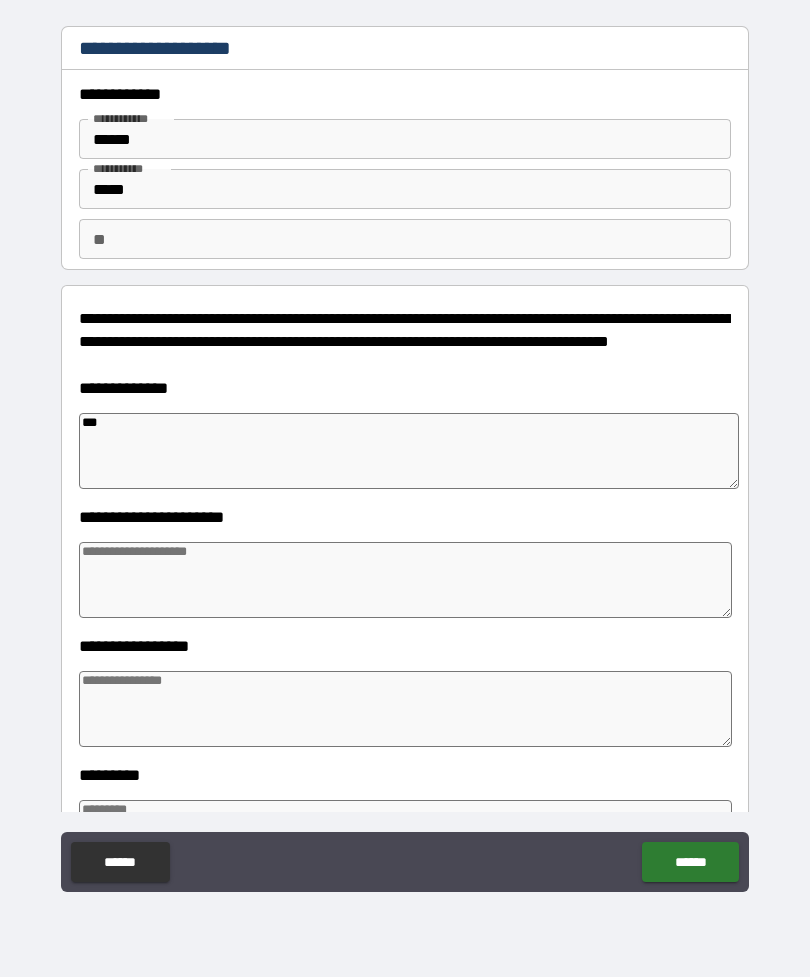 type on "*" 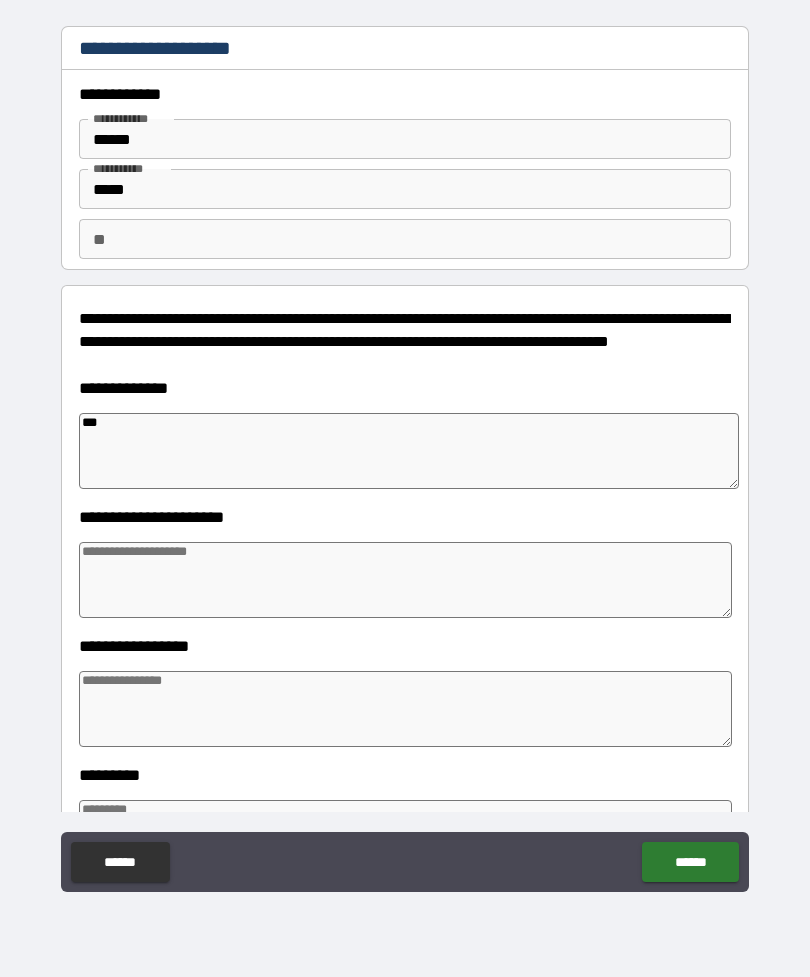 type on "*" 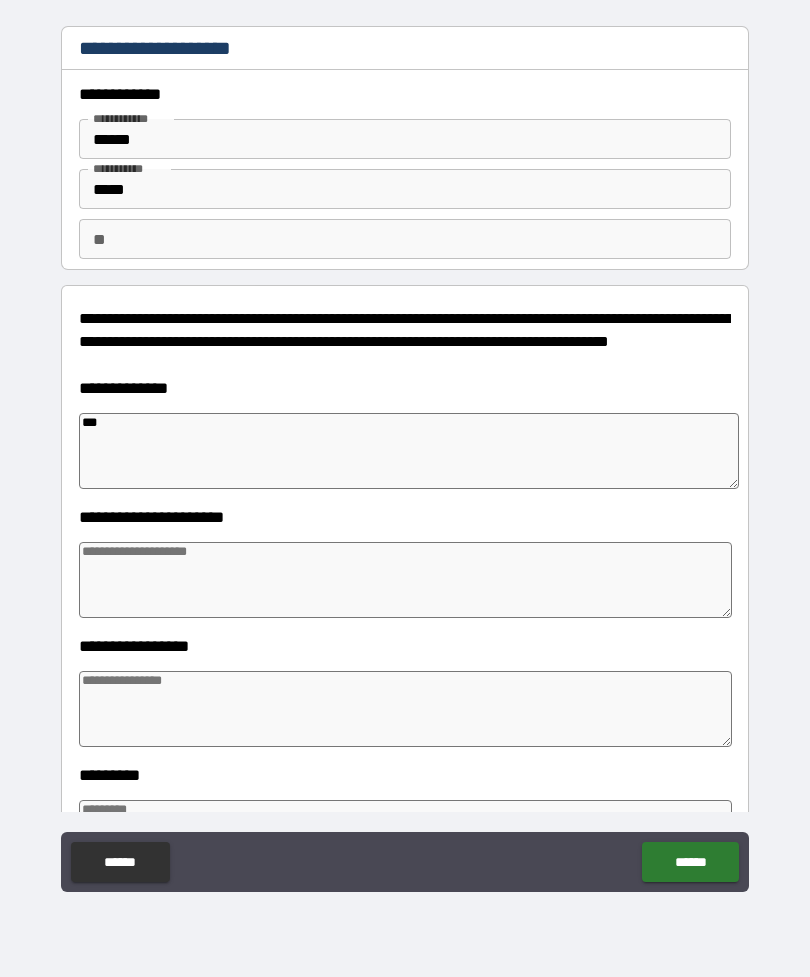 type on "*" 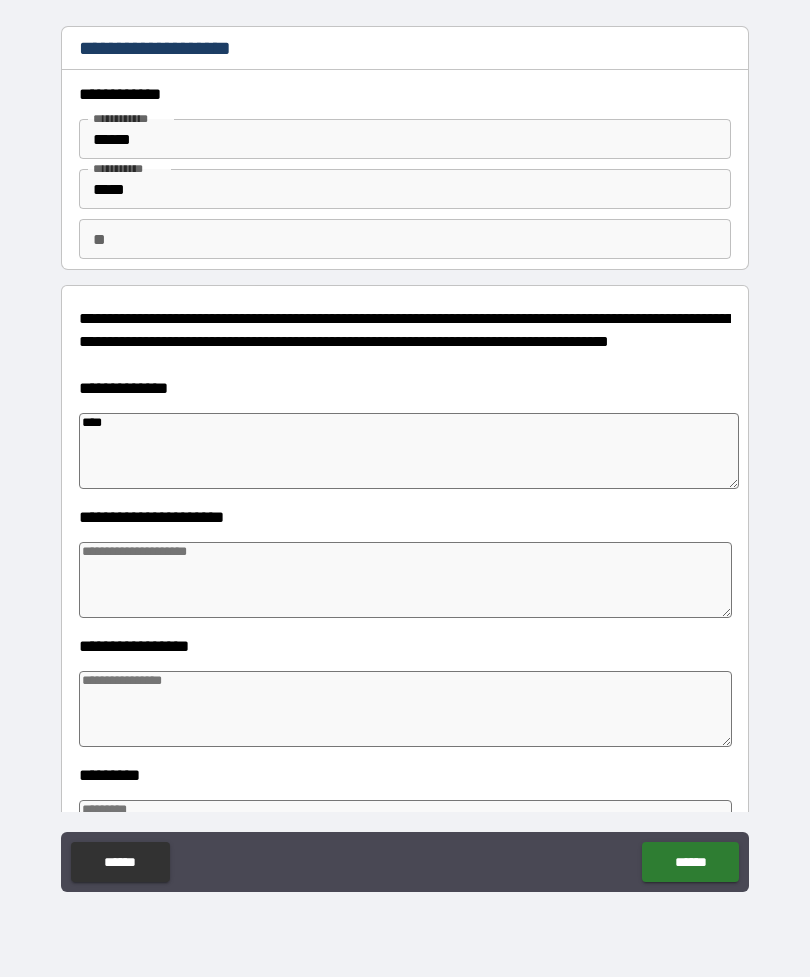 click at bounding box center (405, 580) 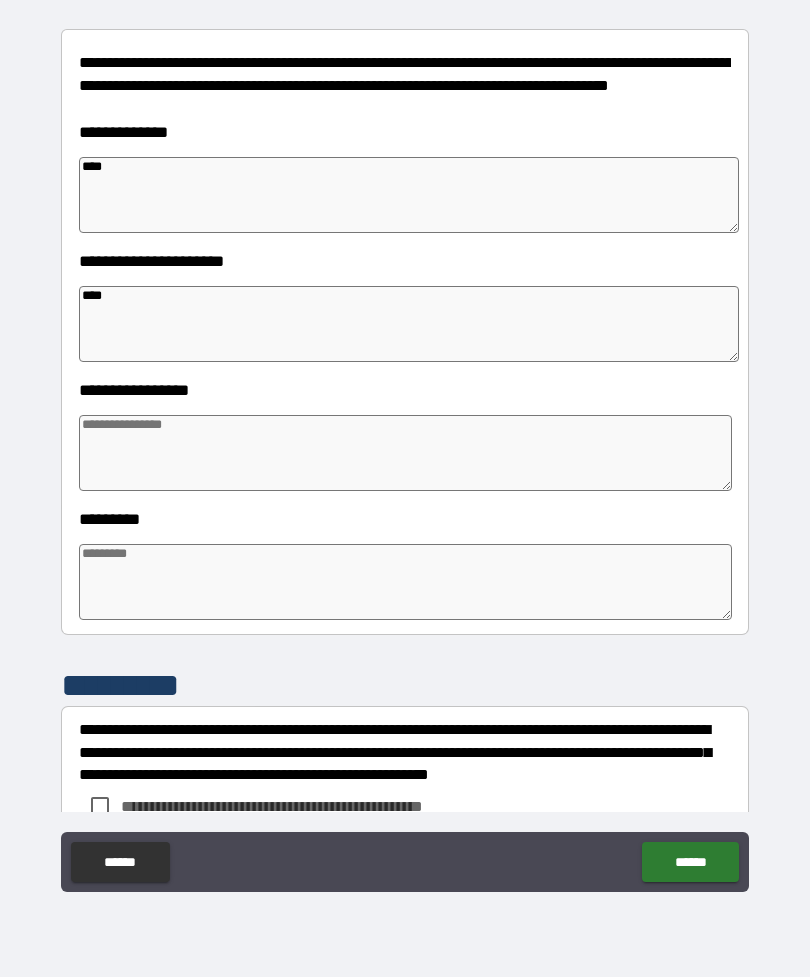 scroll, scrollTop: 258, scrollLeft: 0, axis: vertical 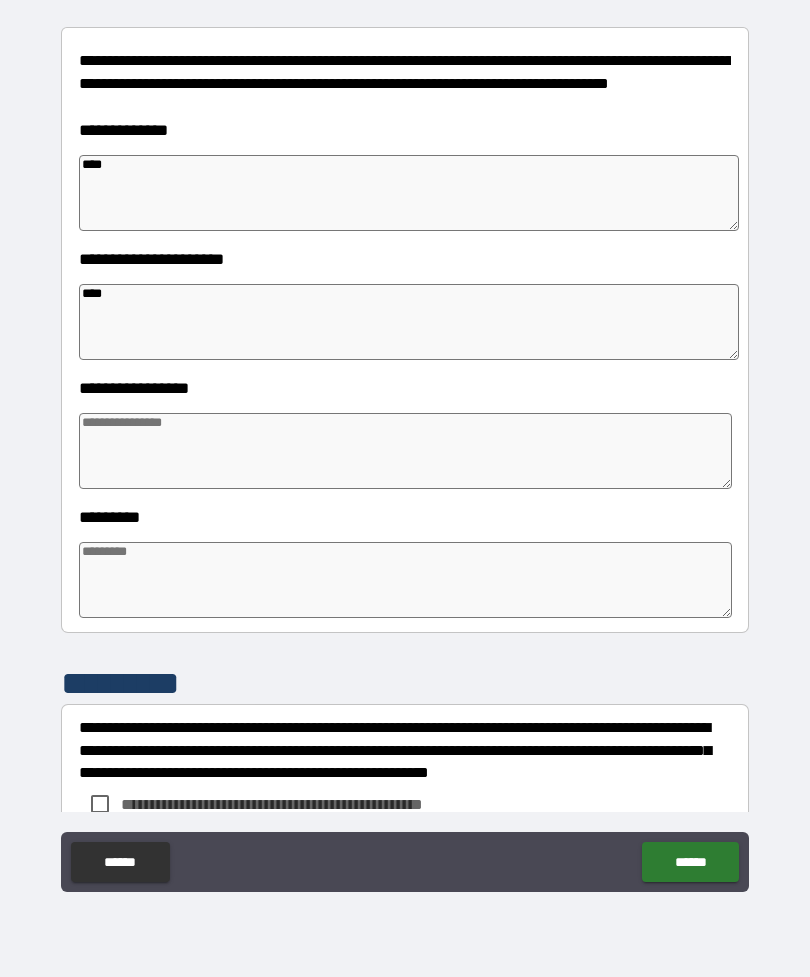 click at bounding box center [405, 451] 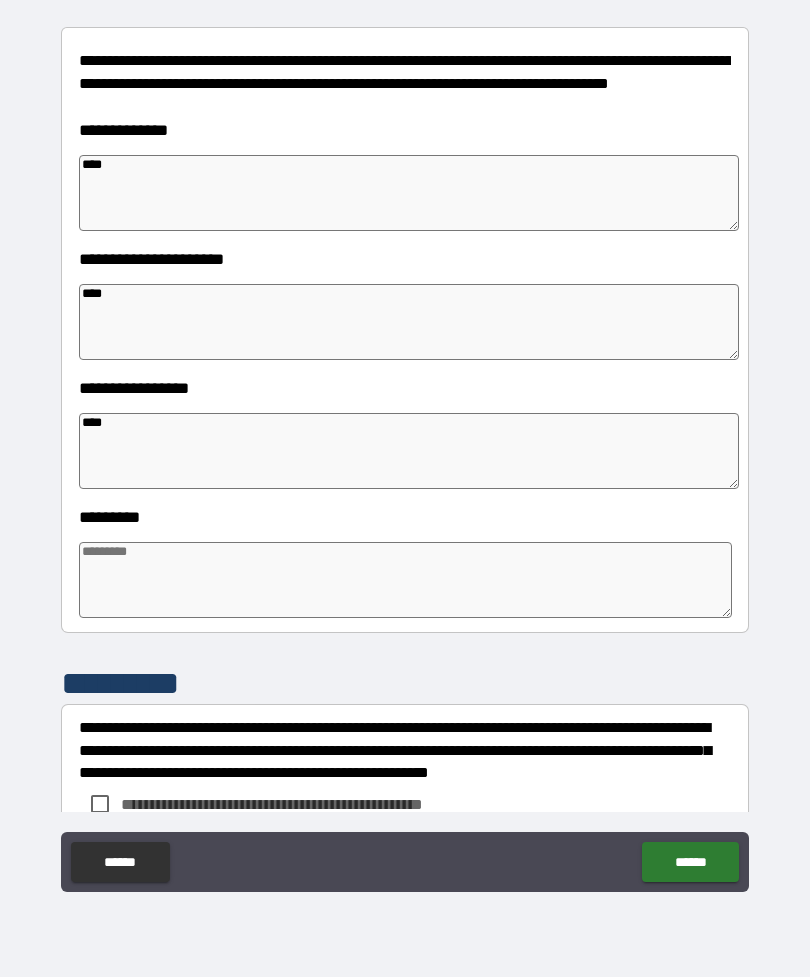 click at bounding box center (405, 580) 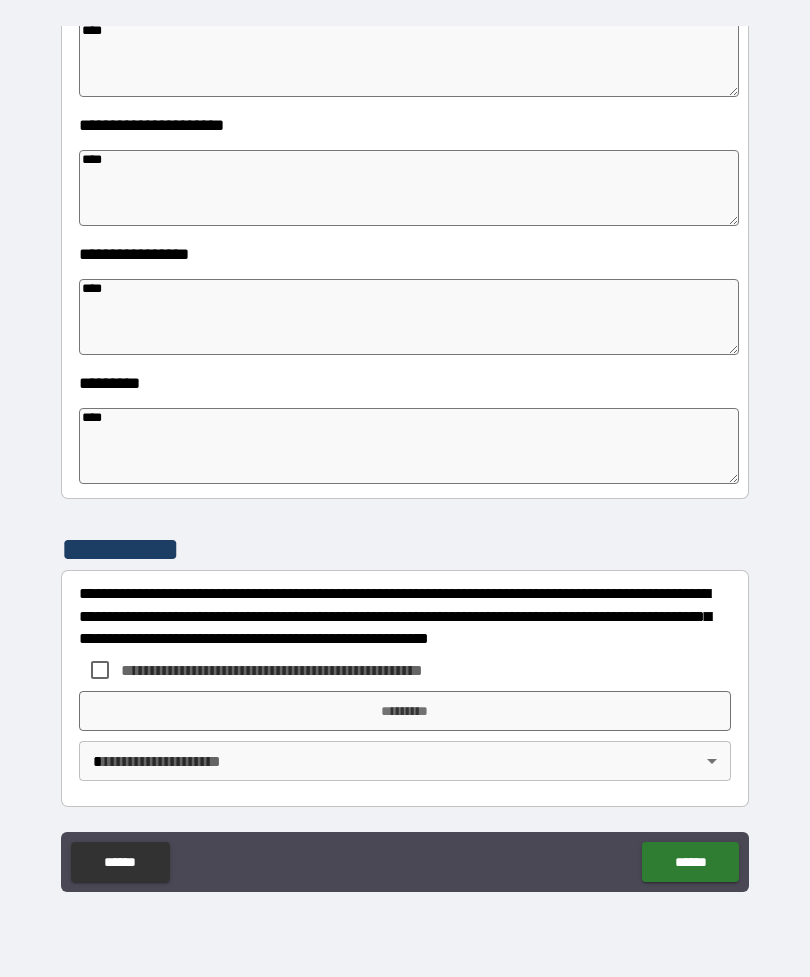 scroll, scrollTop: 392, scrollLeft: 0, axis: vertical 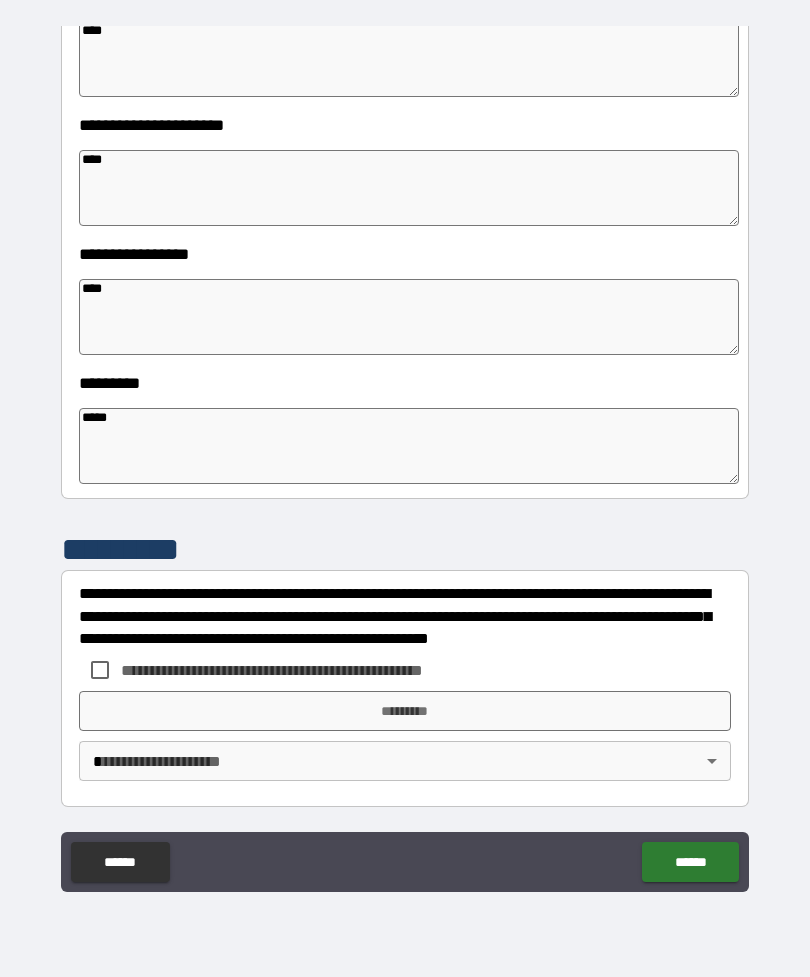 click on "**********" at bounding box center (405, 459) 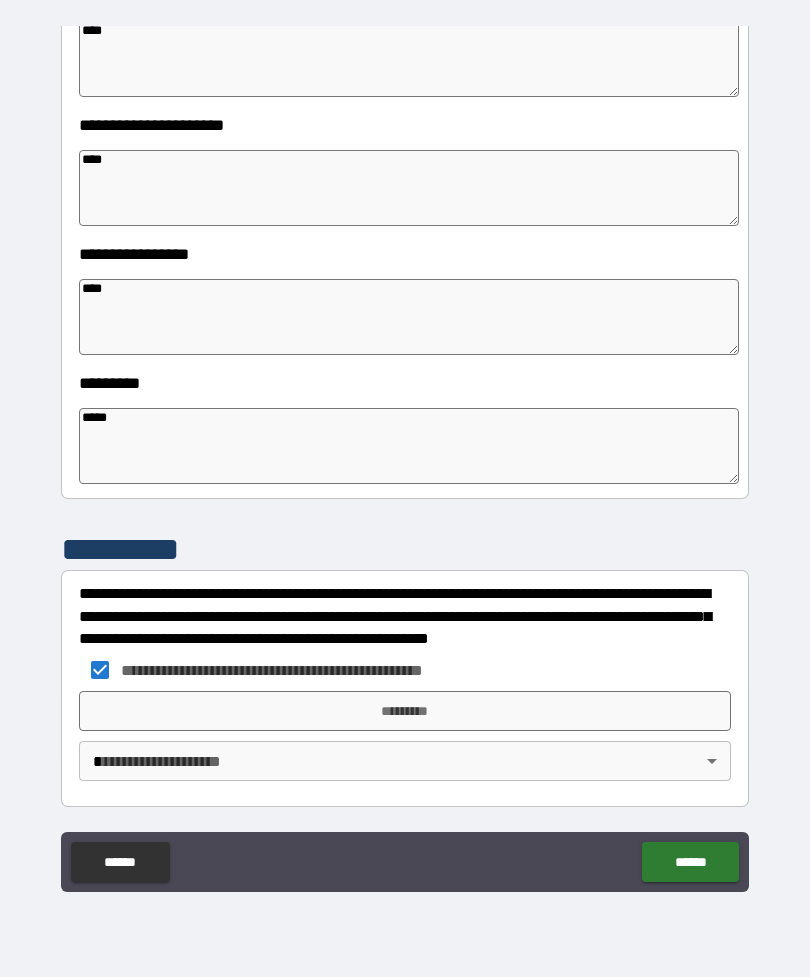 click on "*********" at bounding box center [405, 711] 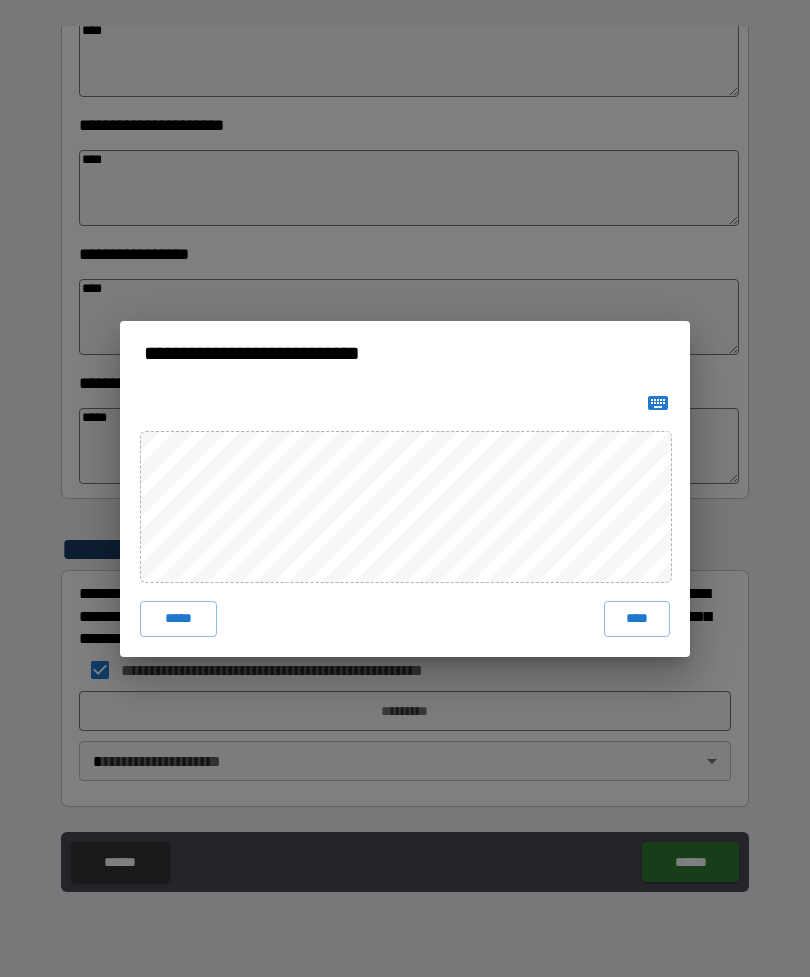 click on "****" at bounding box center [637, 619] 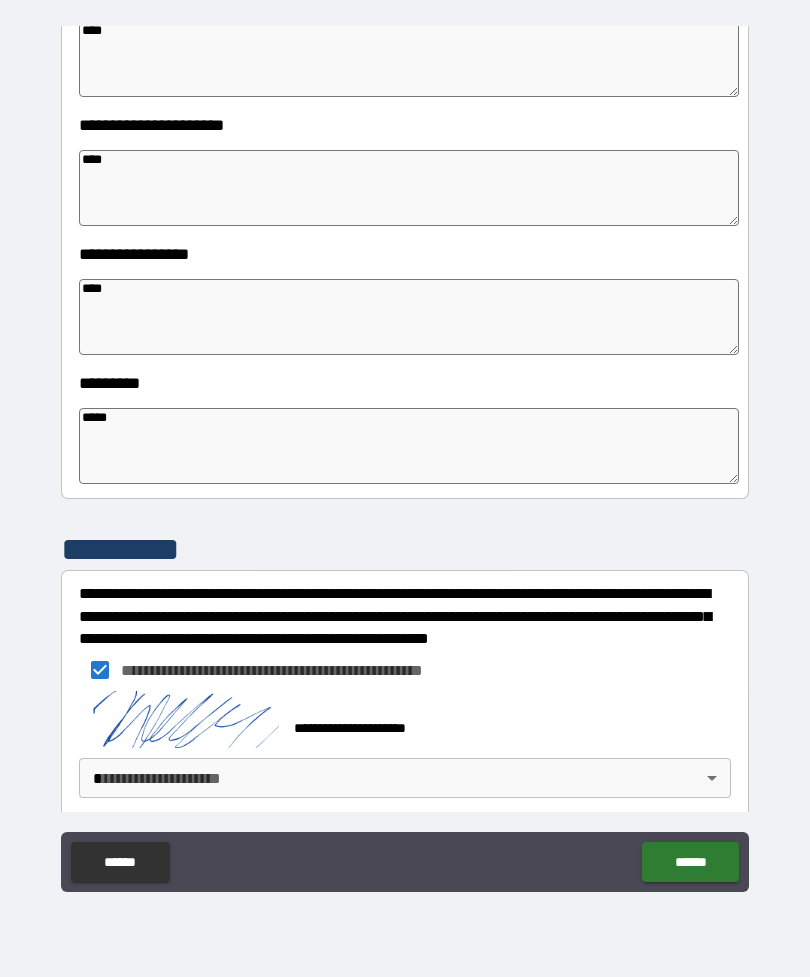 scroll, scrollTop: 382, scrollLeft: 0, axis: vertical 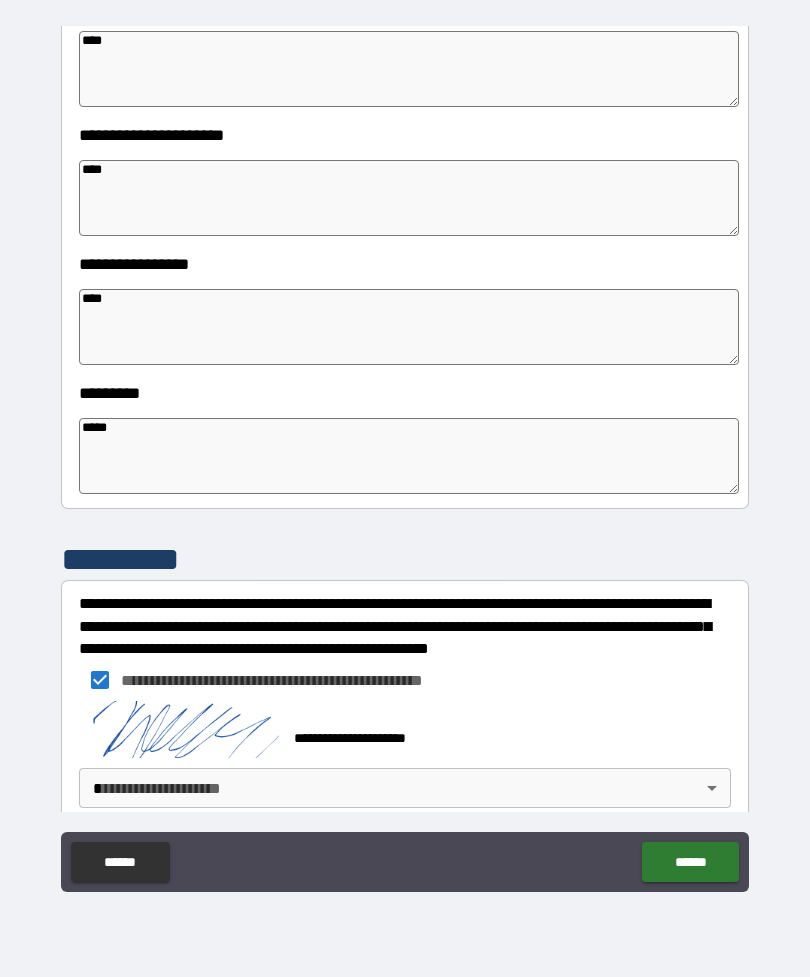 click on "**********" at bounding box center (405, 456) 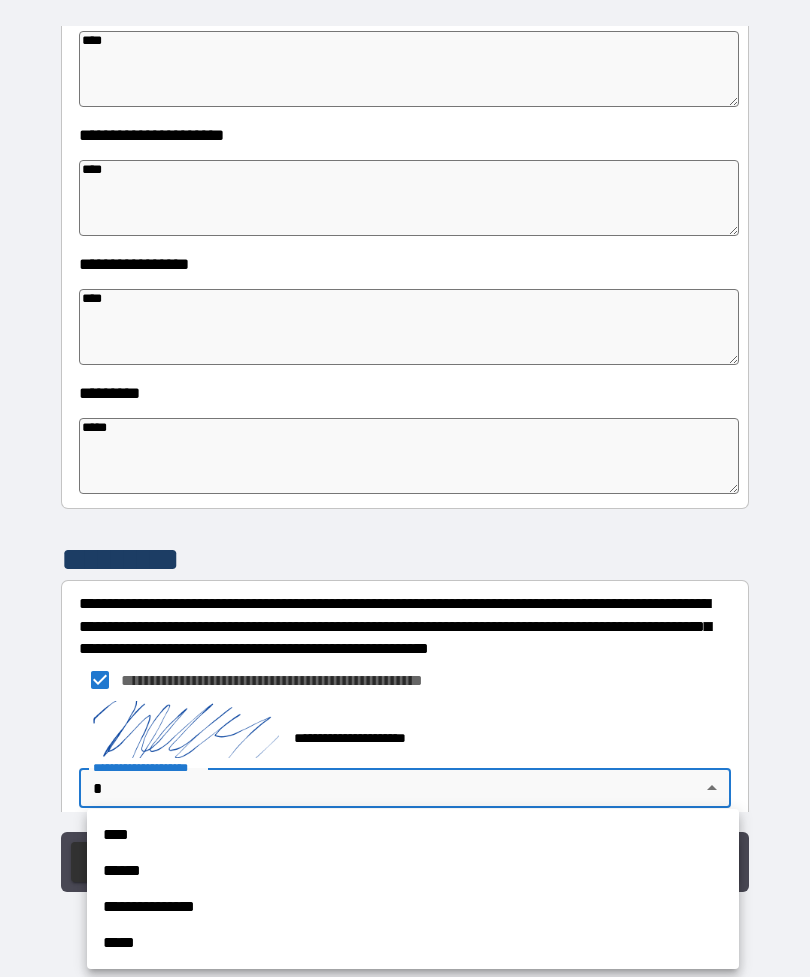 click on "**********" at bounding box center (413, 907) 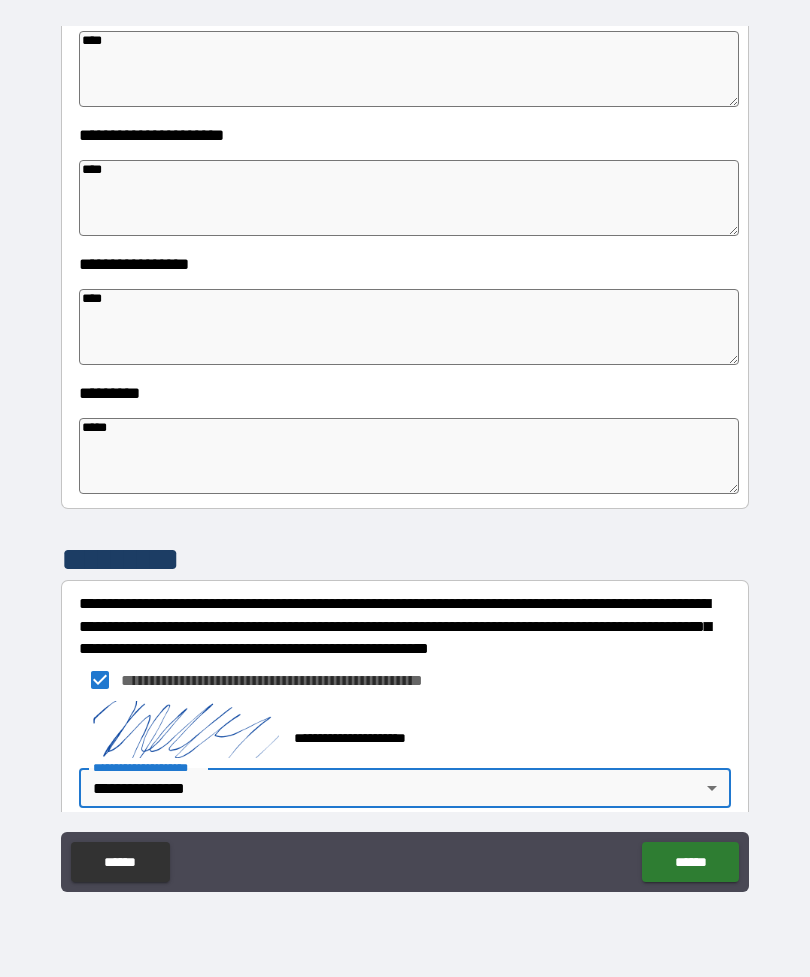 click on "******" at bounding box center [690, 862] 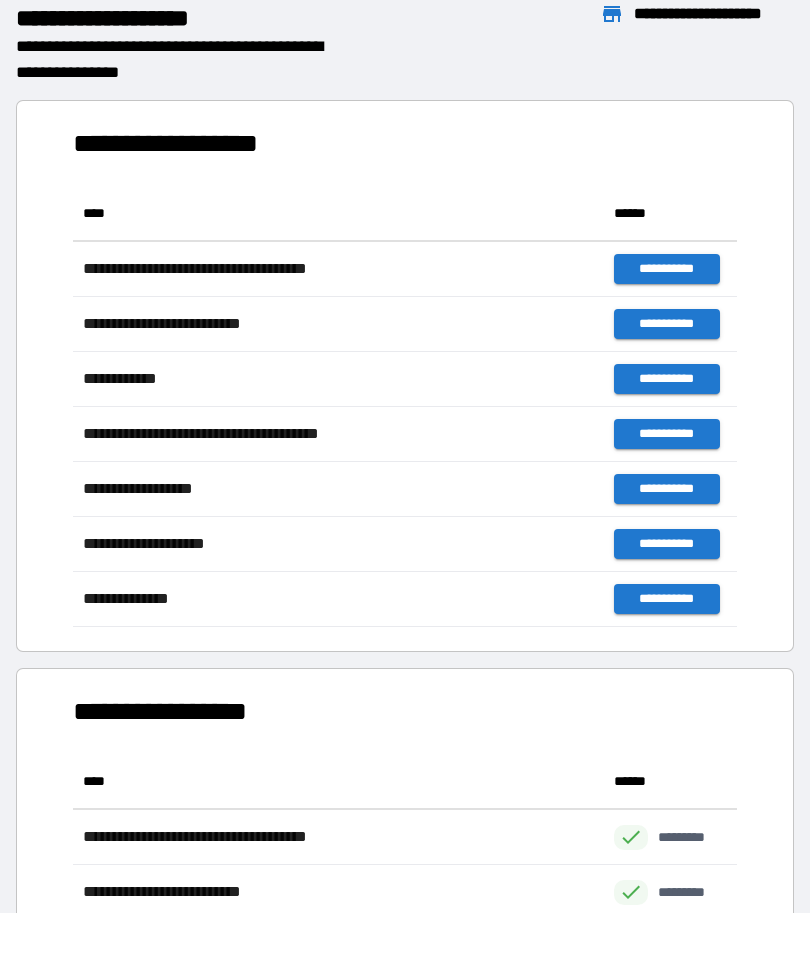 scroll, scrollTop: 441, scrollLeft: 664, axis: both 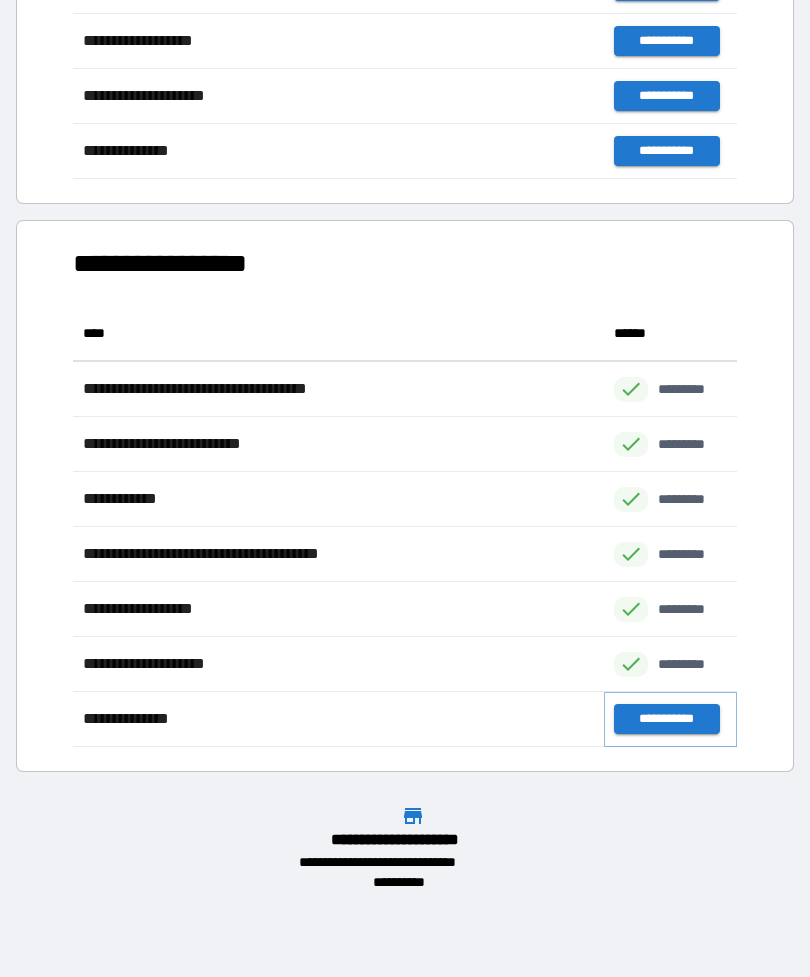 click on "**********" at bounding box center [666, 719] 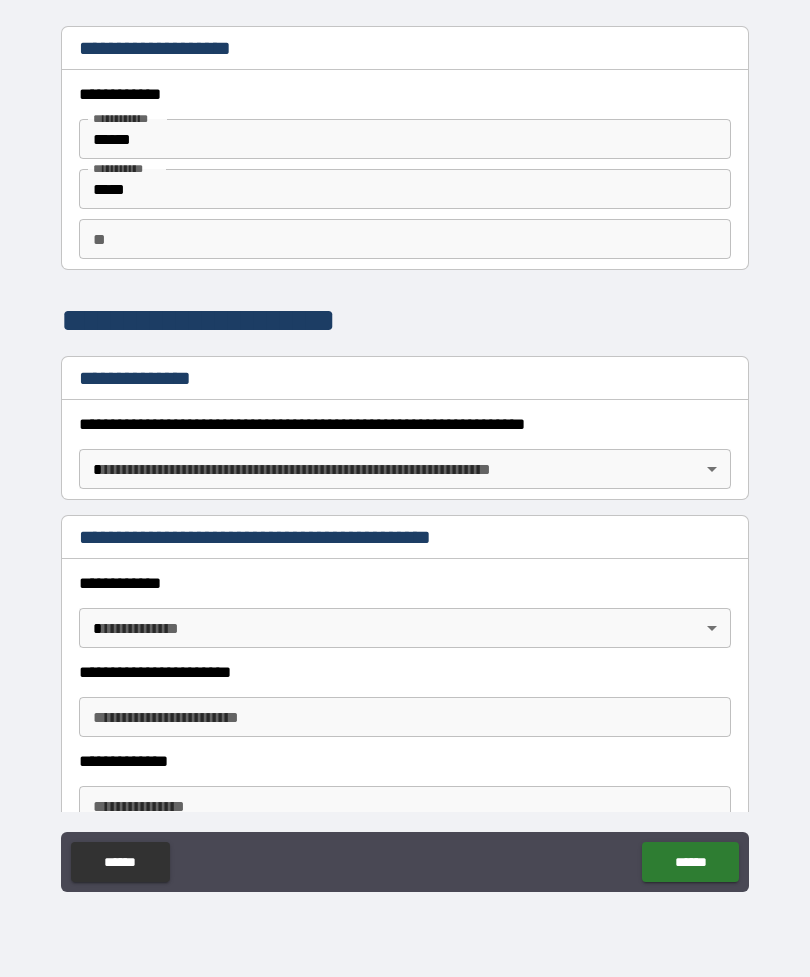 click on "**********" at bounding box center (405, 456) 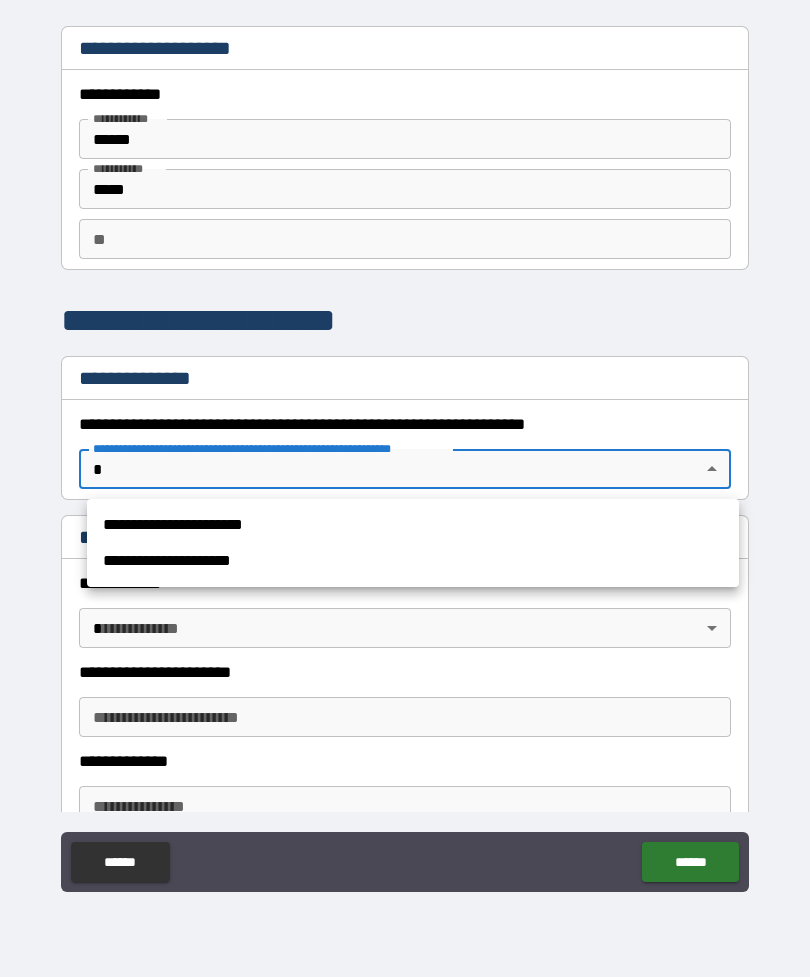 click on "**********" at bounding box center (413, 525) 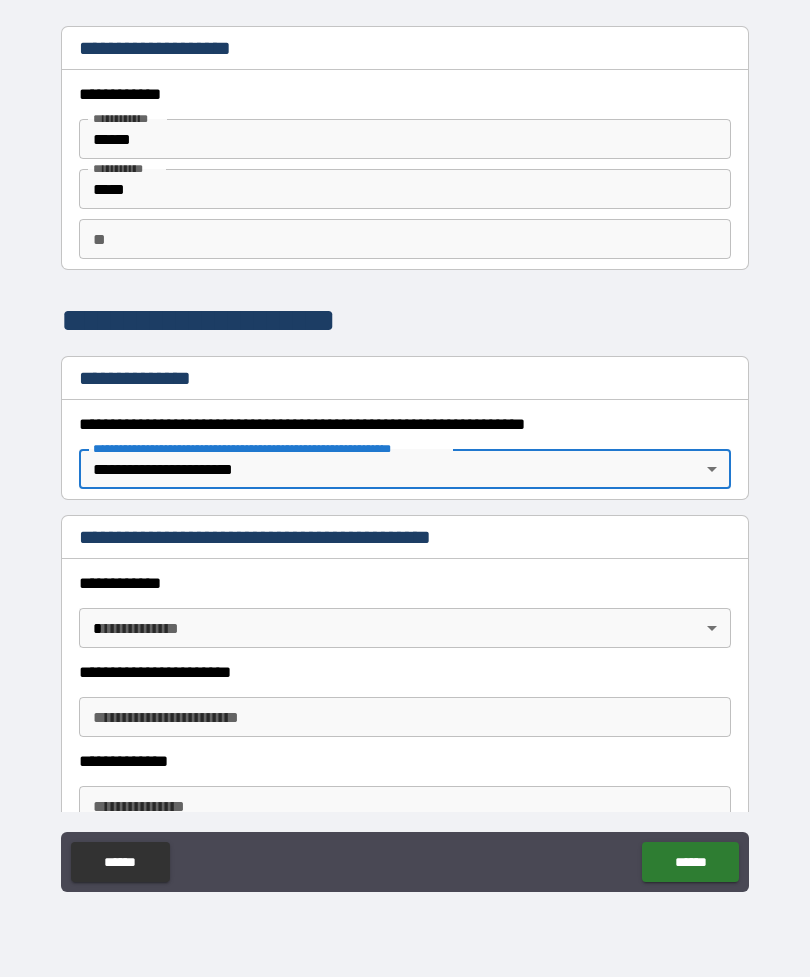 click on "**********" at bounding box center (405, 456) 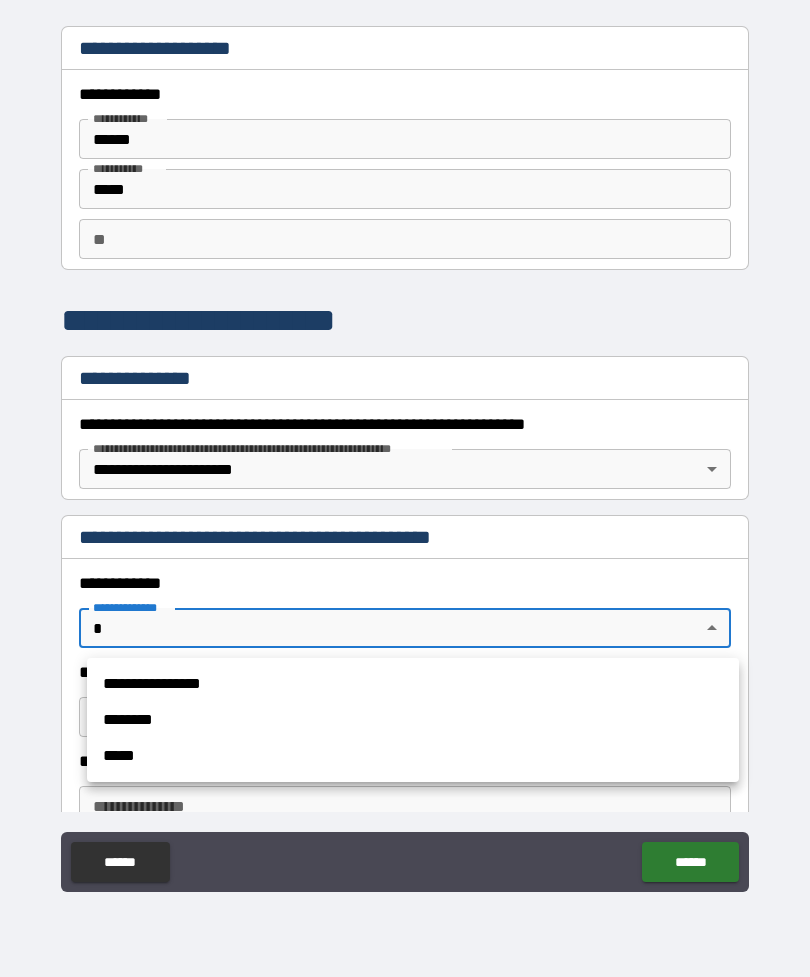 click on "**********" at bounding box center [413, 684] 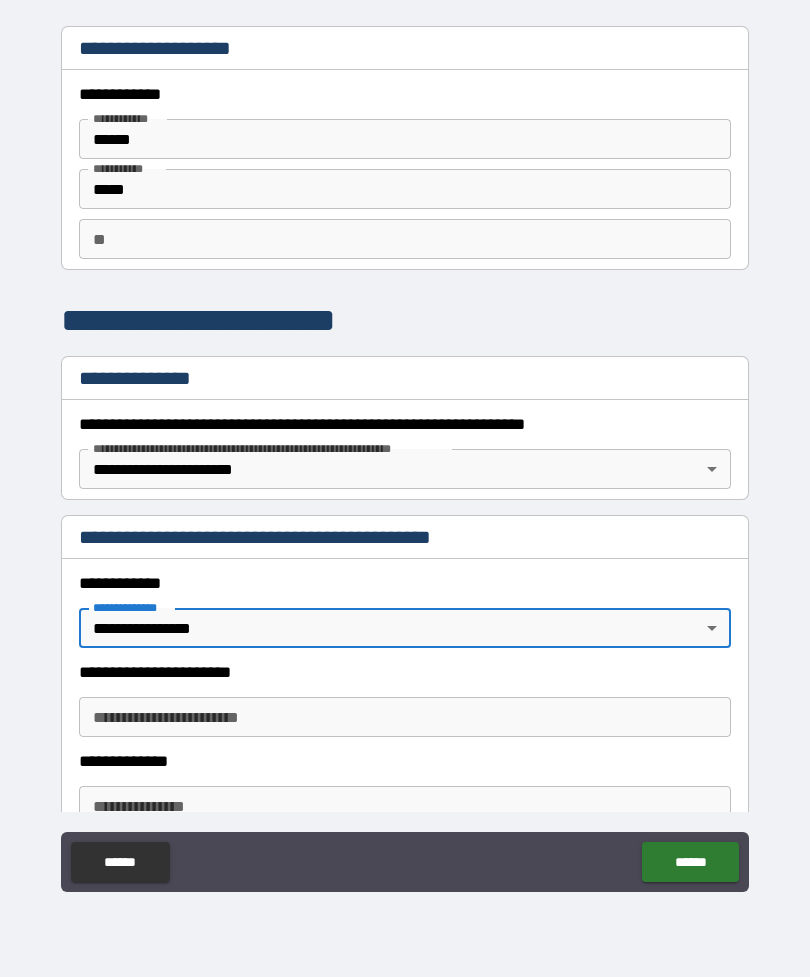 click on "**********" at bounding box center (405, 717) 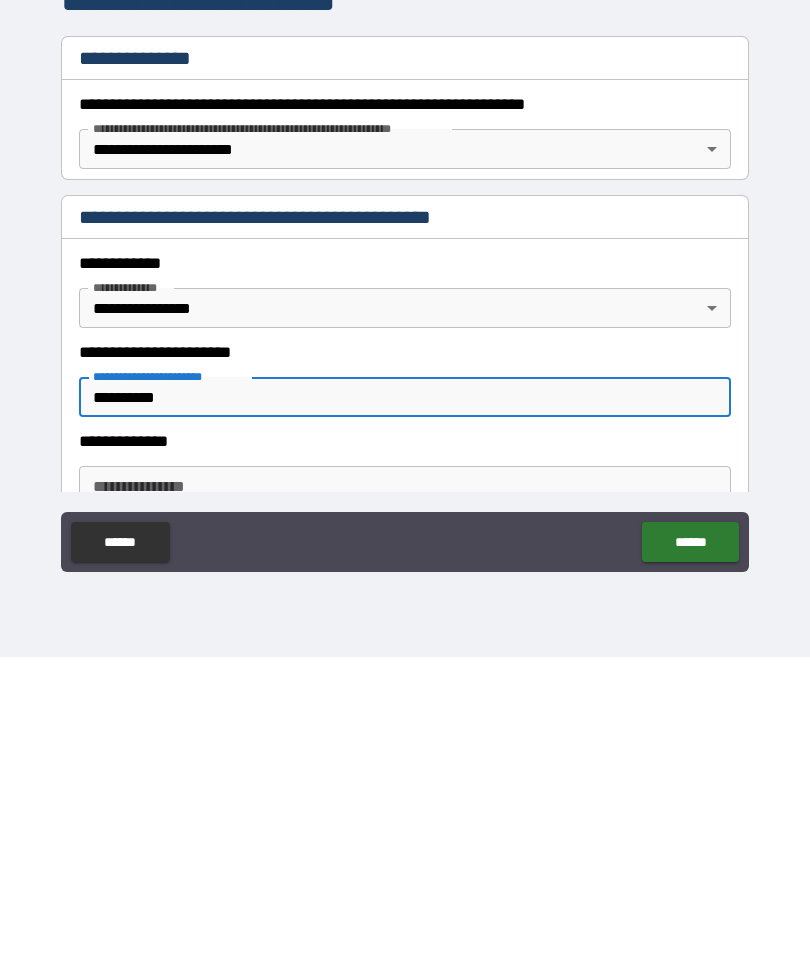 click on "**********" at bounding box center [405, 459] 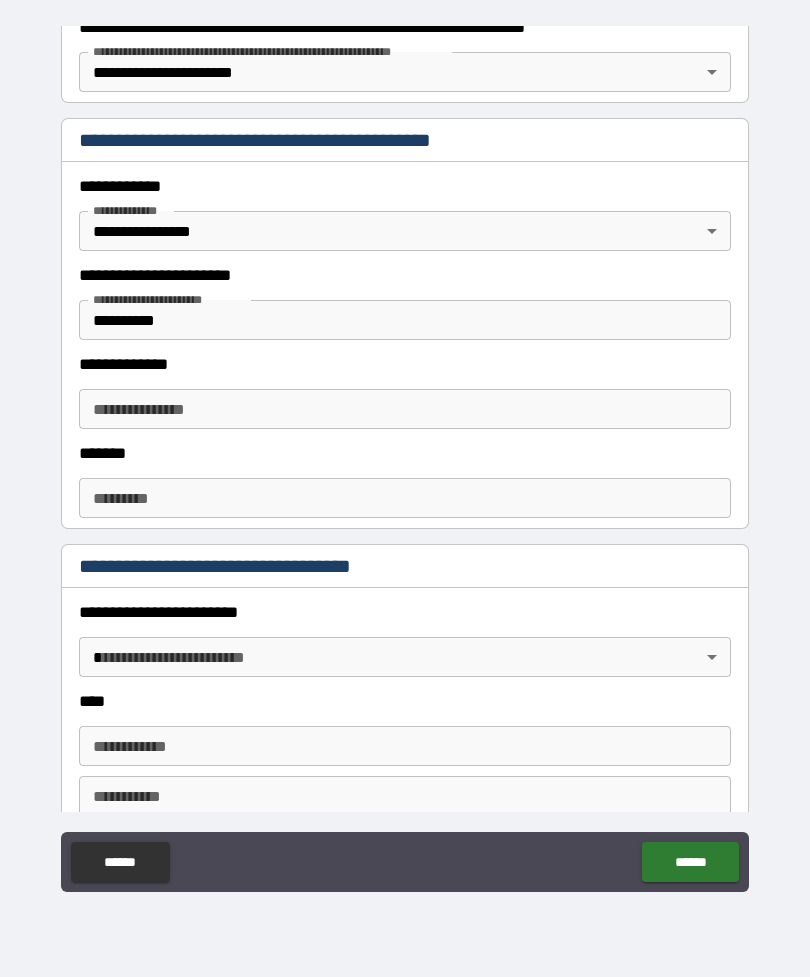 scroll, scrollTop: 409, scrollLeft: 0, axis: vertical 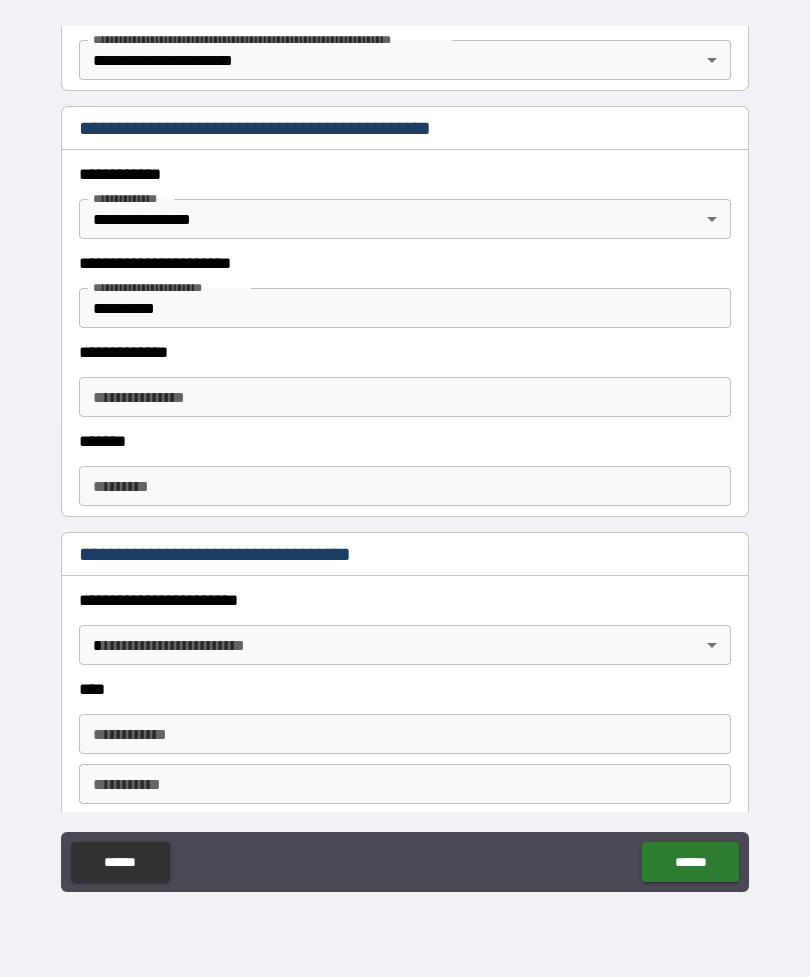click on "**********" at bounding box center (405, 397) 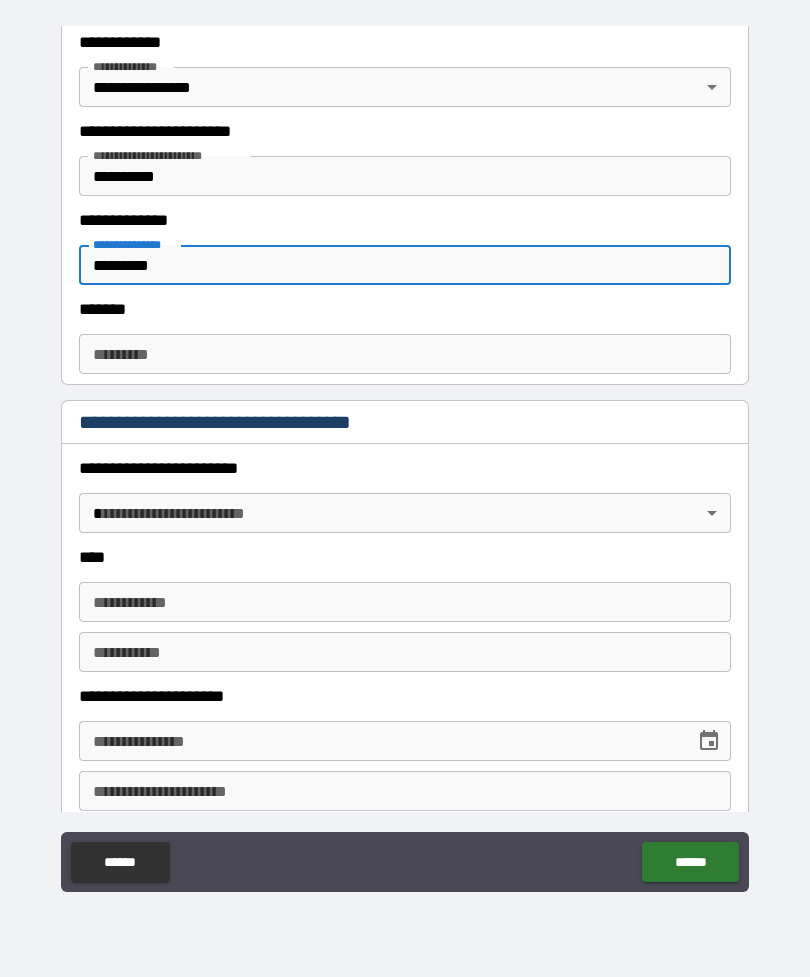 scroll, scrollTop: 542, scrollLeft: 0, axis: vertical 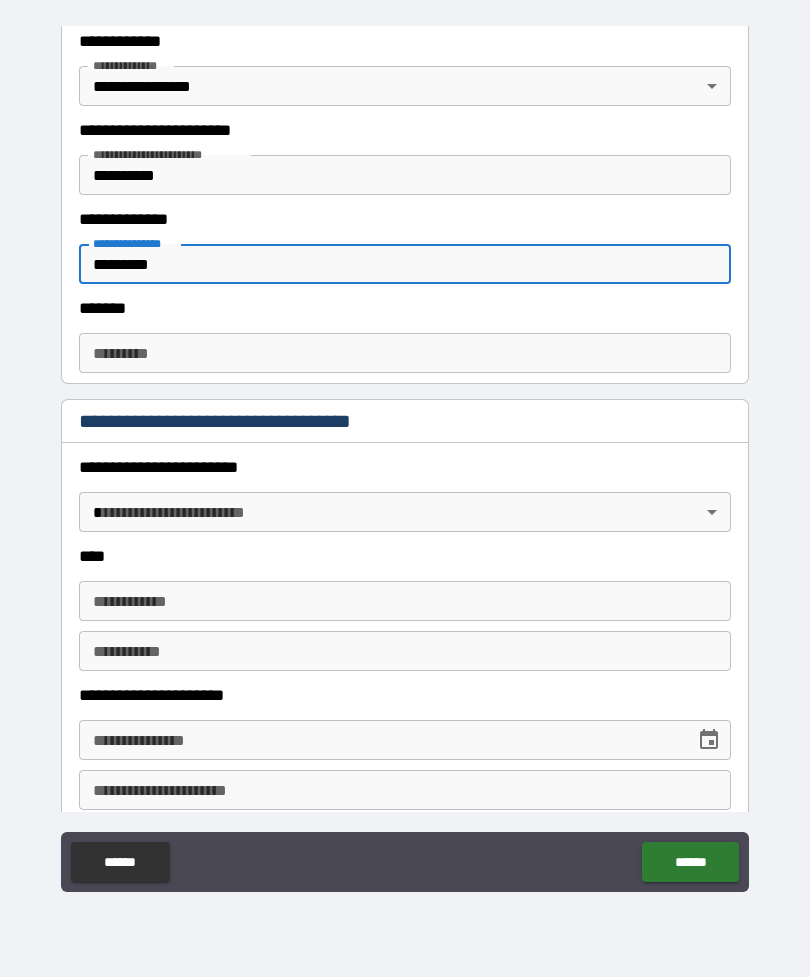 click on "*******   *" at bounding box center (405, 353) 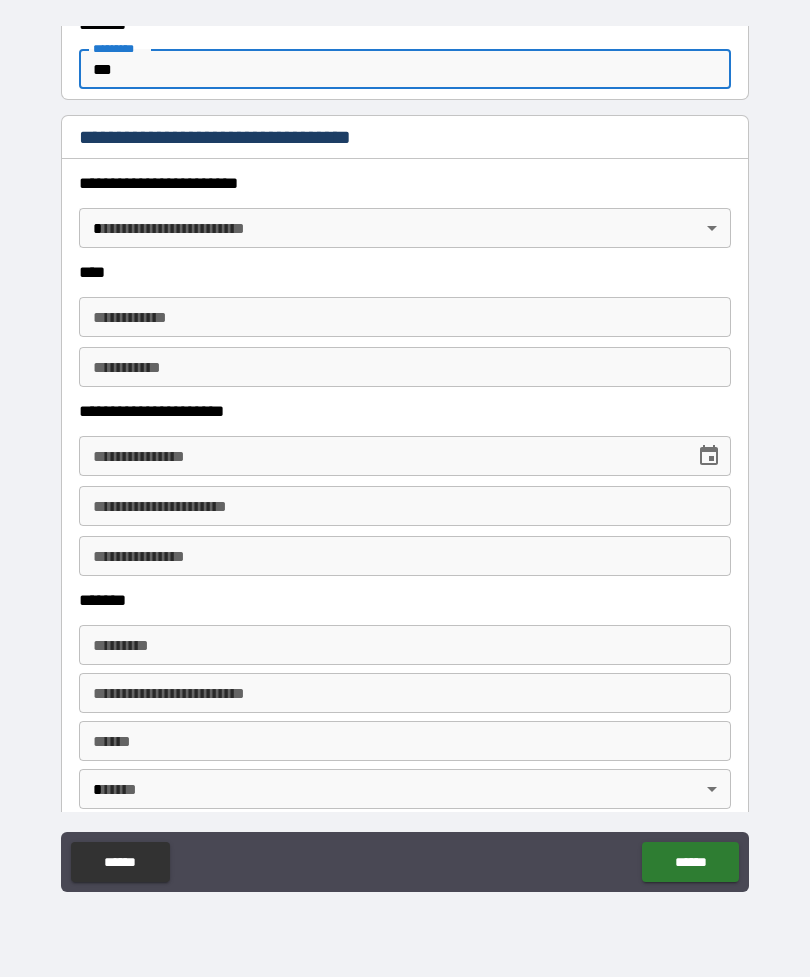 scroll, scrollTop: 827, scrollLeft: 0, axis: vertical 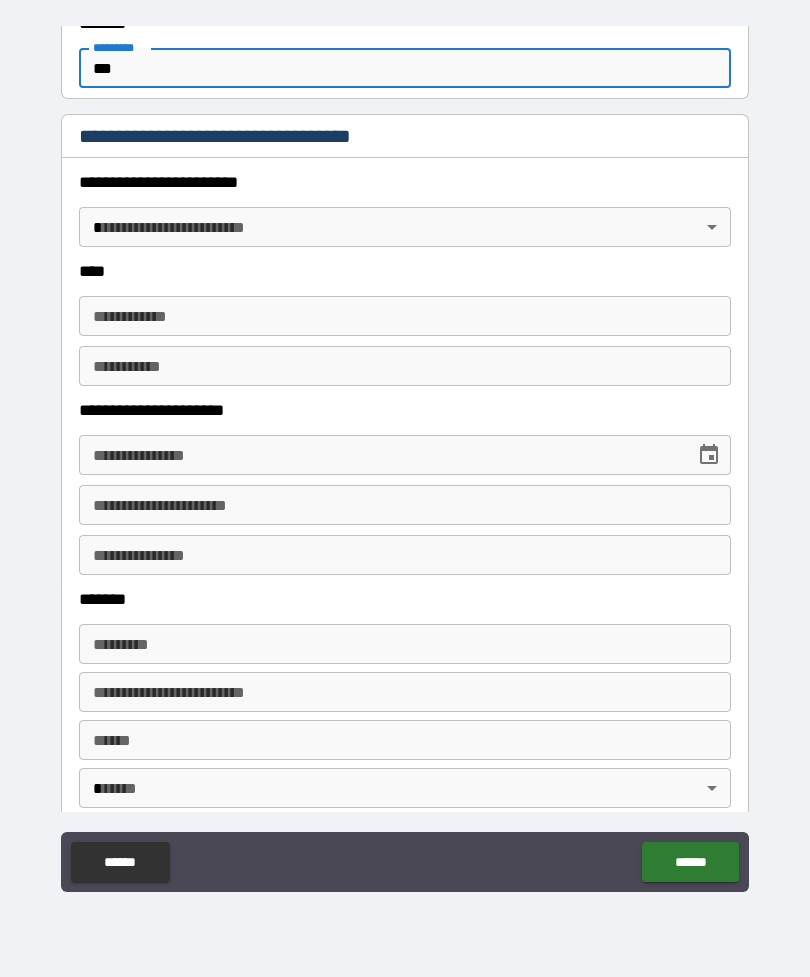 click on "**********" at bounding box center (405, 456) 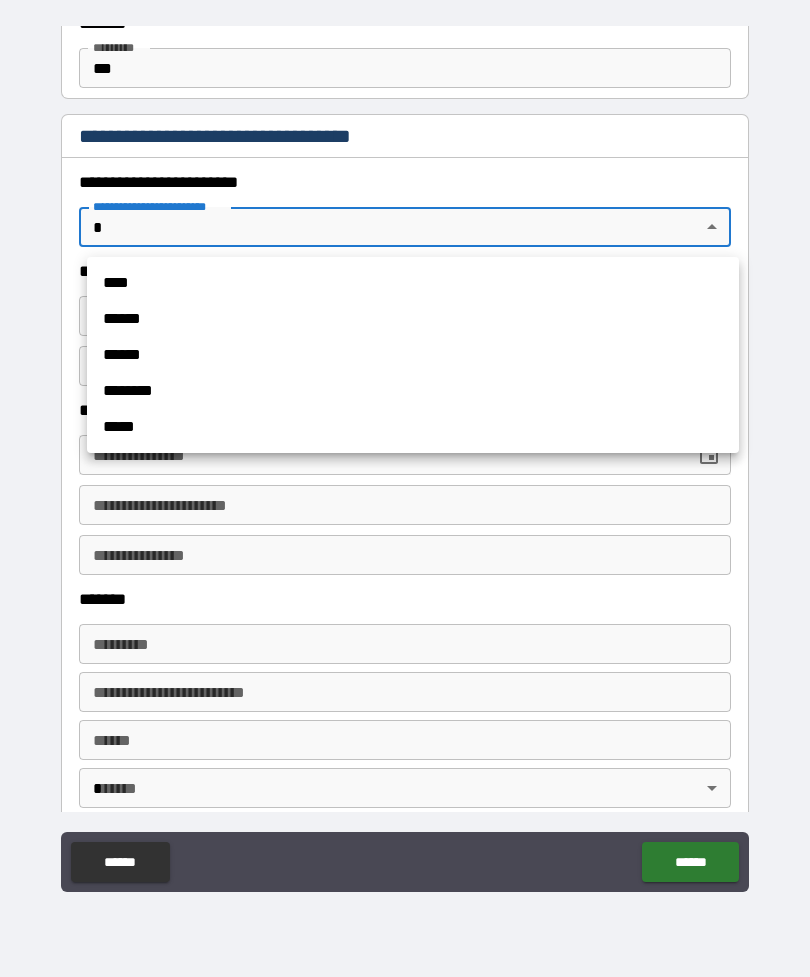 click on "******" at bounding box center [413, 319] 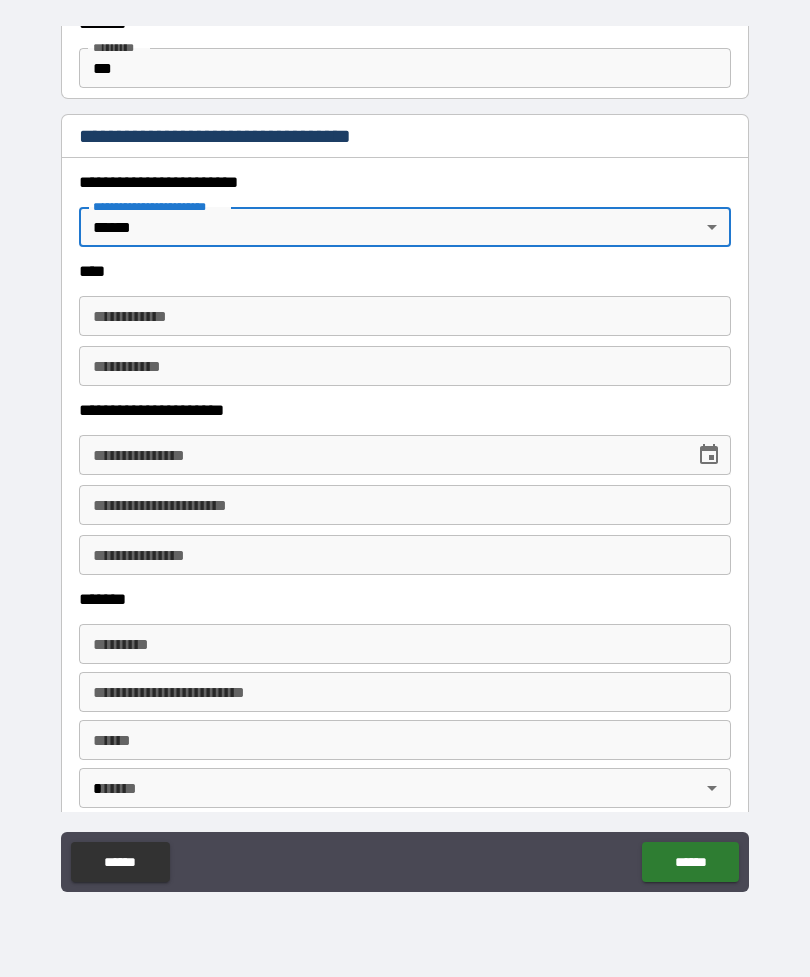 click on "**********" at bounding box center [405, 316] 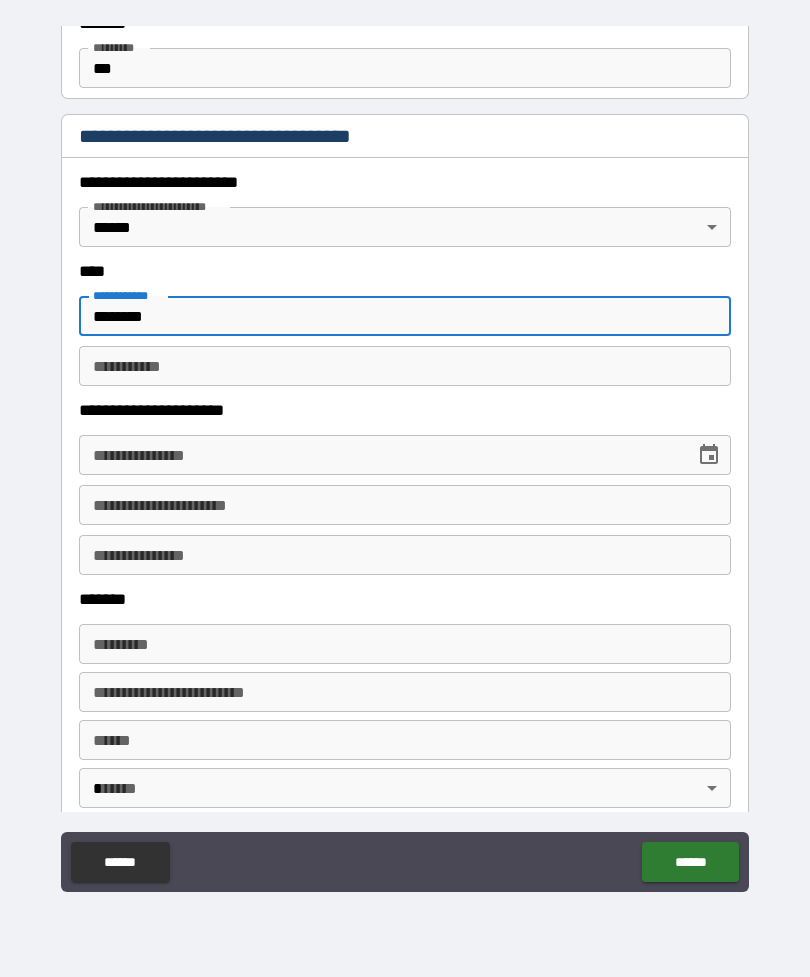 click on "*********   *" at bounding box center (405, 366) 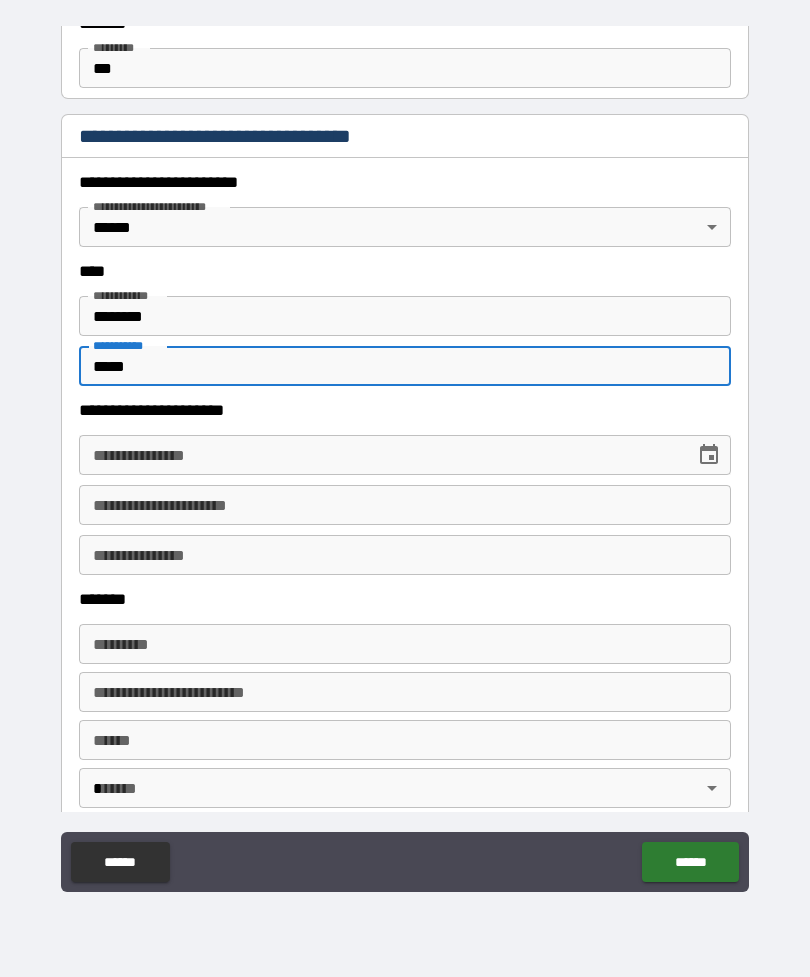 click on "**********" at bounding box center (380, 455) 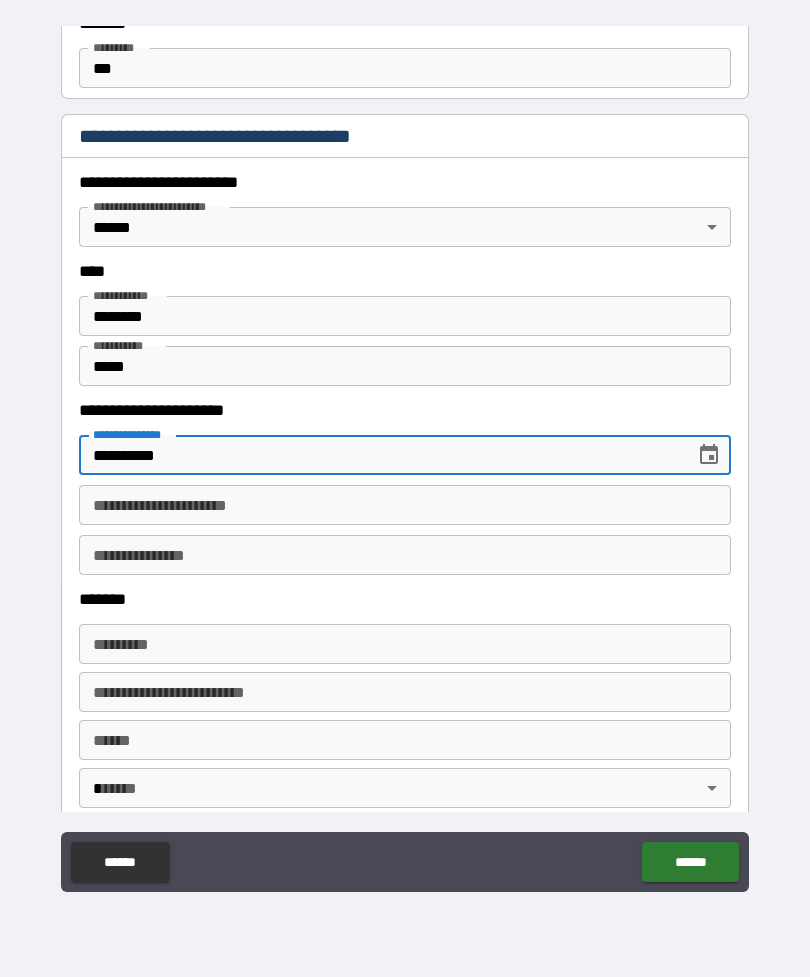 click on "**********" at bounding box center [405, 505] 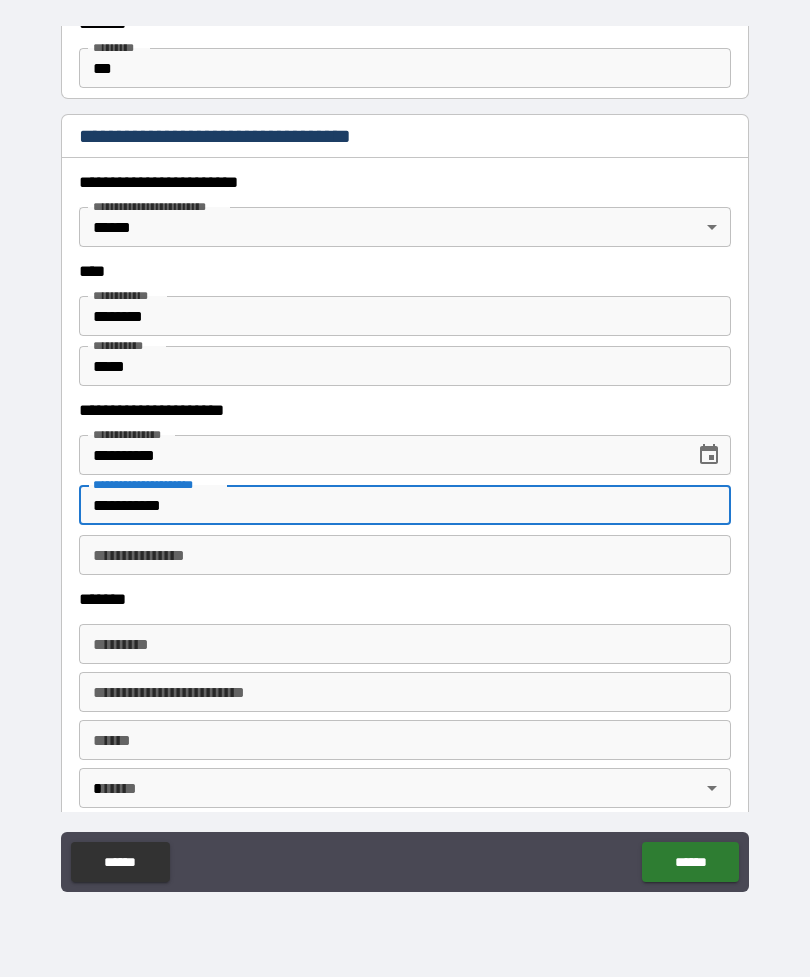 click on "**********" at bounding box center [405, 555] 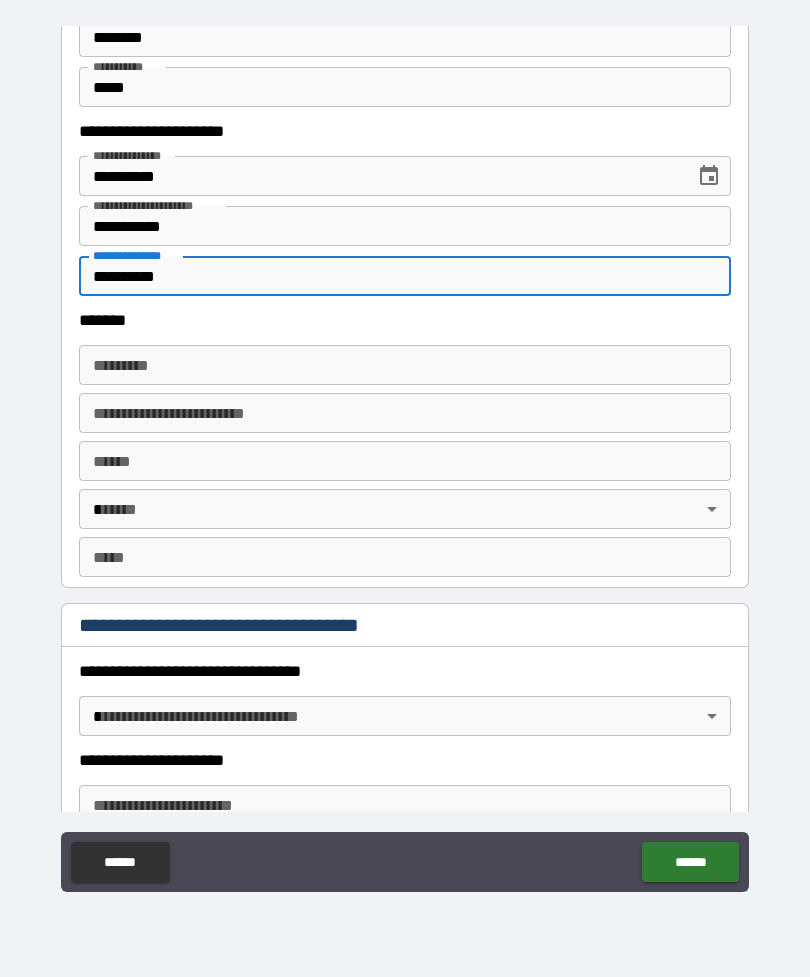 scroll, scrollTop: 1118, scrollLeft: 0, axis: vertical 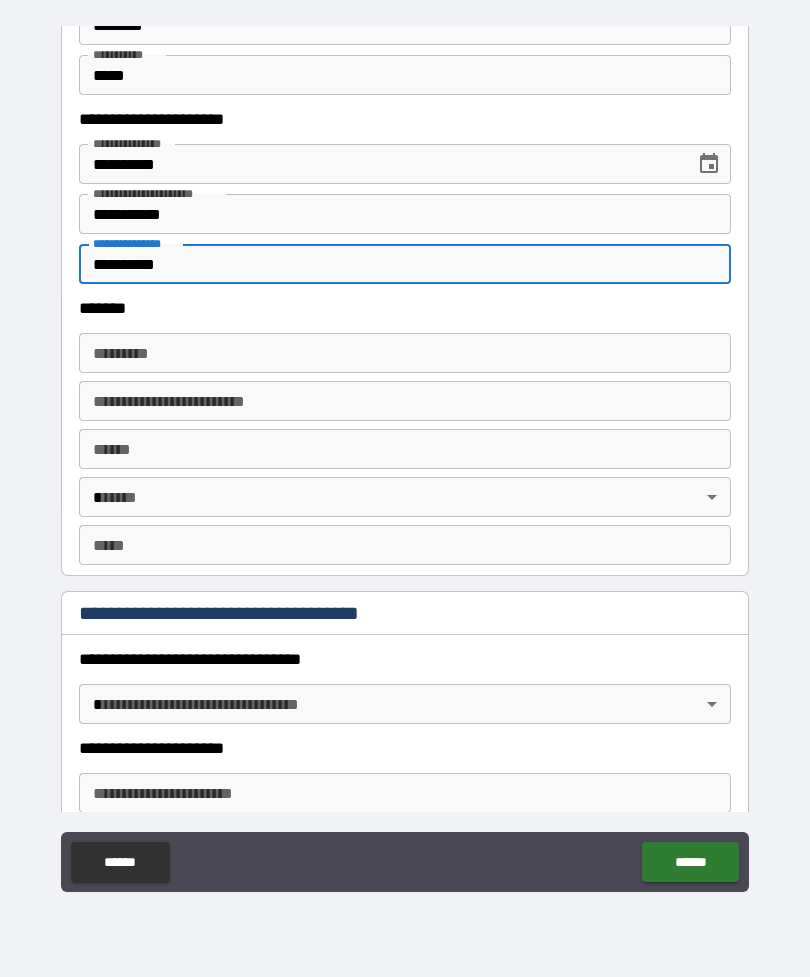 click on "*******   *" at bounding box center [405, 353] 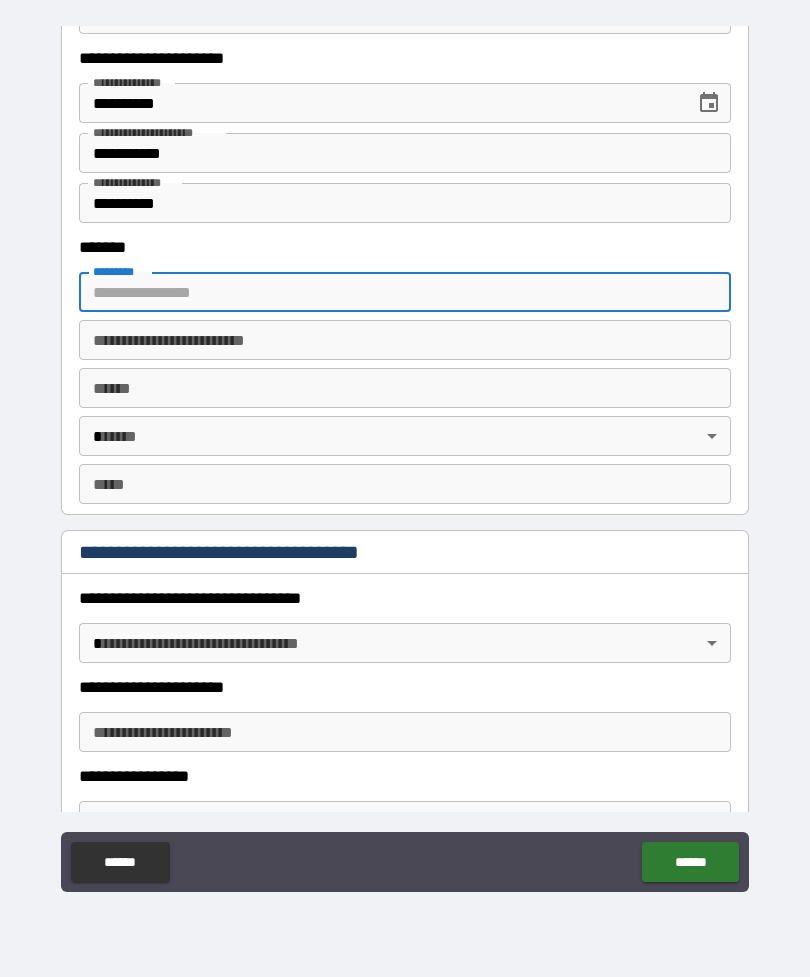 scroll, scrollTop: 1184, scrollLeft: 0, axis: vertical 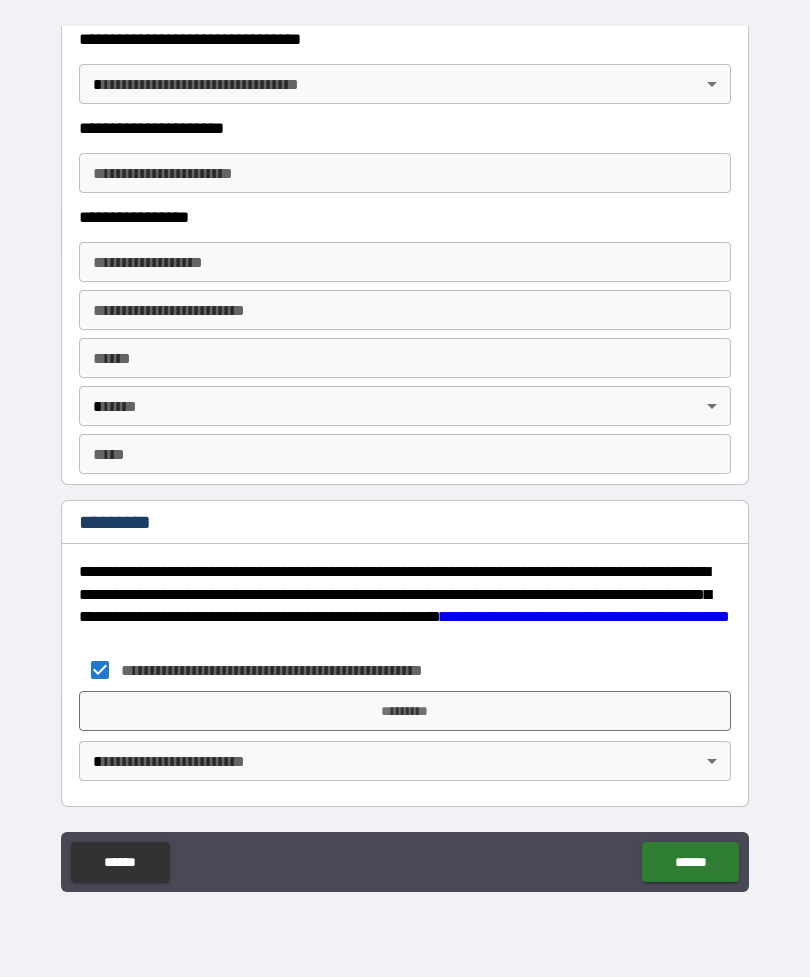 click on "*********" at bounding box center [405, 711] 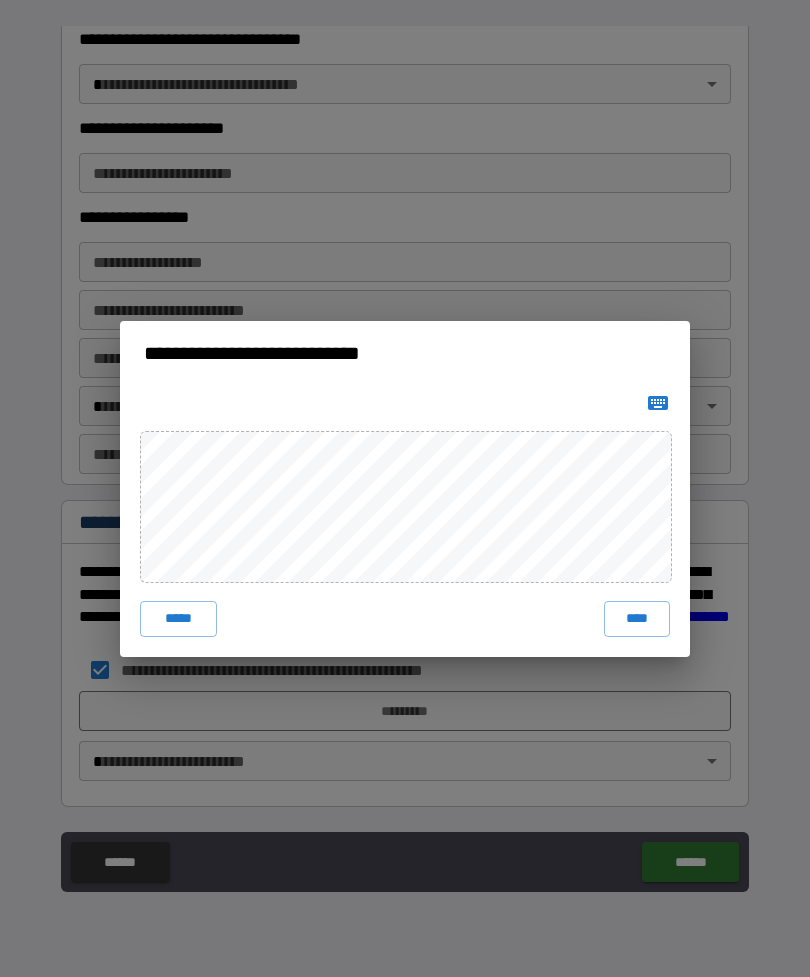 click on "****" at bounding box center (637, 619) 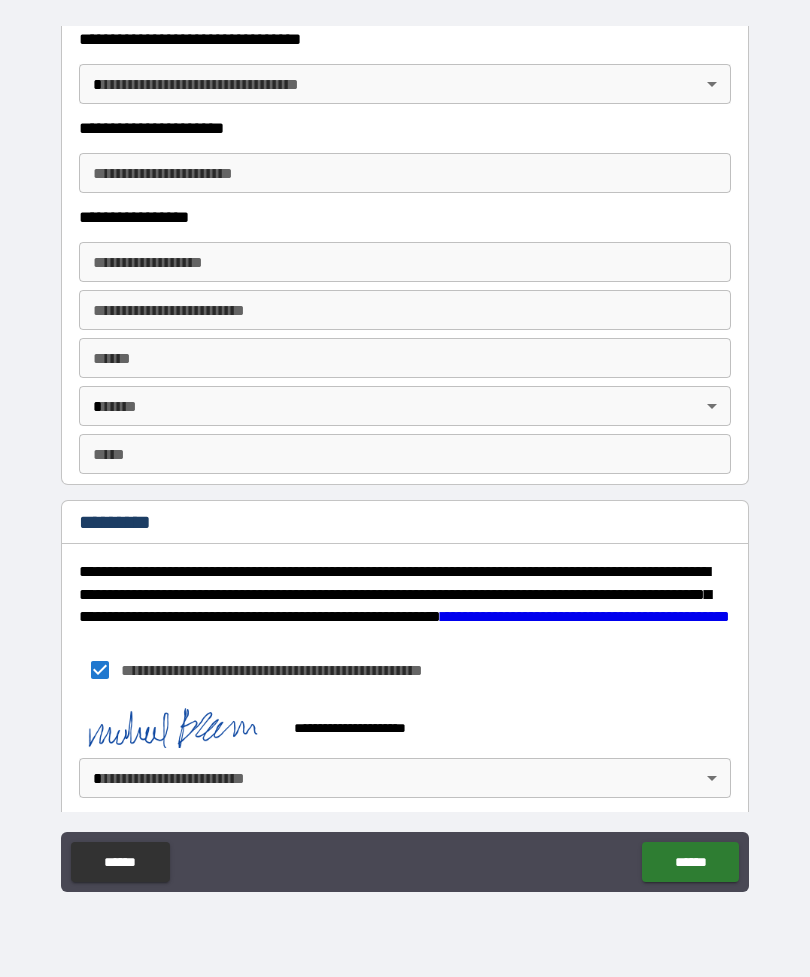 click on "**********" at bounding box center [405, 456] 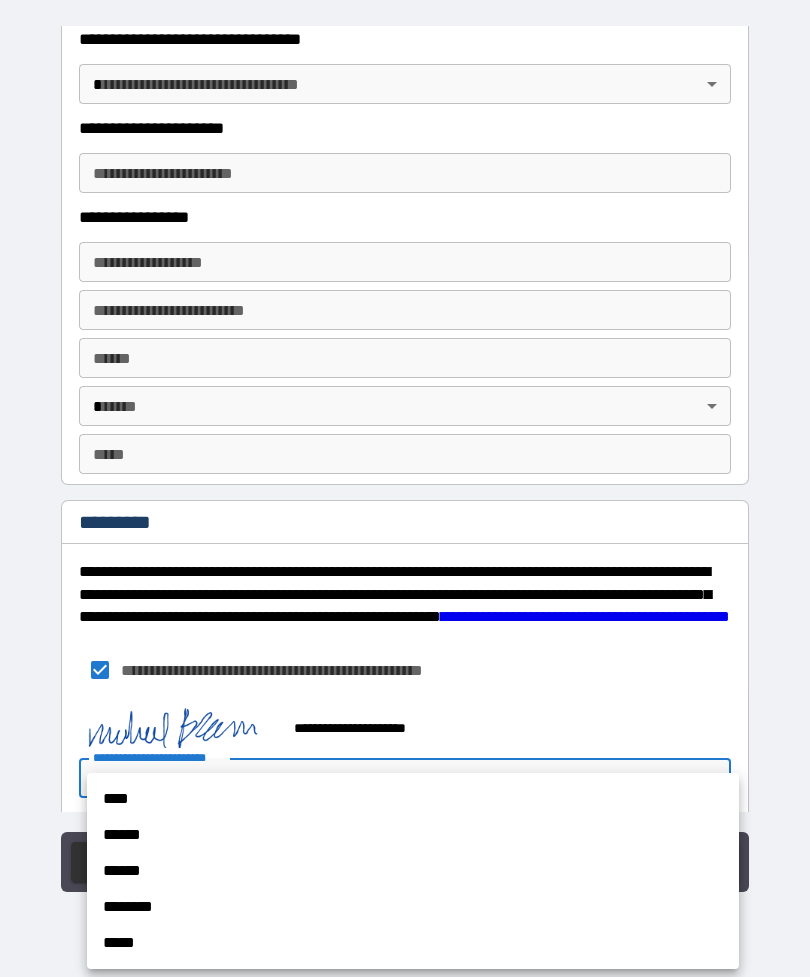 click on "******" at bounding box center [413, 835] 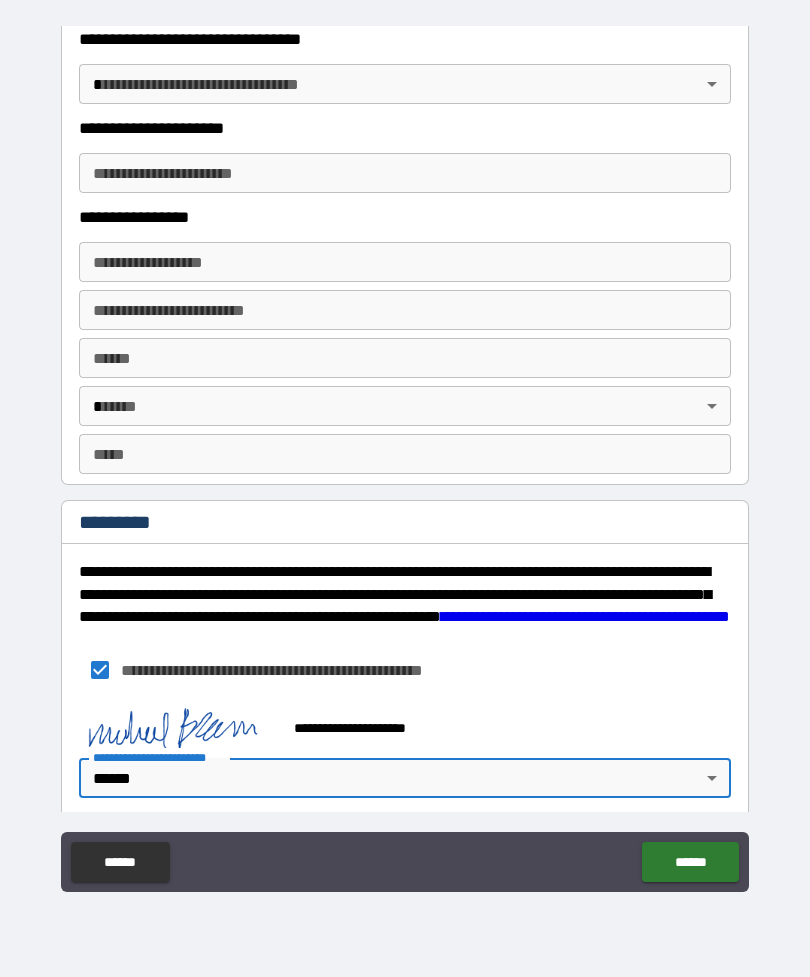 click on "******" at bounding box center (690, 862) 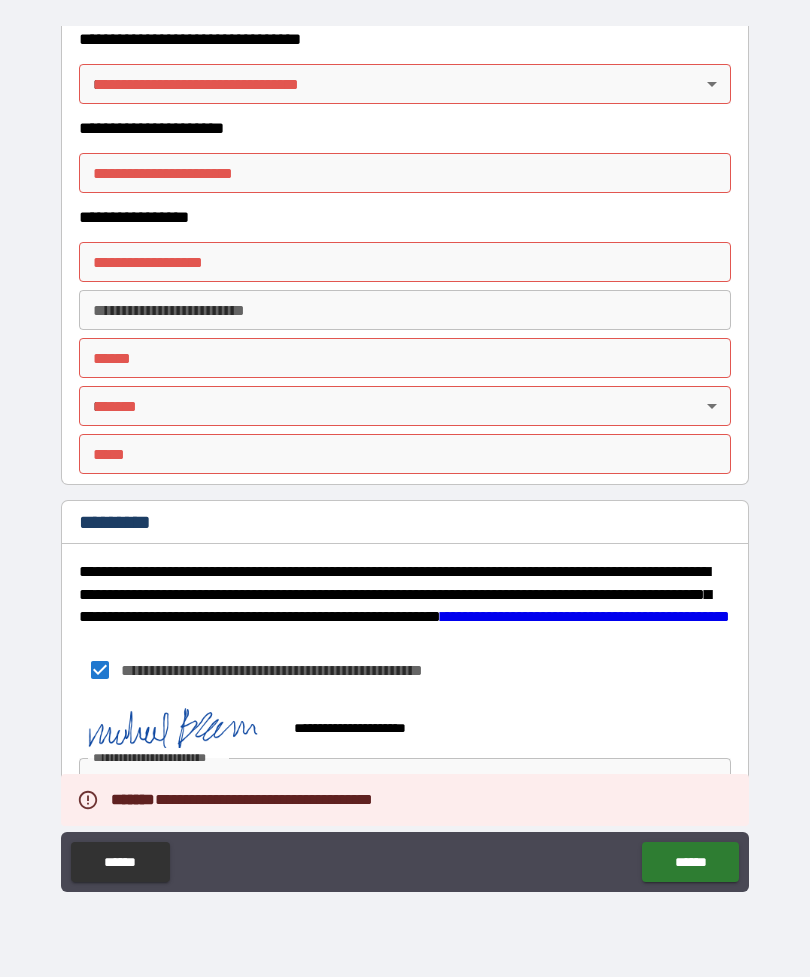 click on "**********" at bounding box center (405, 456) 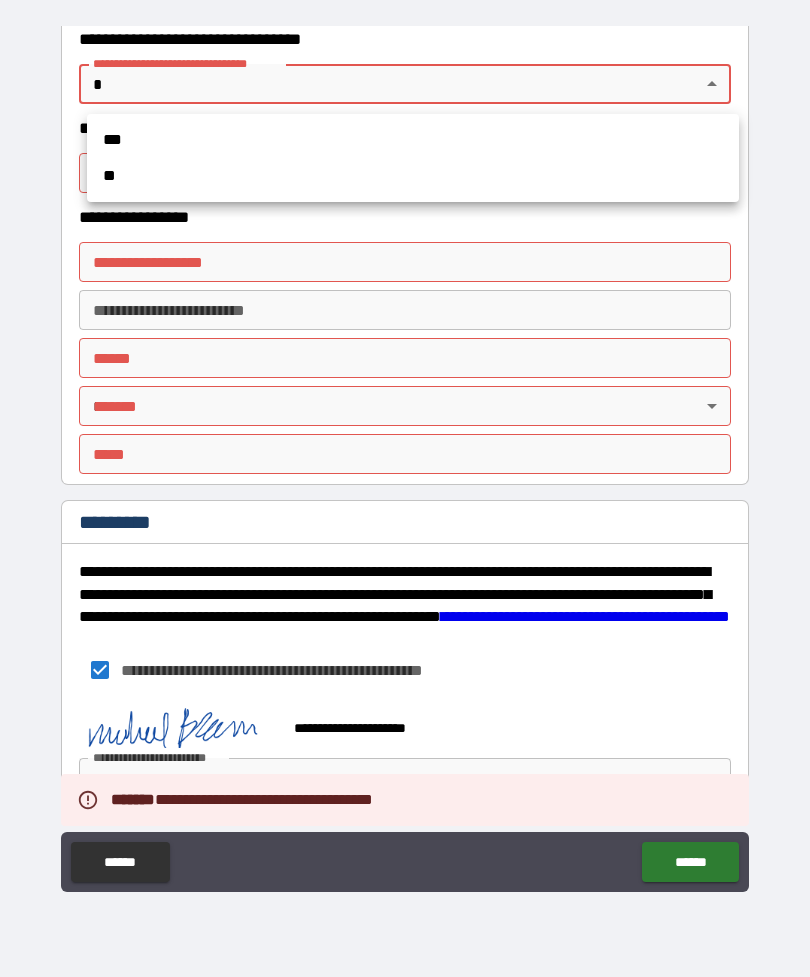 click on "**" at bounding box center (413, 176) 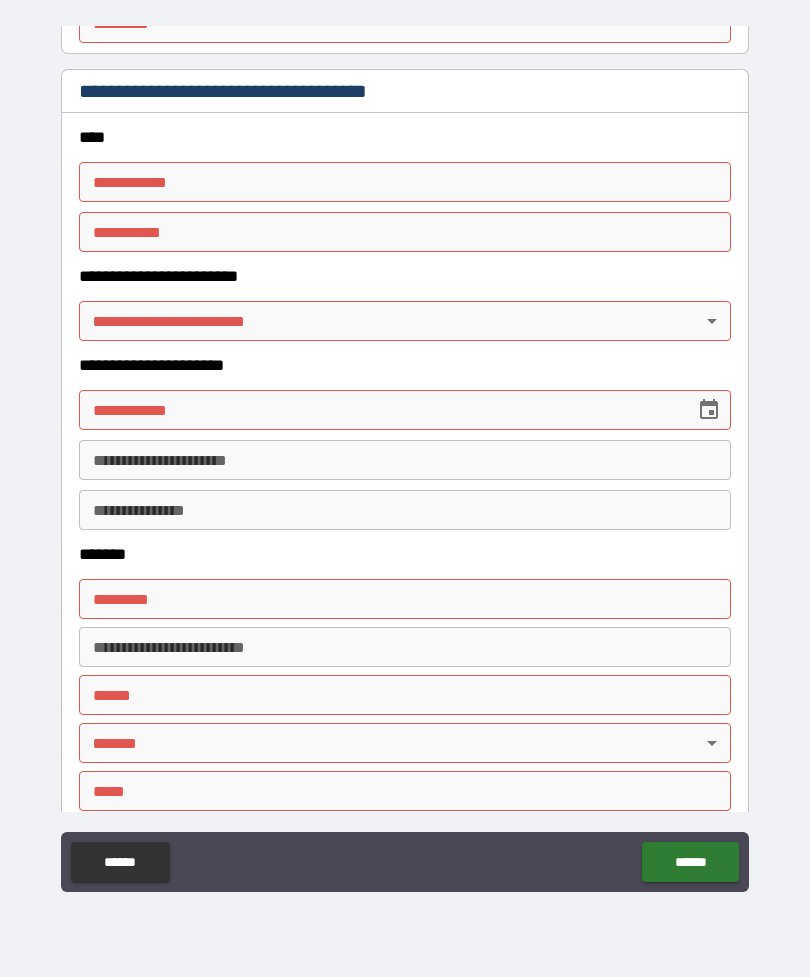 scroll, scrollTop: 2679, scrollLeft: 0, axis: vertical 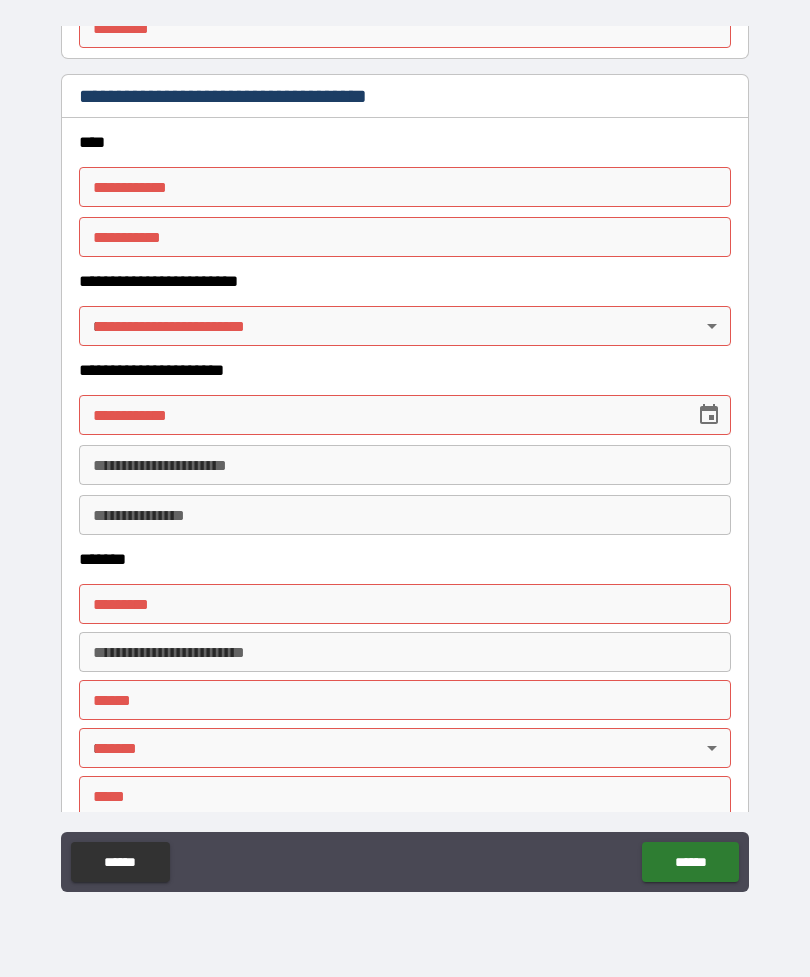 click on "**********" at bounding box center [405, 456] 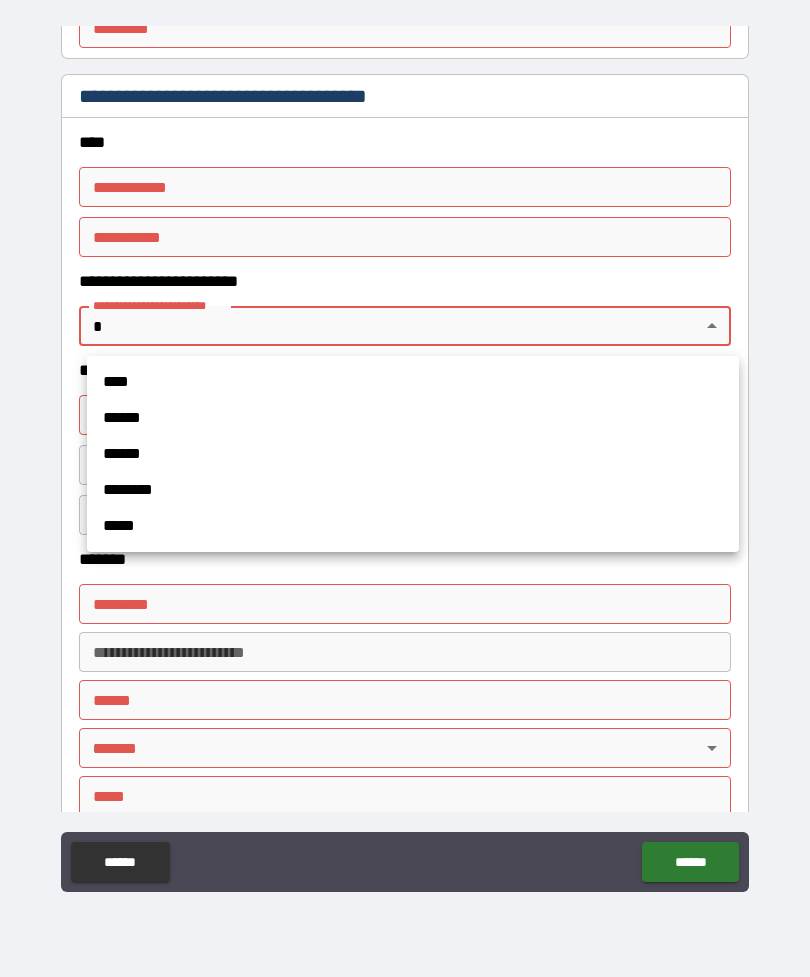 click at bounding box center (405, 488) 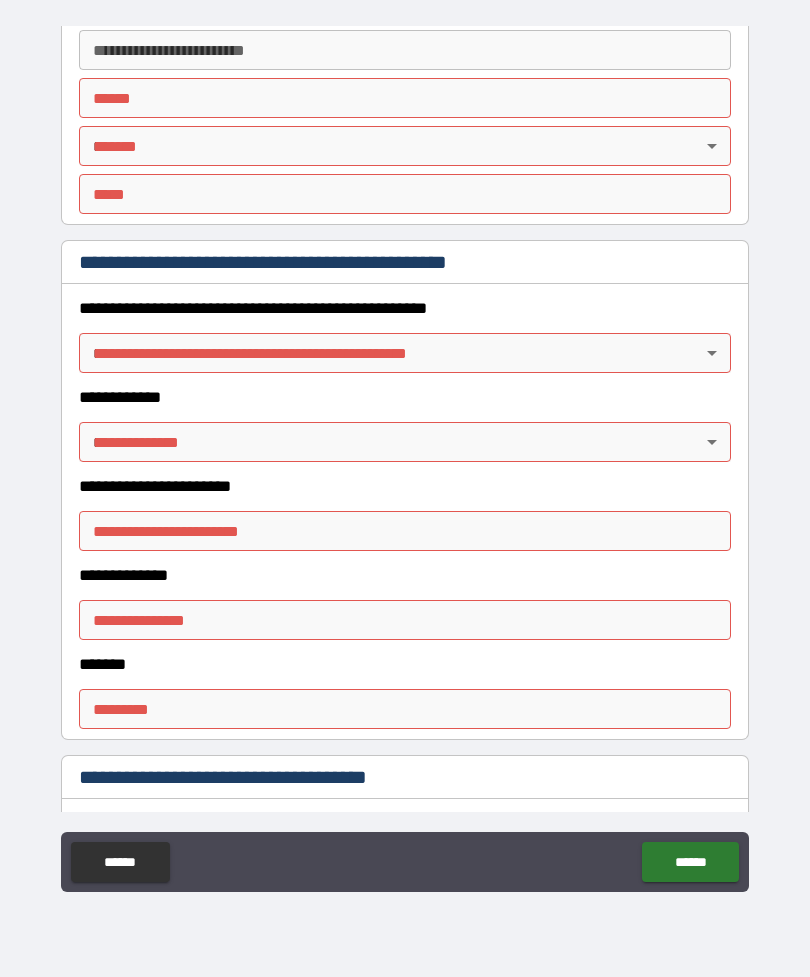 scroll, scrollTop: 1991, scrollLeft: 0, axis: vertical 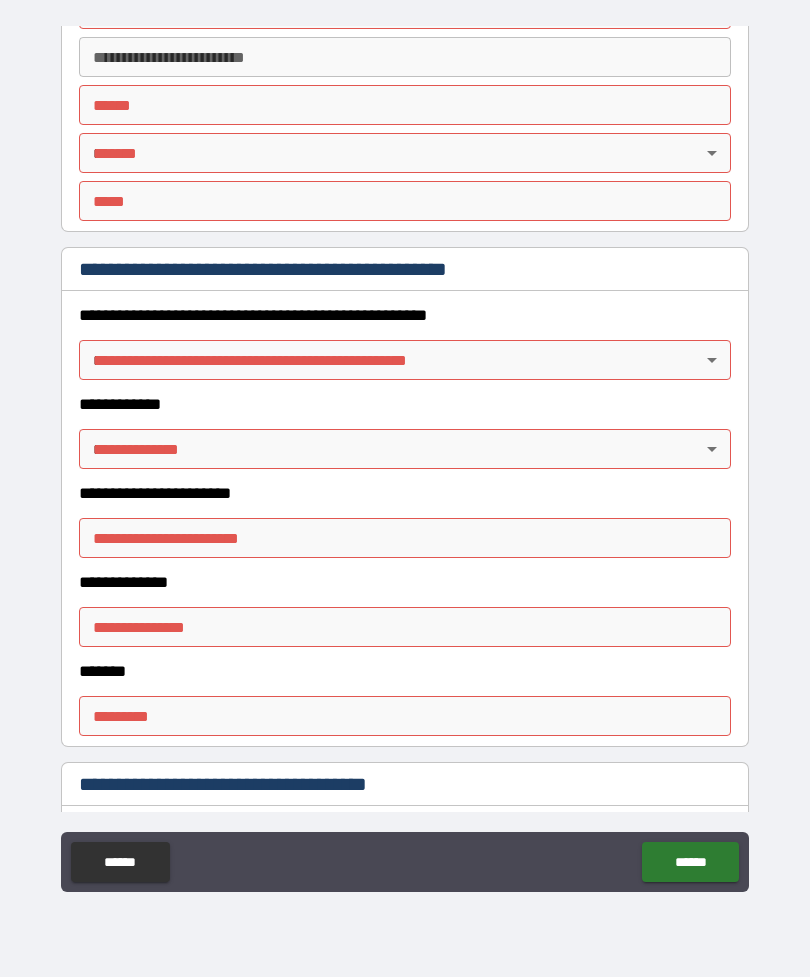 click on "**********" at bounding box center (405, 456) 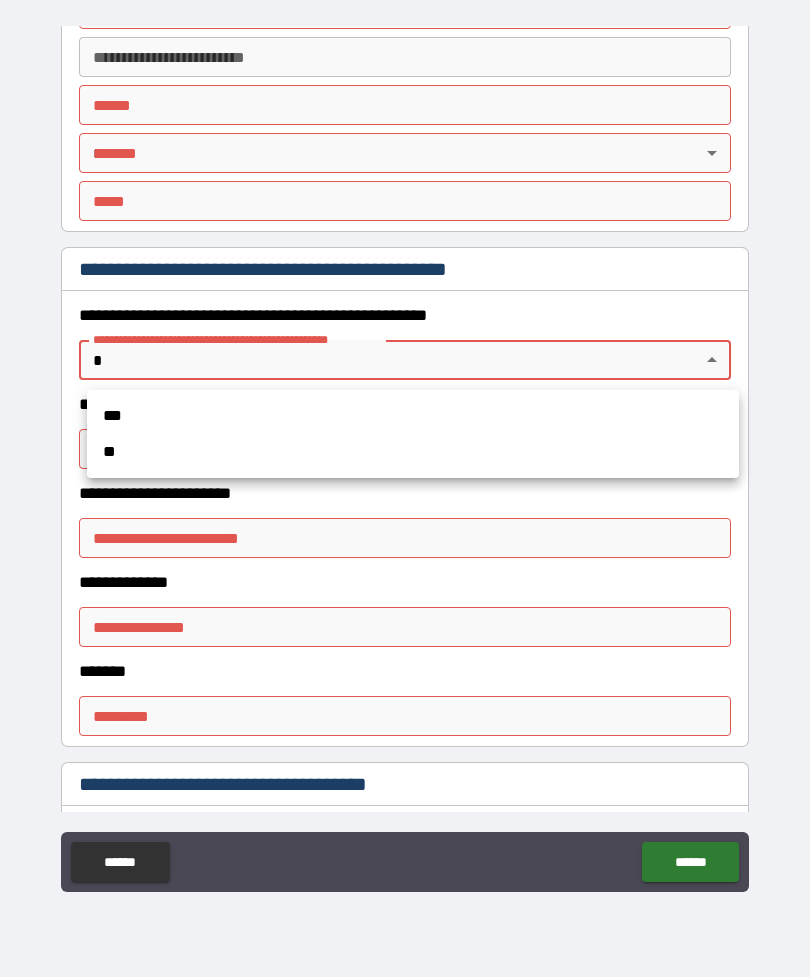 click on "**" at bounding box center [413, 452] 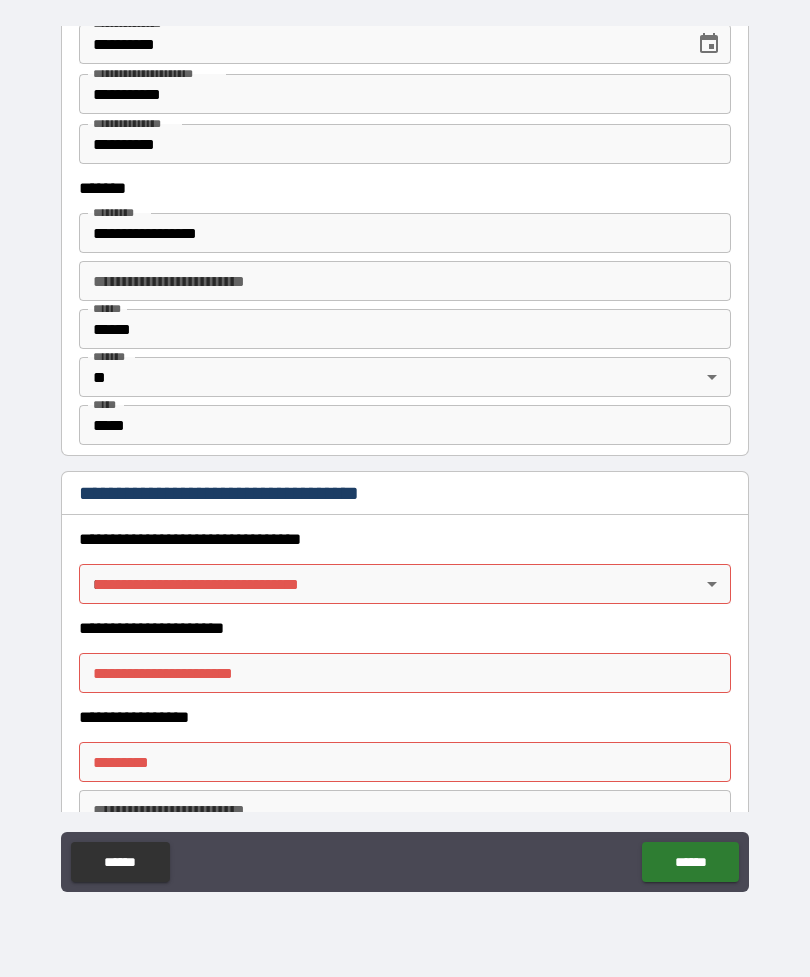 scroll, scrollTop: 1261, scrollLeft: 0, axis: vertical 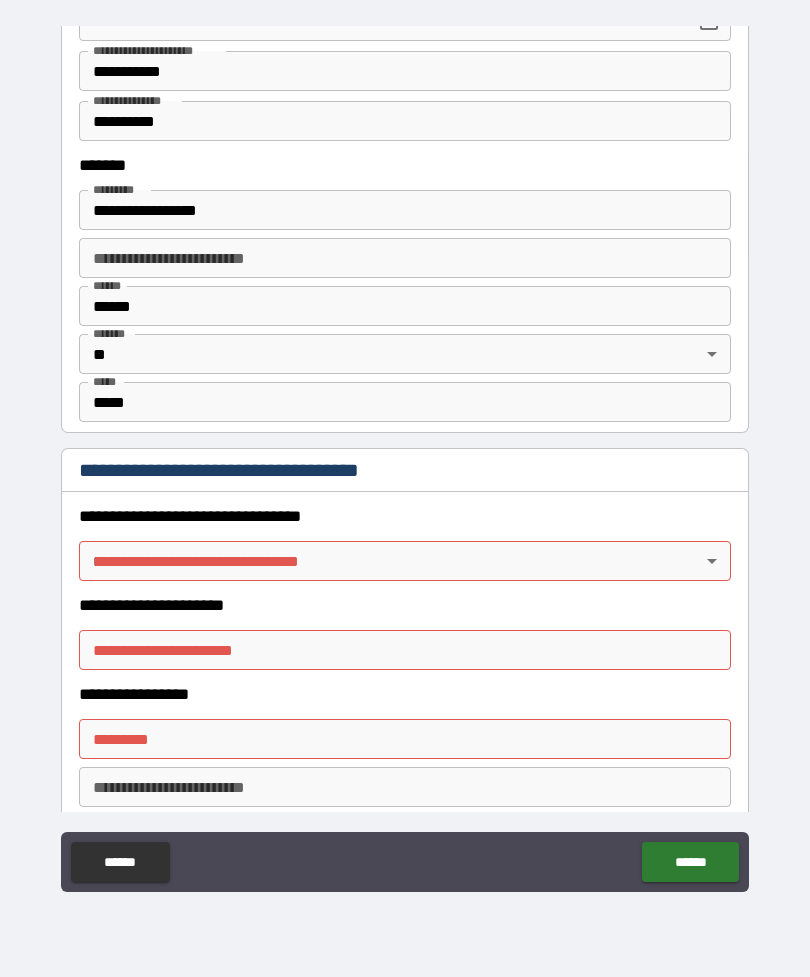 click on "**********" at bounding box center (405, 456) 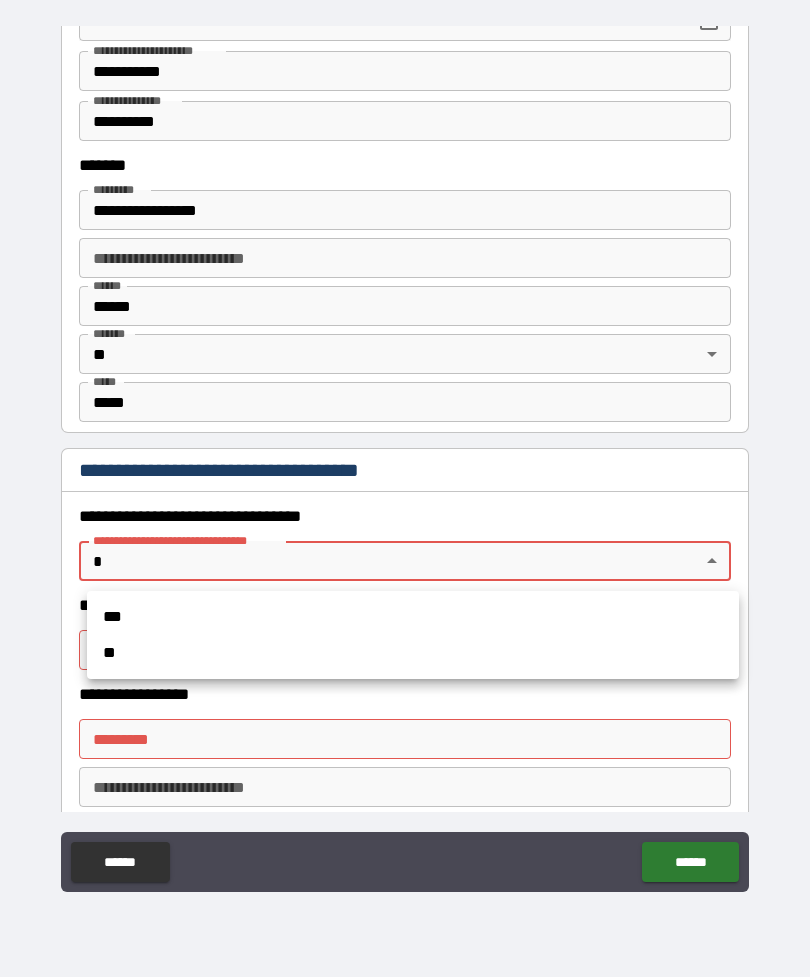 click on "**" at bounding box center (413, 653) 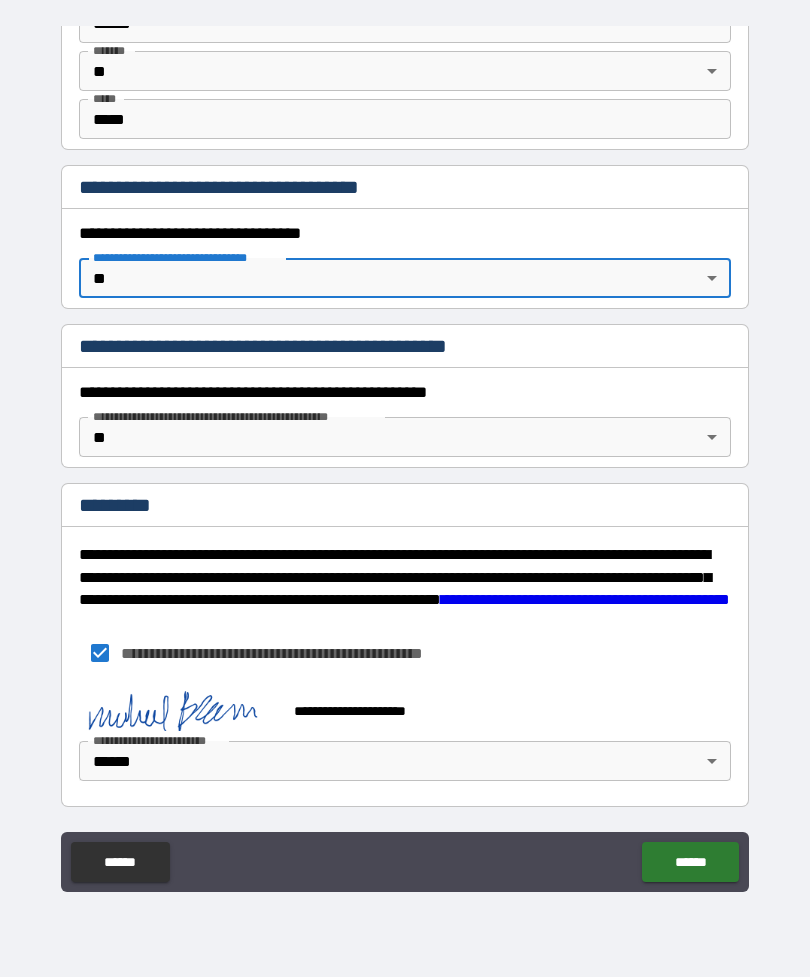 scroll, scrollTop: 1544, scrollLeft: 0, axis: vertical 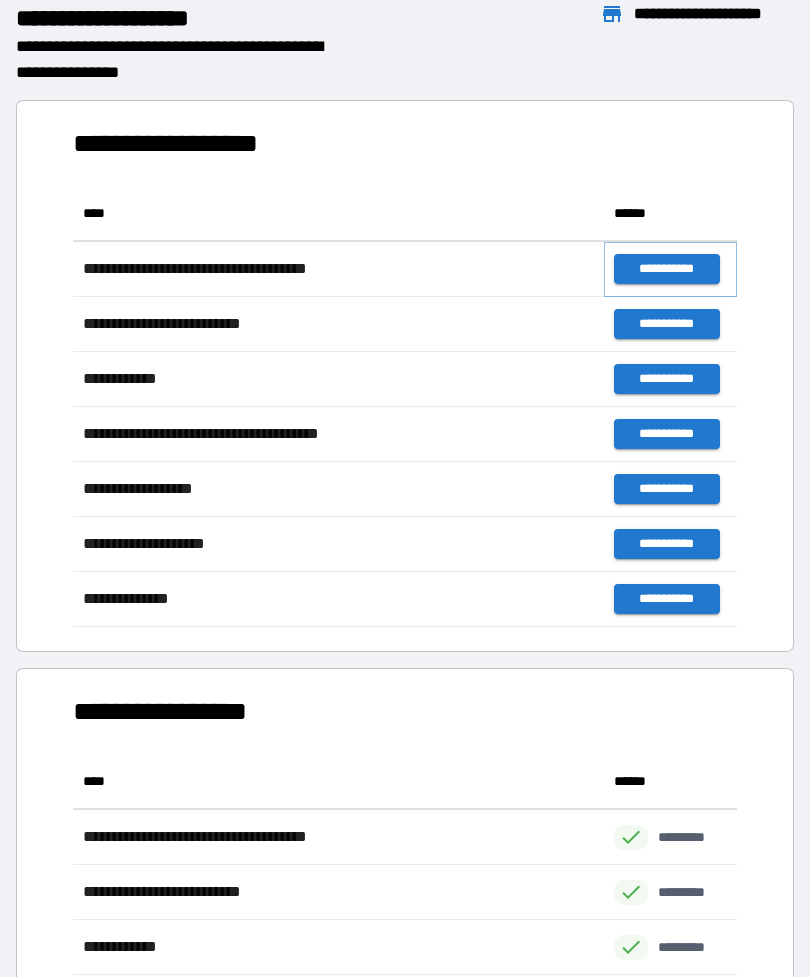 click on "**********" at bounding box center [666, 269] 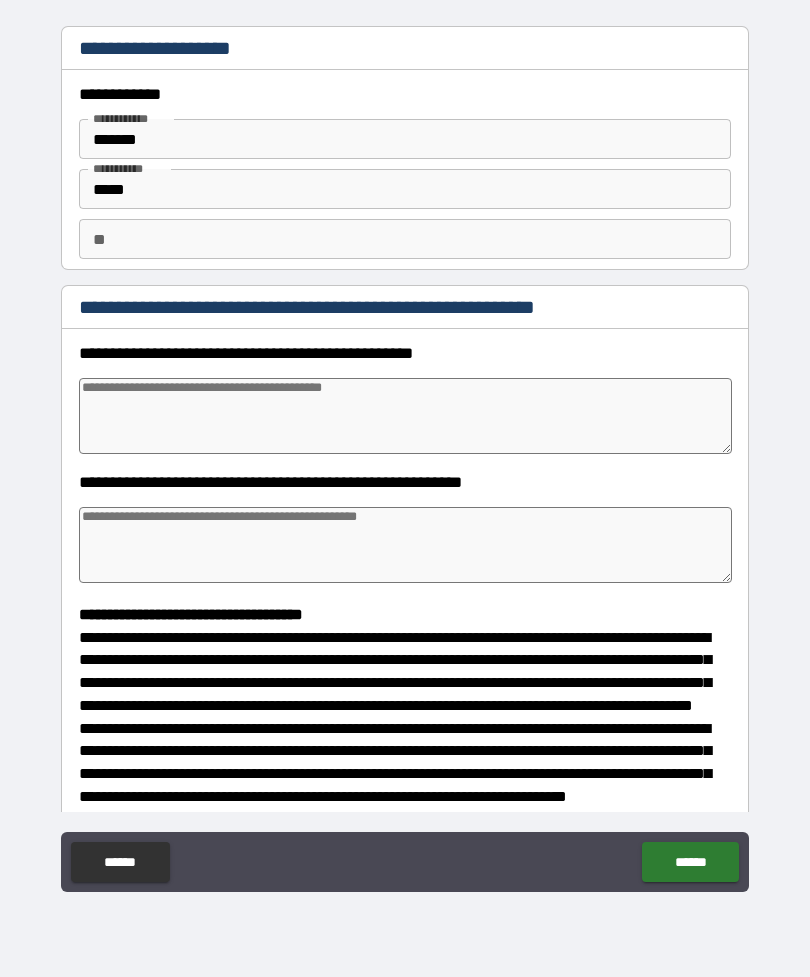 scroll, scrollTop: 0, scrollLeft: 0, axis: both 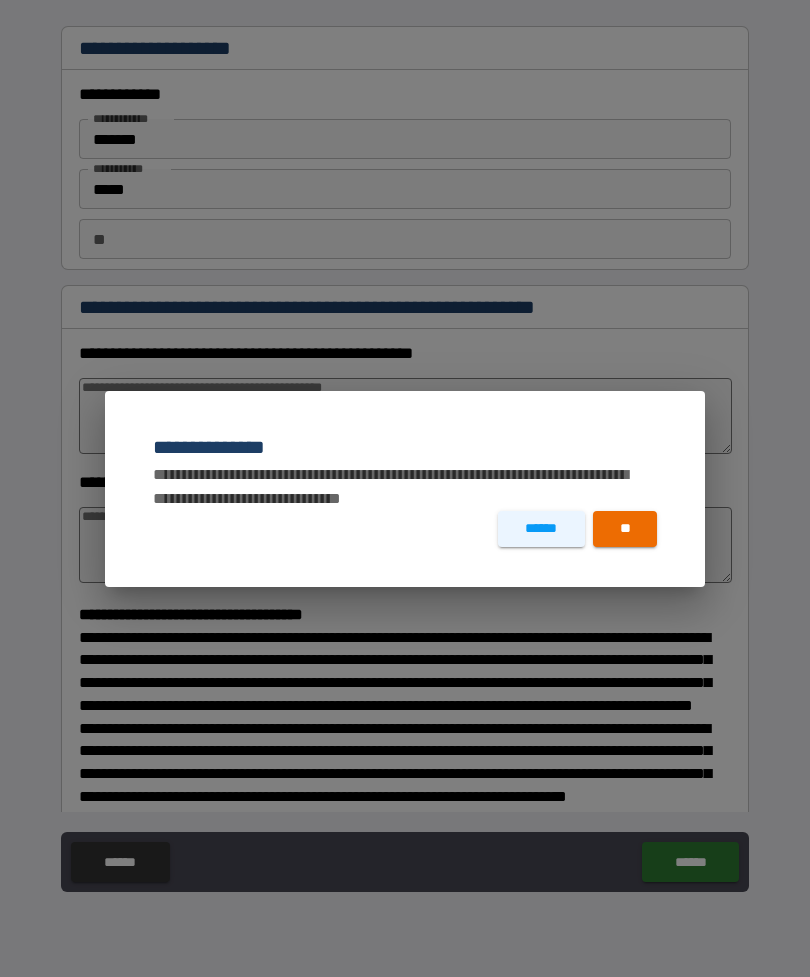 click on "******" at bounding box center [541, 529] 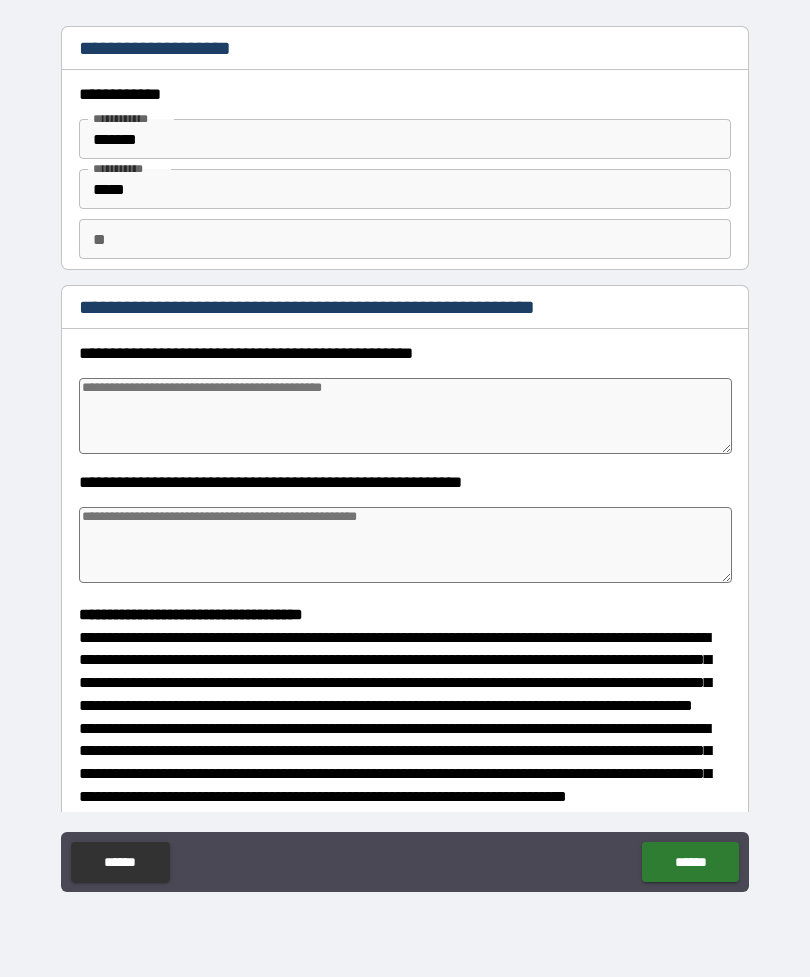 click on "******" at bounding box center [120, 862] 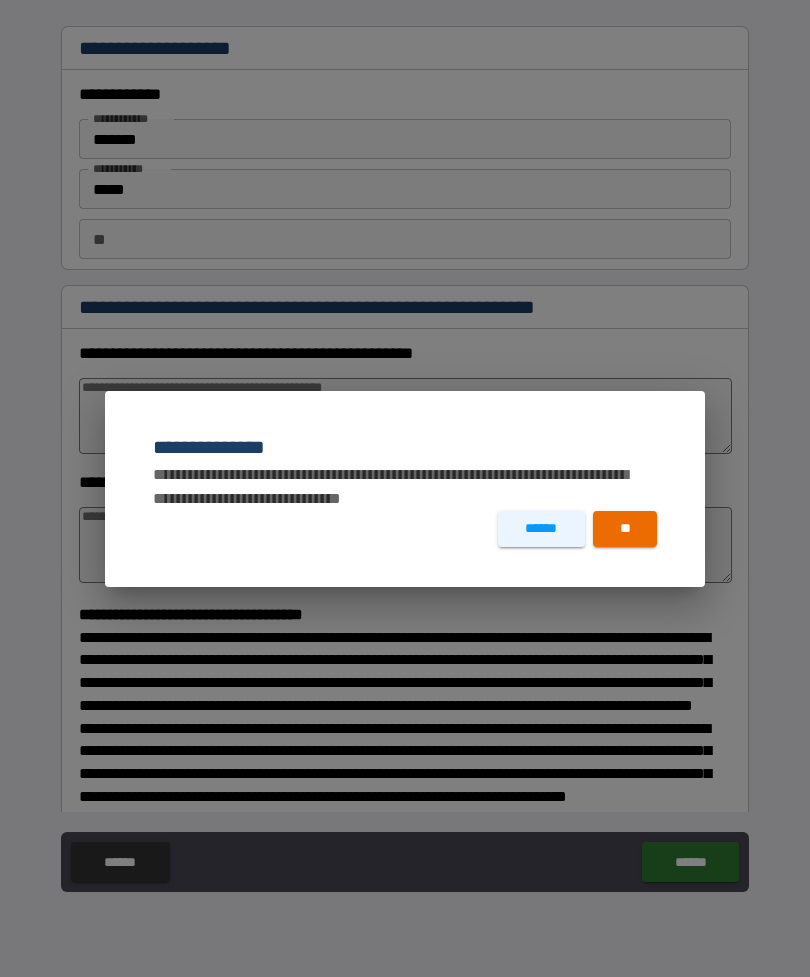 click on "**" at bounding box center [625, 529] 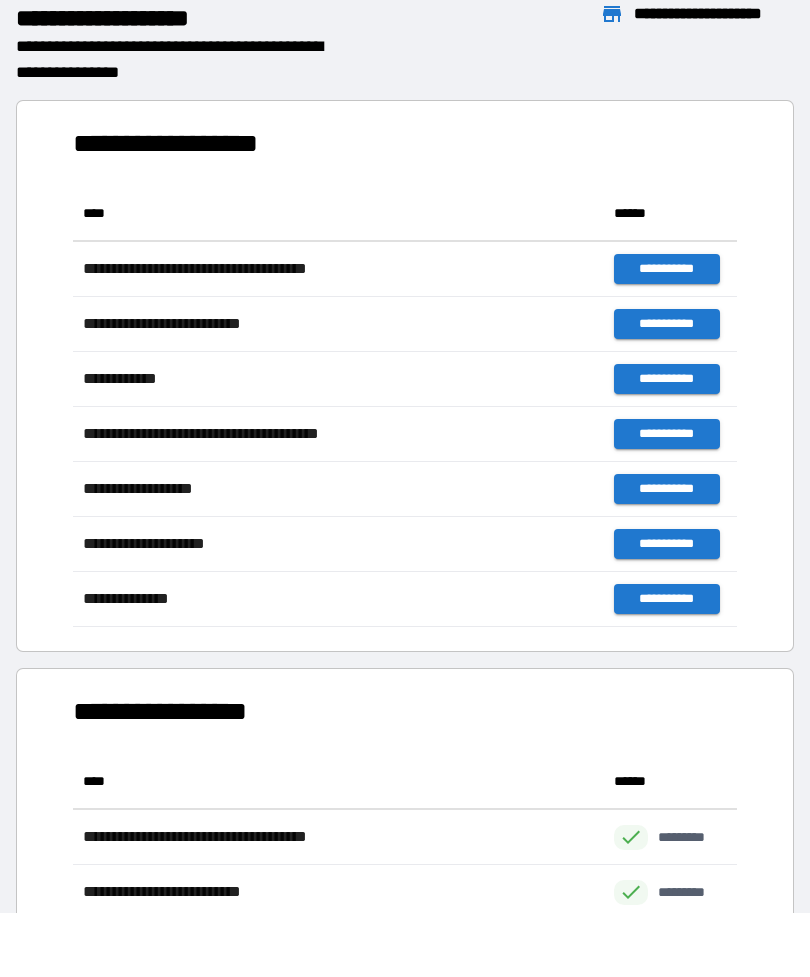 scroll, scrollTop: 1, scrollLeft: 1, axis: both 